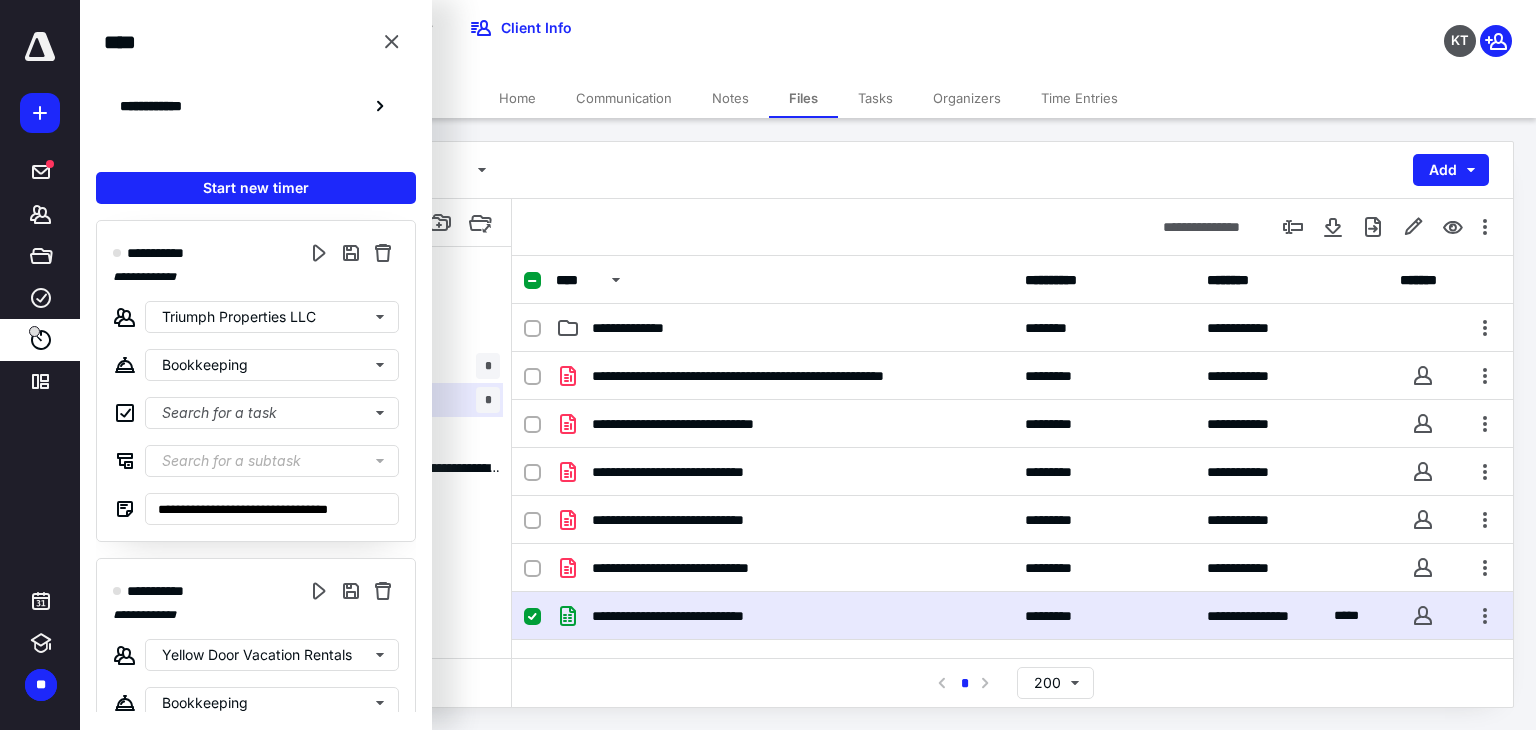 scroll, scrollTop: 0, scrollLeft: 0, axis: both 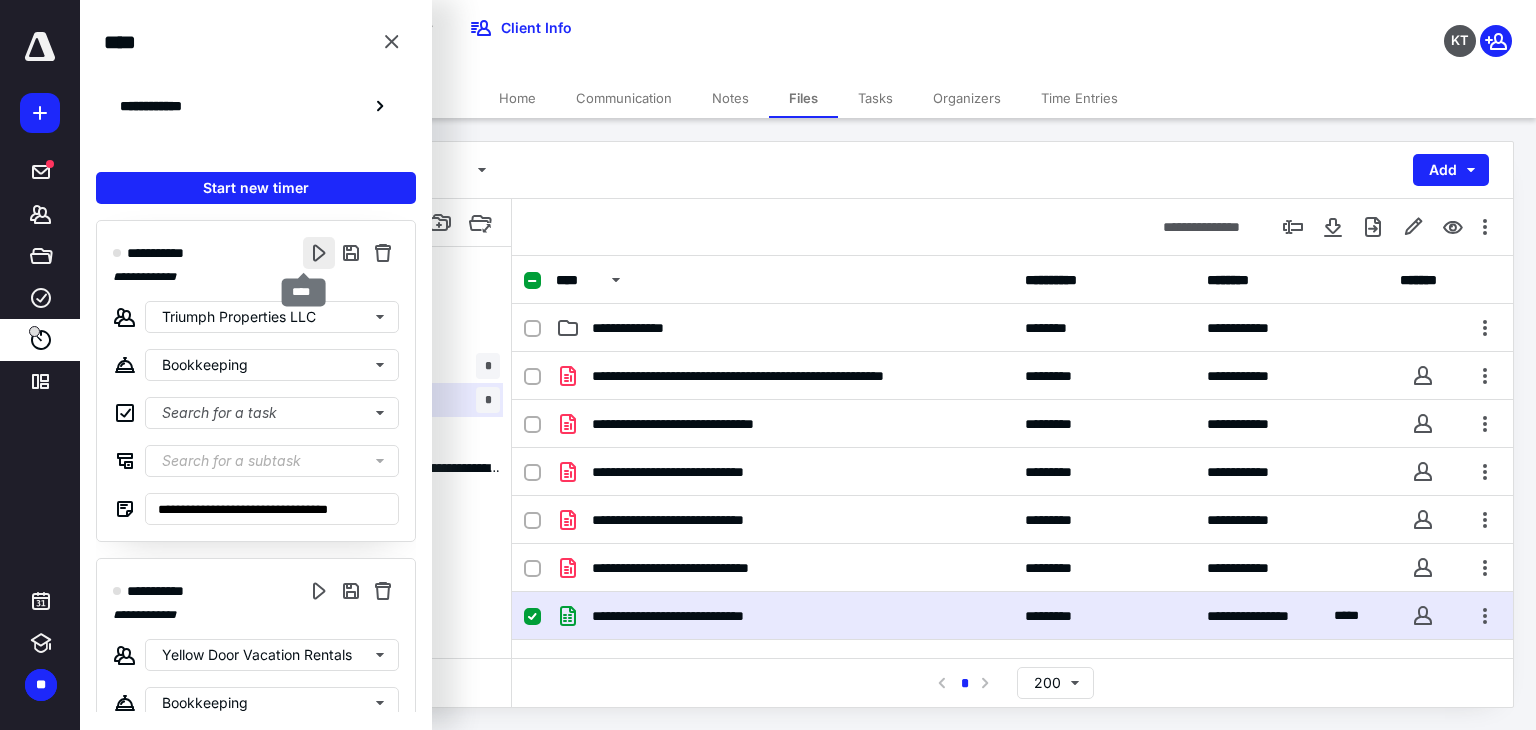 click at bounding box center [319, 253] 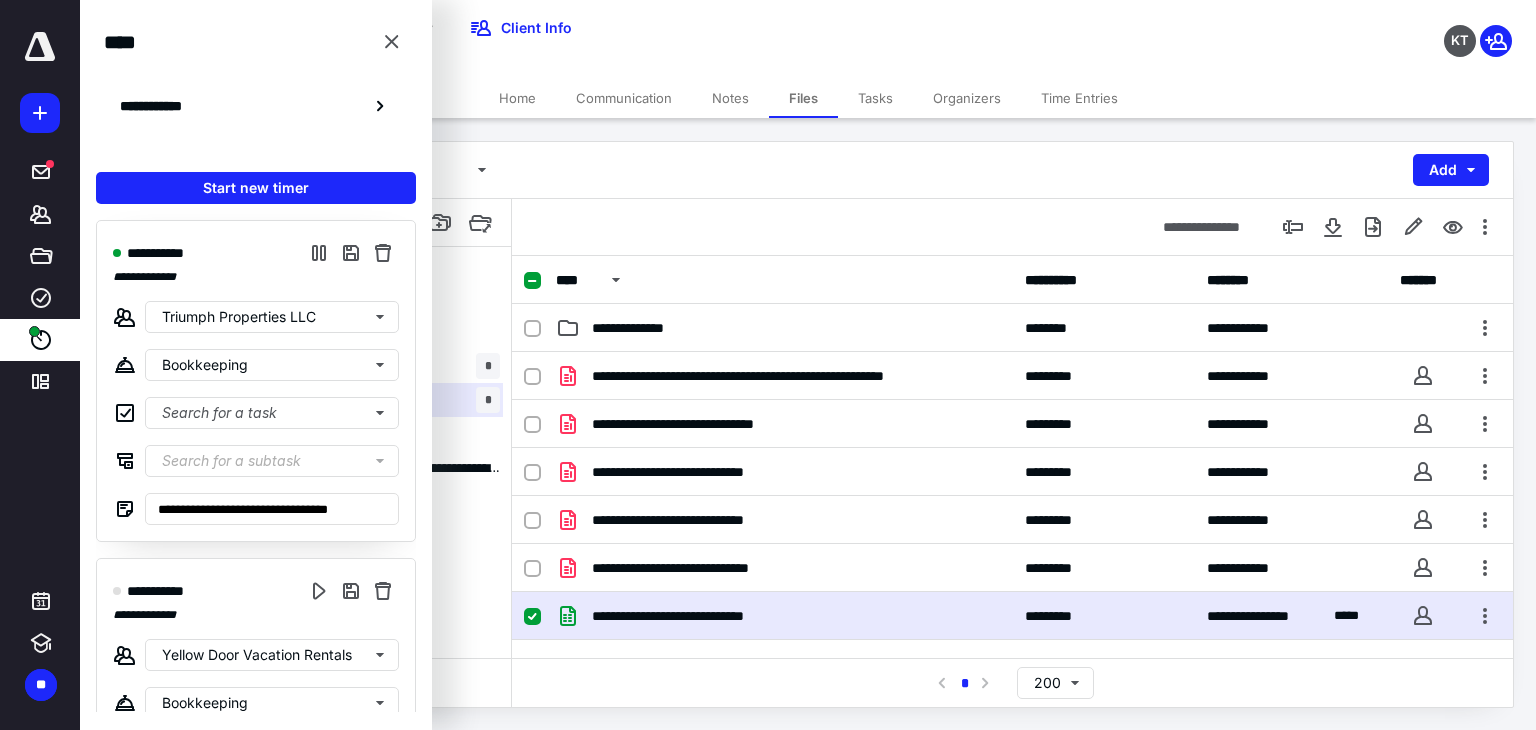 type 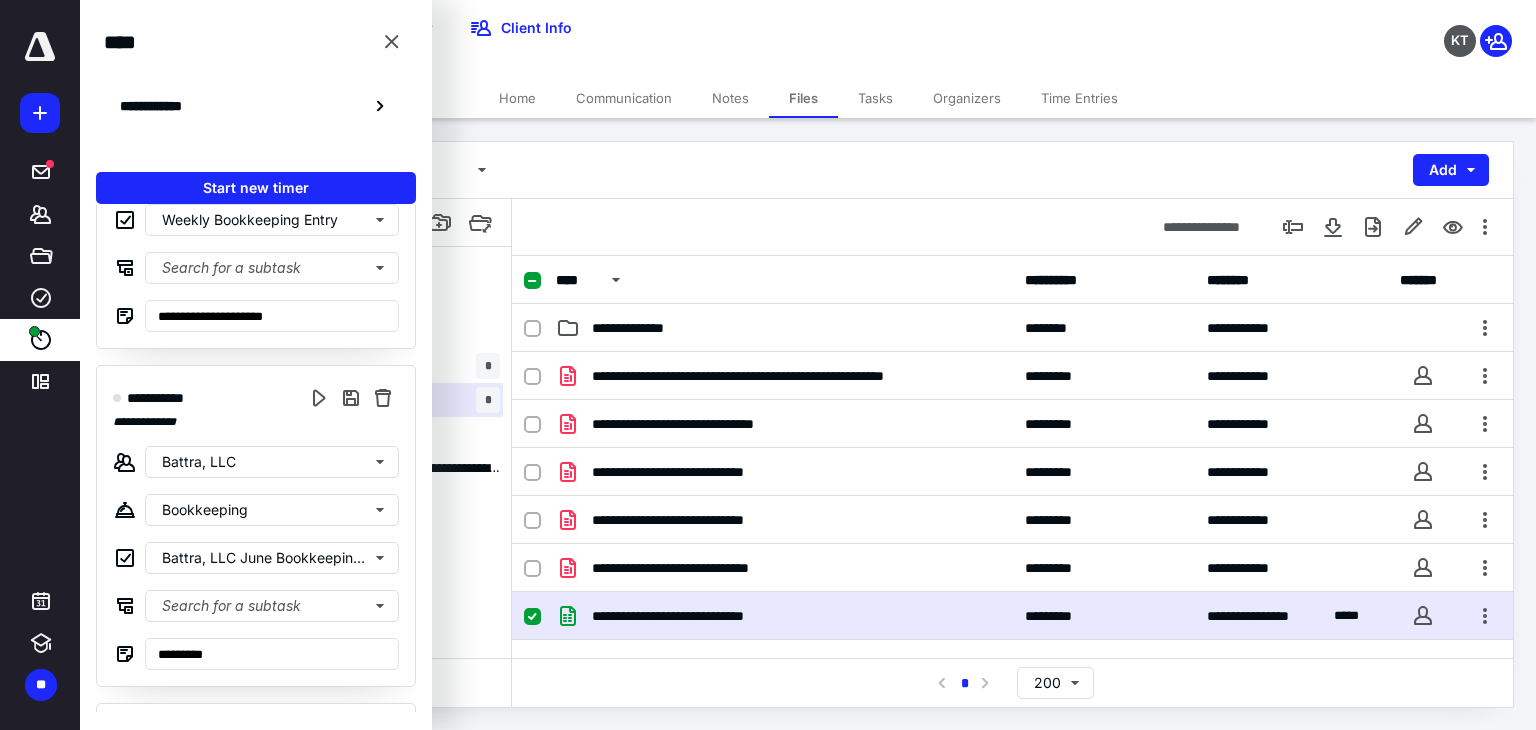 scroll, scrollTop: 1900, scrollLeft: 0, axis: vertical 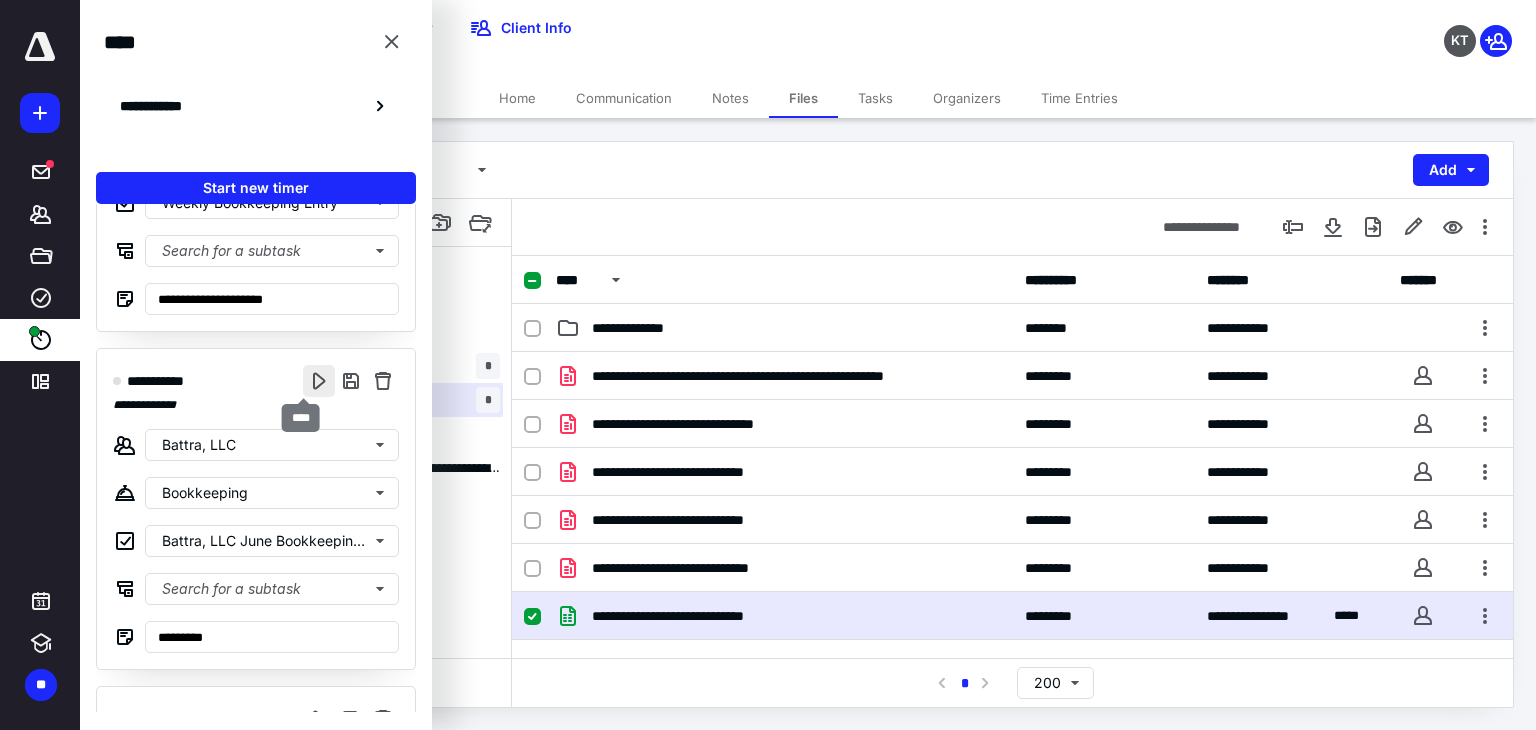 click at bounding box center [319, 381] 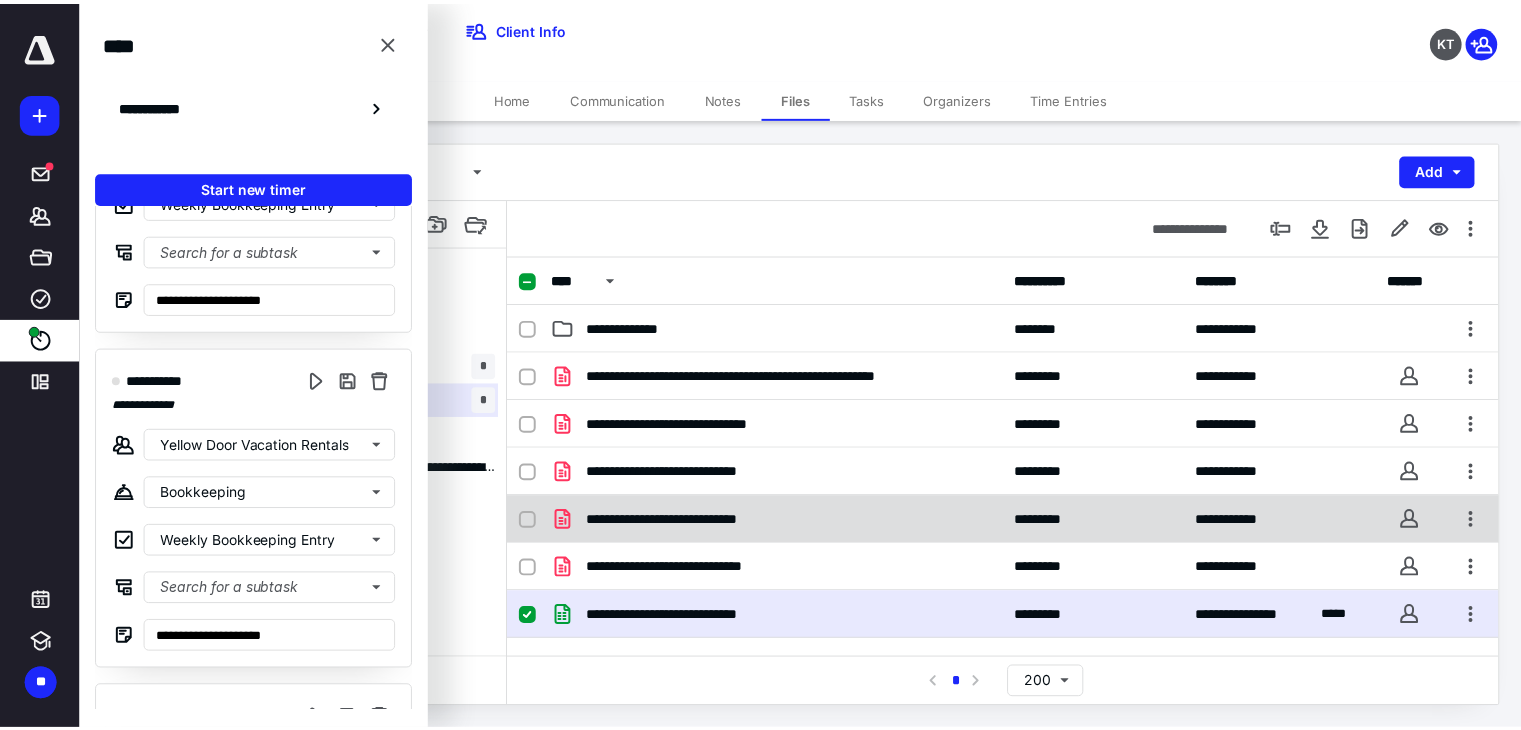 scroll, scrollTop: 0, scrollLeft: 0, axis: both 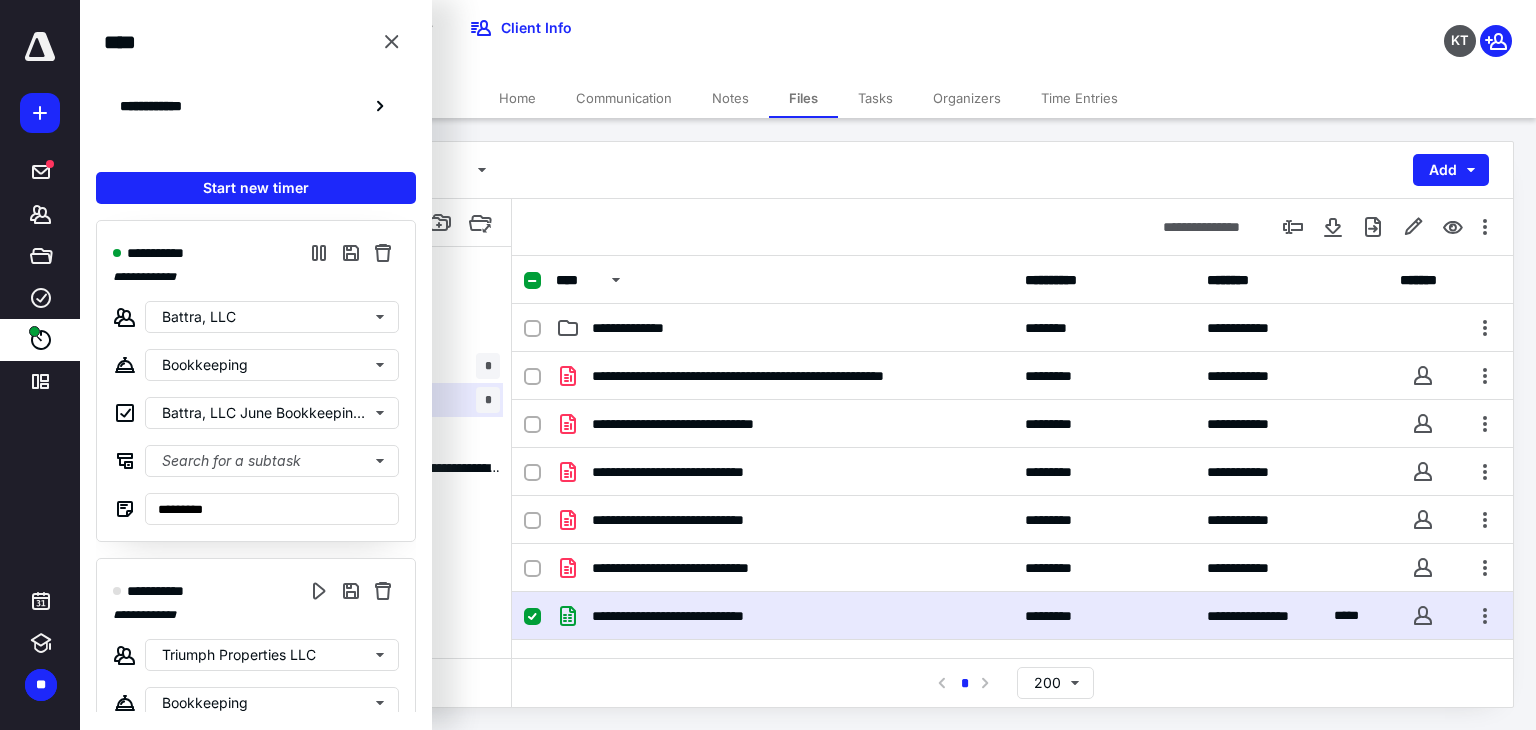 click on "**********" at bounding box center (808, 424) 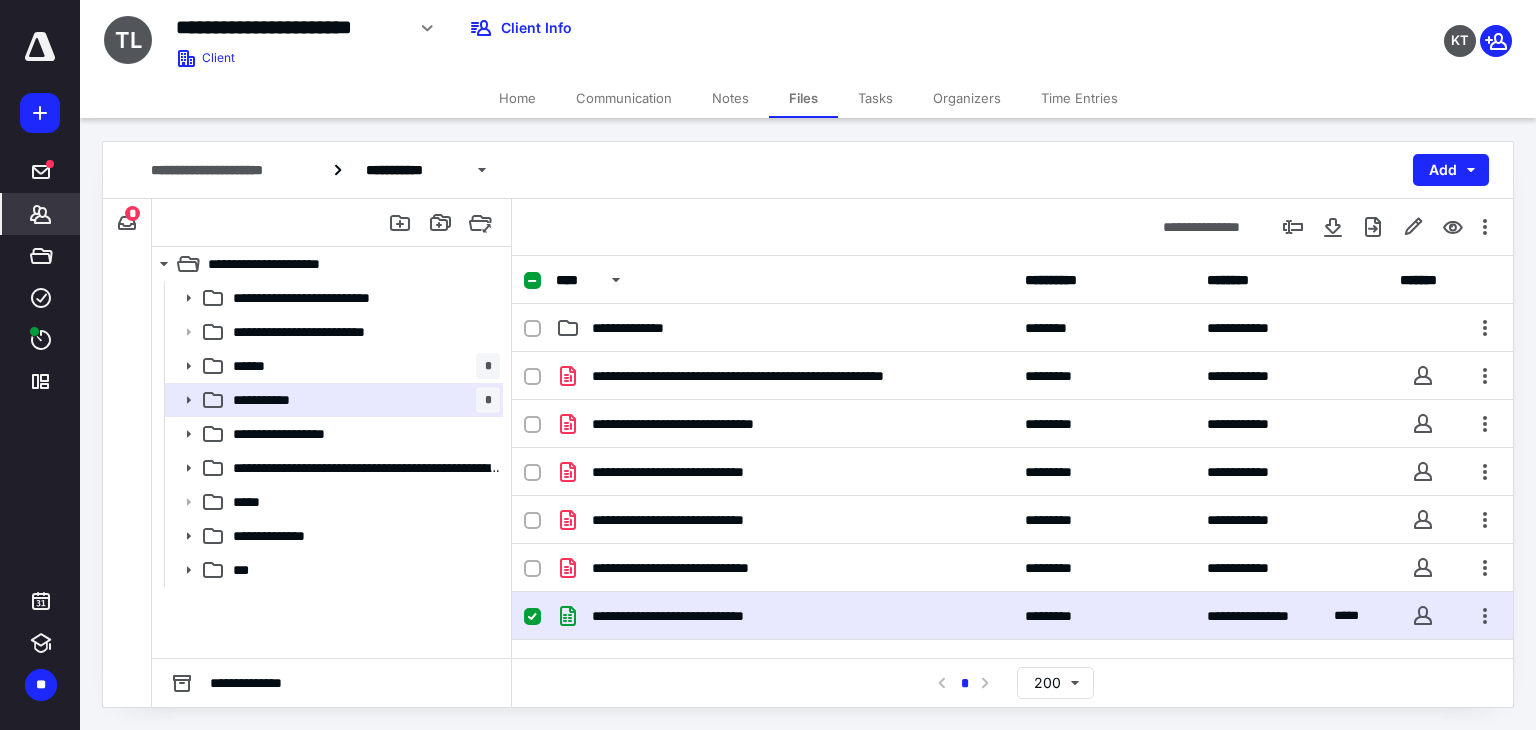 click 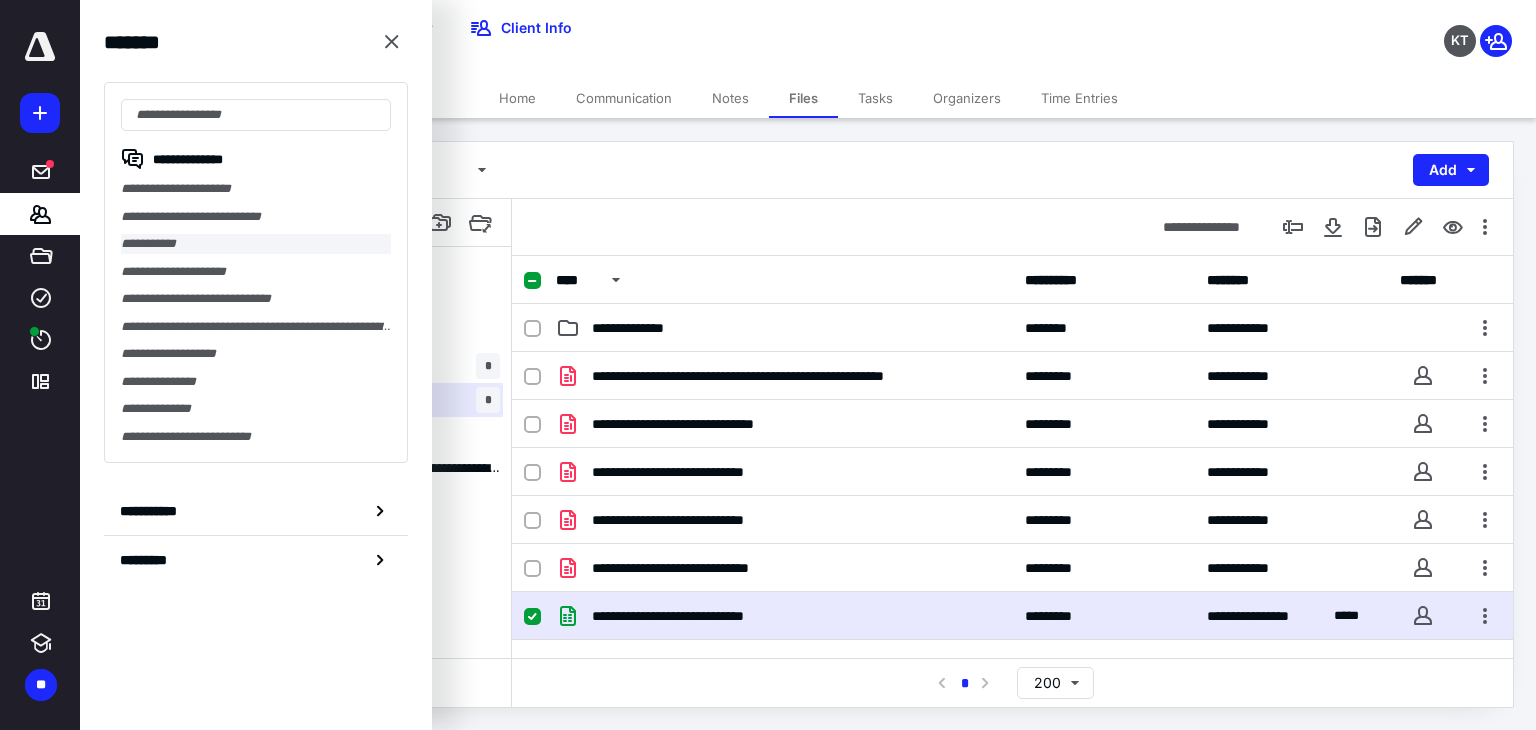 click on "**********" at bounding box center [256, 244] 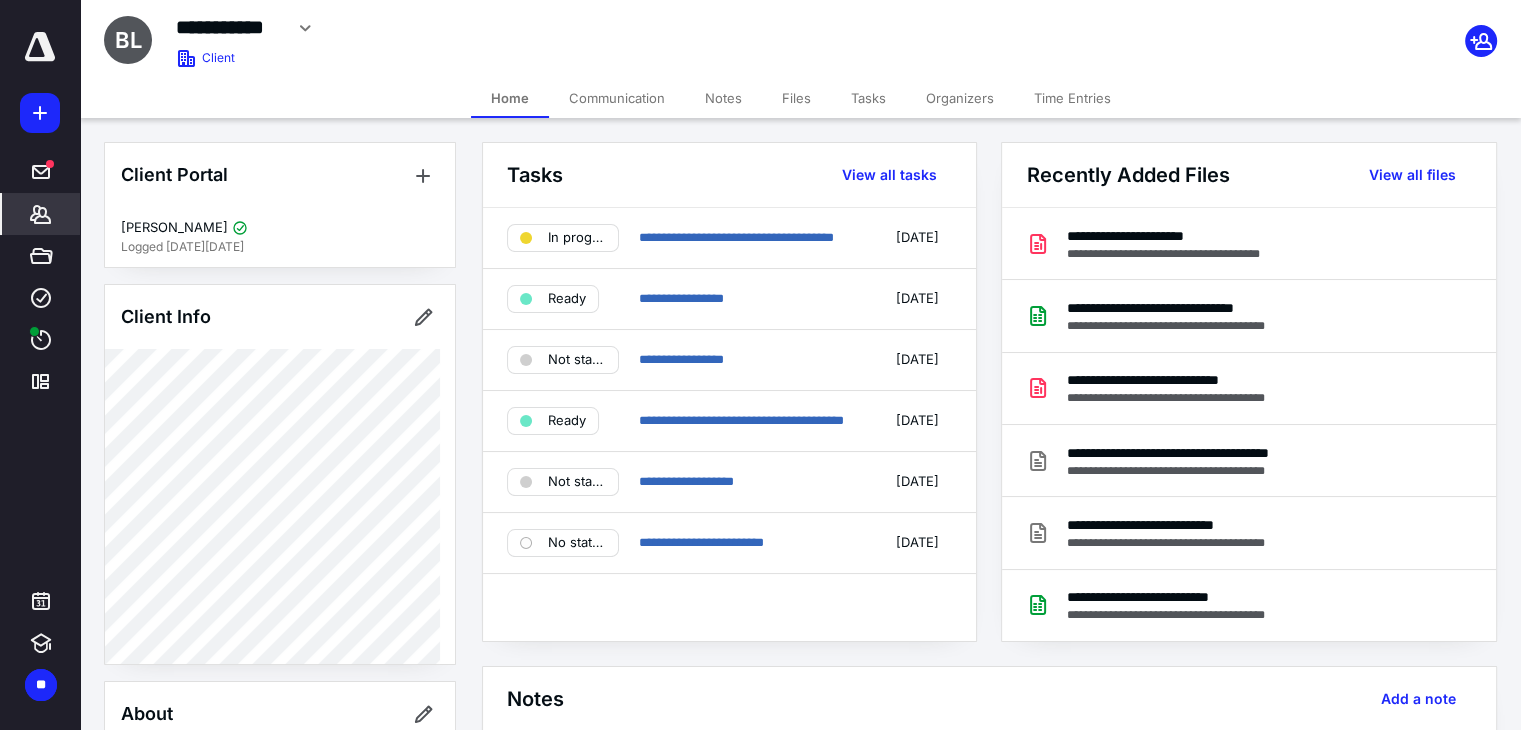 click on "Files" at bounding box center [796, 98] 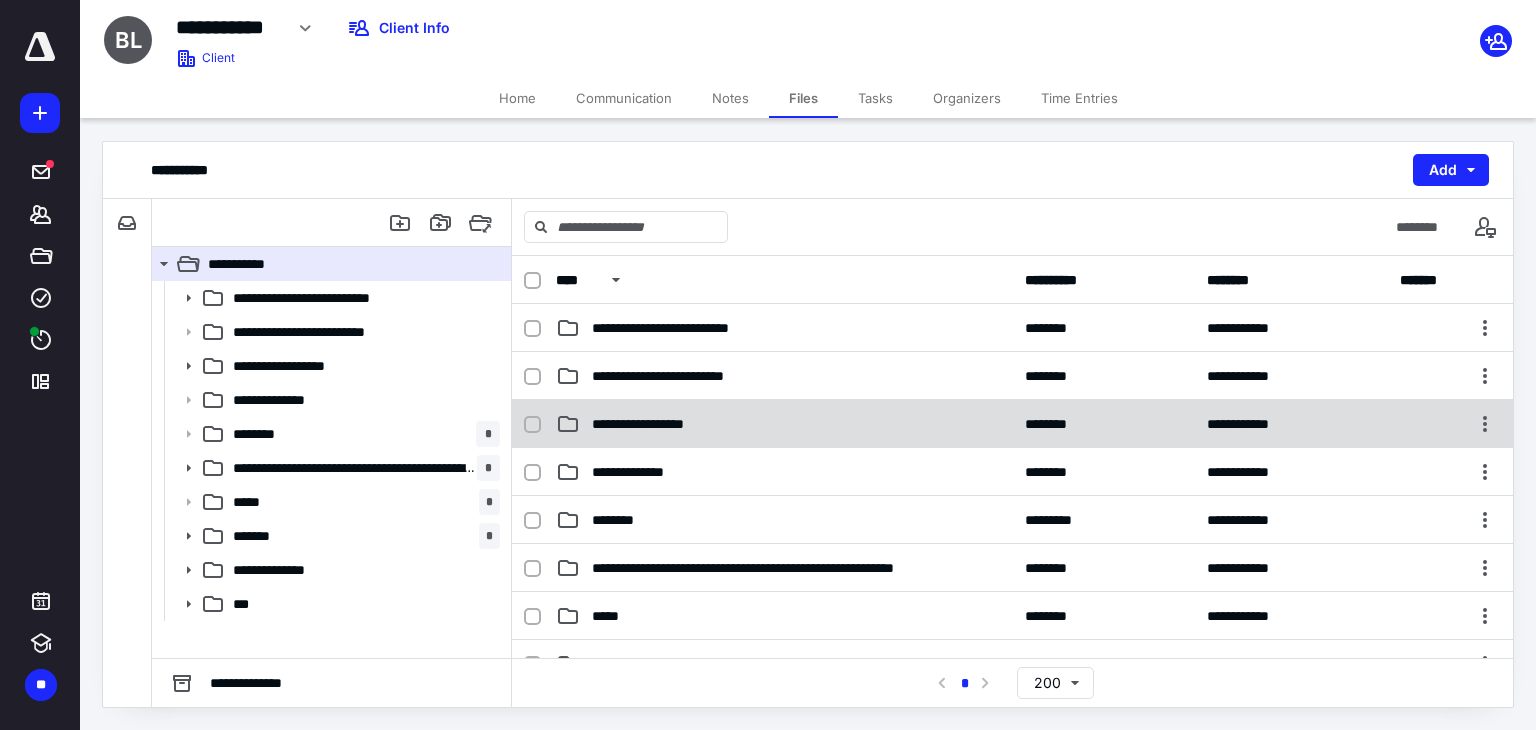 click on "**********" at bounding box center (658, 424) 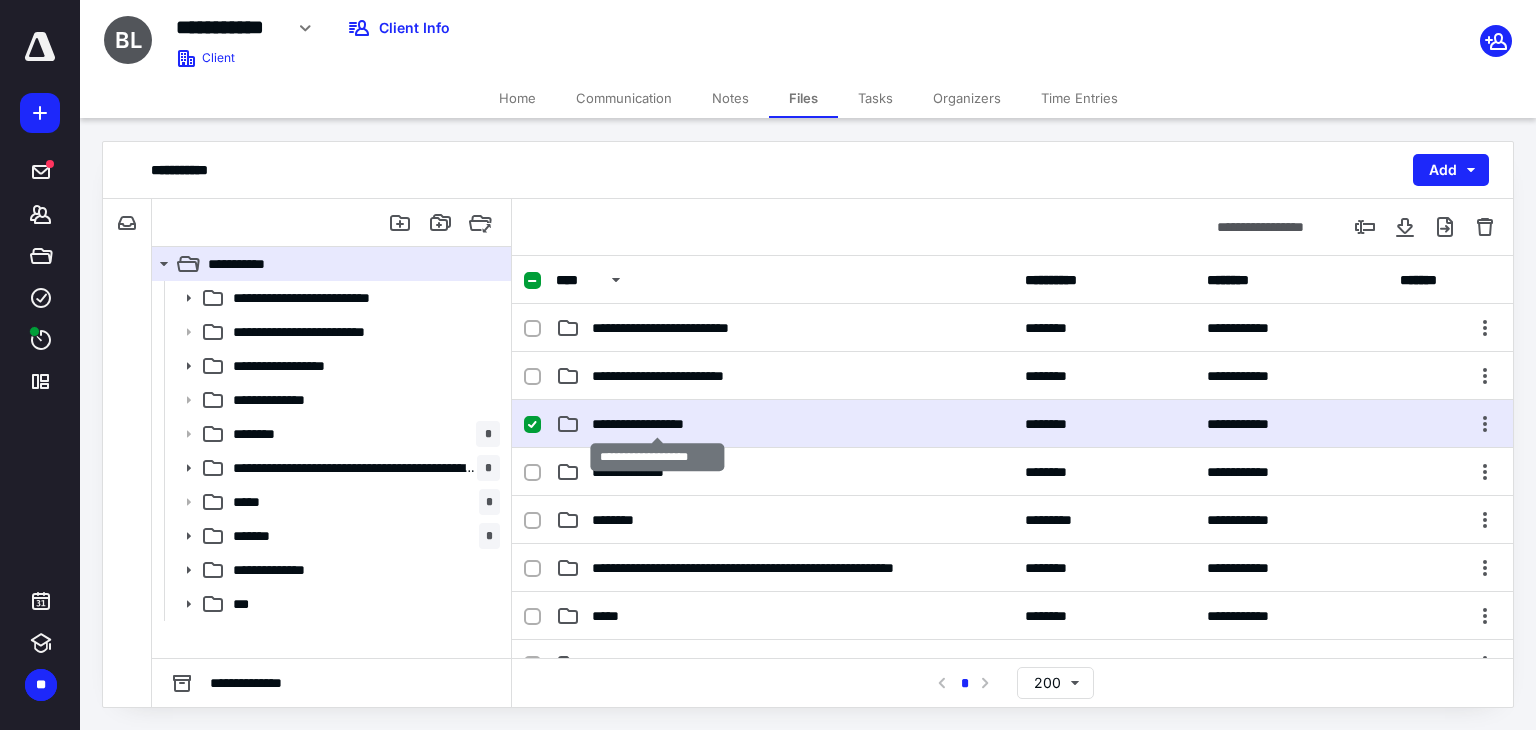click on "**********" at bounding box center [658, 424] 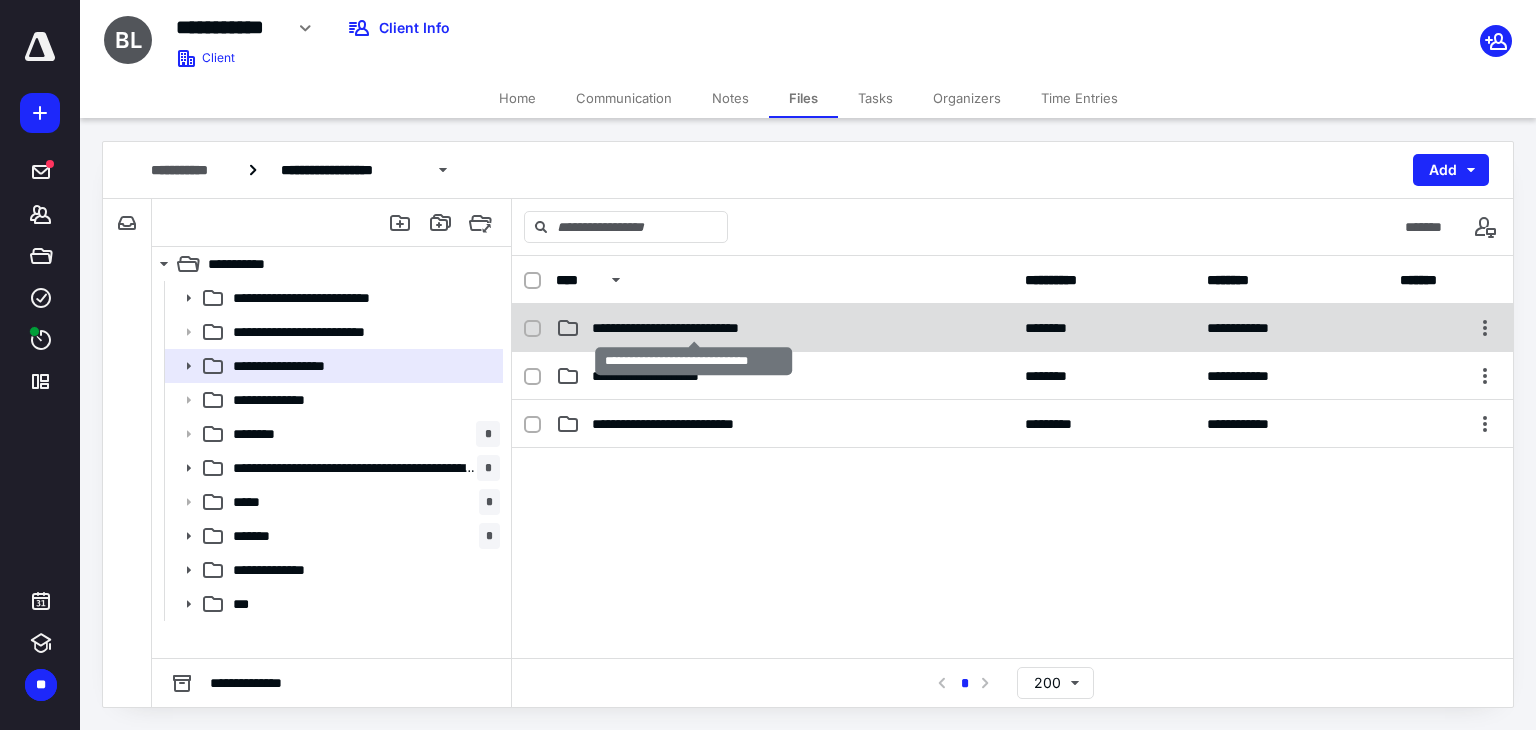 click on "**********" at bounding box center (694, 328) 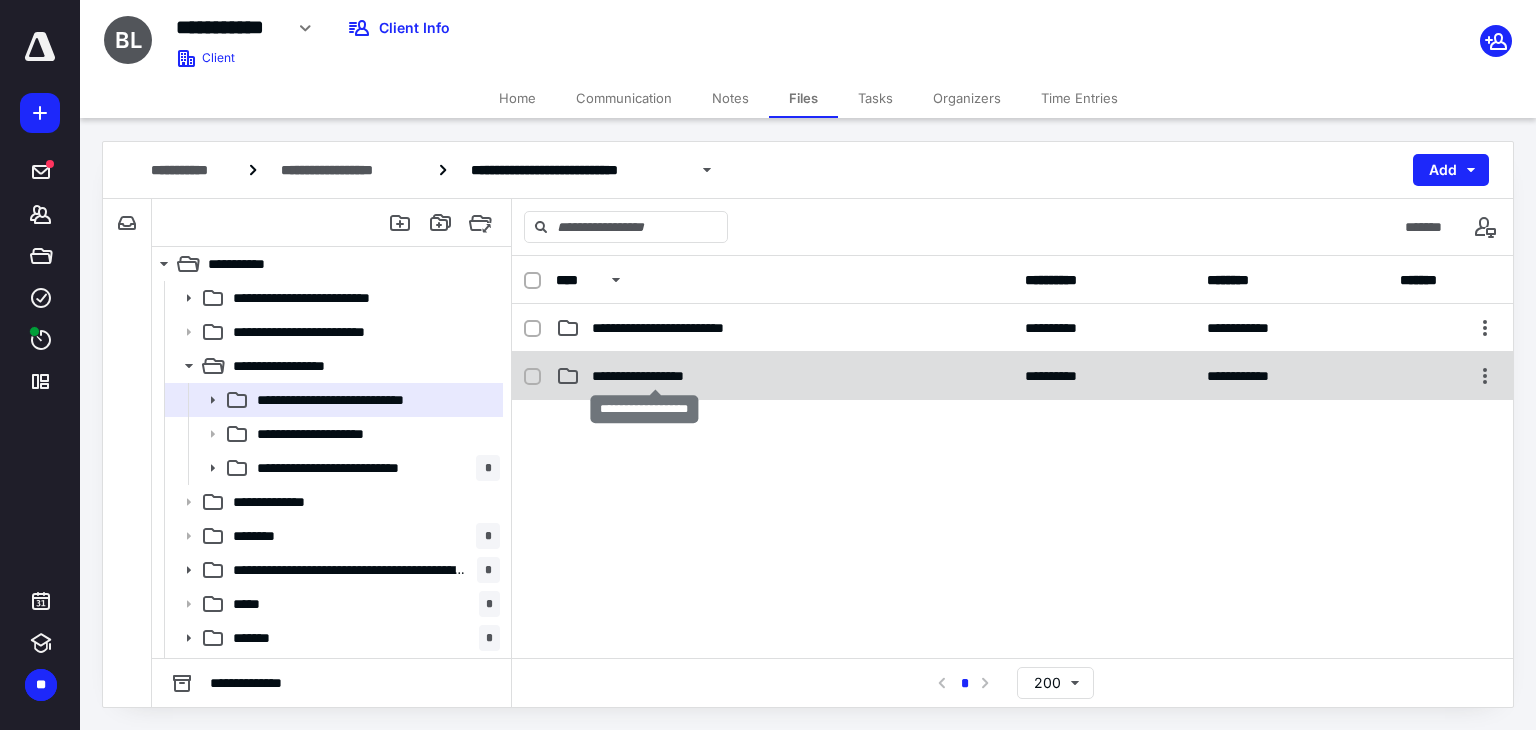 click on "**********" at bounding box center (655, 376) 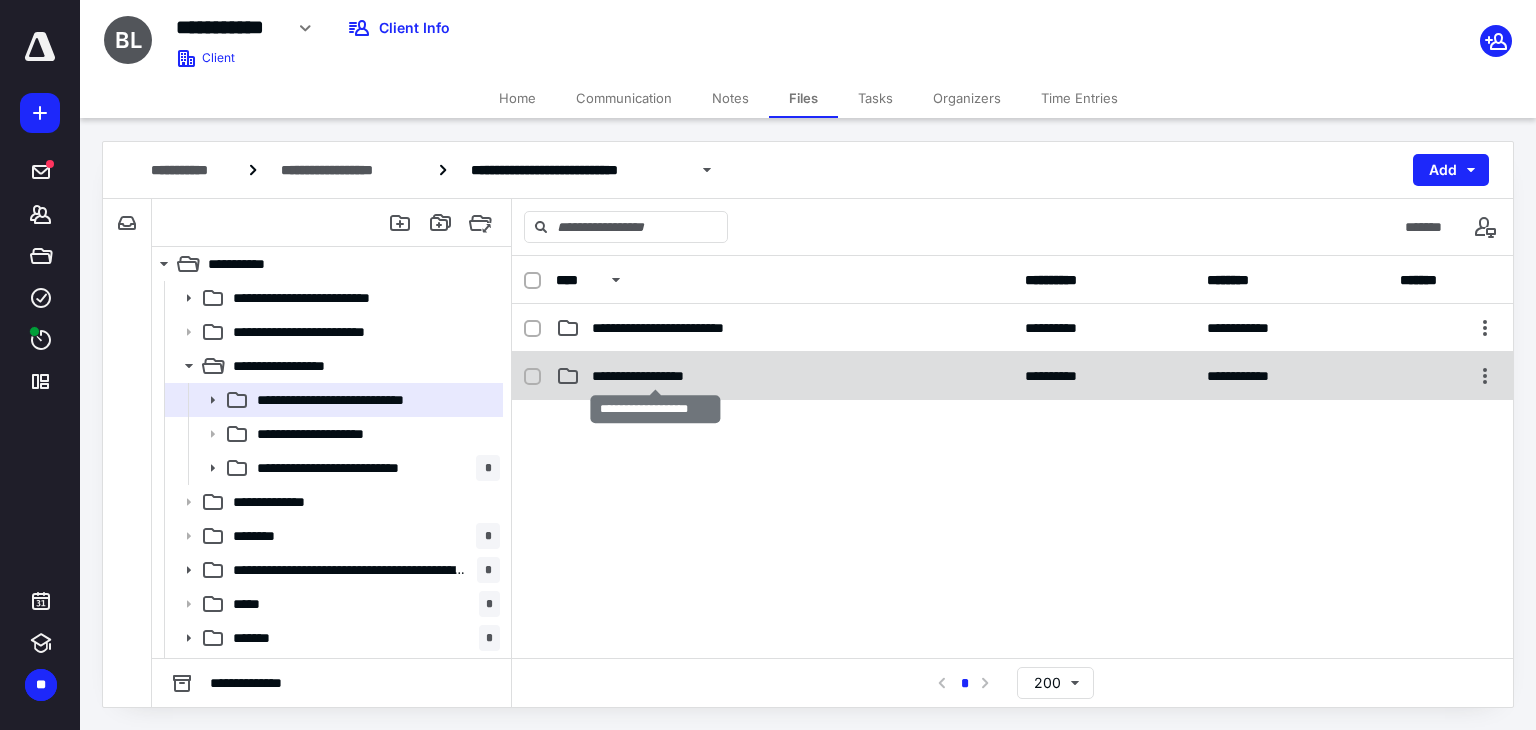 click on "**********" at bounding box center (655, 376) 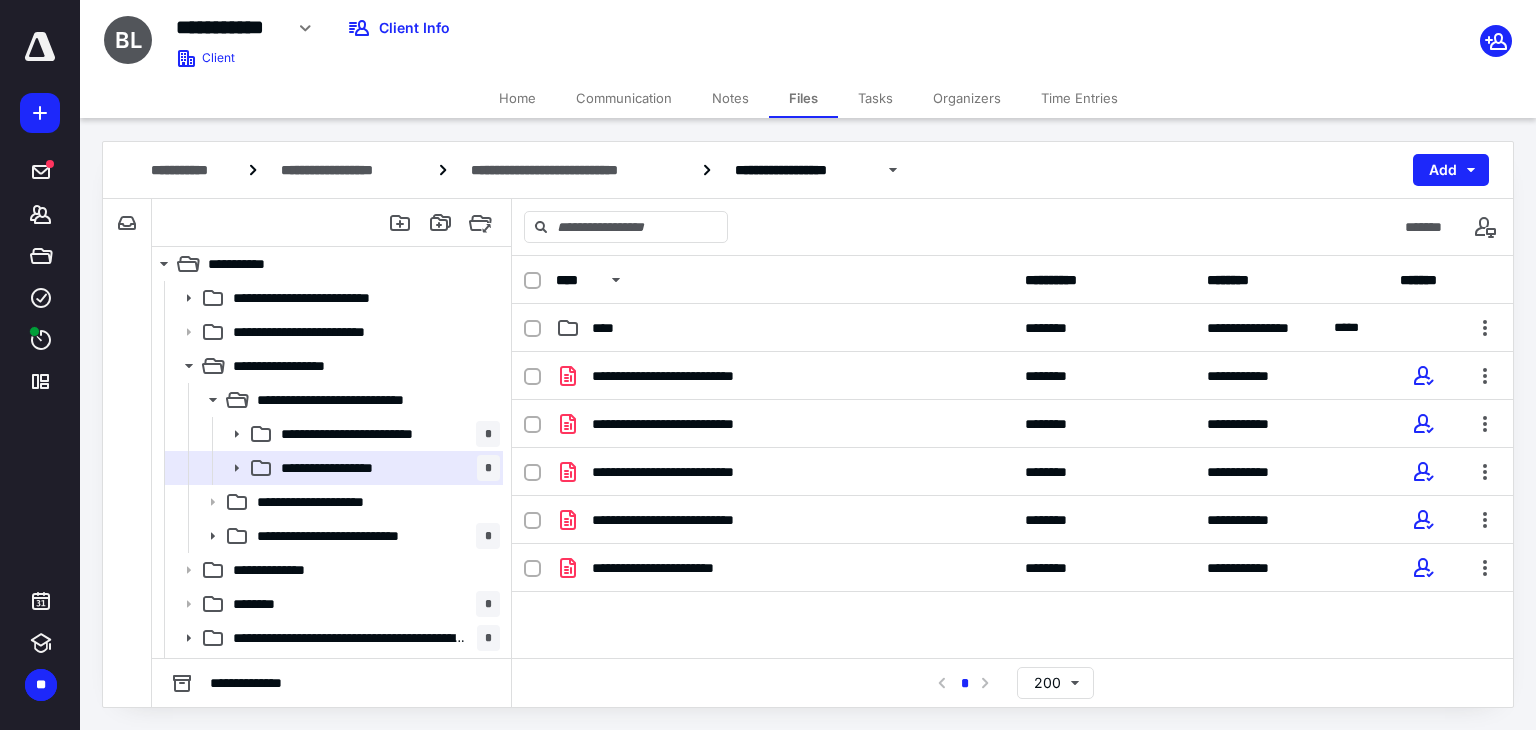 click on "Tasks" at bounding box center (875, 98) 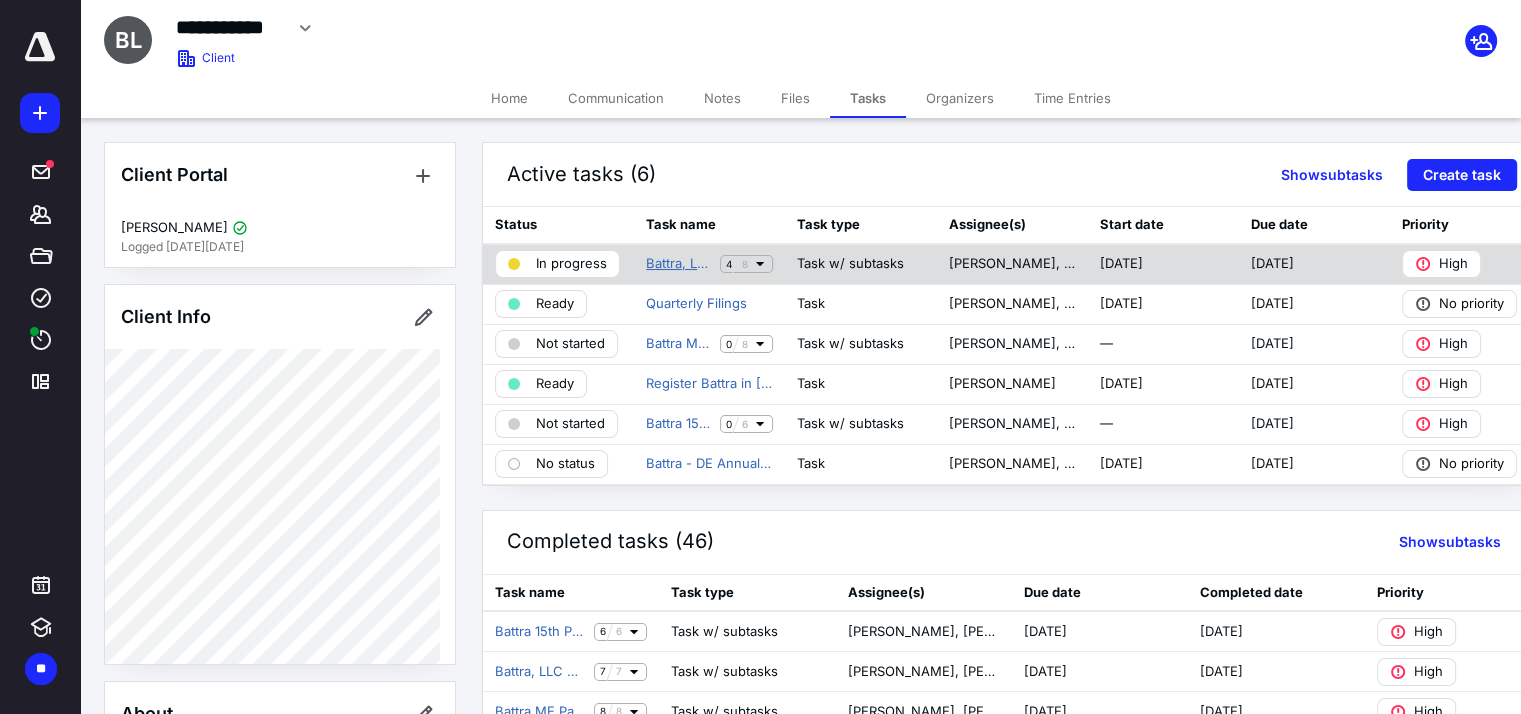 click on "Battra, LLC  June  Bookkeeping - Review" at bounding box center [679, 264] 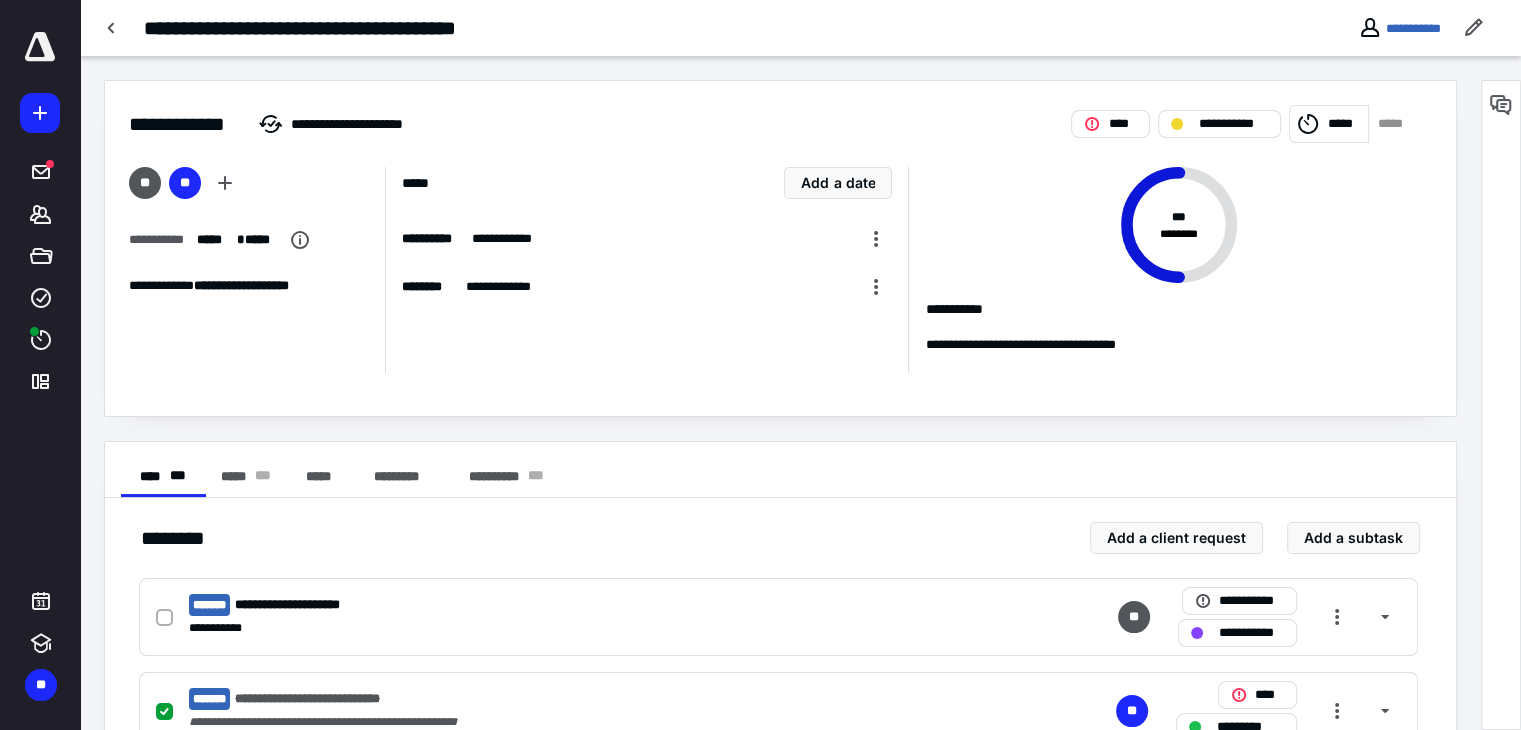 scroll, scrollTop: 500, scrollLeft: 0, axis: vertical 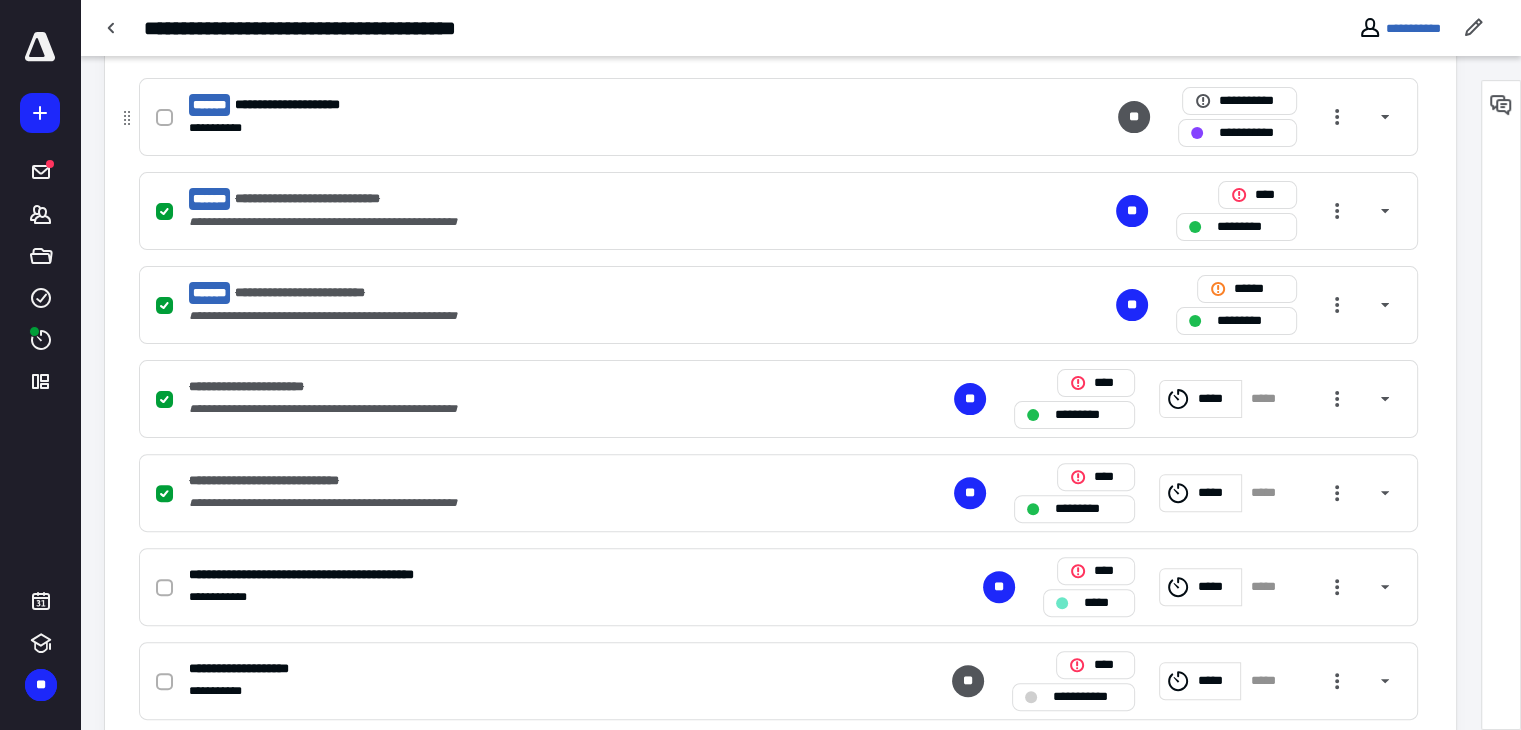 click 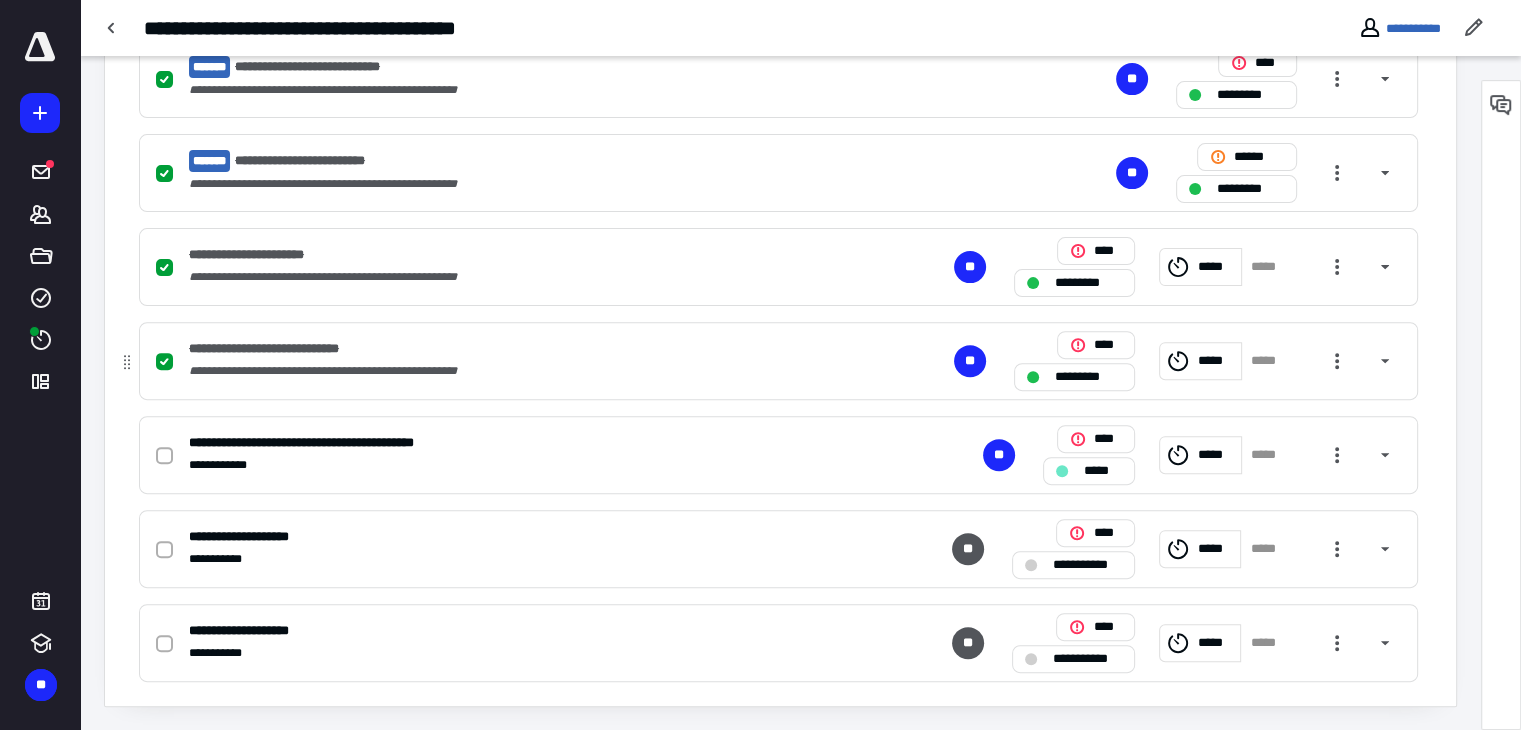 scroll, scrollTop: 532, scrollLeft: 0, axis: vertical 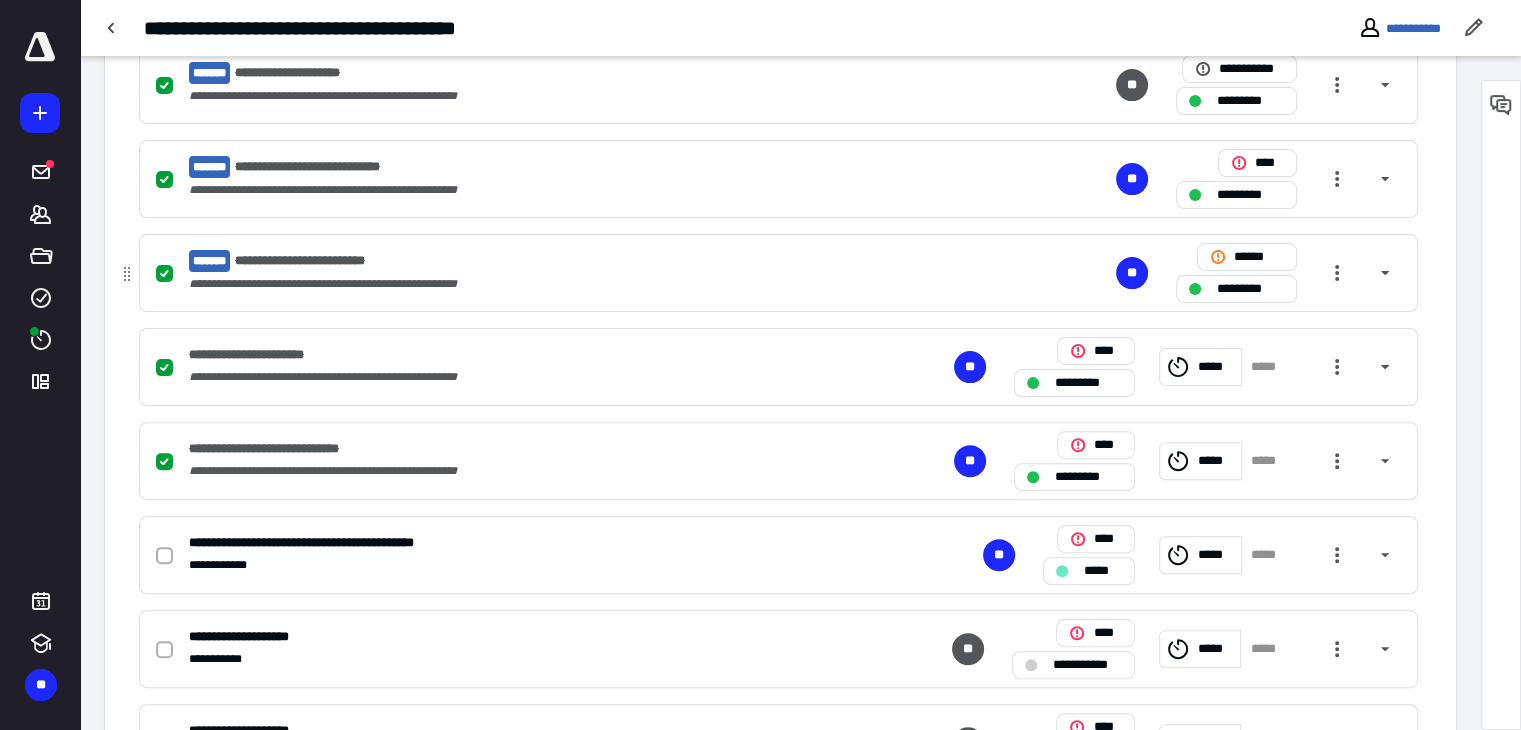 click on "**********" at bounding box center (778, 273) 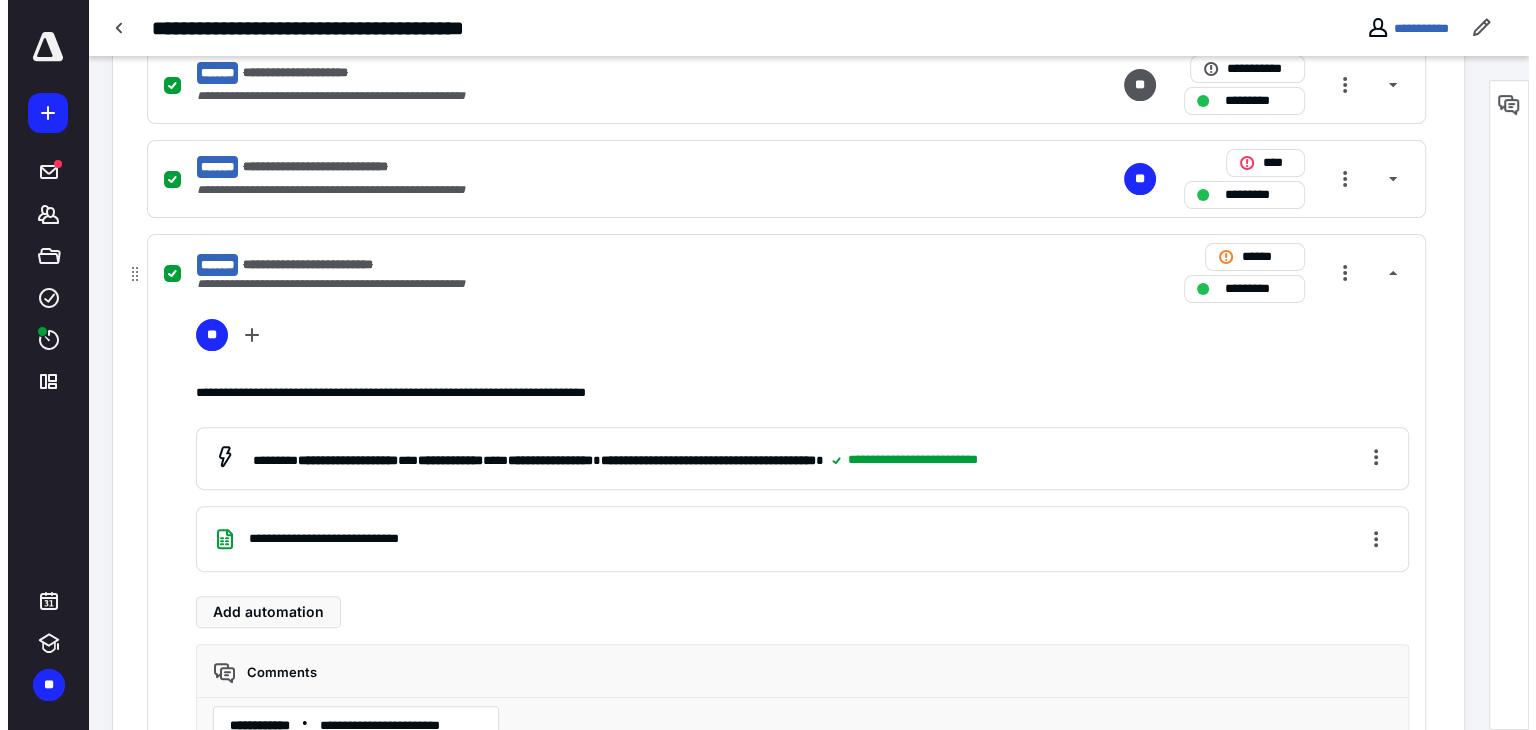 scroll, scrollTop: 732, scrollLeft: 0, axis: vertical 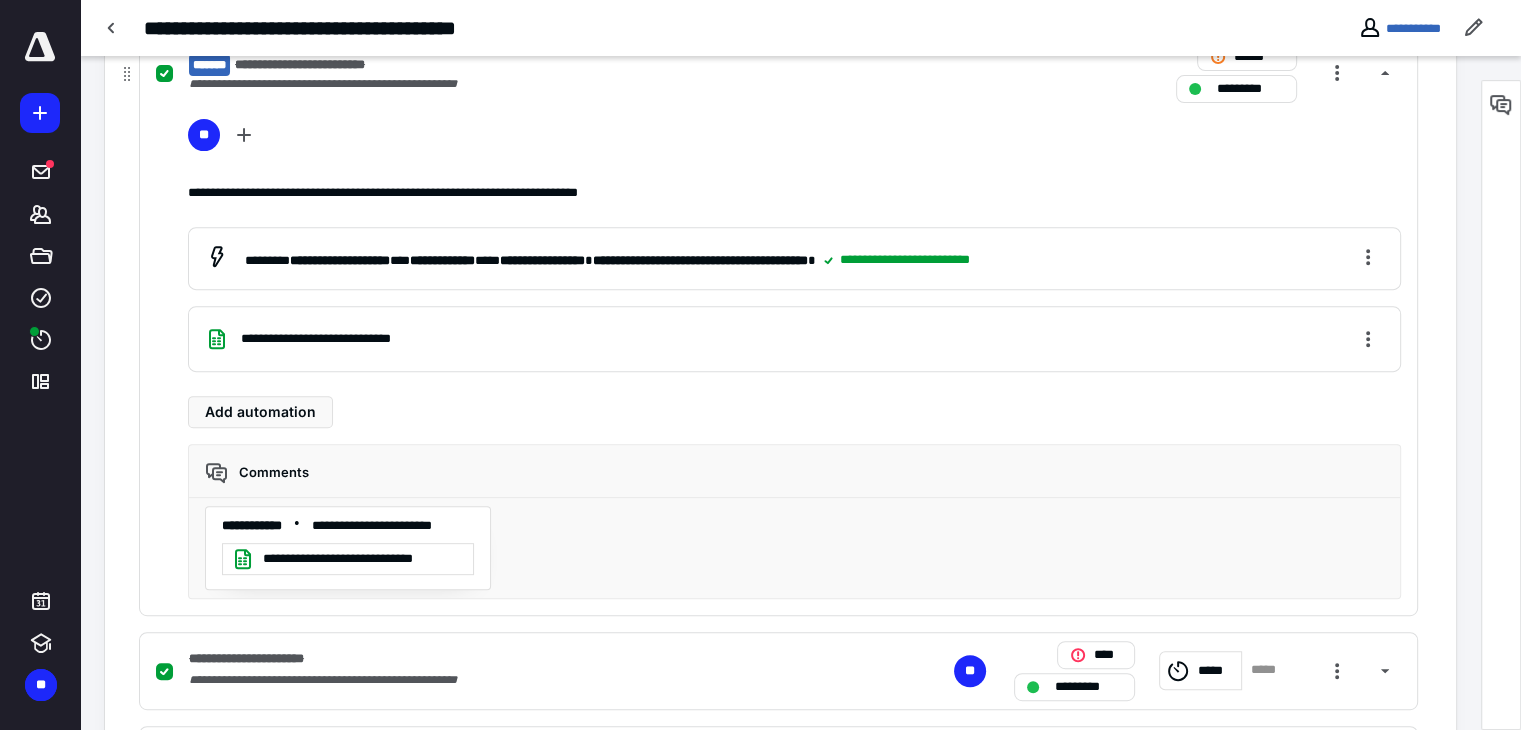 click on "**********" at bounding box center [340, 339] 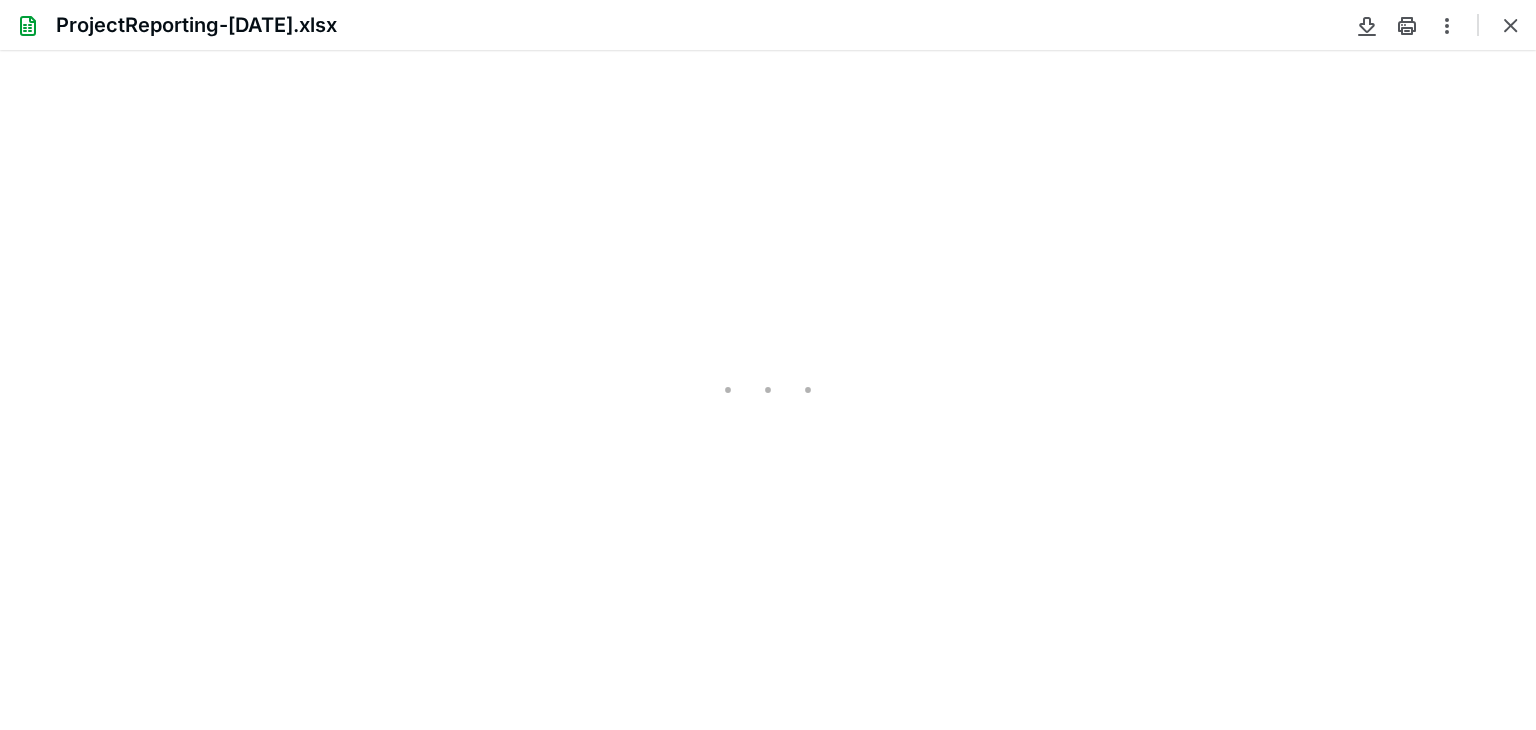 scroll, scrollTop: 0, scrollLeft: 0, axis: both 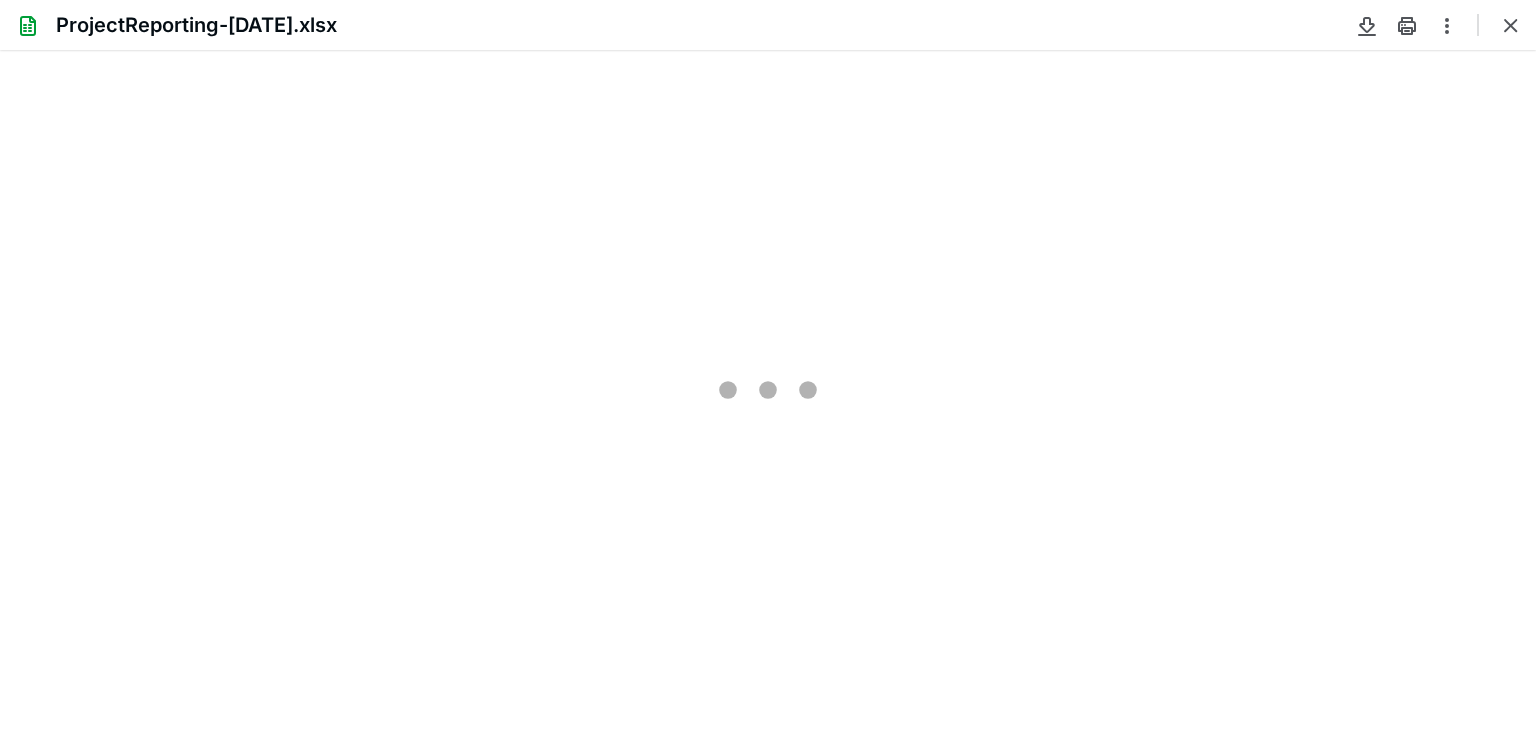 type on "161" 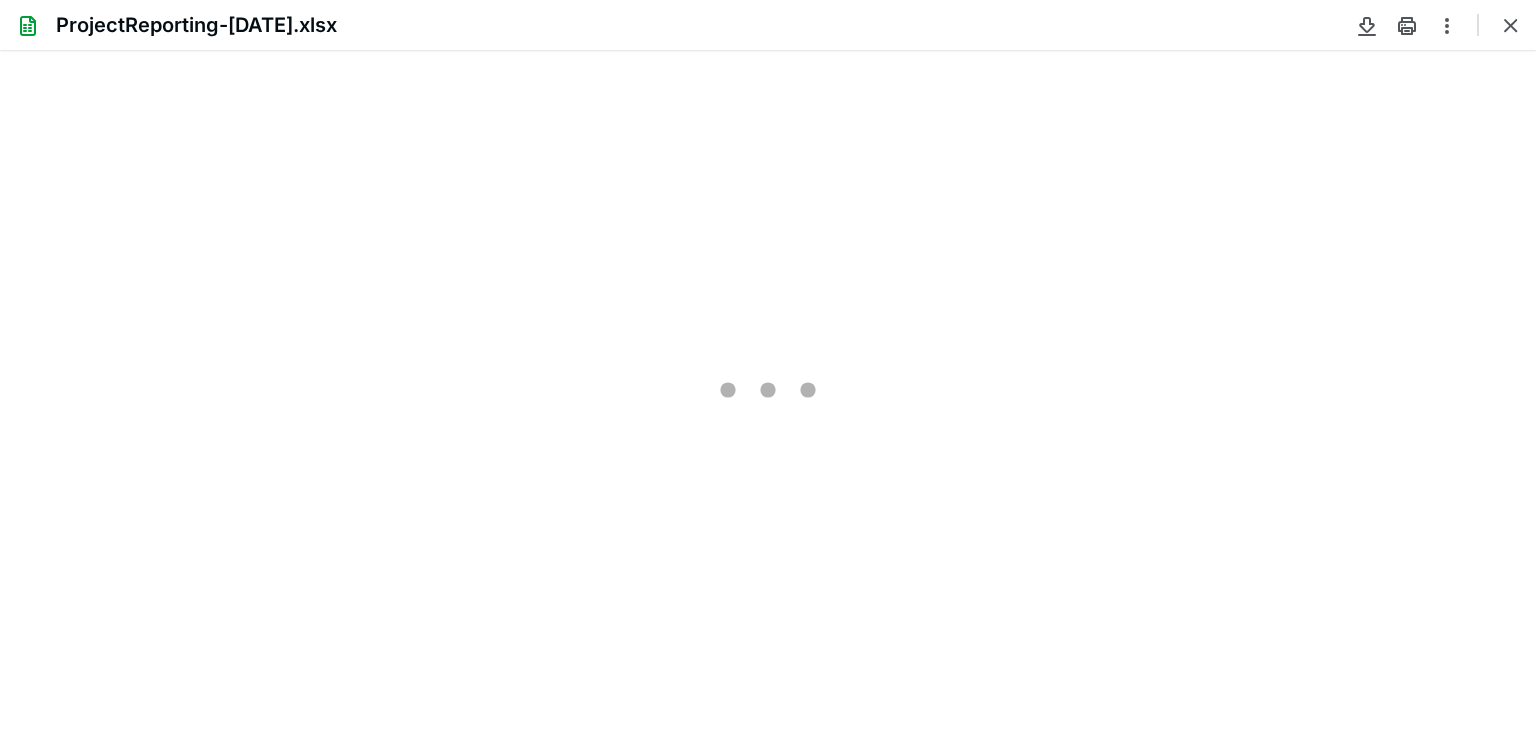 scroll, scrollTop: 0, scrollLeft: 35, axis: horizontal 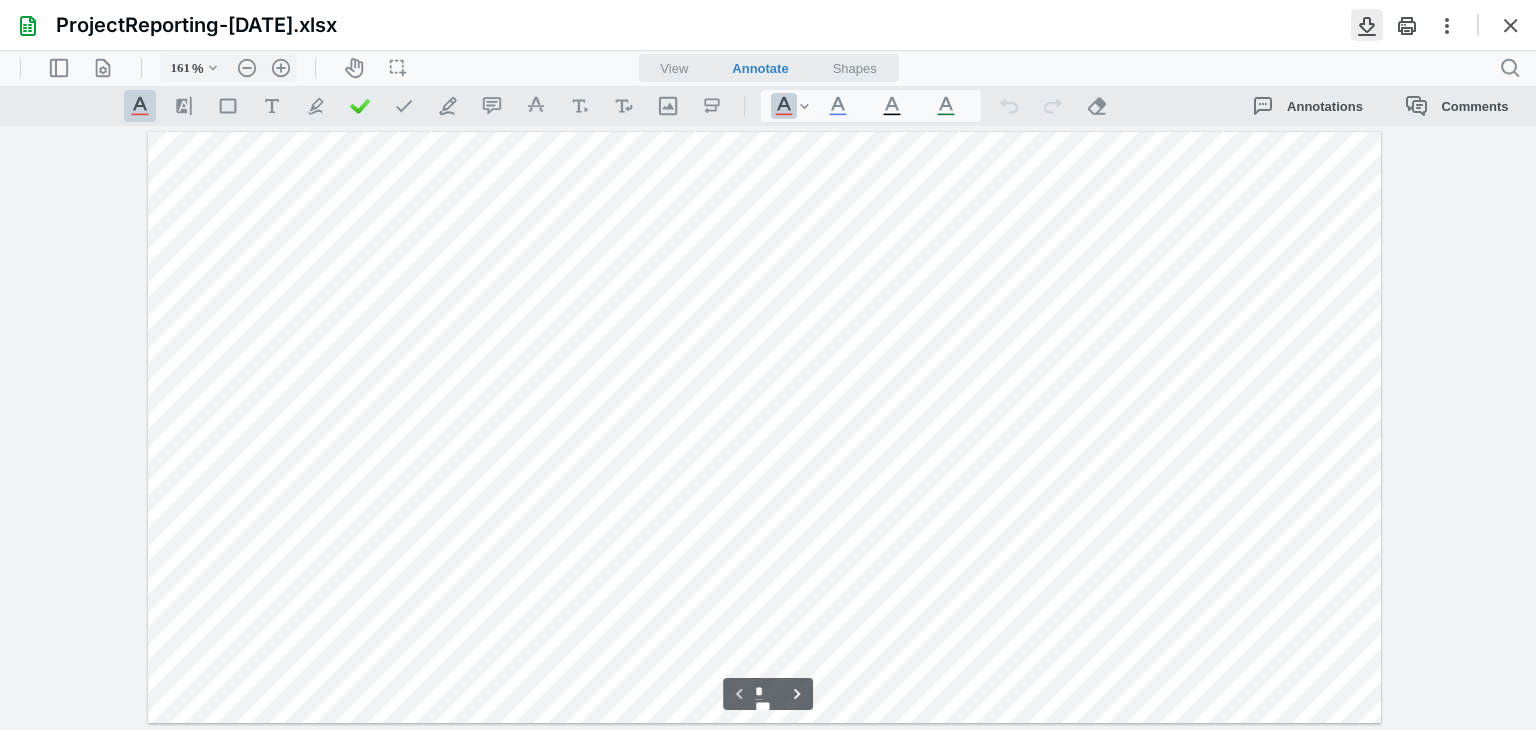 click at bounding box center [1367, 25] 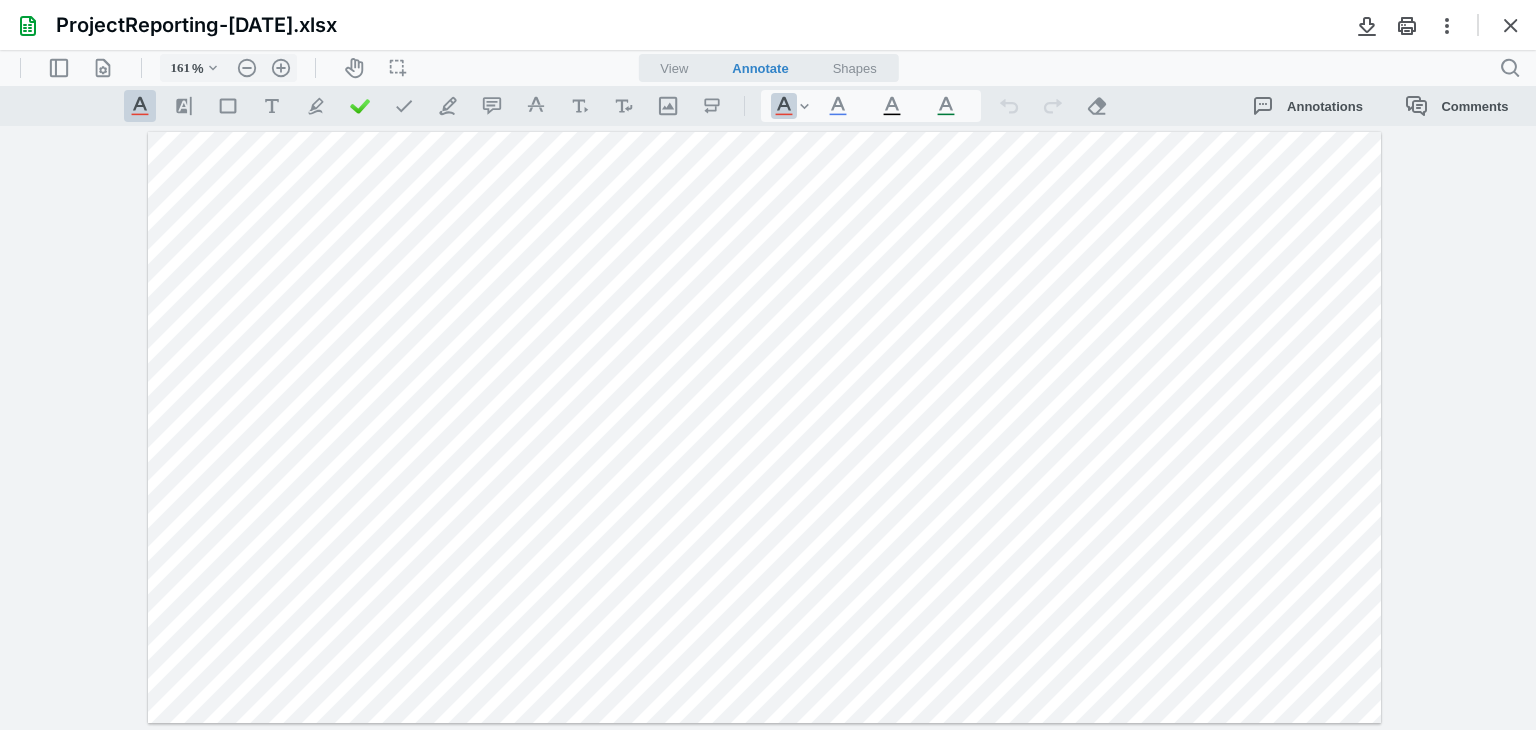 scroll, scrollTop: 0, scrollLeft: 0, axis: both 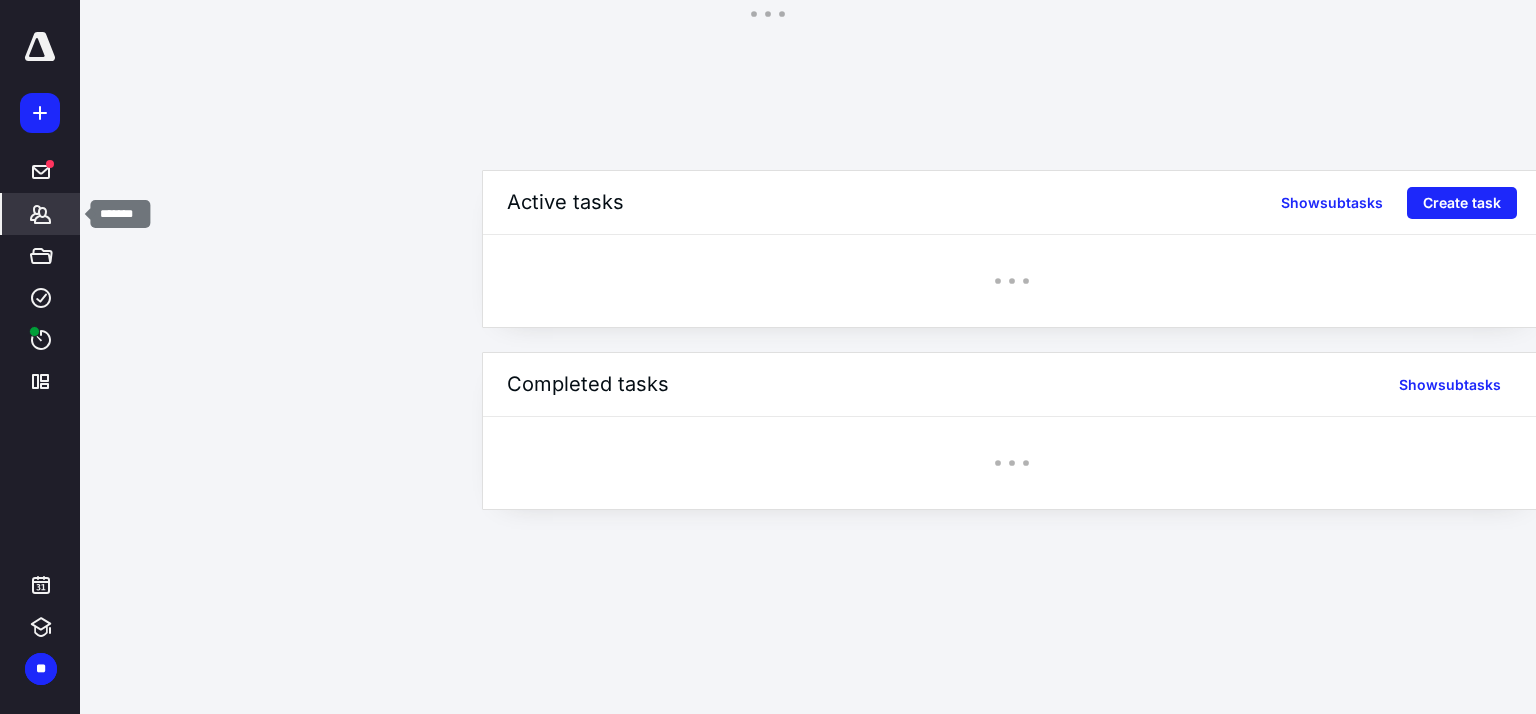 click 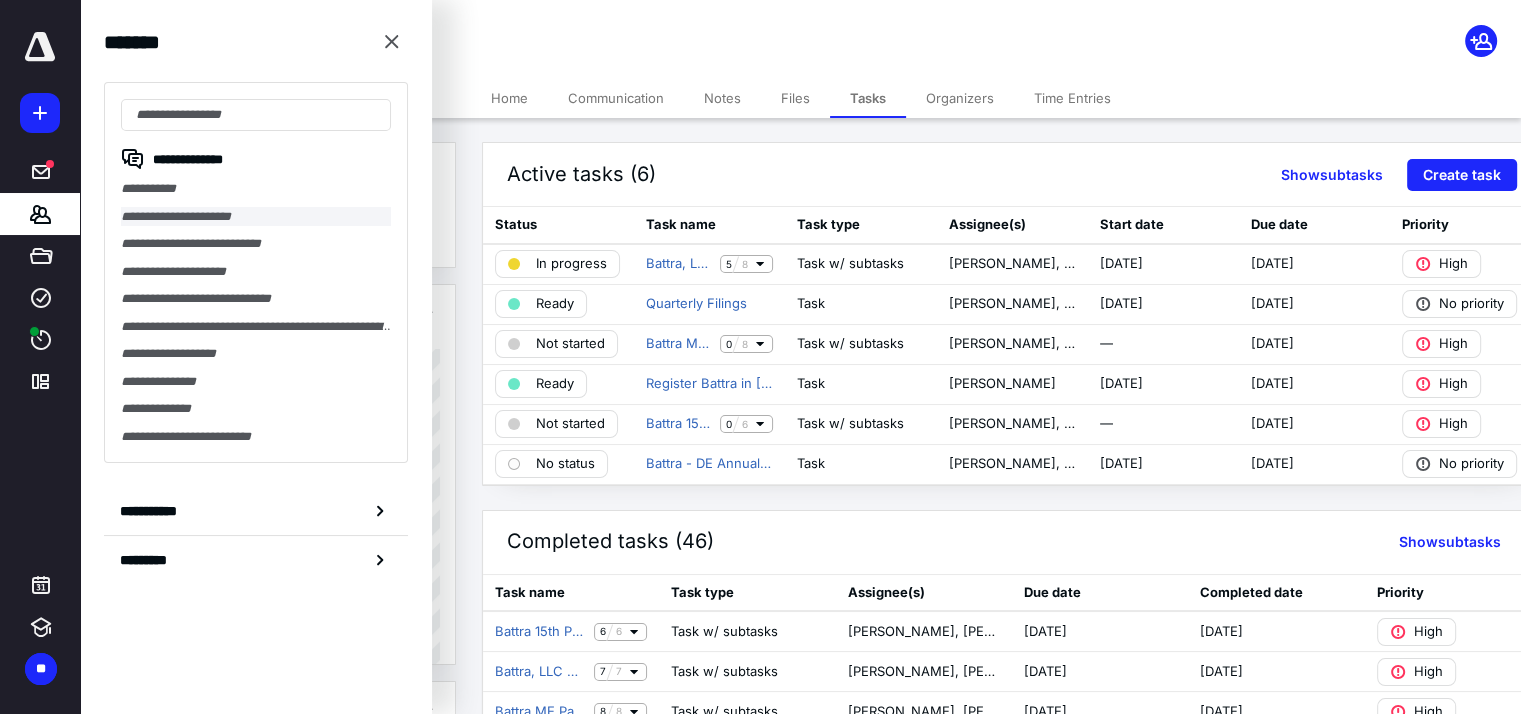 click on "**********" at bounding box center [256, 217] 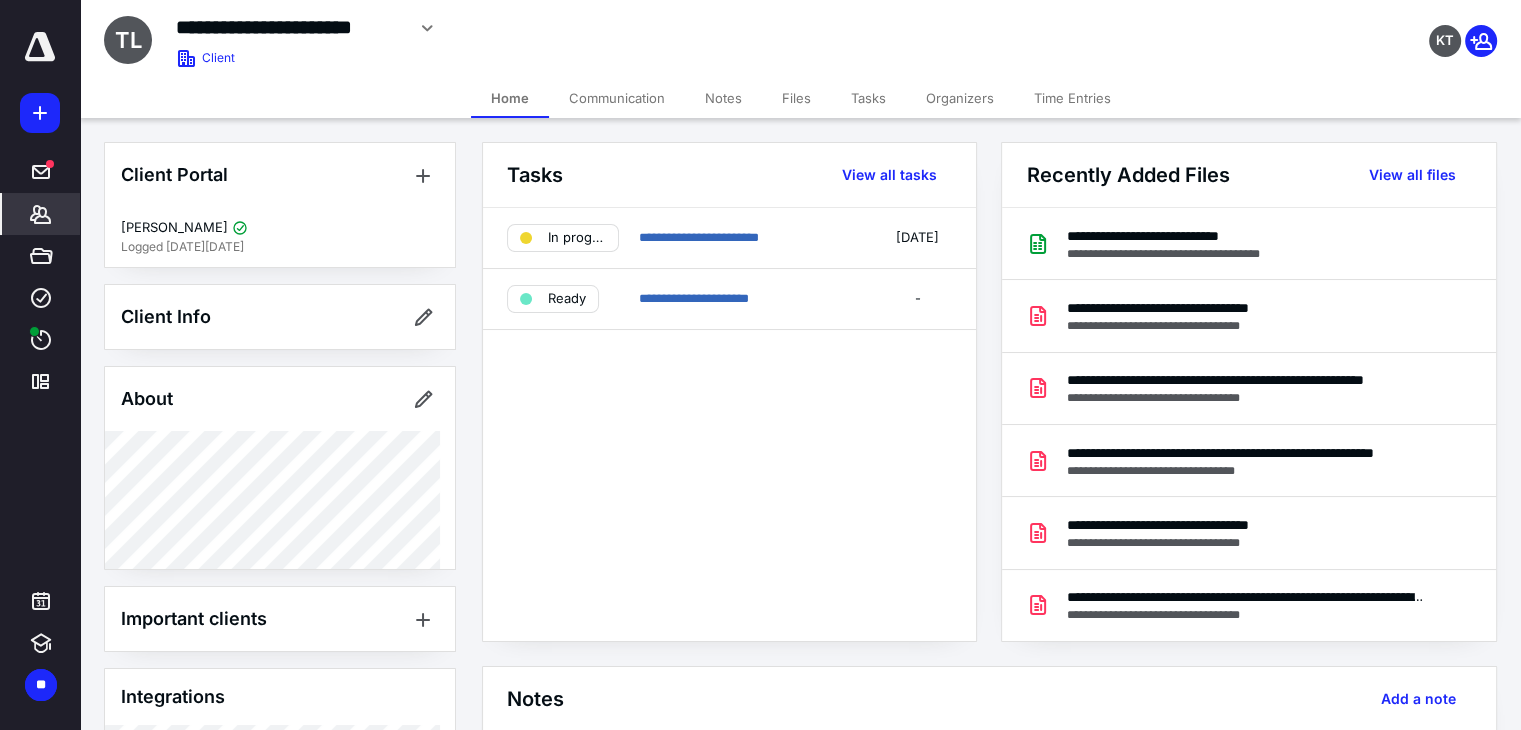 click on "Files" at bounding box center [796, 98] 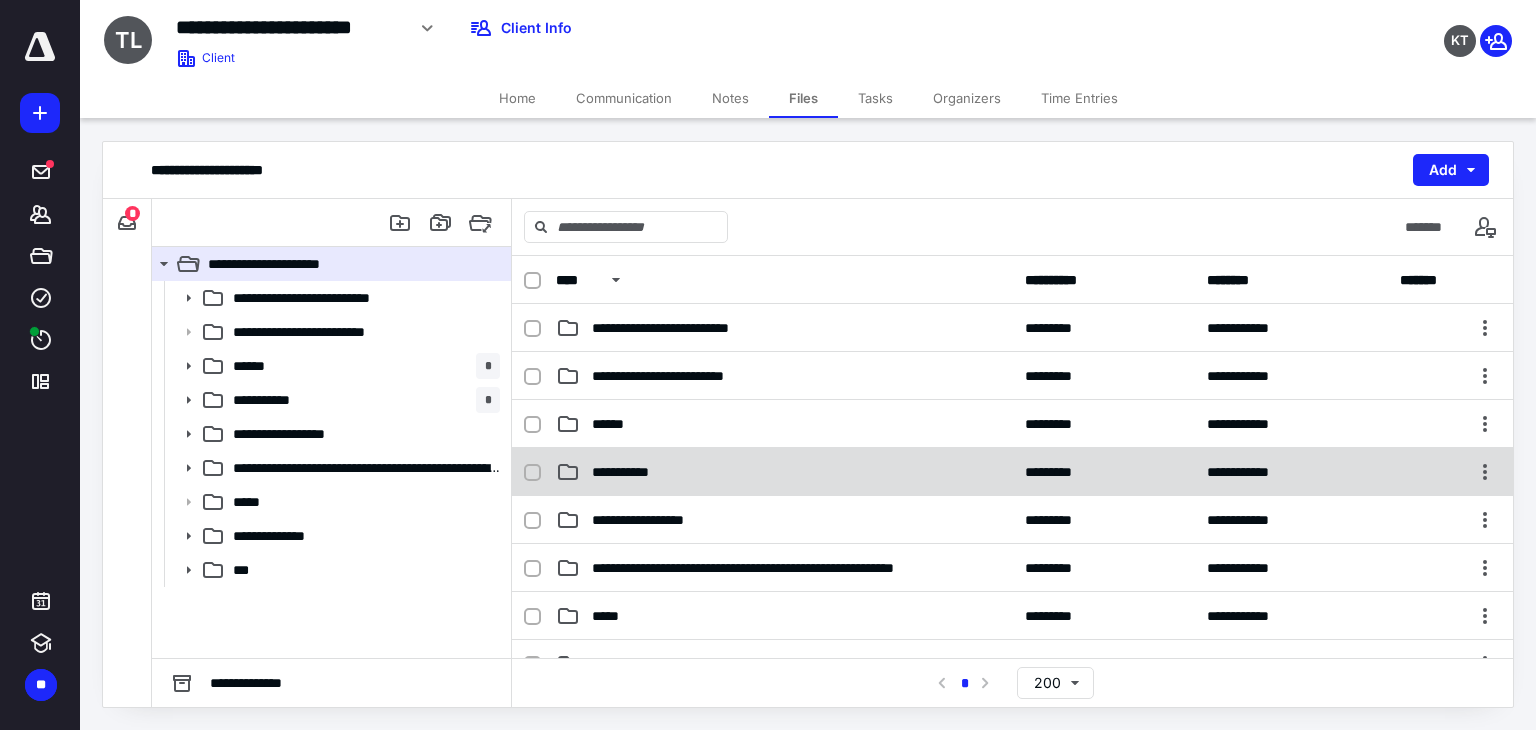 click on "**********" at bounding box center [635, 472] 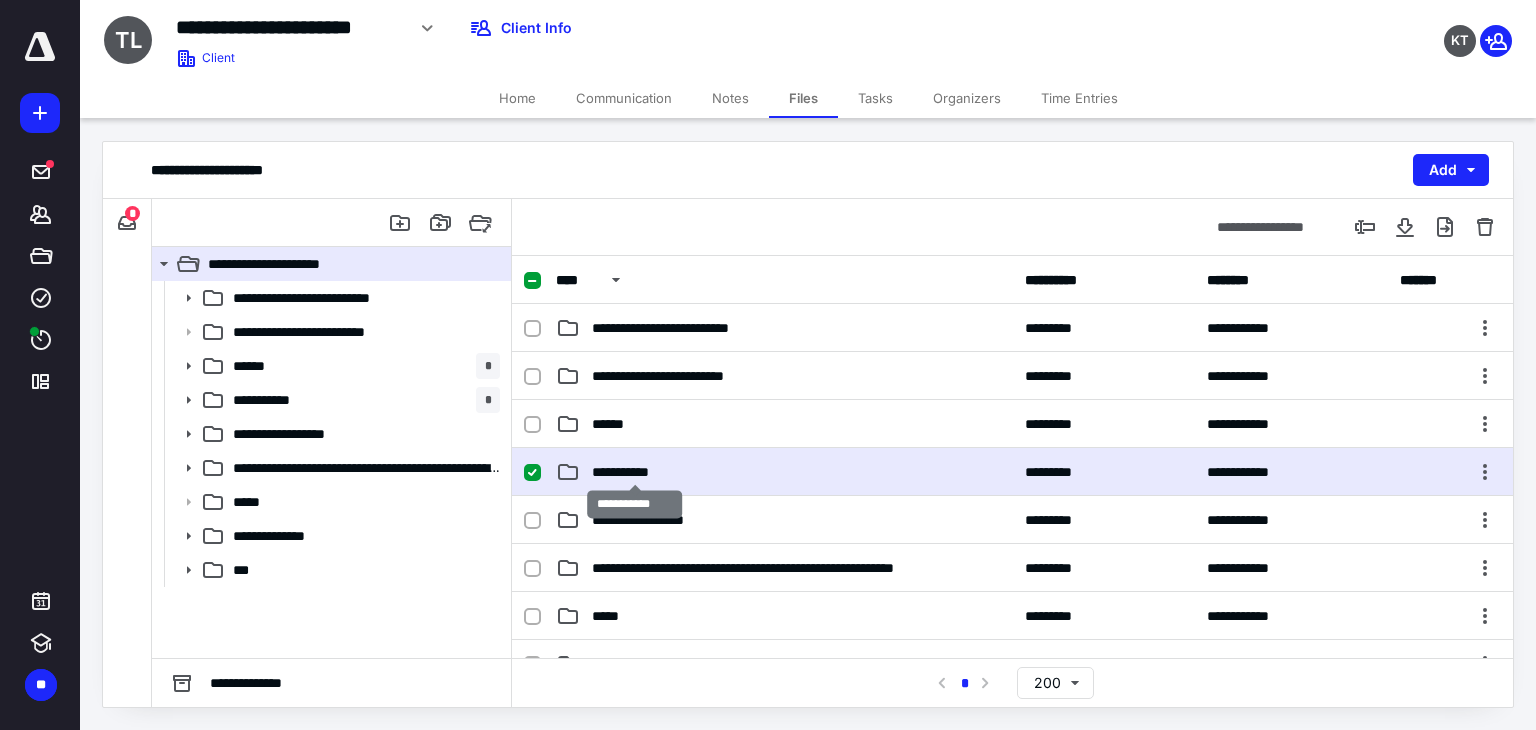 click on "**********" at bounding box center [635, 472] 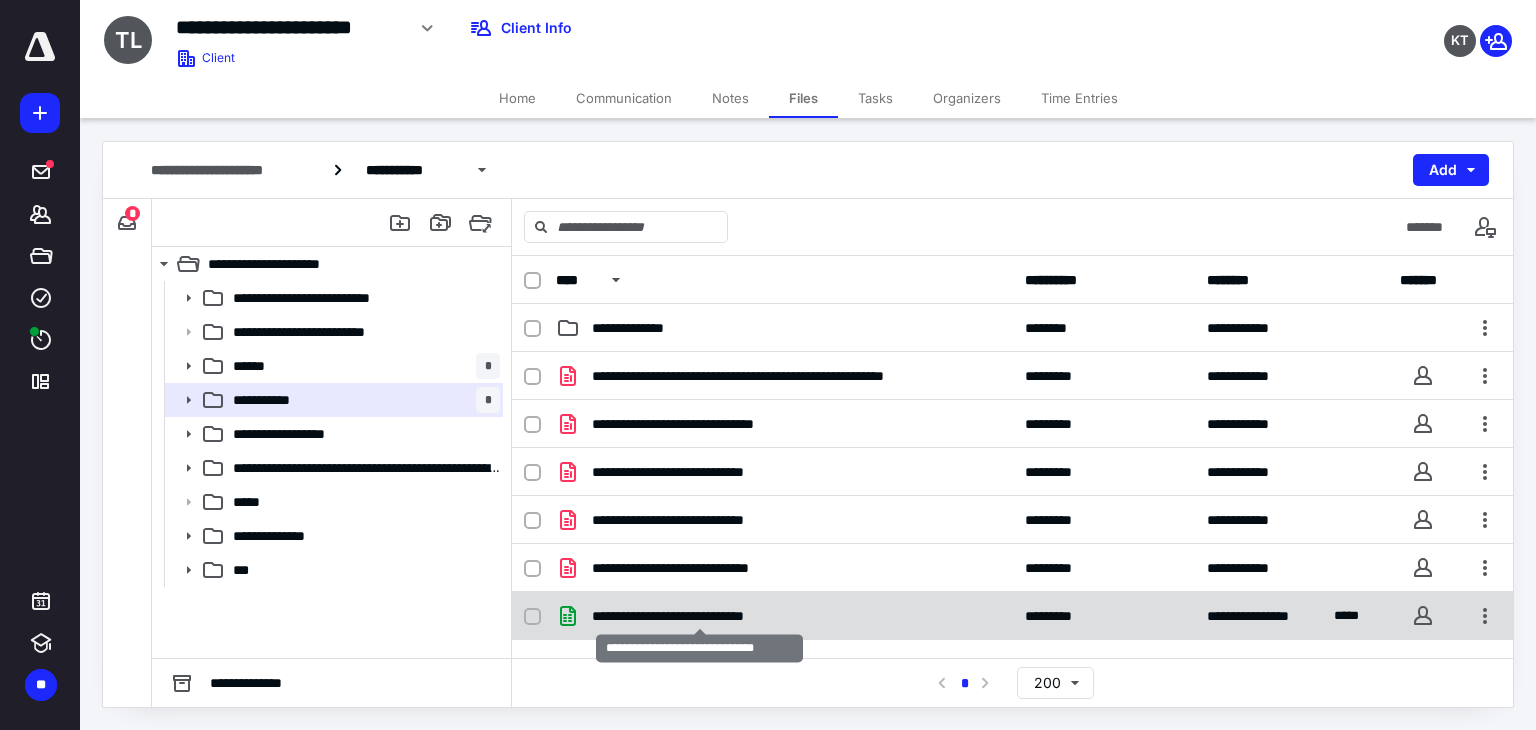 click on "**********" at bounding box center (699, 616) 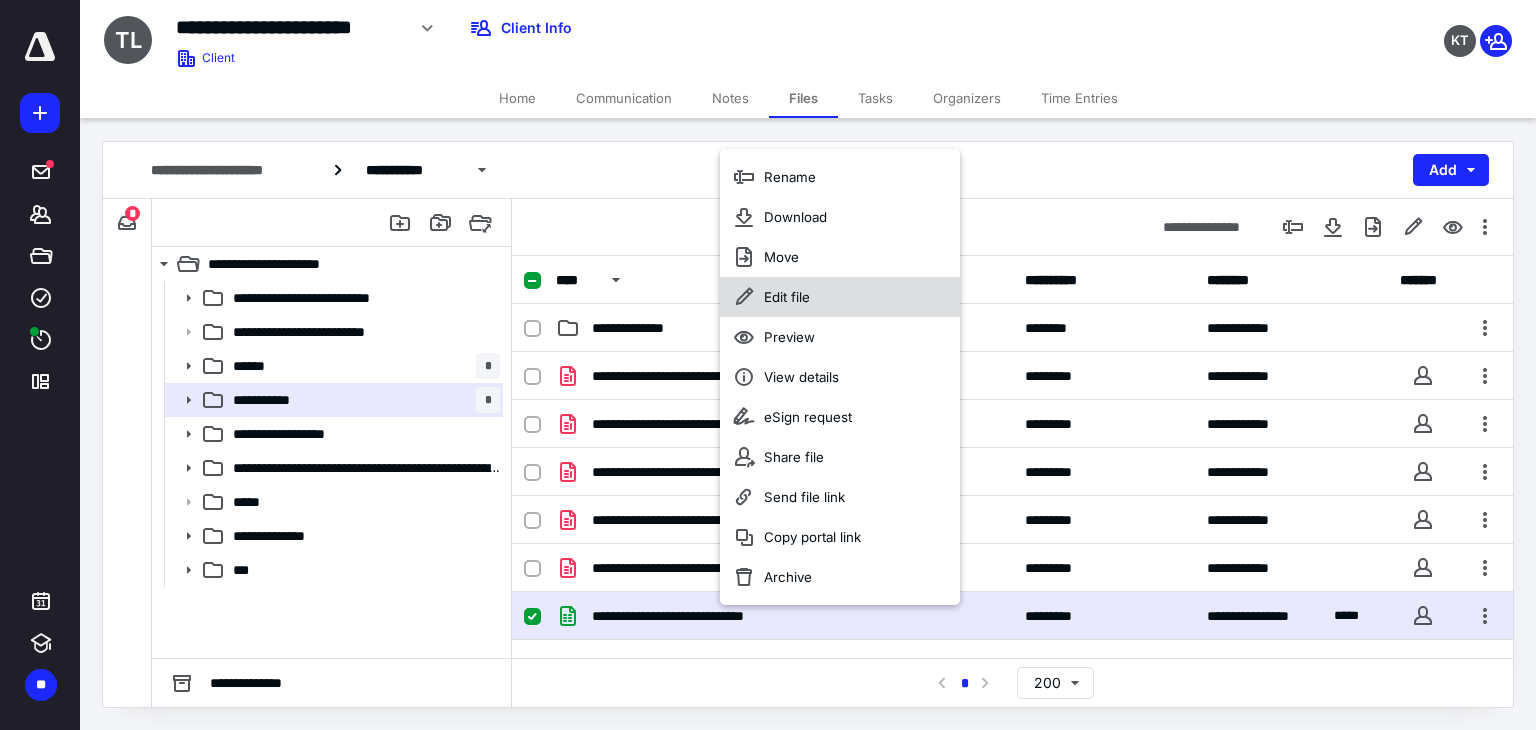 click on "Edit file" at bounding box center [787, 297] 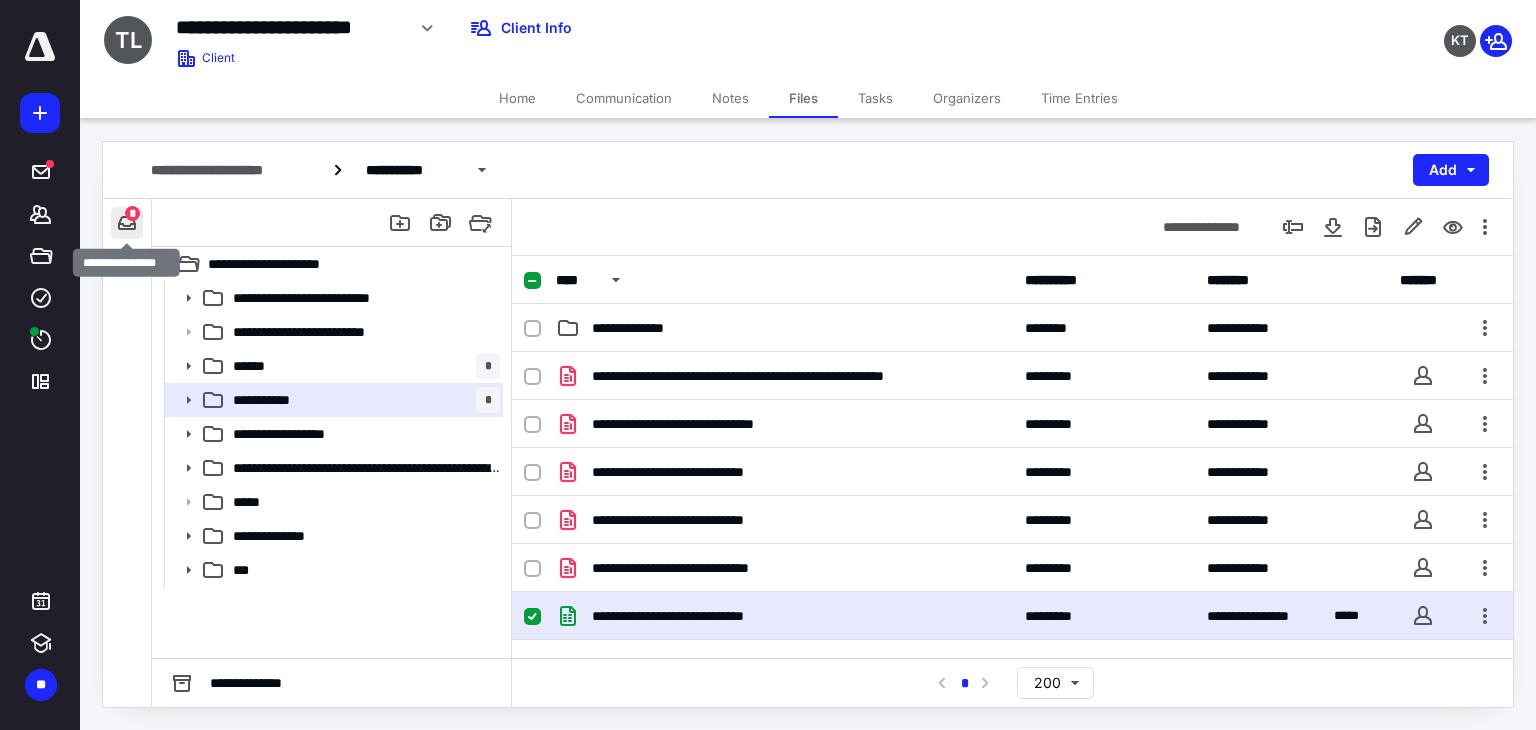click at bounding box center (127, 223) 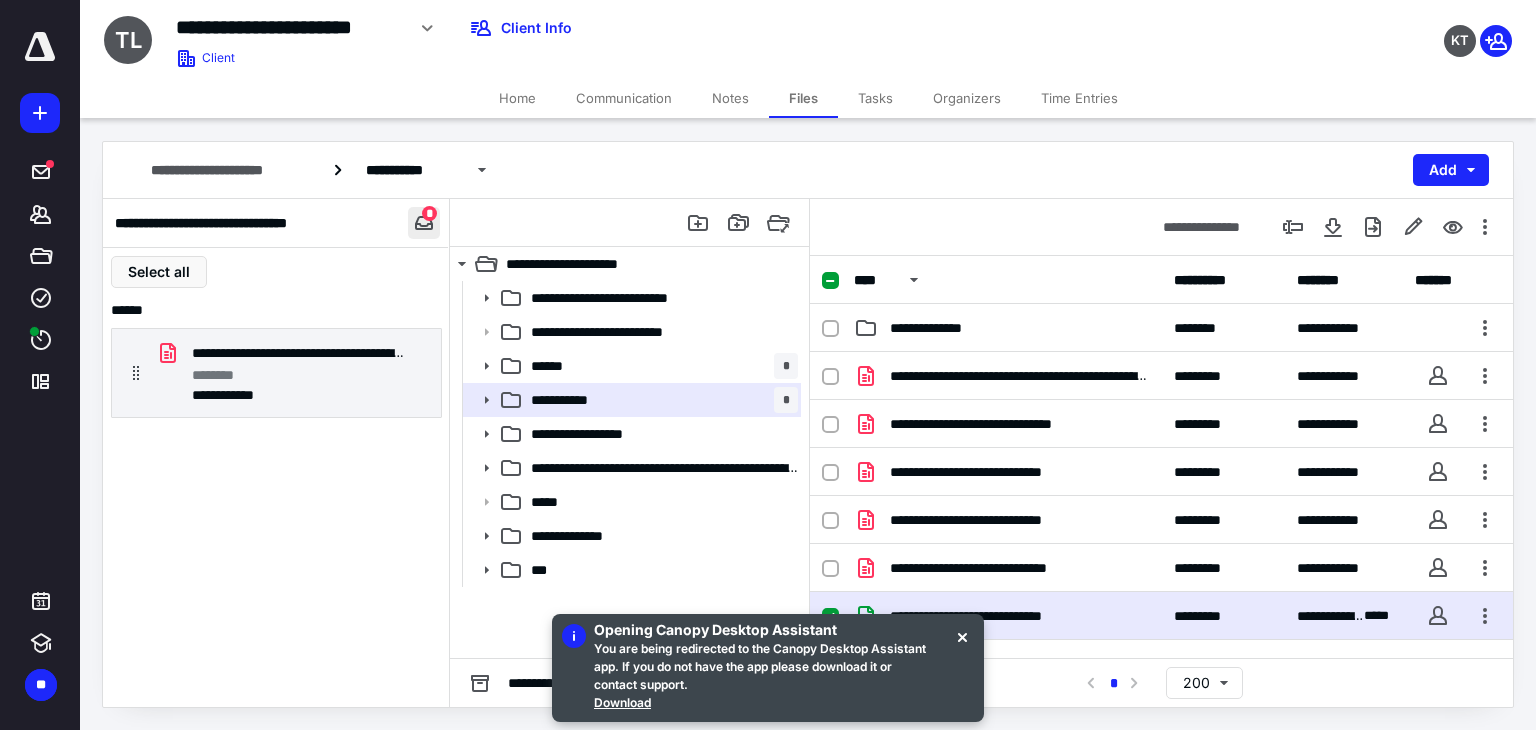 click at bounding box center (424, 223) 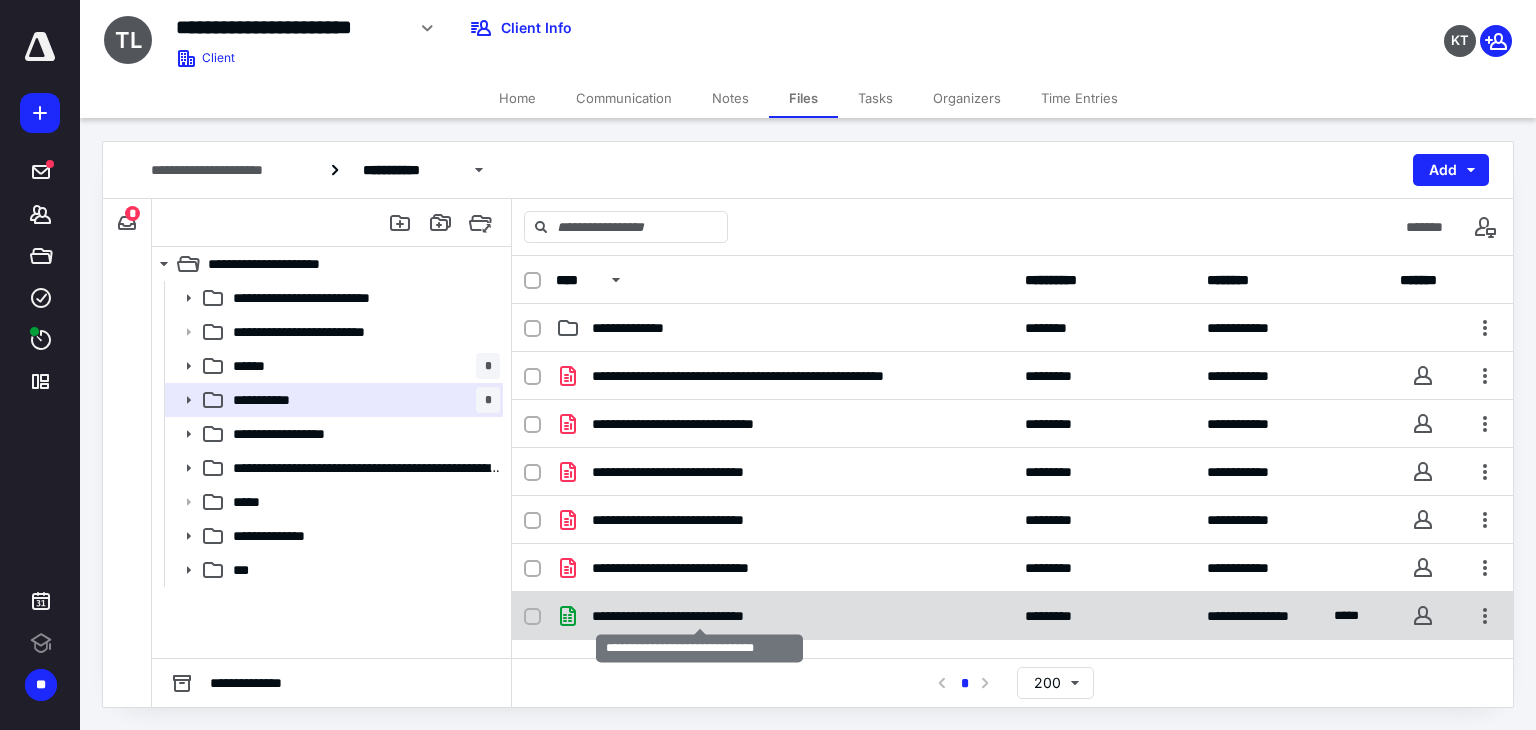 scroll, scrollTop: 0, scrollLeft: 0, axis: both 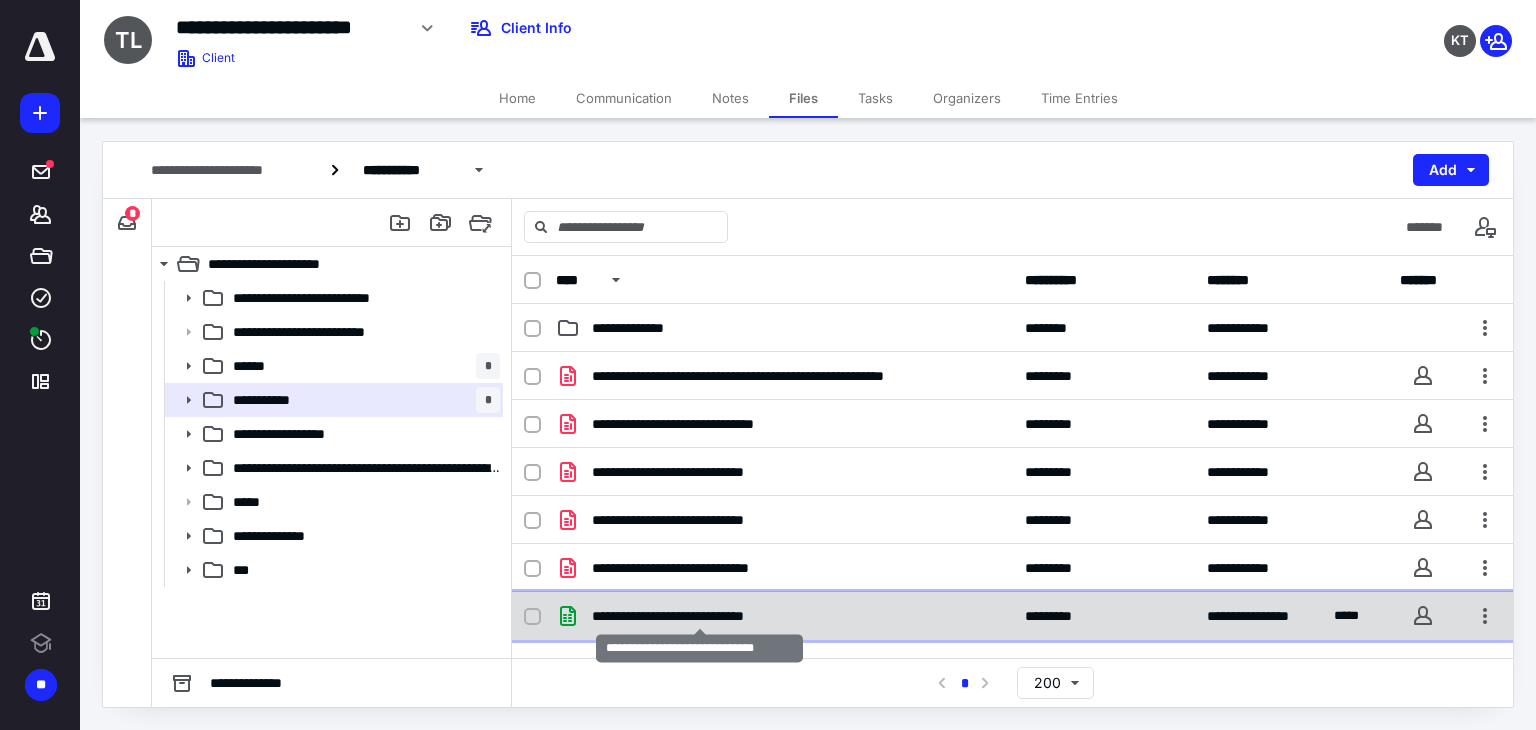 click on "**********" at bounding box center [699, 616] 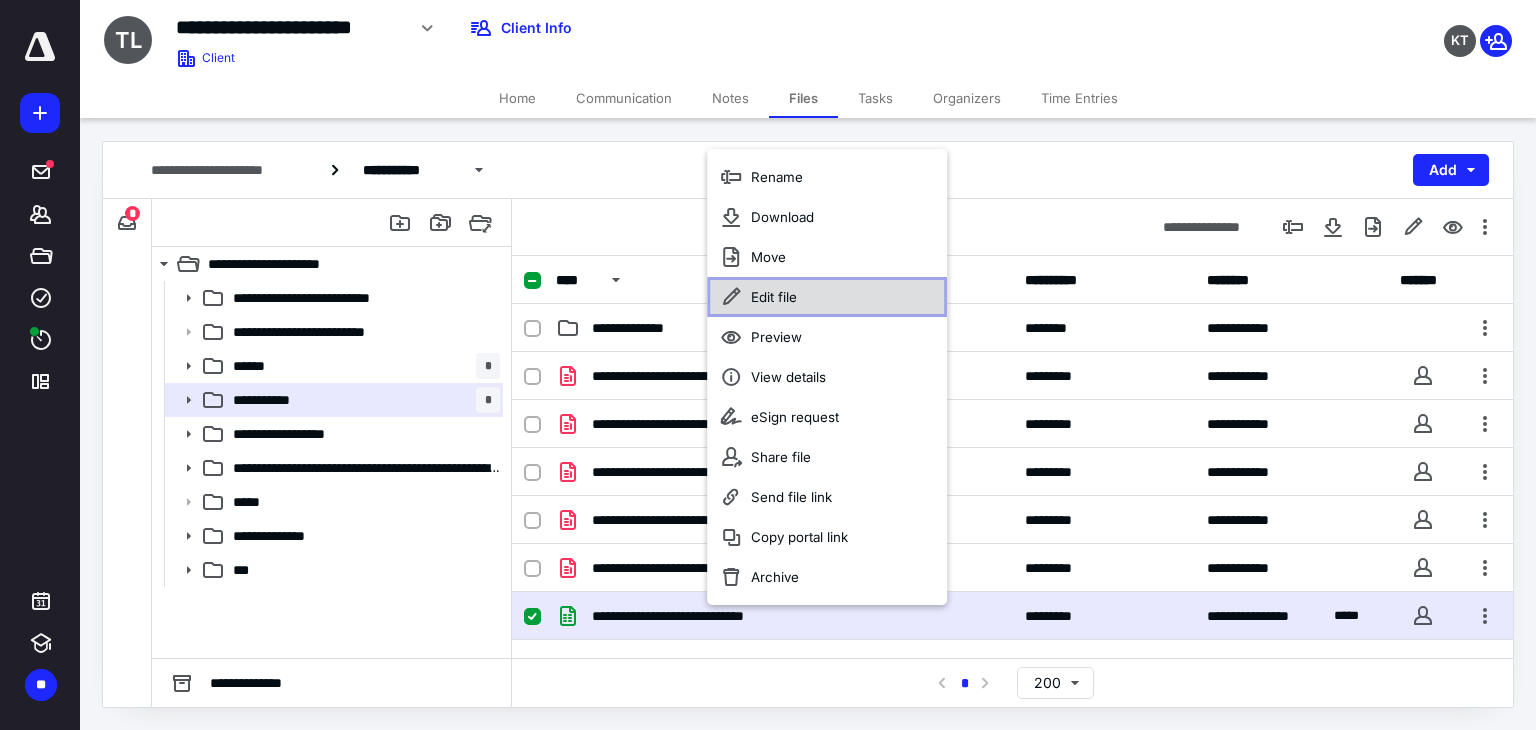 click on "Edit file" at bounding box center (827, 297) 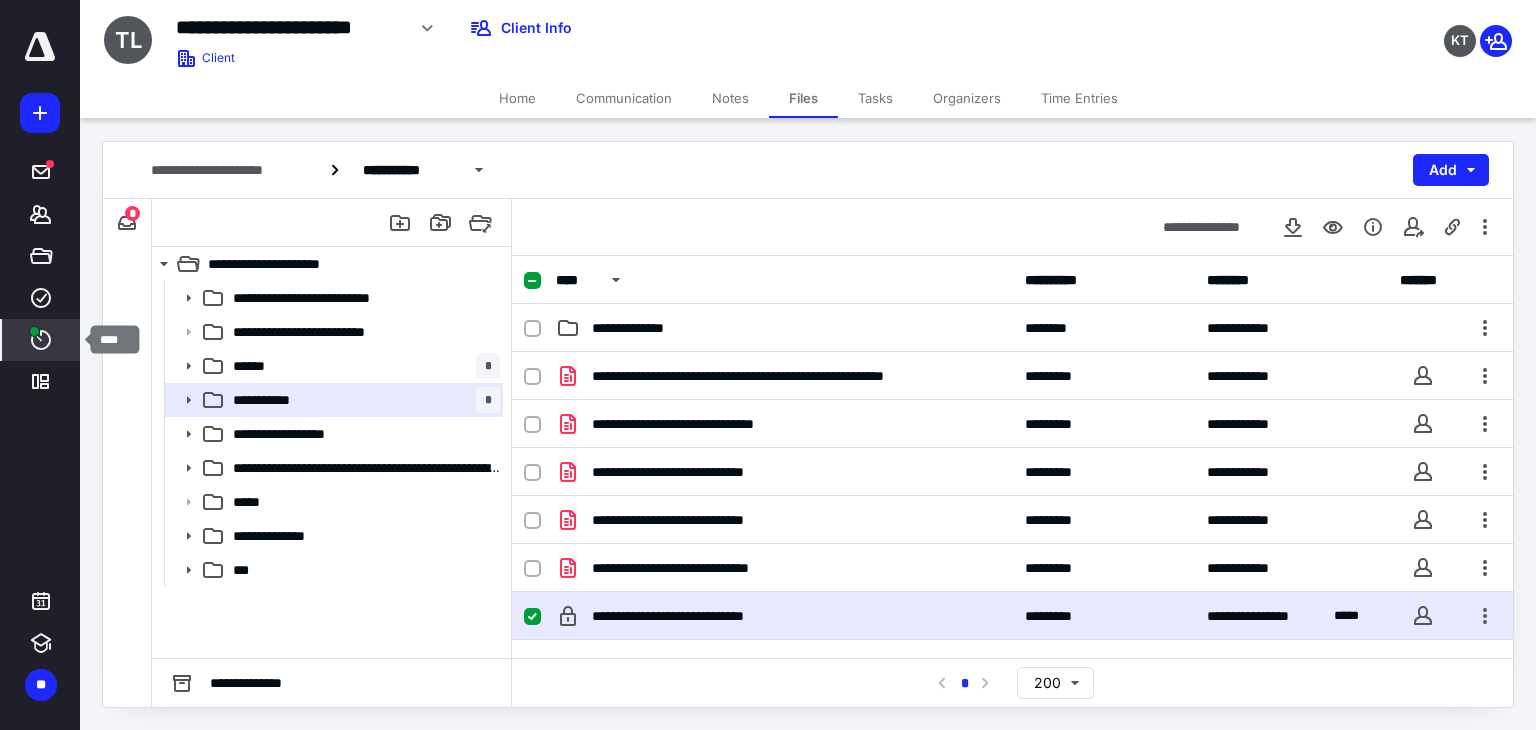 click at bounding box center [34, 331] 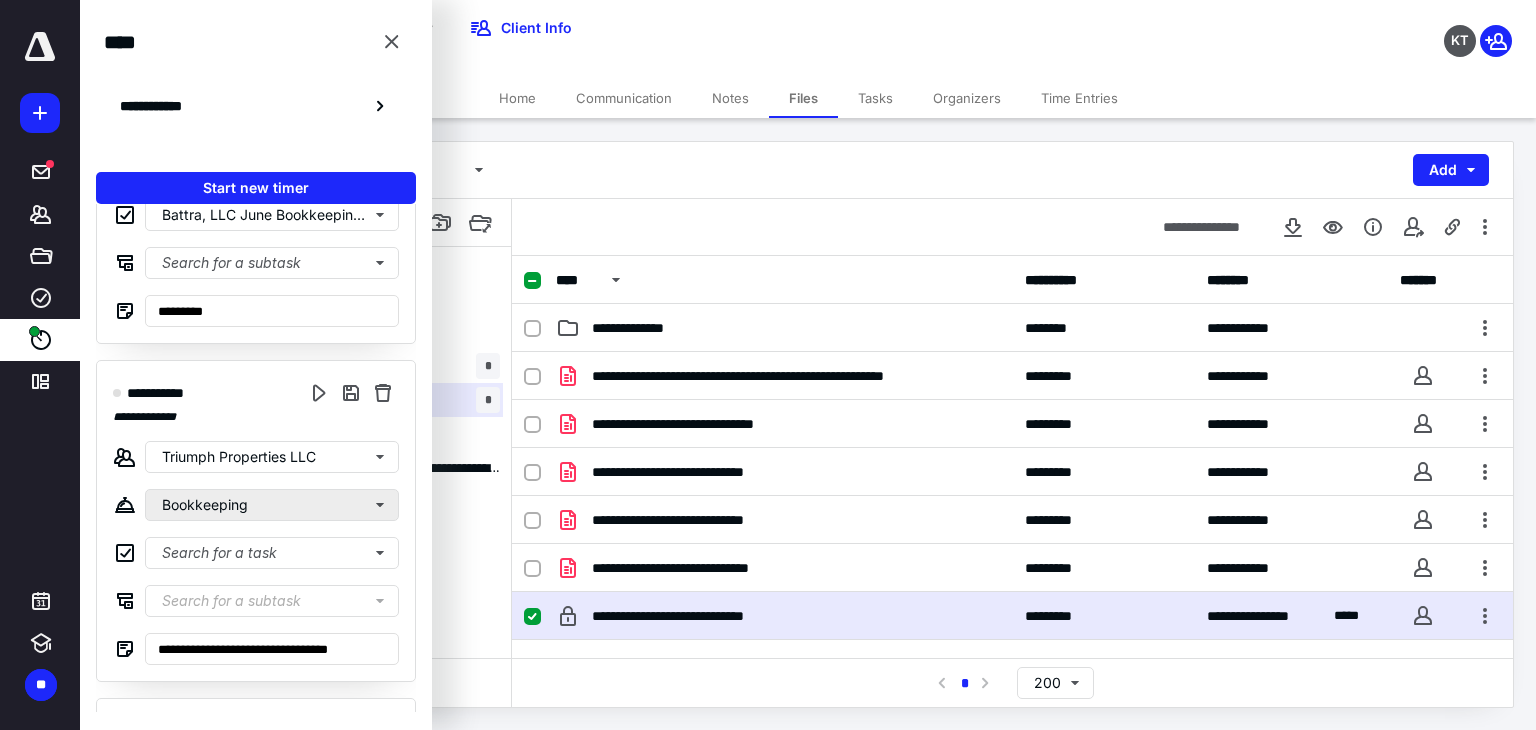 scroll, scrollTop: 200, scrollLeft: 0, axis: vertical 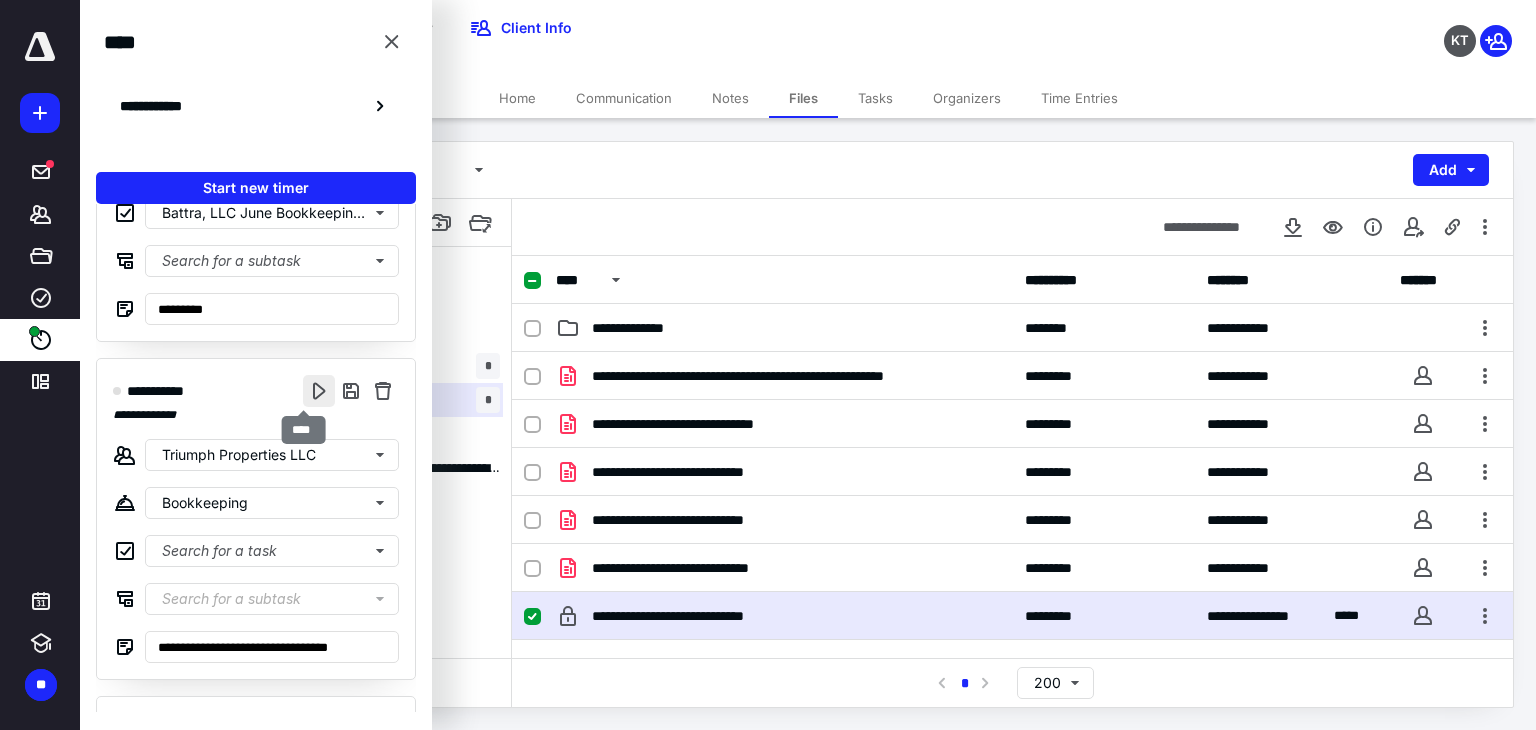 click at bounding box center (319, 391) 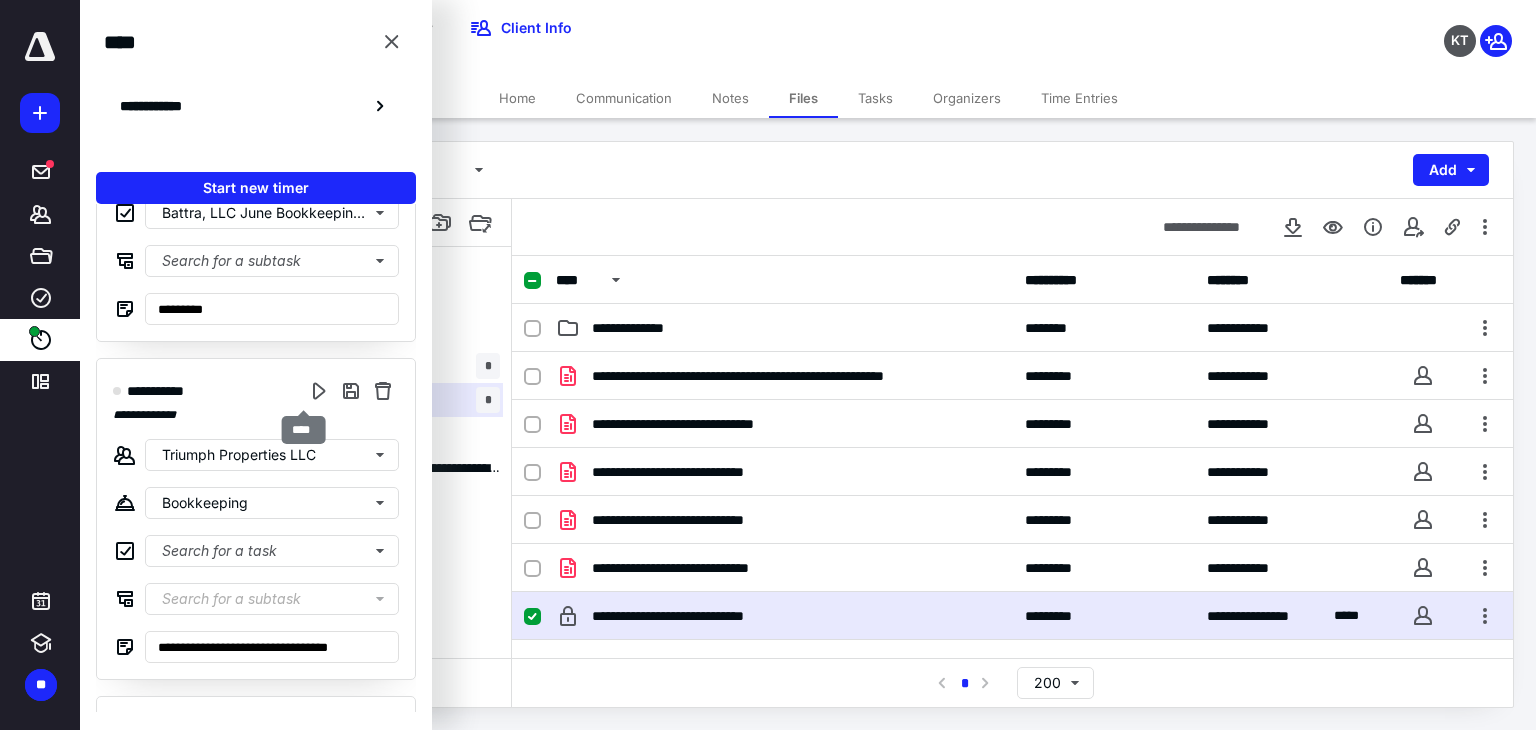 scroll, scrollTop: 0, scrollLeft: 0, axis: both 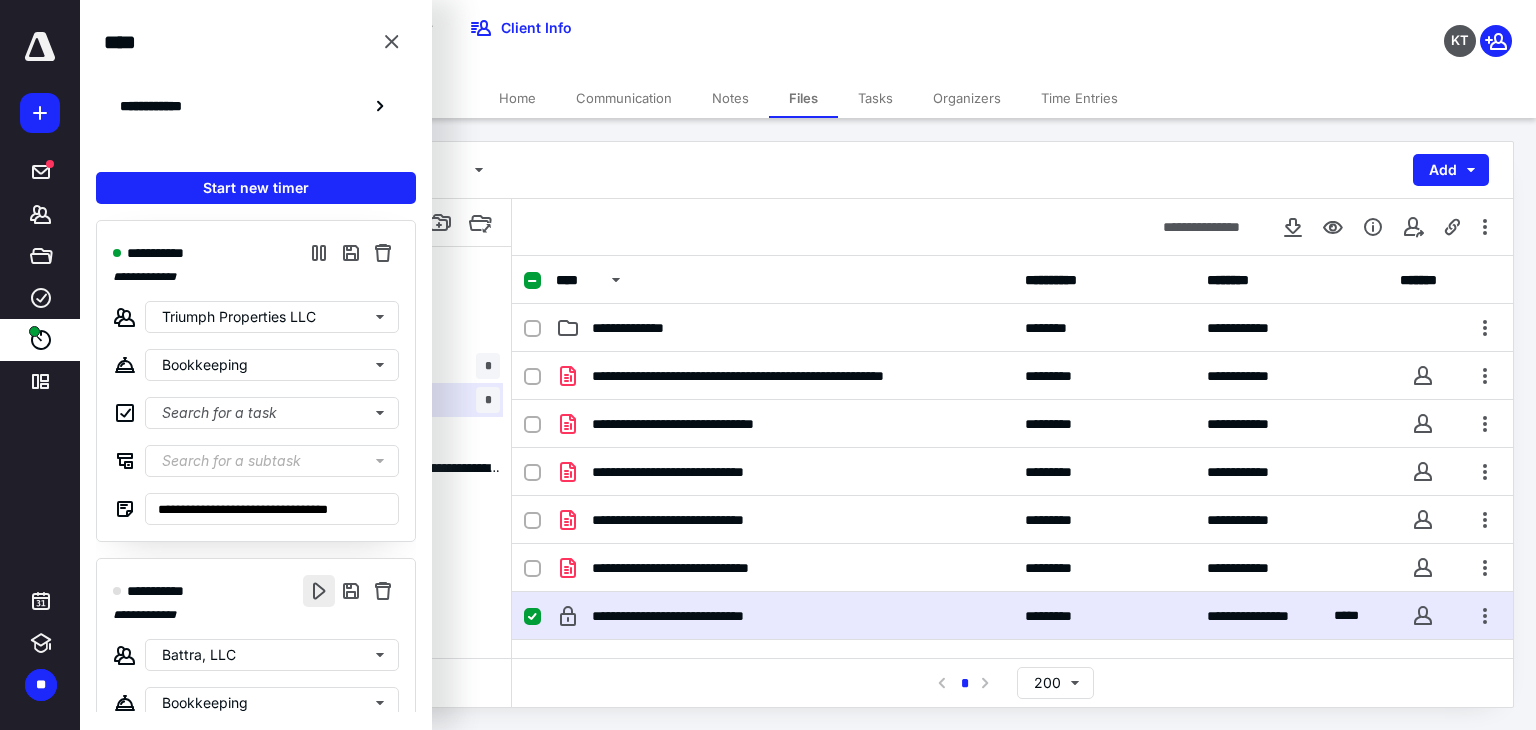 click at bounding box center [319, 591] 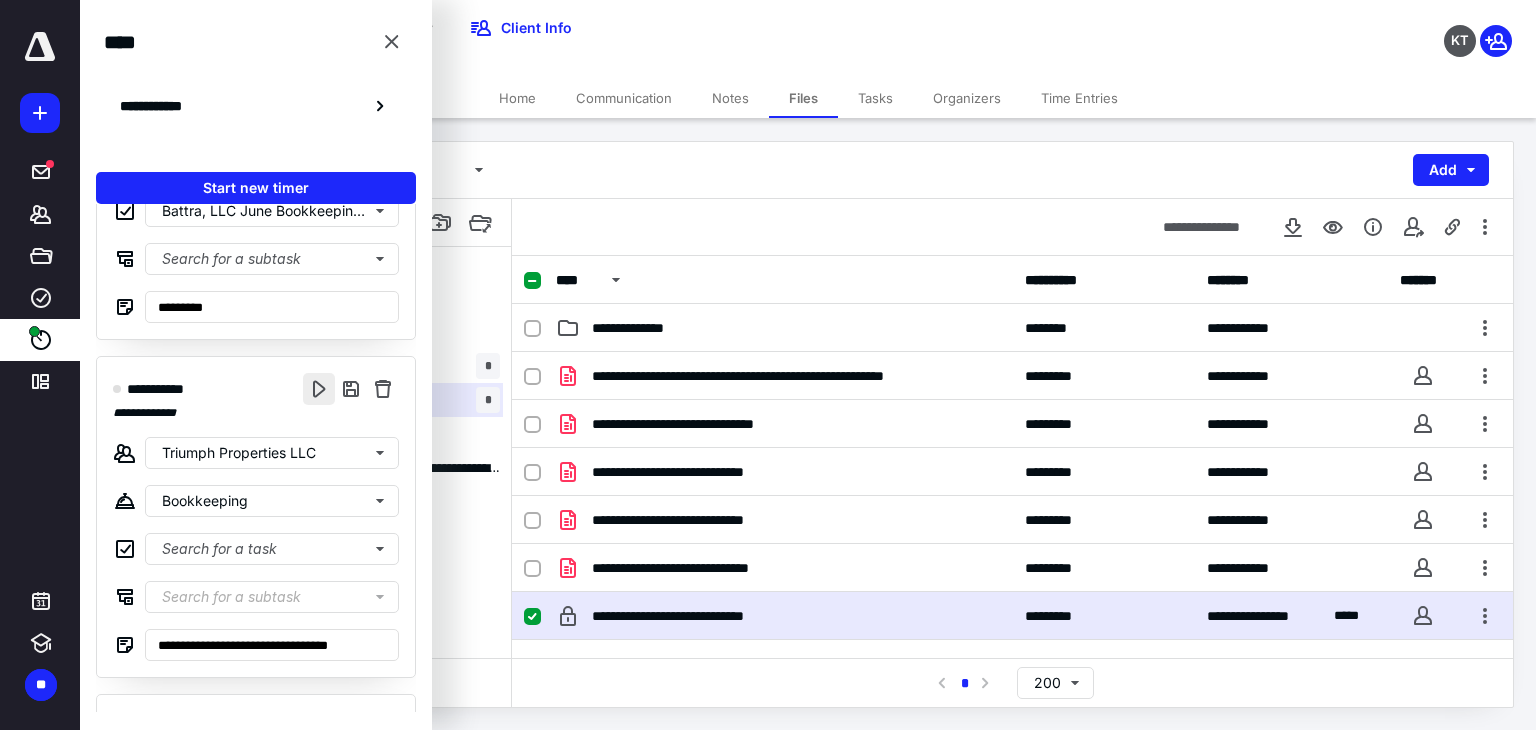 scroll, scrollTop: 200, scrollLeft: 0, axis: vertical 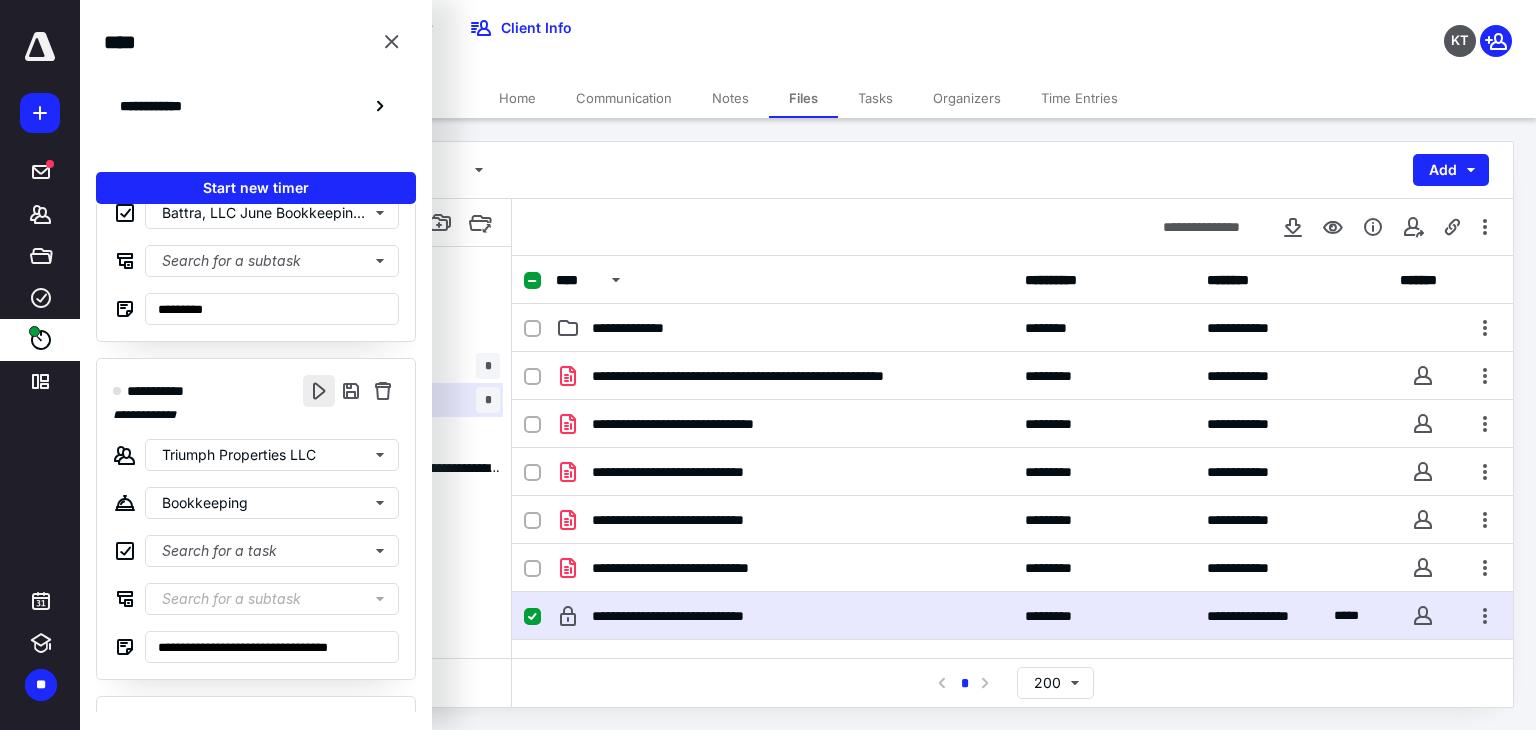 click at bounding box center [319, 391] 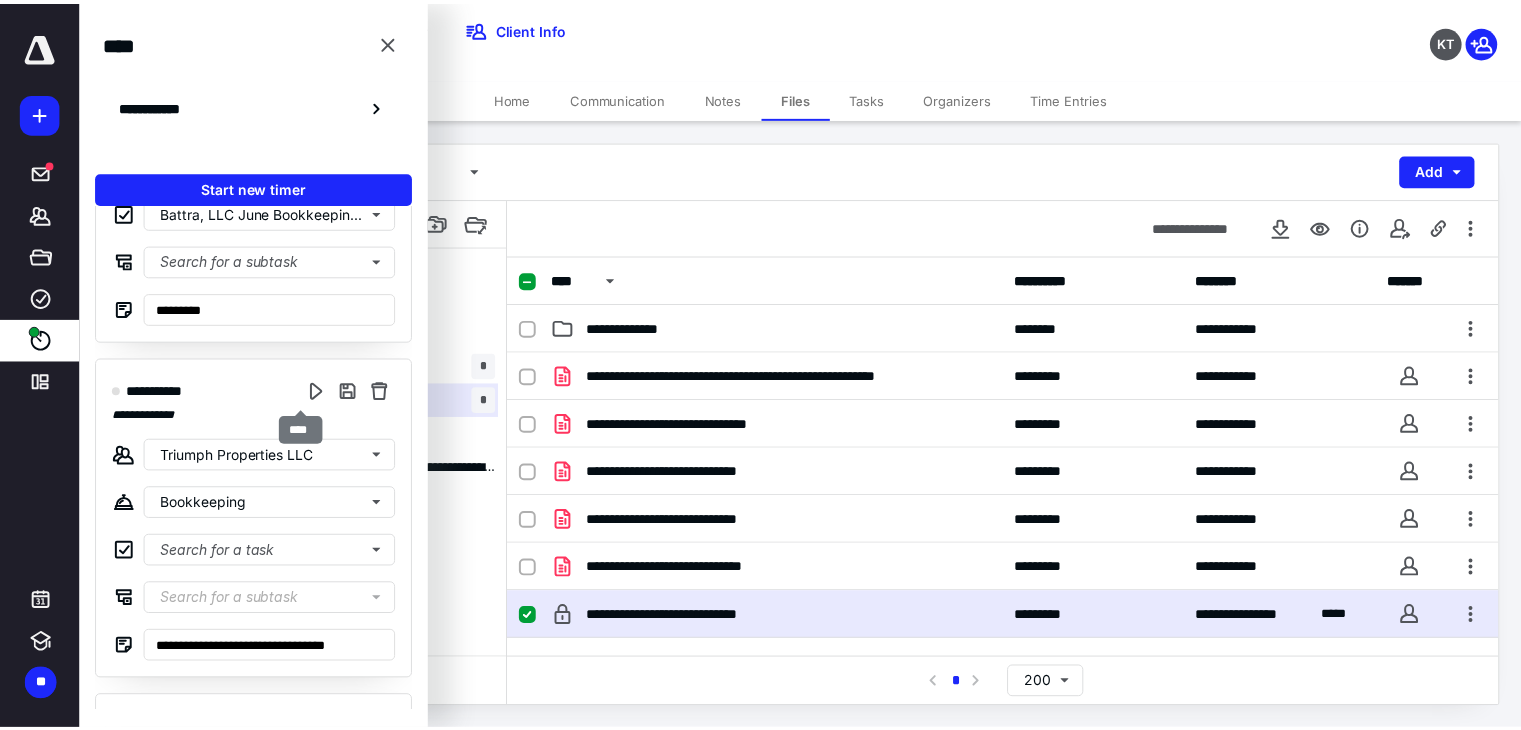 scroll, scrollTop: 0, scrollLeft: 0, axis: both 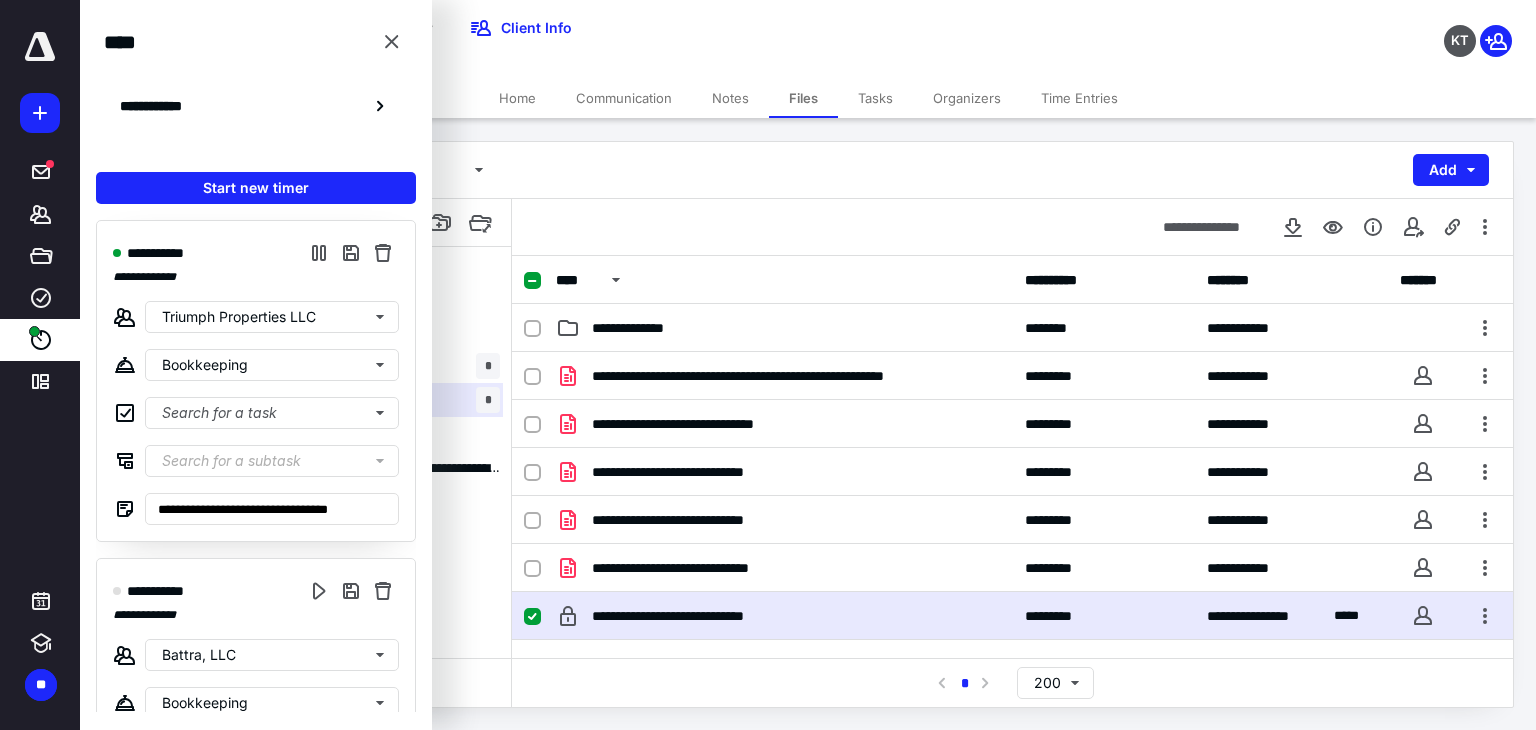 click on "**********" at bounding box center (808, 424) 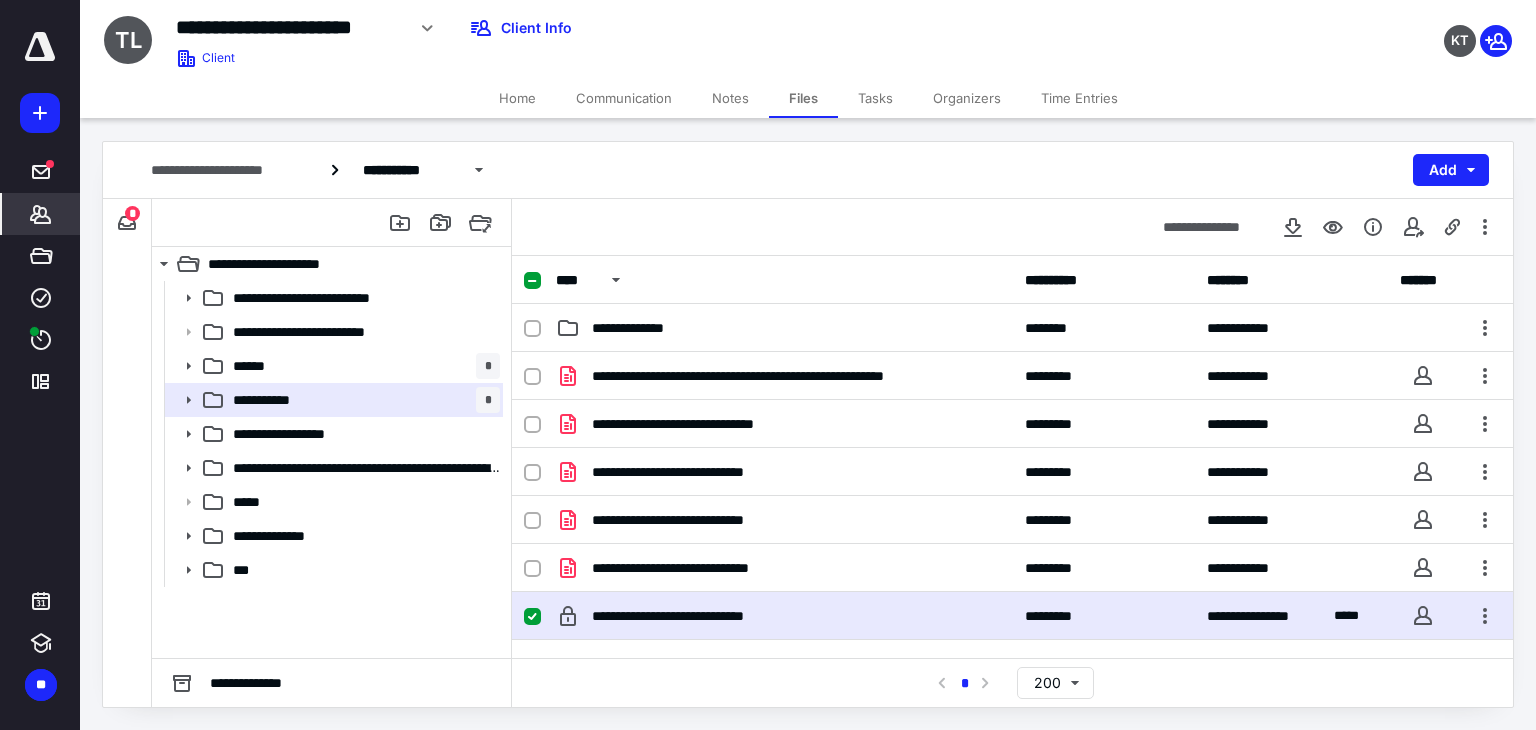 click 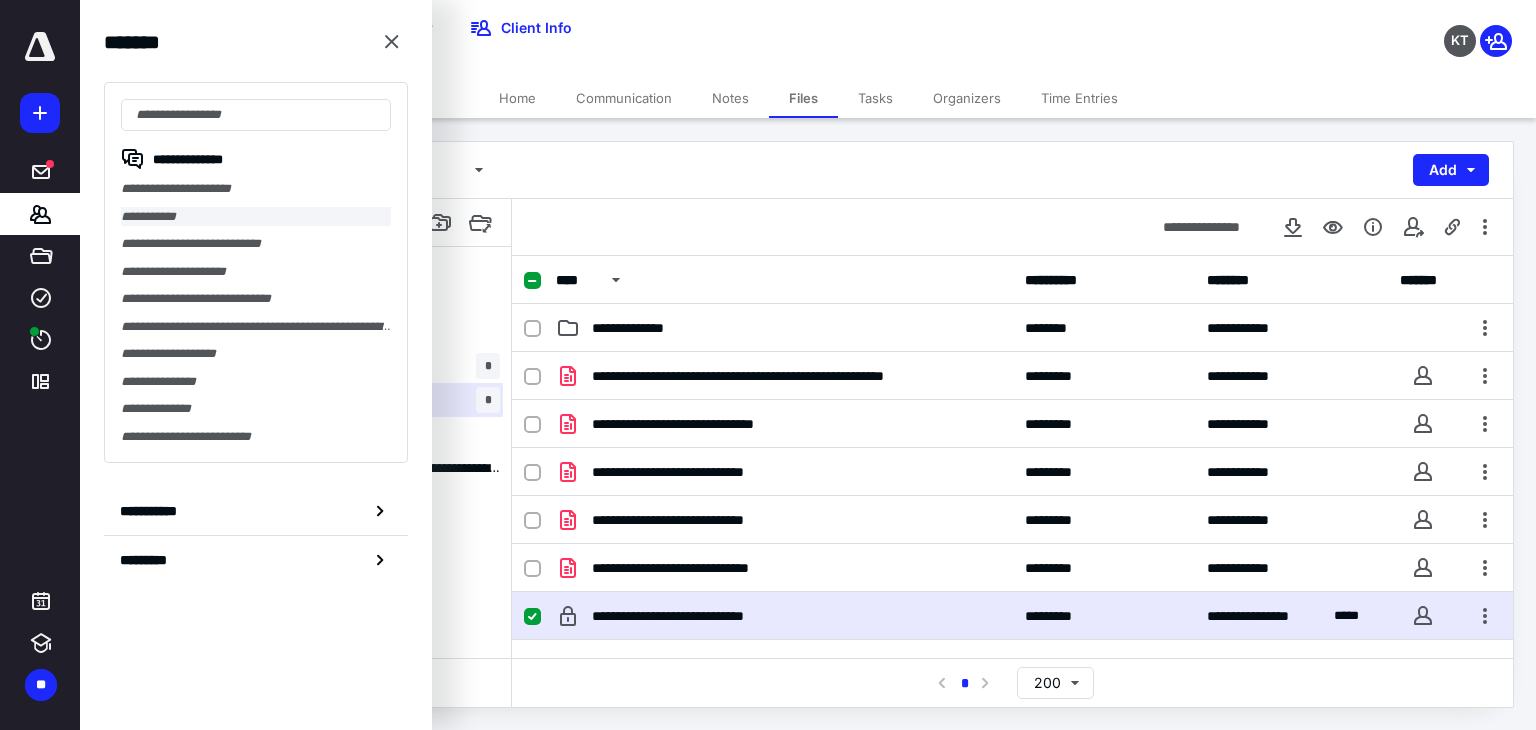 click on "**********" at bounding box center (256, 217) 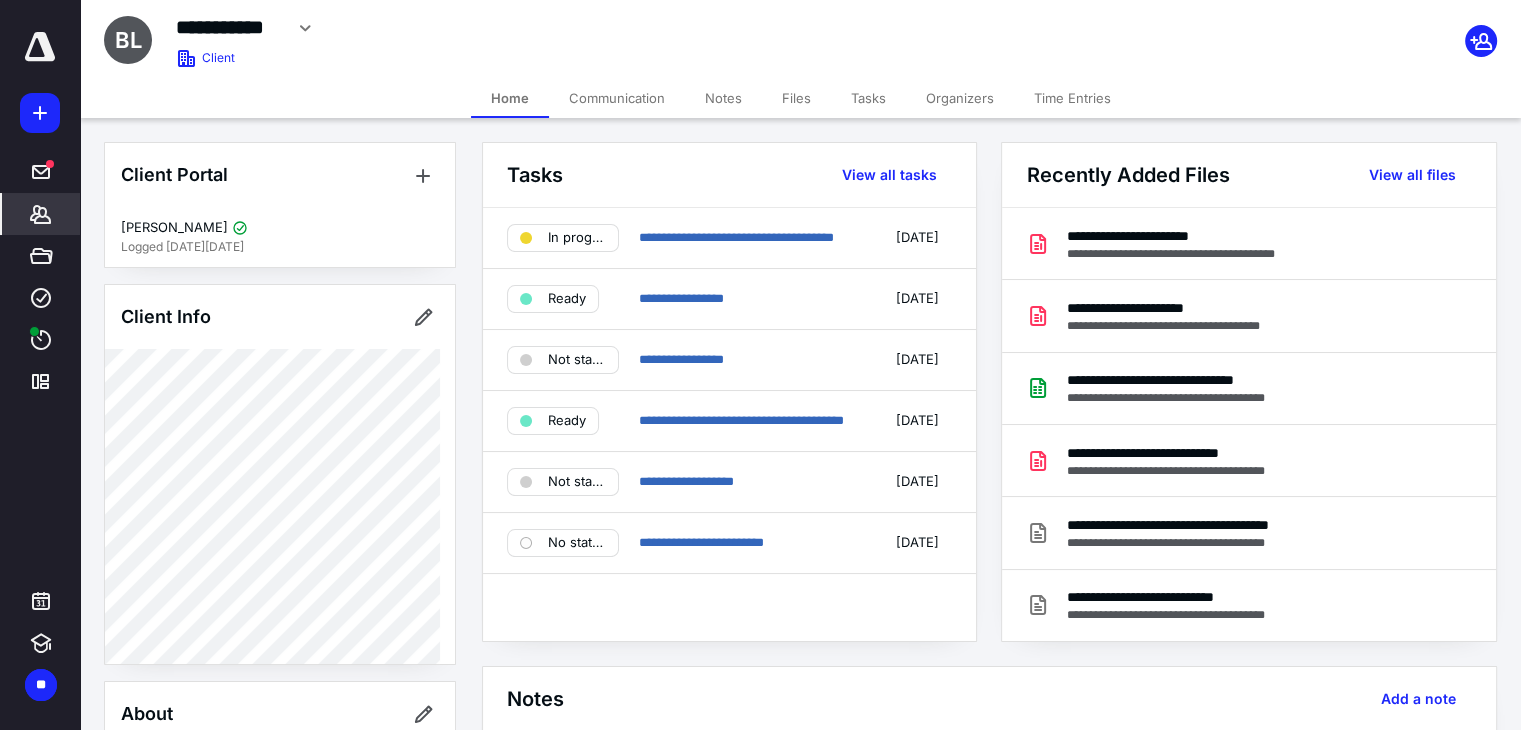 click on "Tasks" at bounding box center (868, 98) 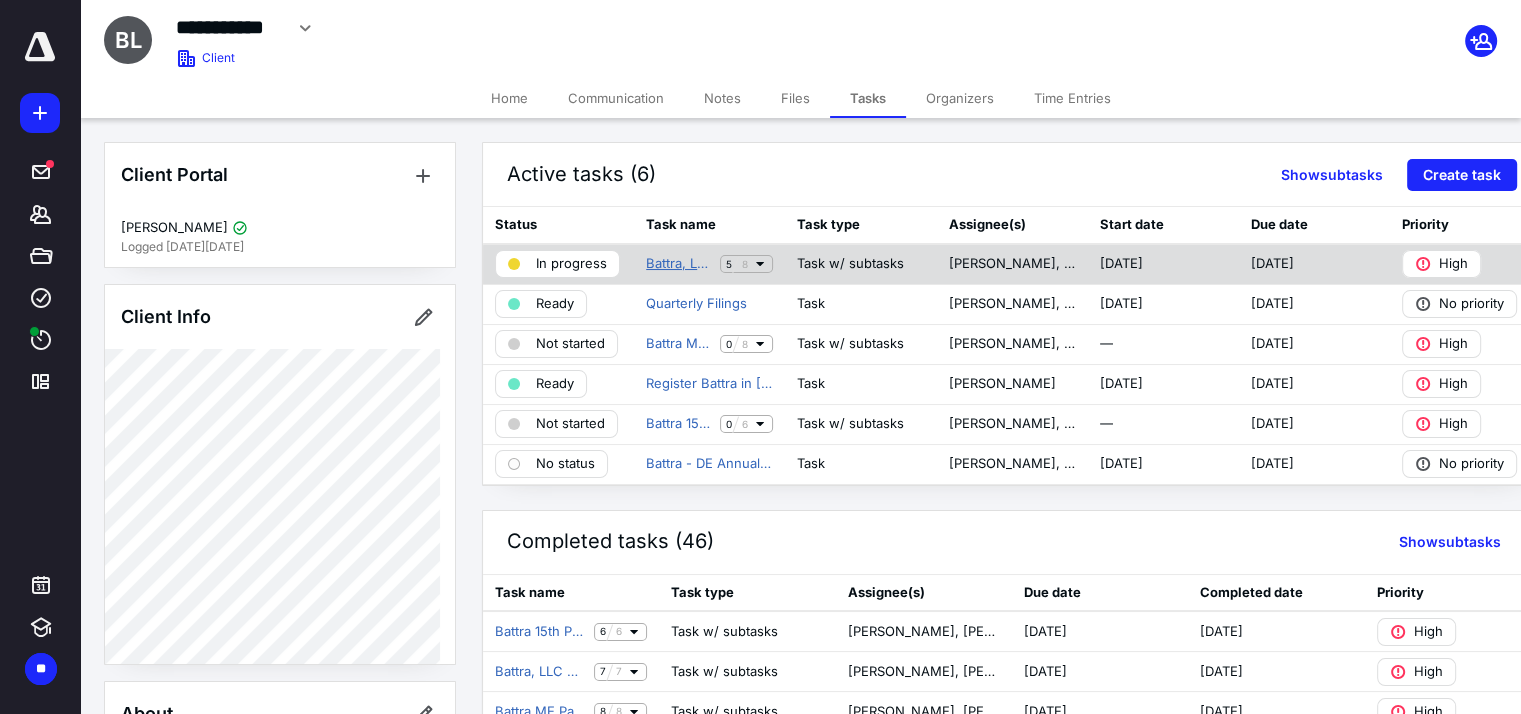 click on "Battra, LLC  June  Bookkeeping - Review" at bounding box center [679, 264] 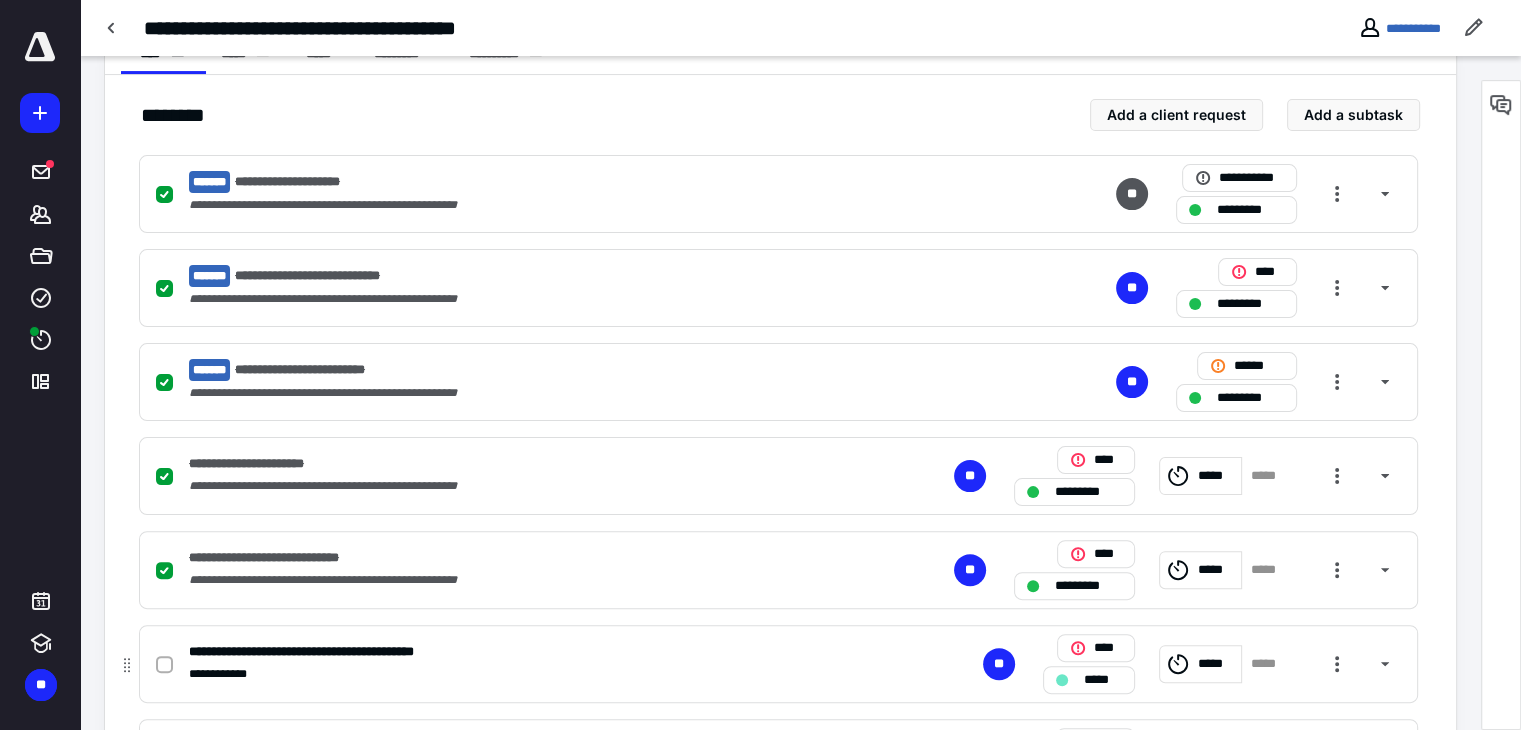 scroll, scrollTop: 600, scrollLeft: 0, axis: vertical 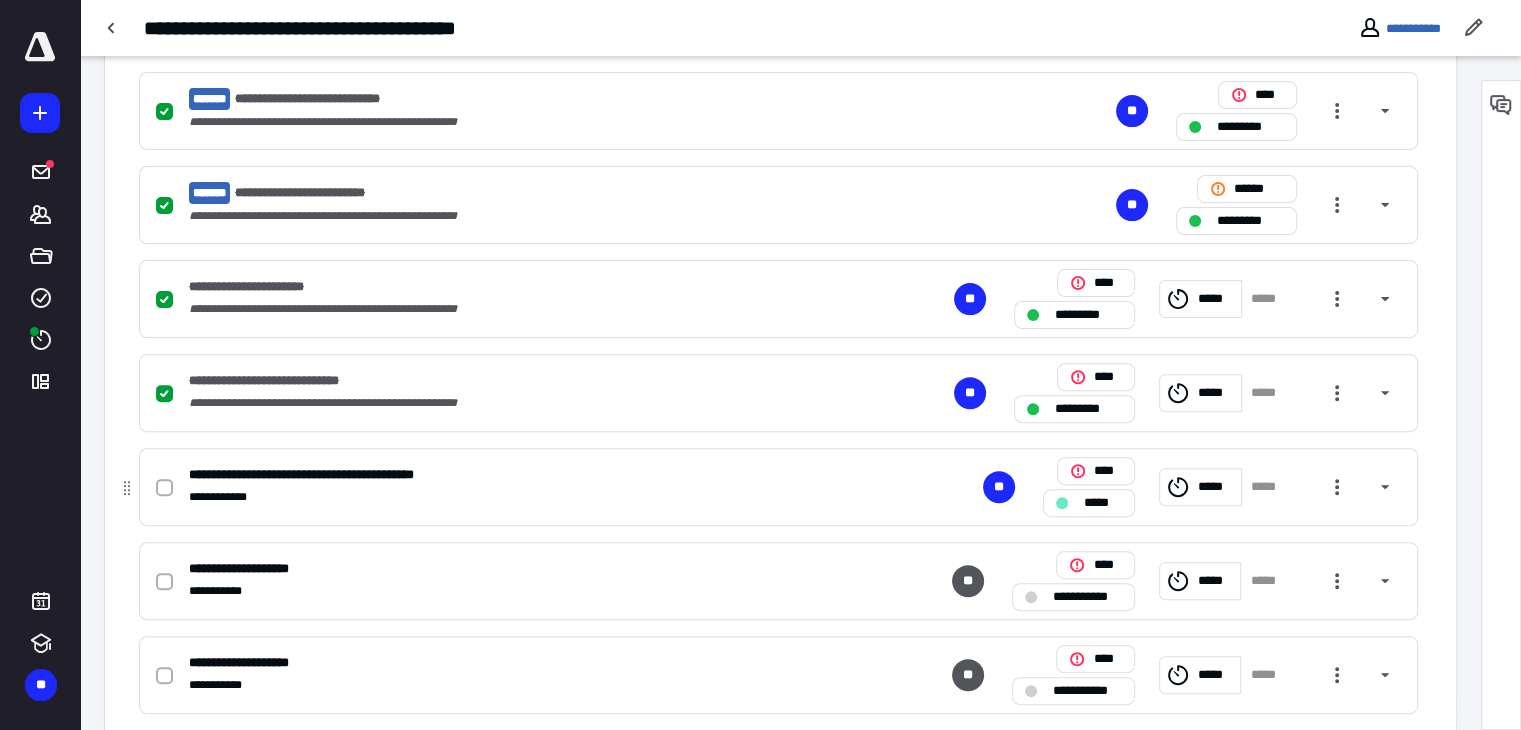 click at bounding box center (168, 487) 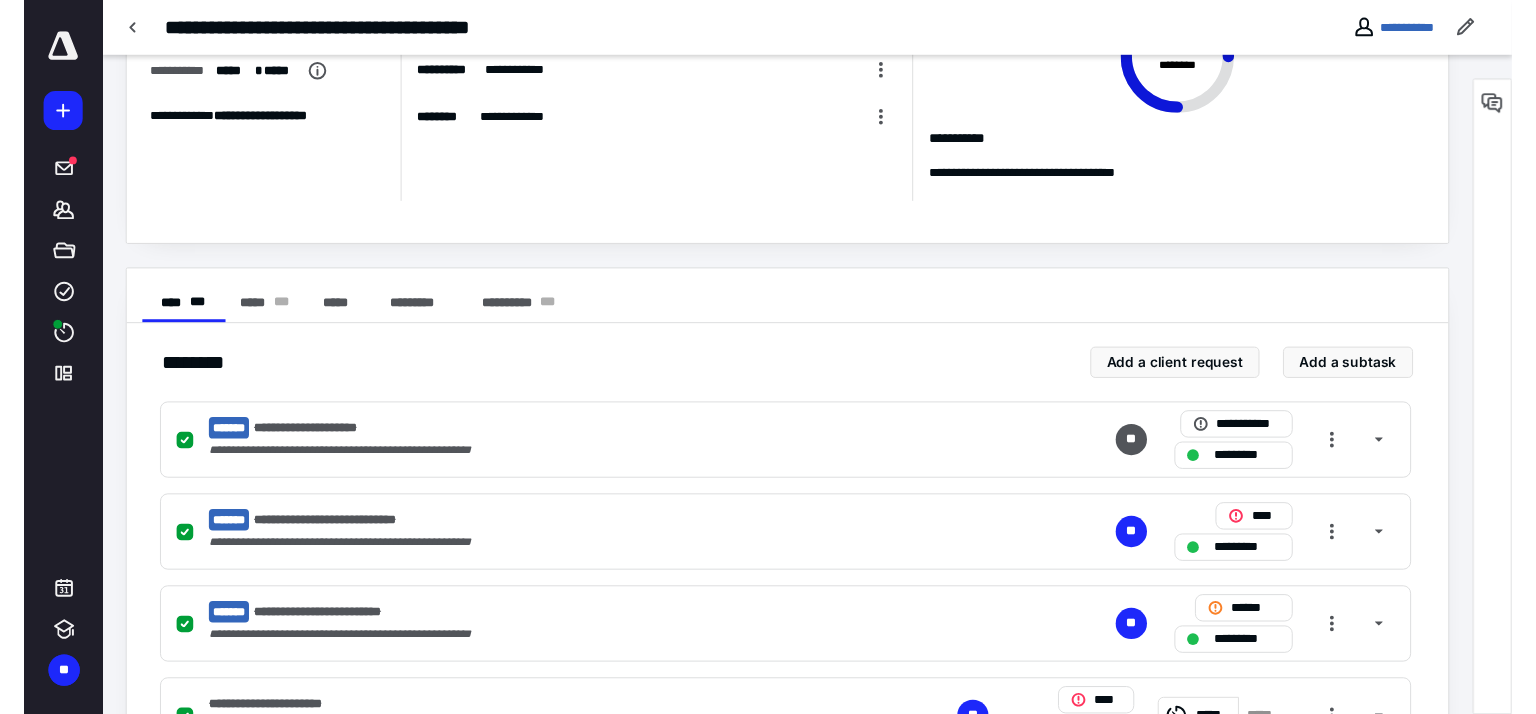 scroll, scrollTop: 0, scrollLeft: 0, axis: both 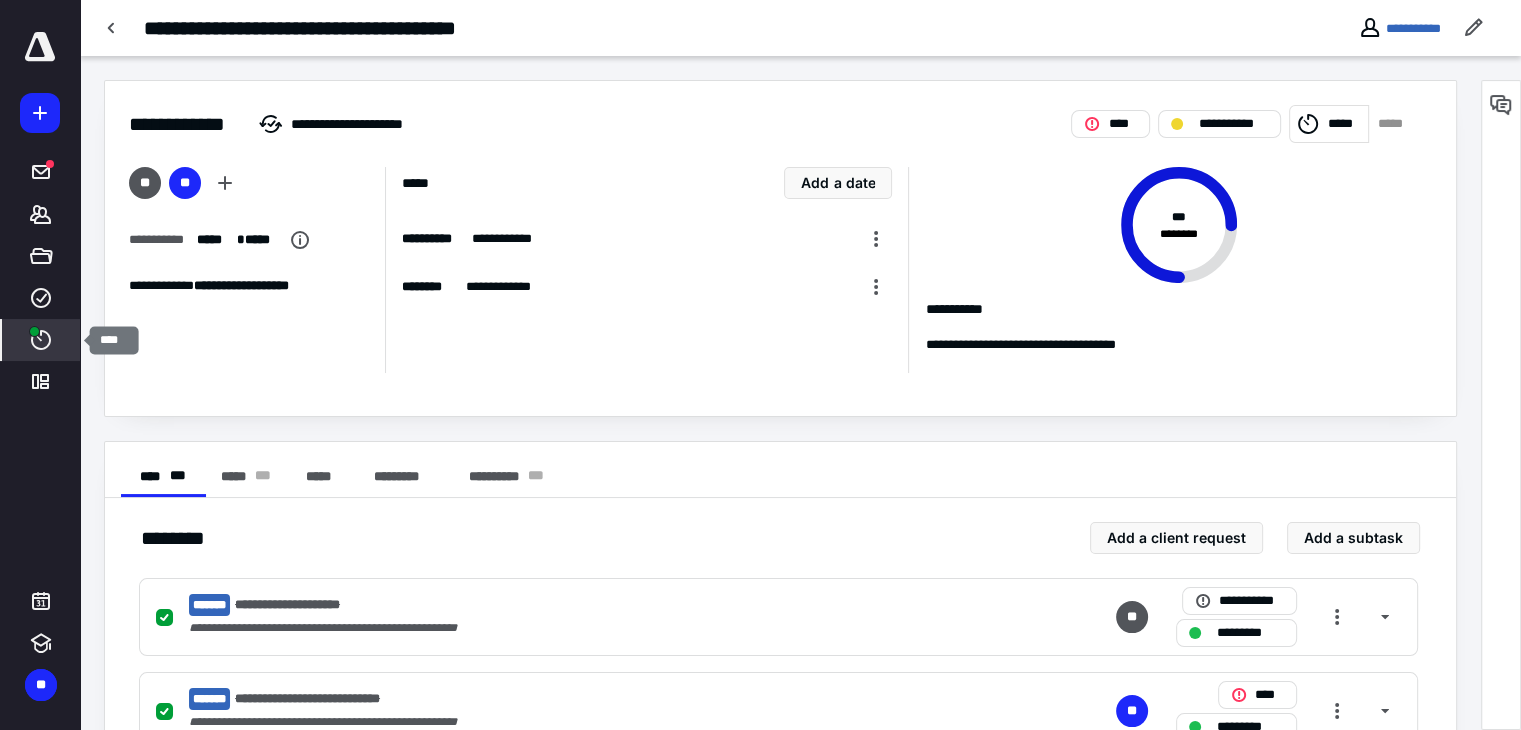 click 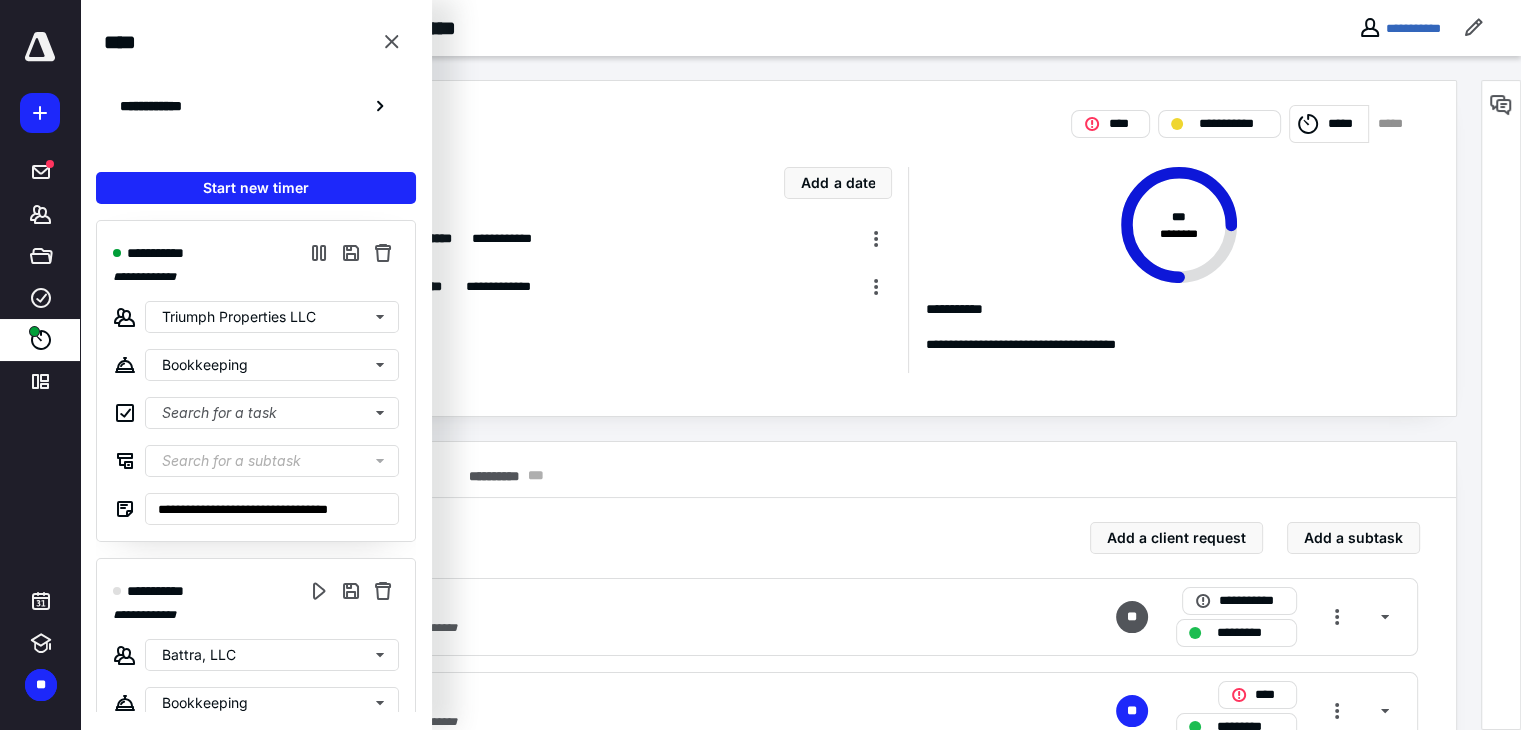click on "**********" at bounding box center (780, 709) 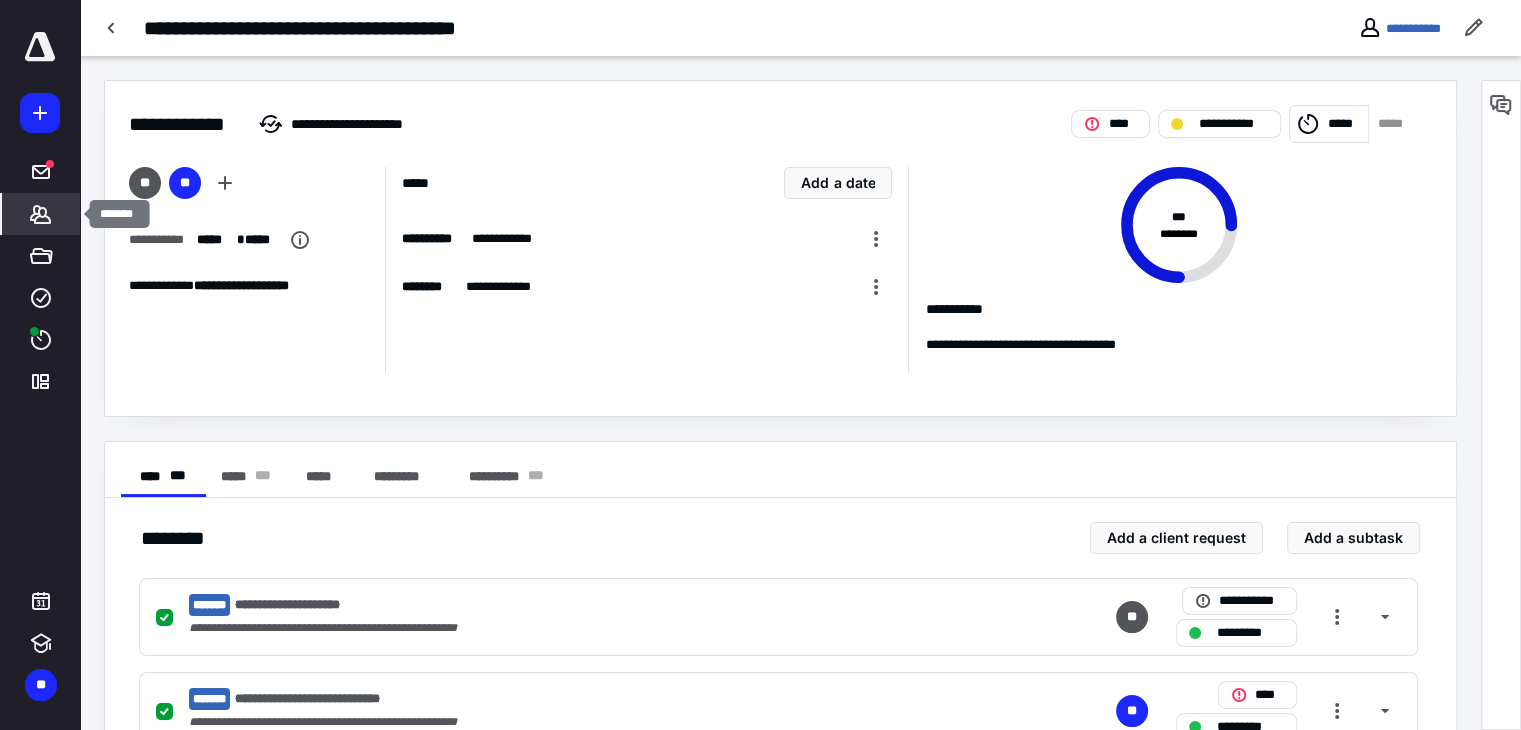 click 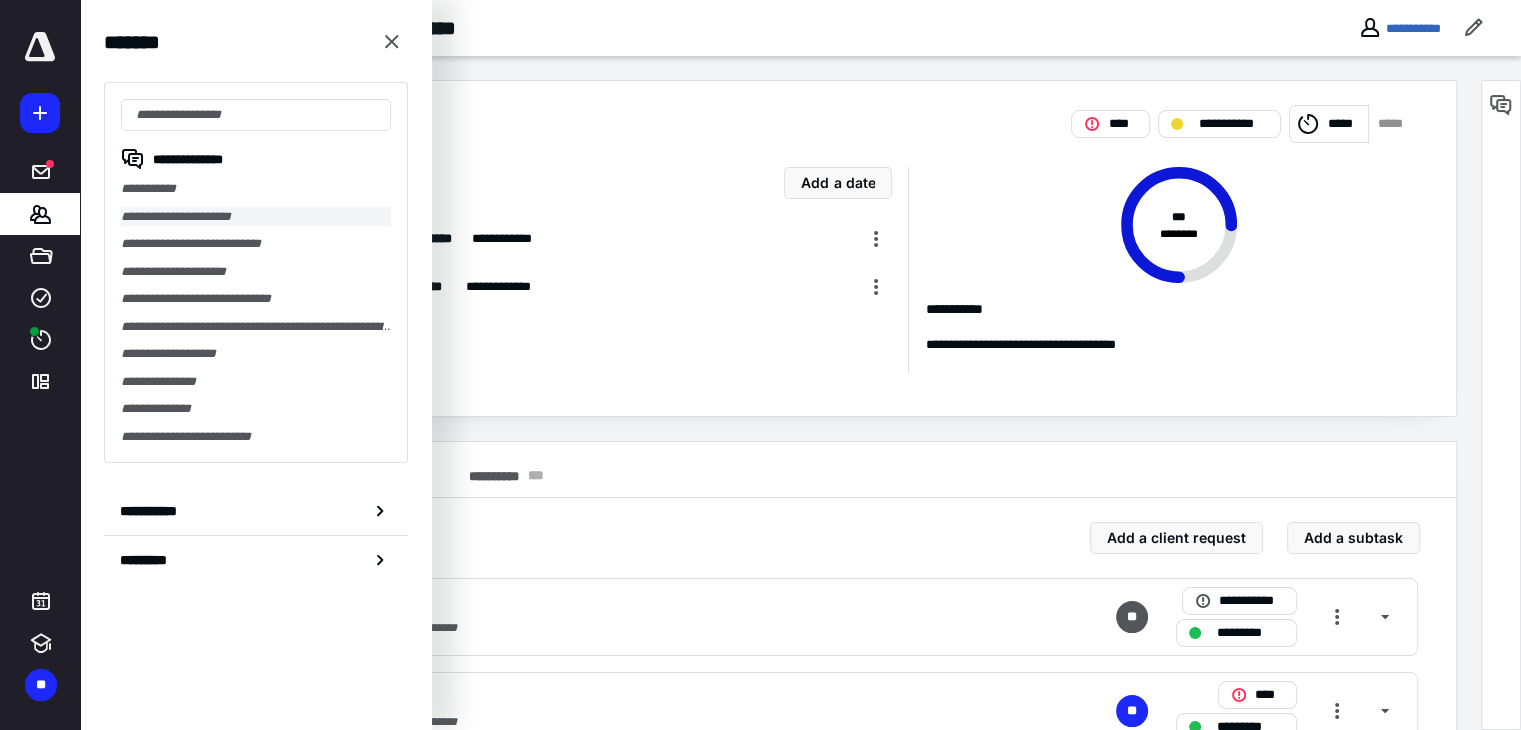 click on "**********" at bounding box center [256, 217] 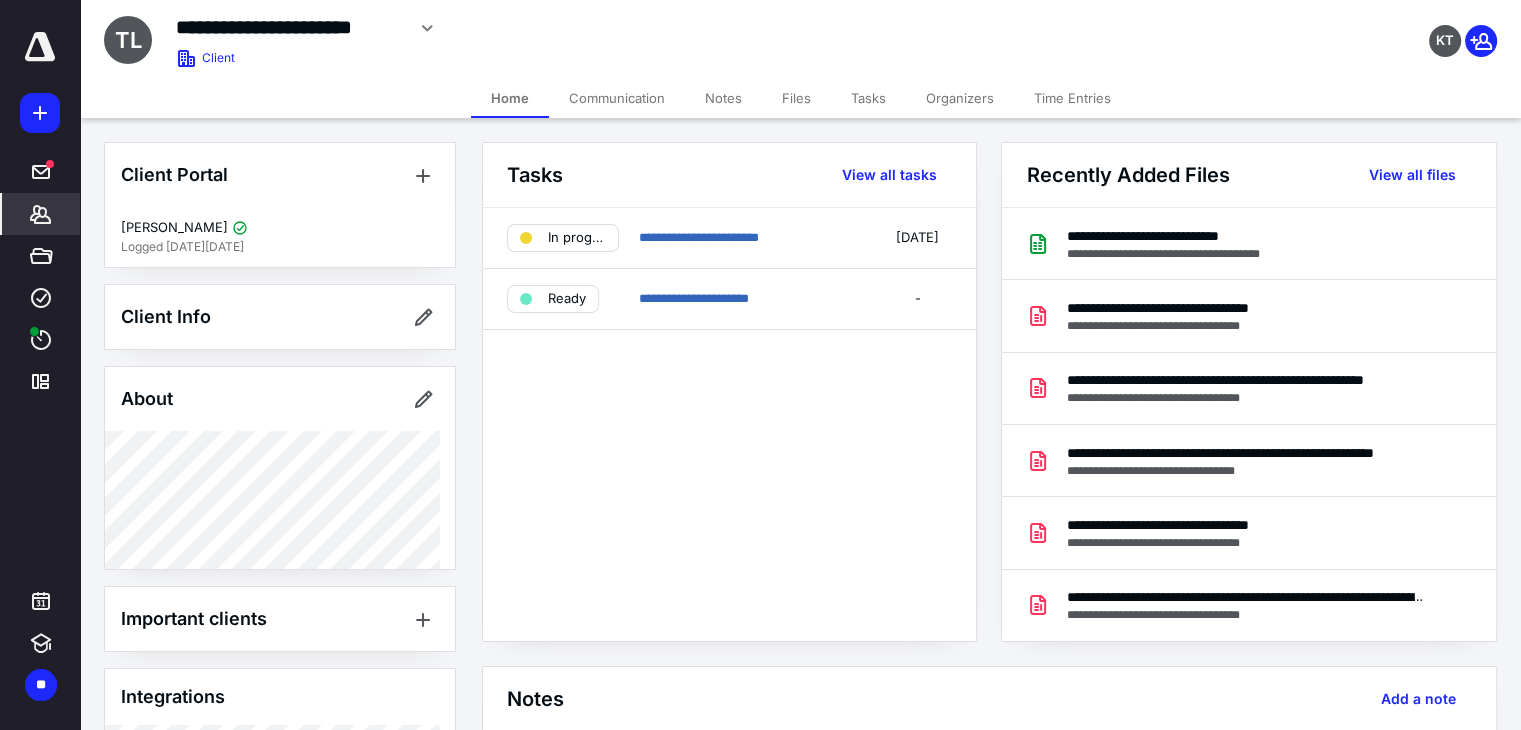 click on "Tasks" at bounding box center (868, 98) 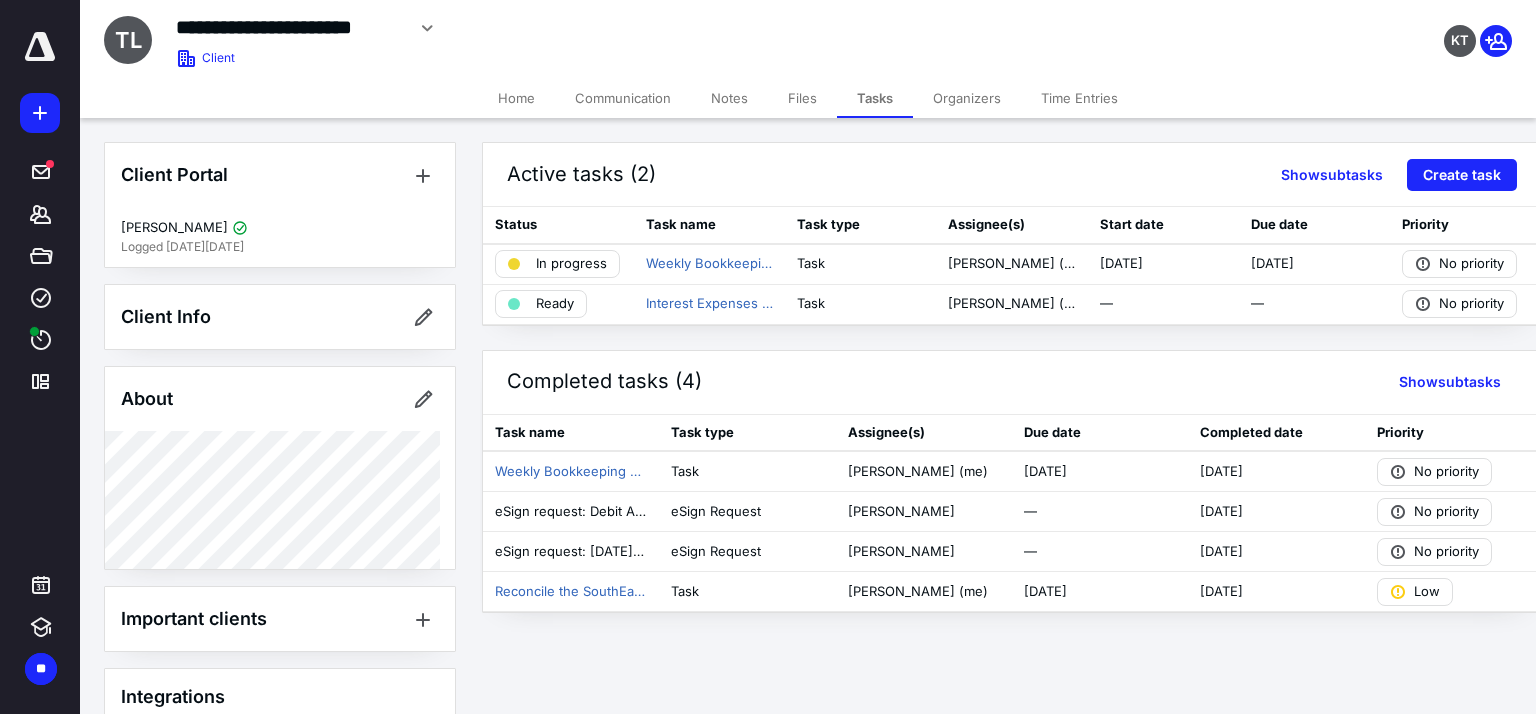 click on "Active   tasks   (2) Show  subtasks Create task Status Task name Task type Assignee(s) Start date Due date Priority In progress Weekly Bookkeeping Entry Task Shawndrese [PERSON_NAME] (me) [DATE] [DATE] No priority Ready Interest Expenses 2025 Task Shawndrese [PERSON_NAME] (me) — — No priority Completed   tasks   (4) Show  subtasks Task name Task type Assignee(s) Due date Completed date Priority Weekly Bookkeeping Entry Task Shawndrese [PERSON_NAME] (me) [DATE] [DATE] No priority eSign request: Debit Auth TP.pdf eSign Request [PERSON_NAME] — [DATE] No priority eSign request: [DATE]-[DATE] Engagement Letter - Triumph Properties.pdf eSign Request [PERSON_NAME] — [DATE] No priority Reconcile the SouthEast Mortgage Task Shawndrese [PERSON_NAME] (me) [DATE] [DATE] Low" at bounding box center (1008, 377) 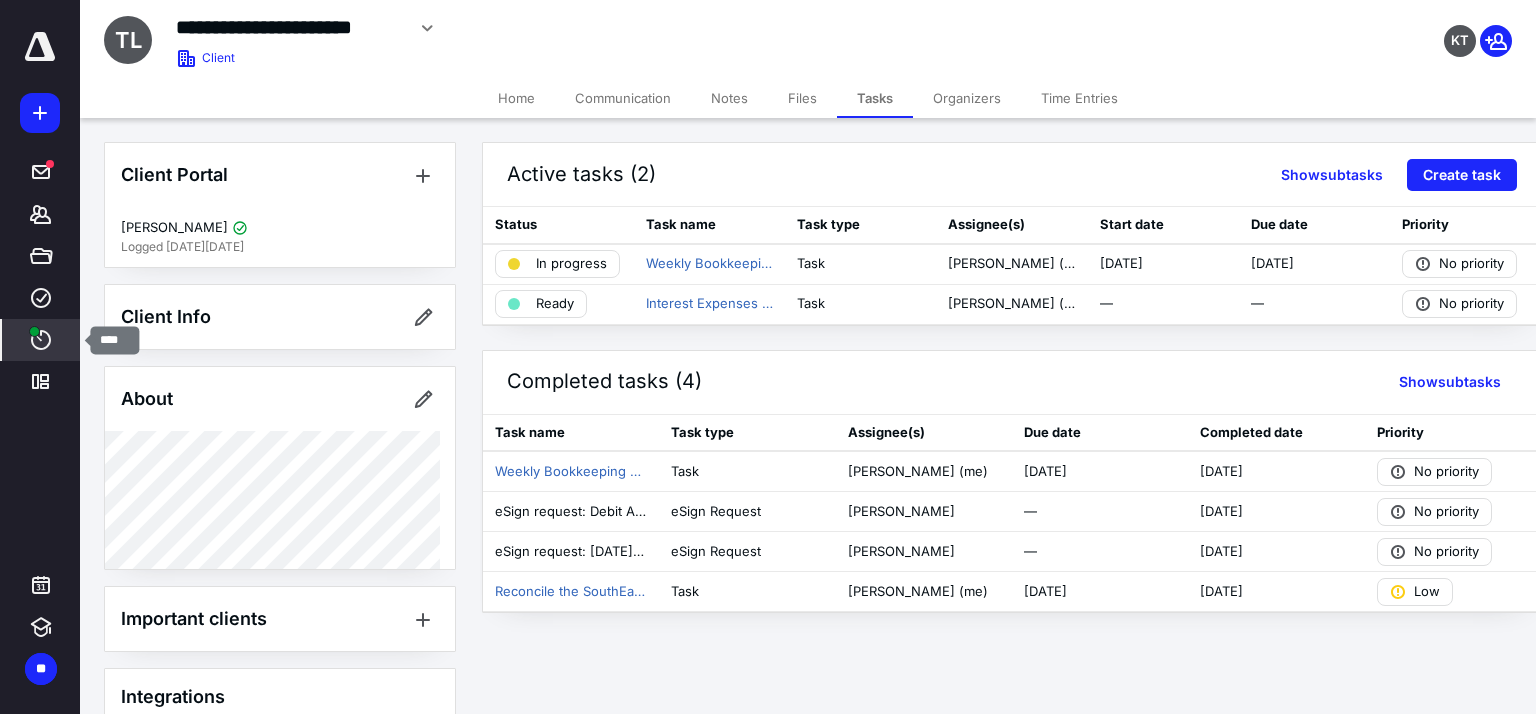 click 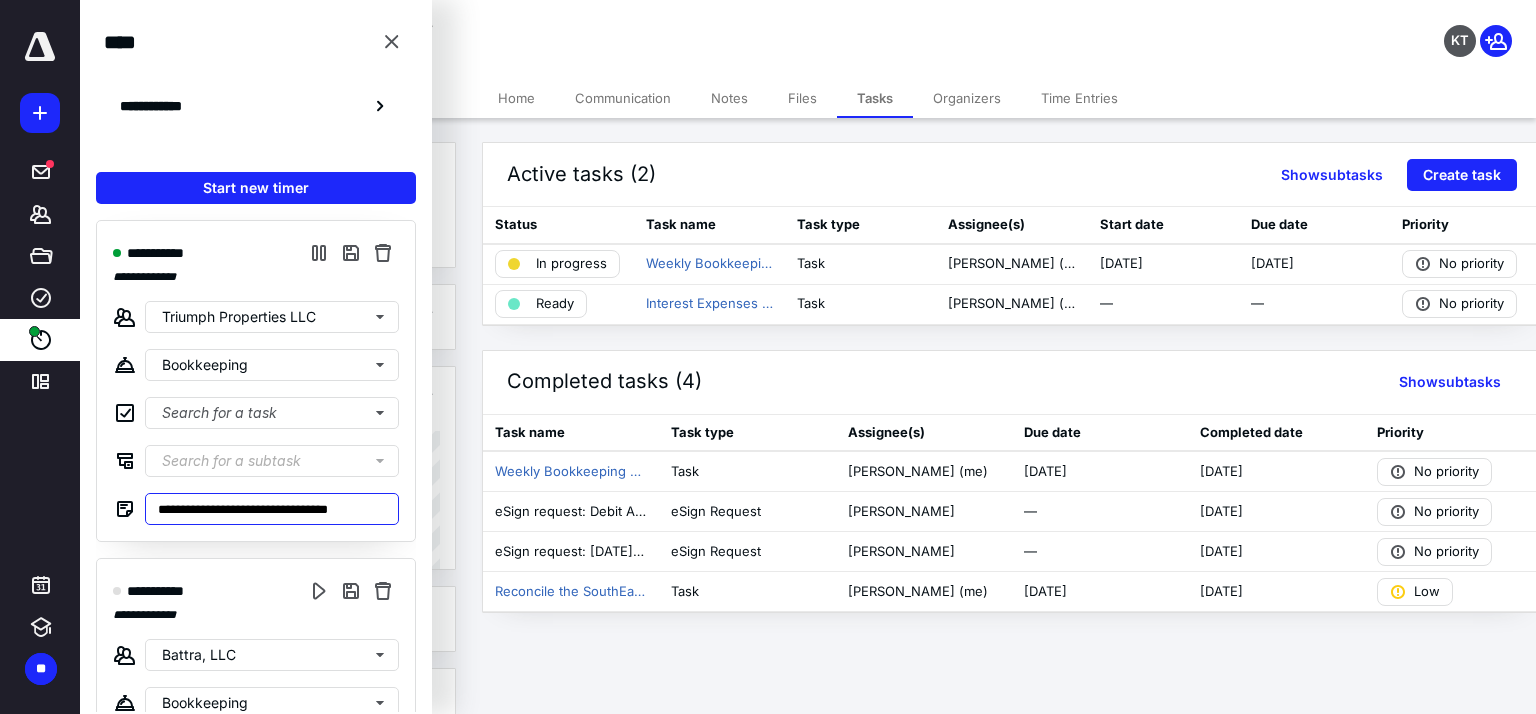 click on "**********" at bounding box center [272, 509] 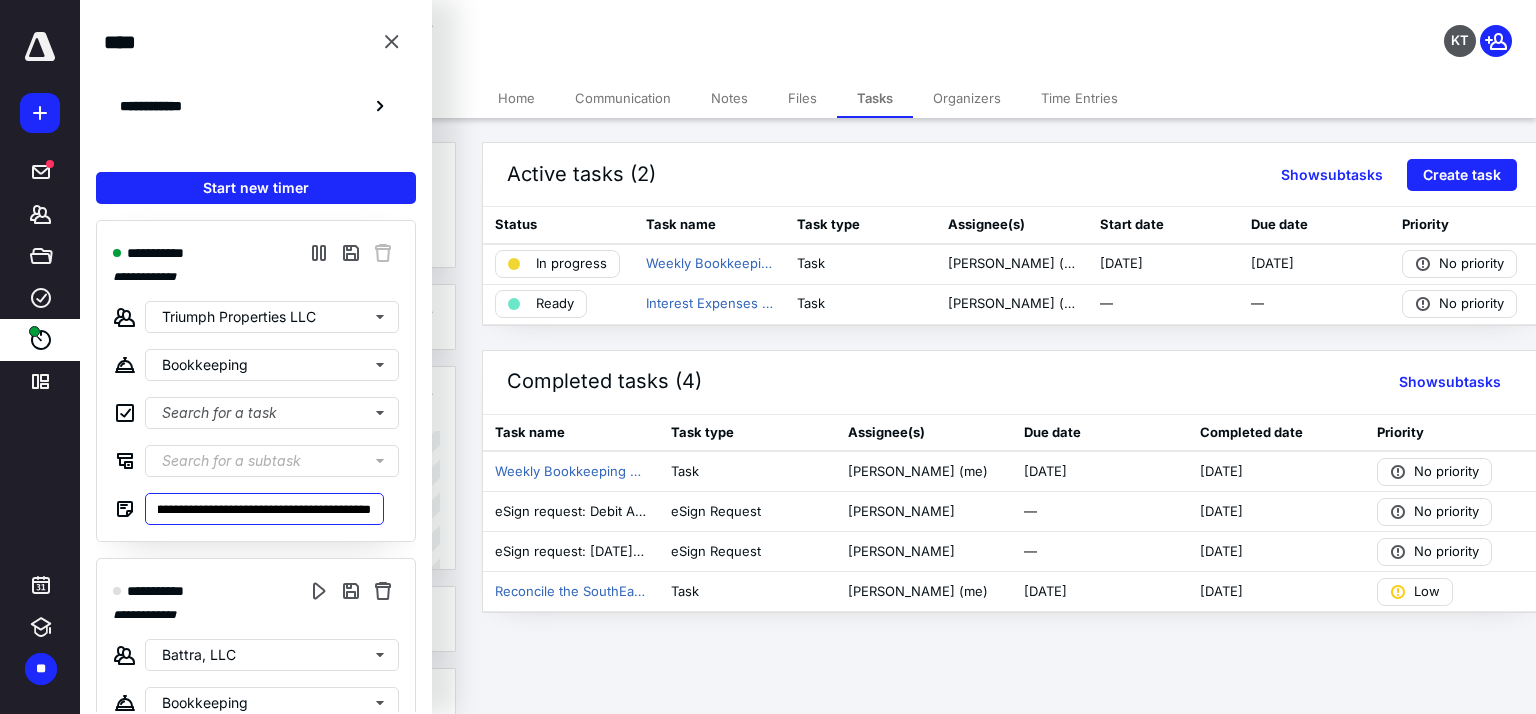 scroll, scrollTop: 0, scrollLeft: 81, axis: horizontal 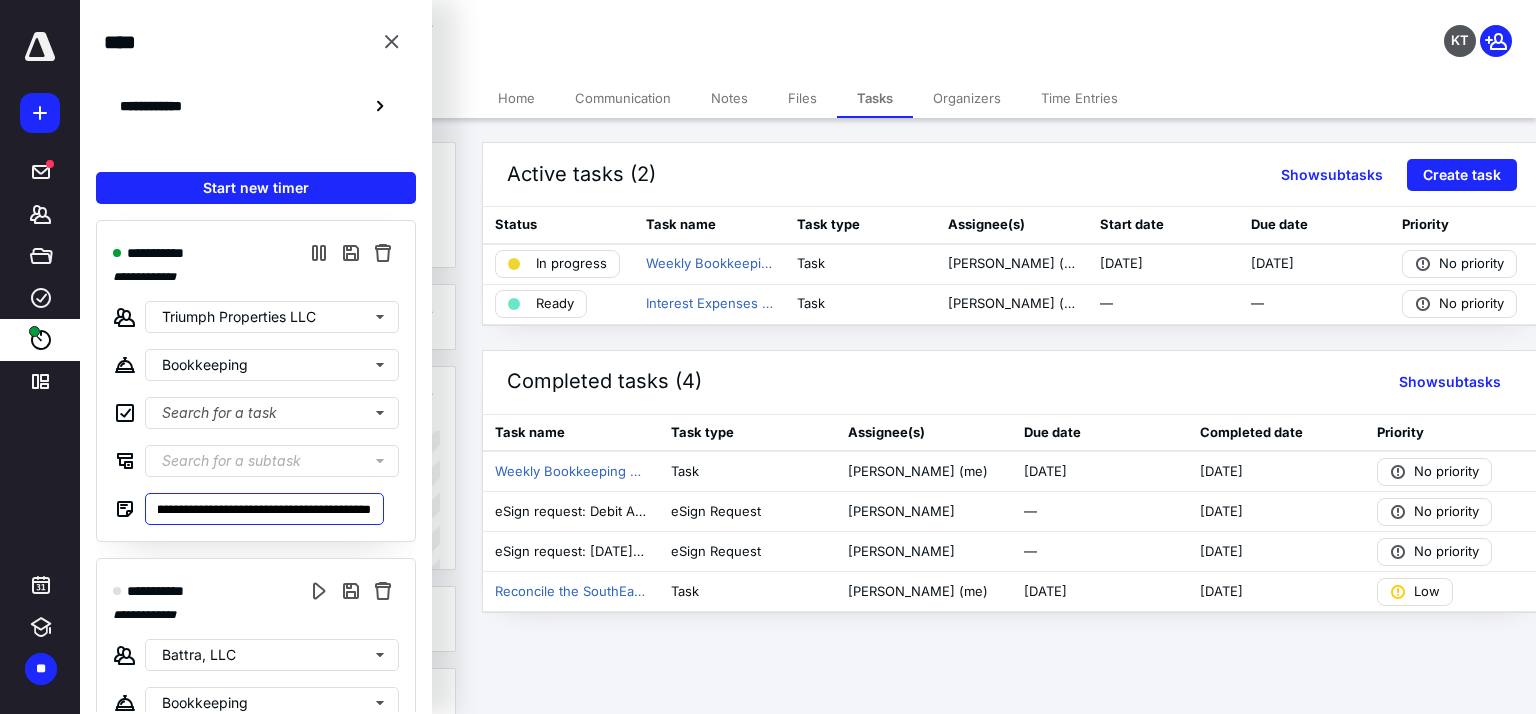 type on "**********" 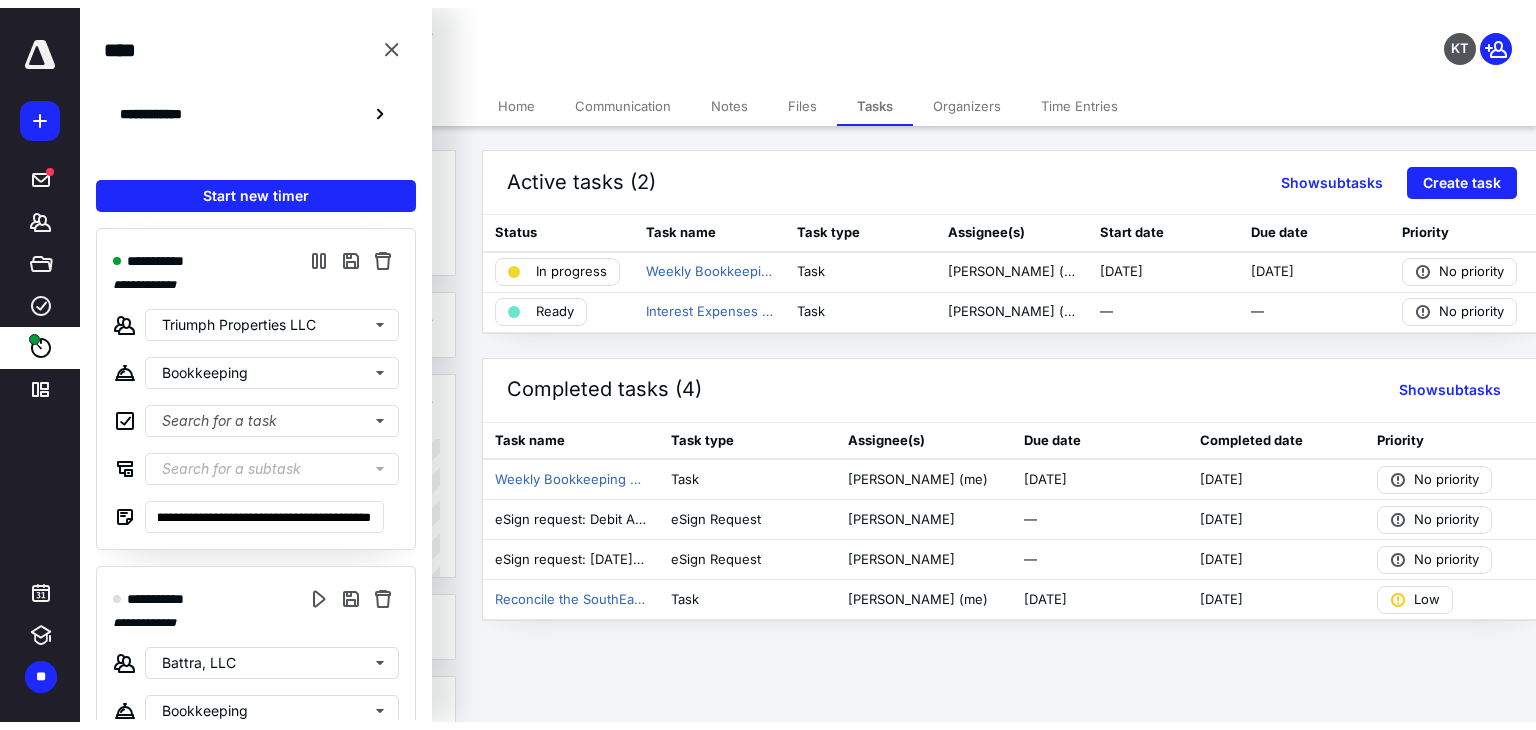 scroll, scrollTop: 0, scrollLeft: 0, axis: both 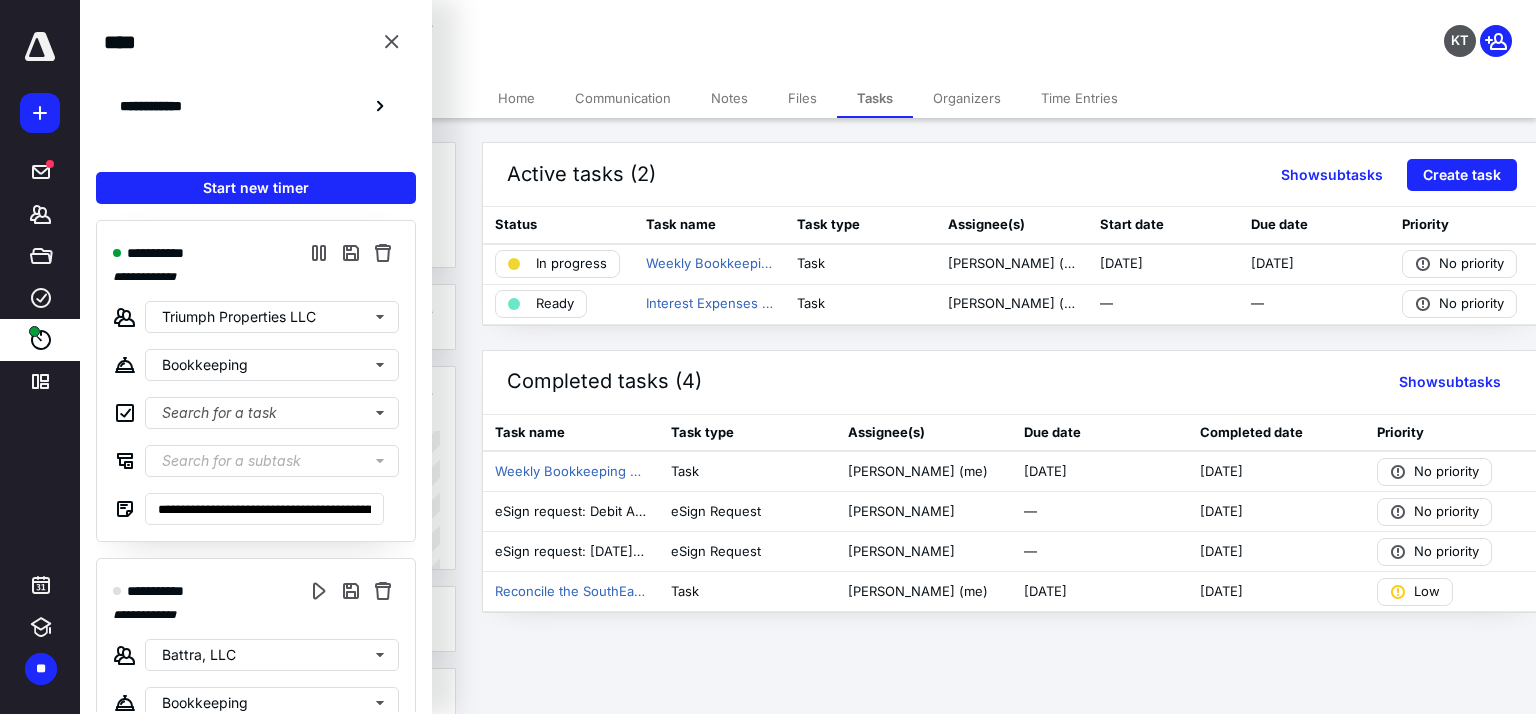 click on "Active   tasks   (2) Show  subtasks Create task Status Task name Task type Assignee(s) Start date Due date Priority In progress Weekly Bookkeeping Entry Task Shawndrese [PERSON_NAME] (me) [DATE] [DATE] No priority Ready Interest Expenses 2025 Task Shawndrese [PERSON_NAME] (me) — — No priority Completed   tasks   (4) Show  subtasks Task name Task type Assignee(s) Due date Completed date Priority Weekly Bookkeeping Entry Task Shawndrese [PERSON_NAME] (me) [DATE] [DATE] No priority eSign request: Debit Auth TP.pdf eSign Request [PERSON_NAME] — [DATE] No priority eSign request: [DATE]-[DATE] Engagement Letter - Triumph Properties.pdf eSign Request [PERSON_NAME] — [DATE] No priority Reconcile the SouthEast Mortgage Task Shawndrese [PERSON_NAME] (me) [DATE] [DATE] Low" at bounding box center (1008, 377) 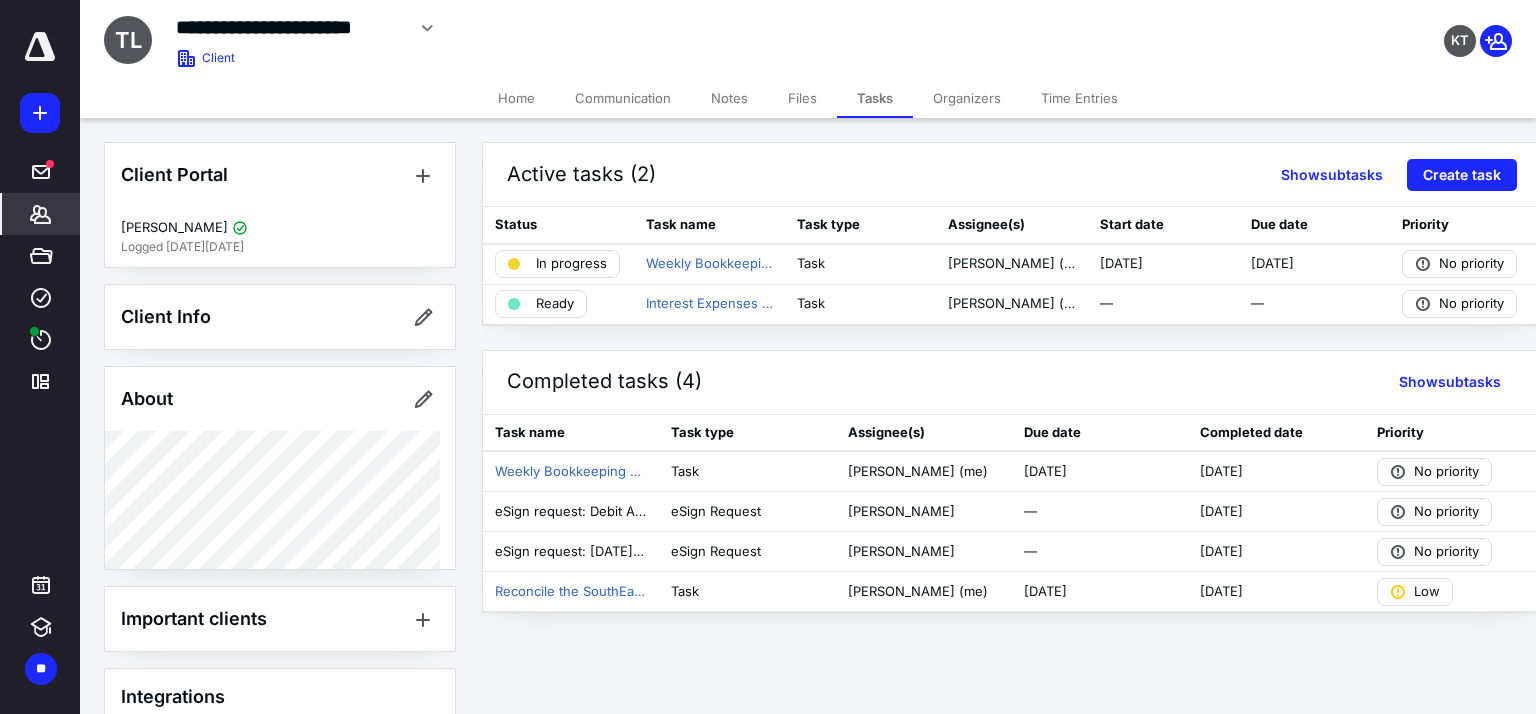 click 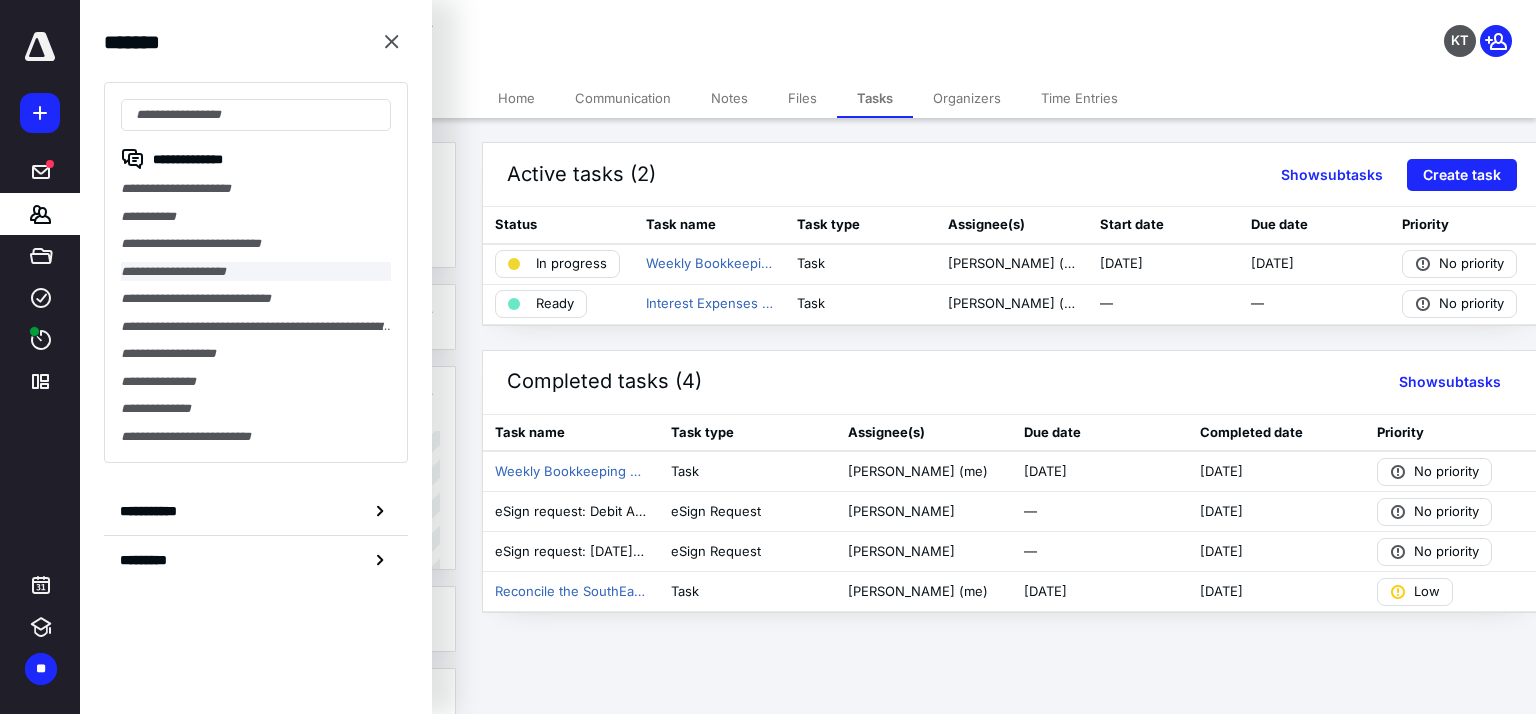 click on "**********" at bounding box center [256, 272] 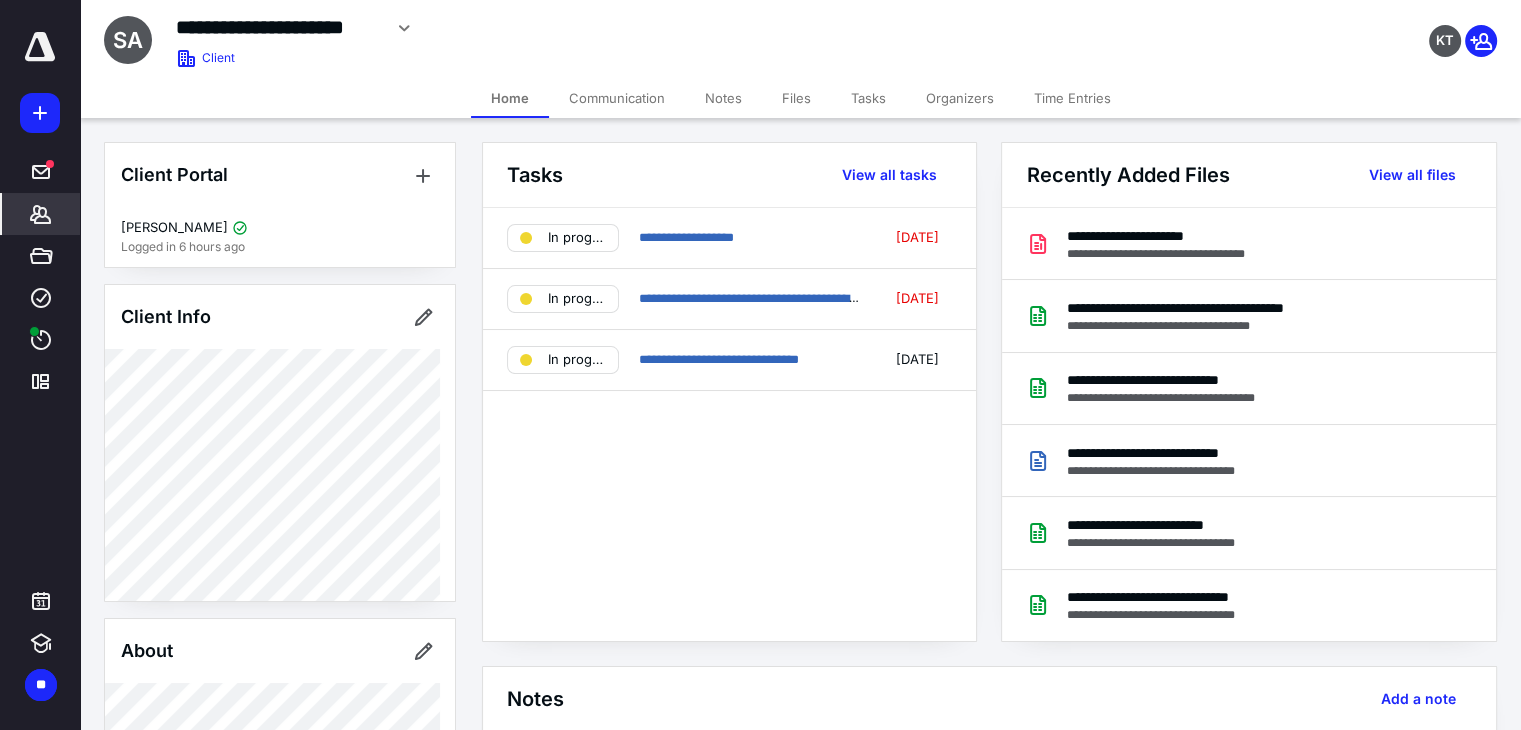click on "Files" at bounding box center [796, 98] 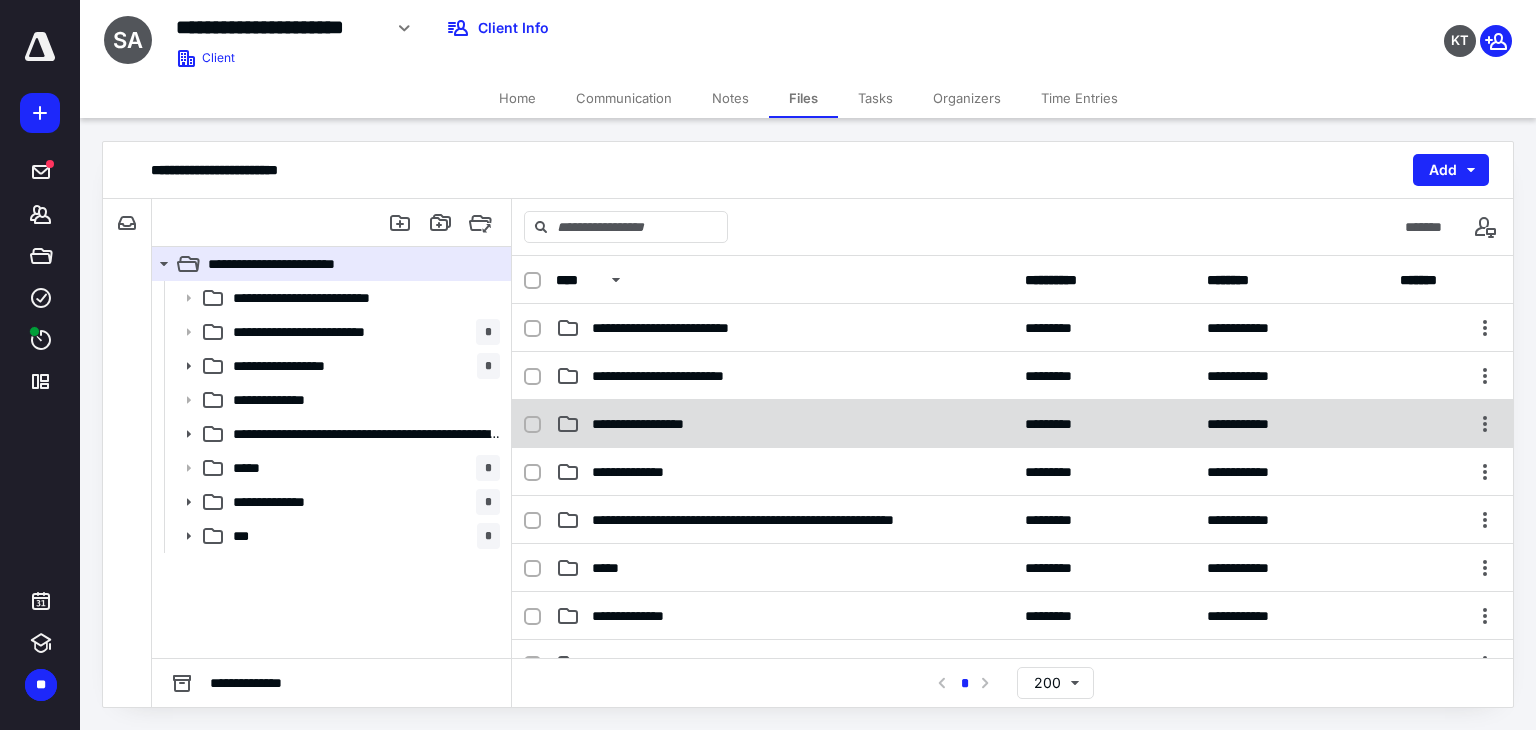 click on "**********" at bounding box center (658, 424) 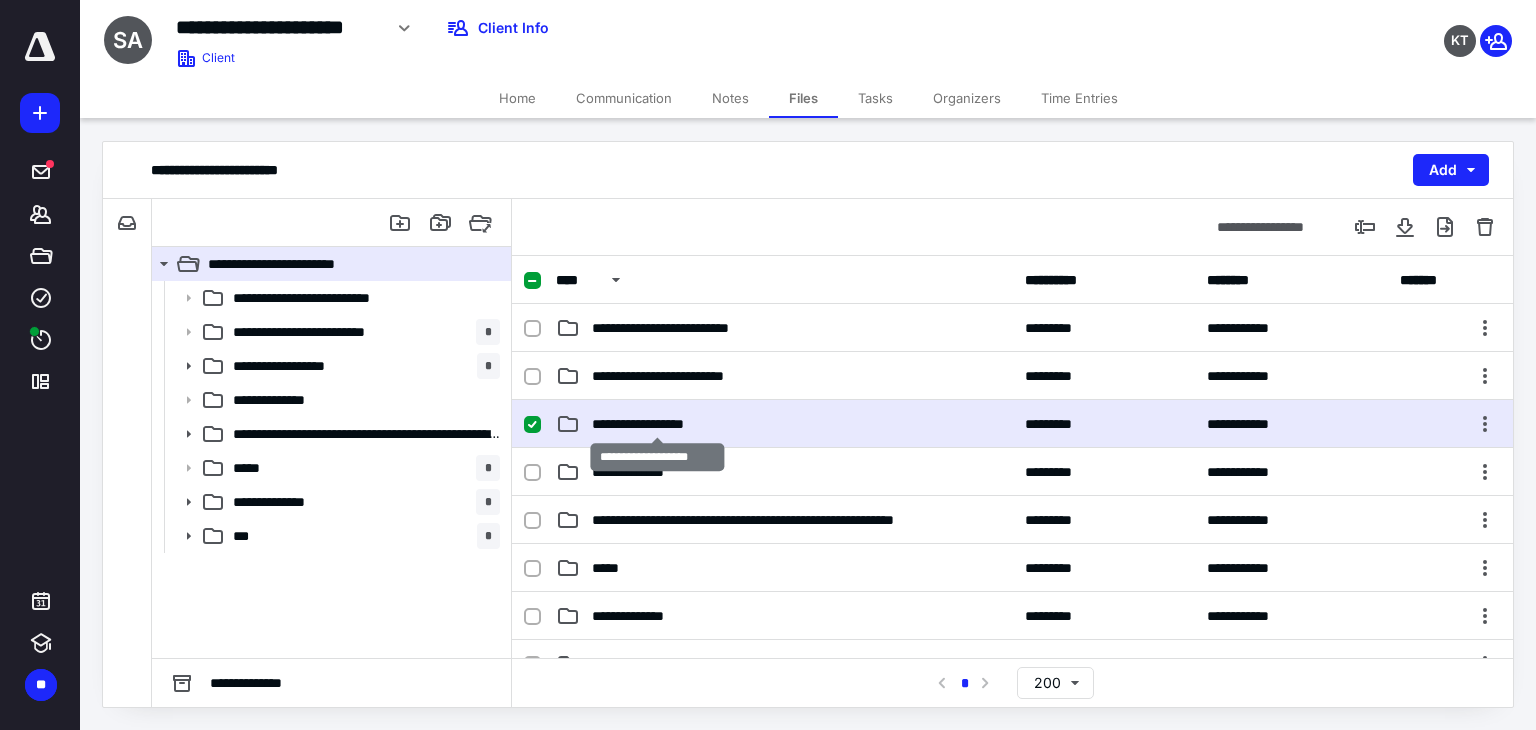 click on "**********" at bounding box center (658, 424) 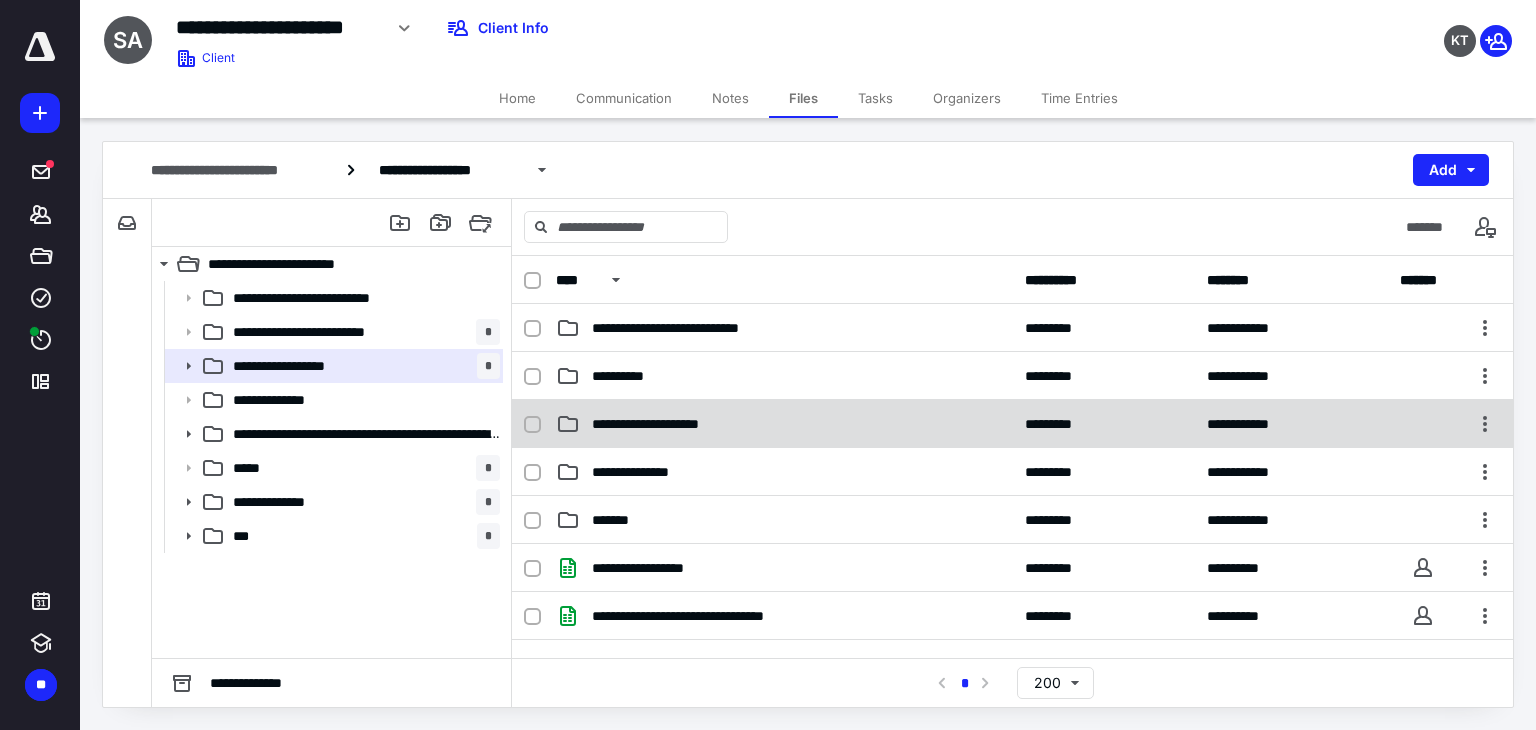 click on "**********" at bounding box center [670, 424] 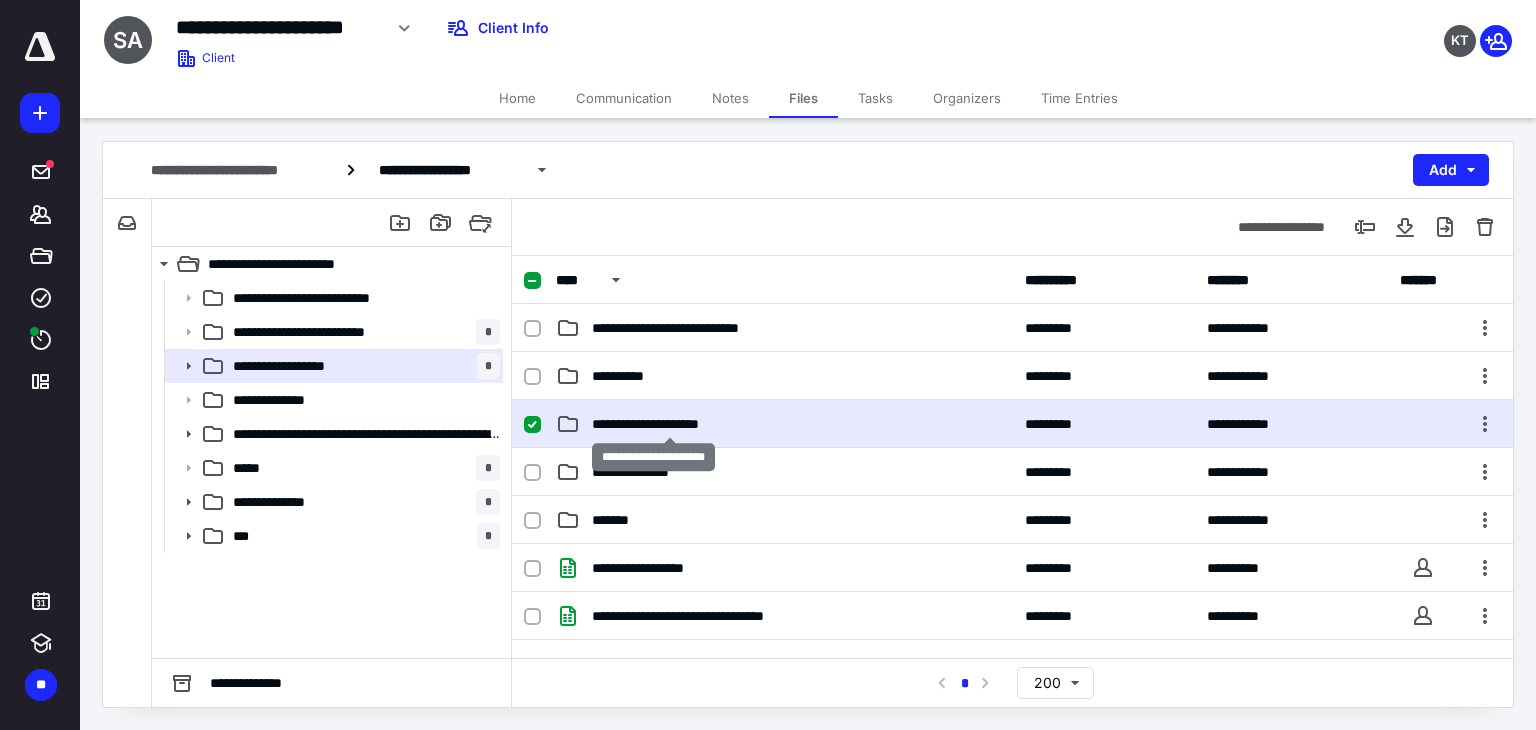 click on "**********" at bounding box center (670, 424) 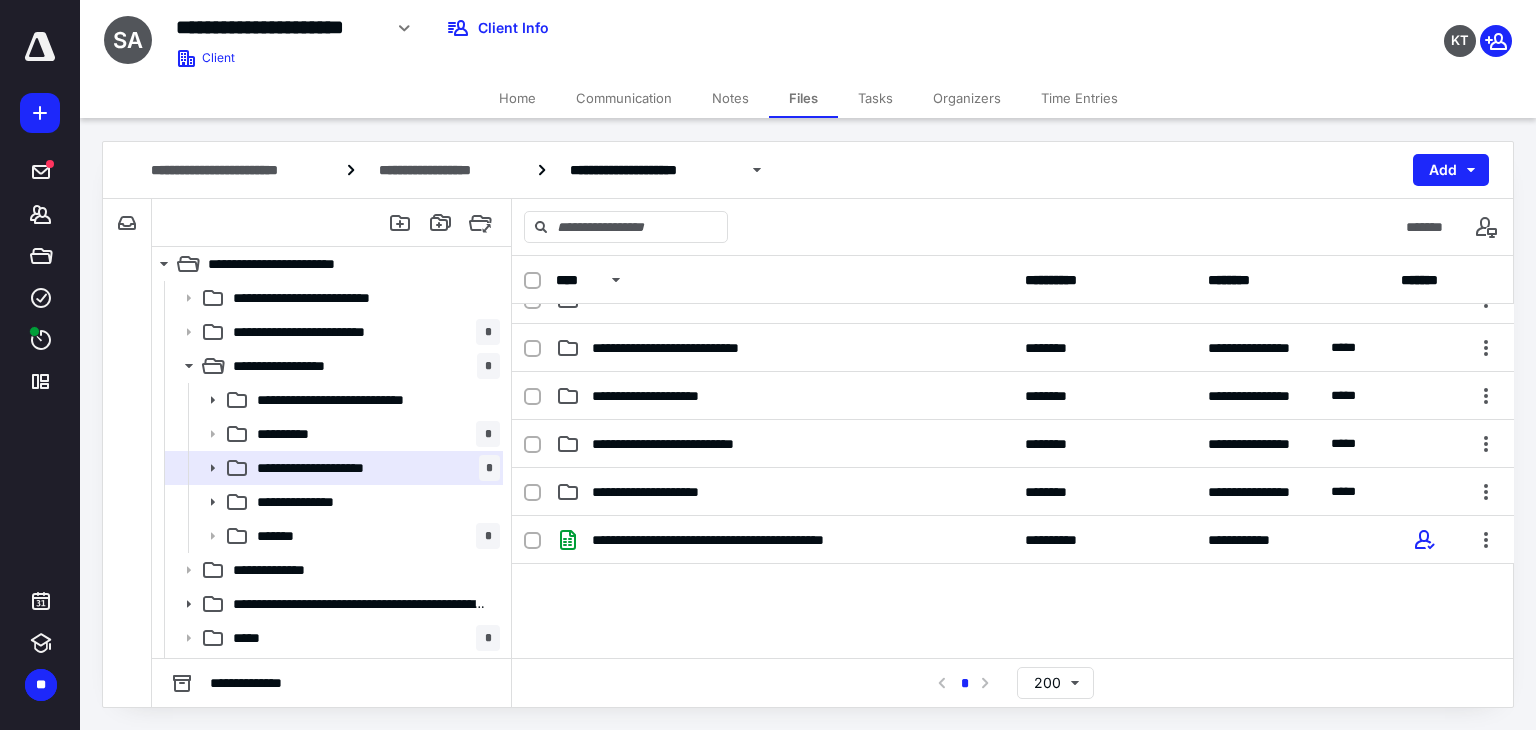 scroll, scrollTop: 200, scrollLeft: 0, axis: vertical 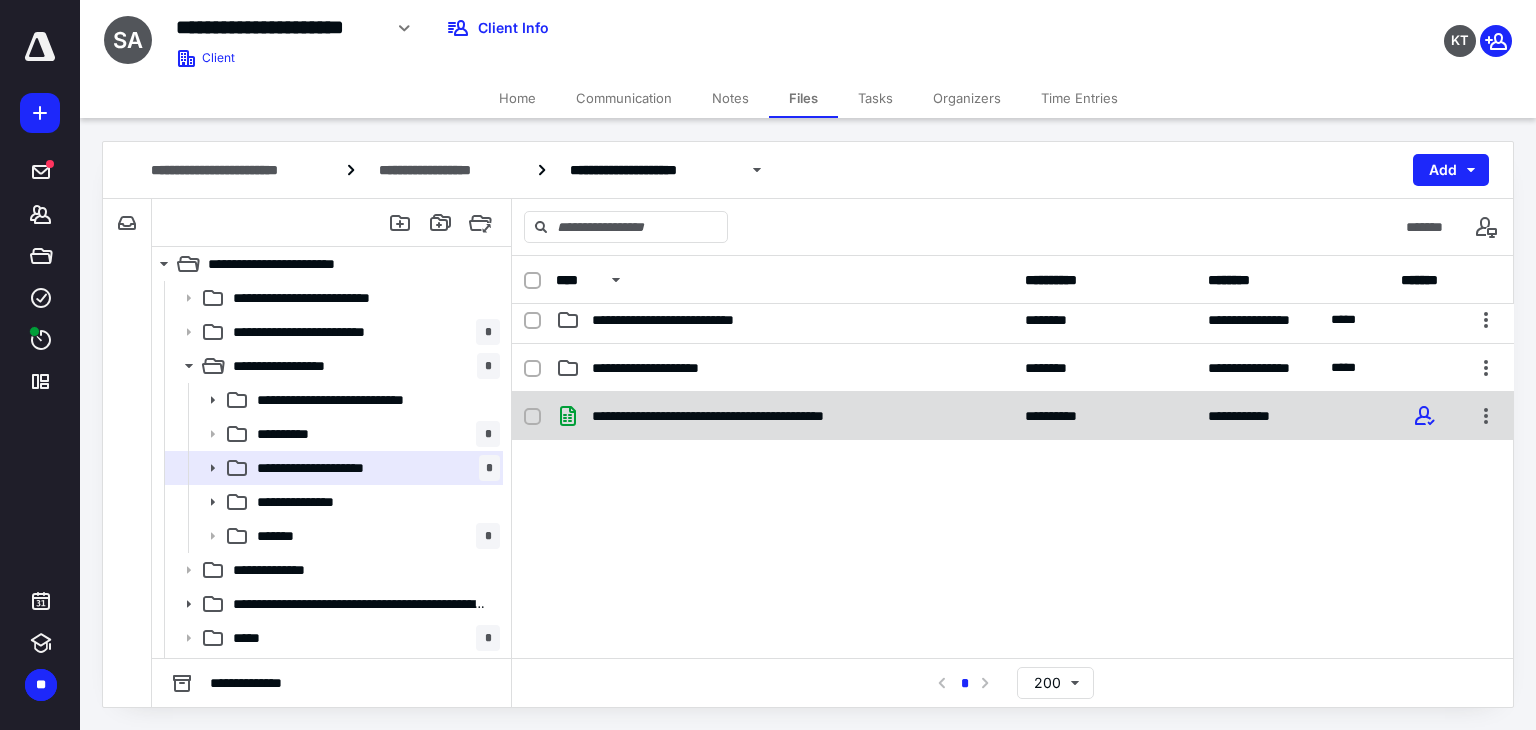 click on "**********" at bounding box center (752, 416) 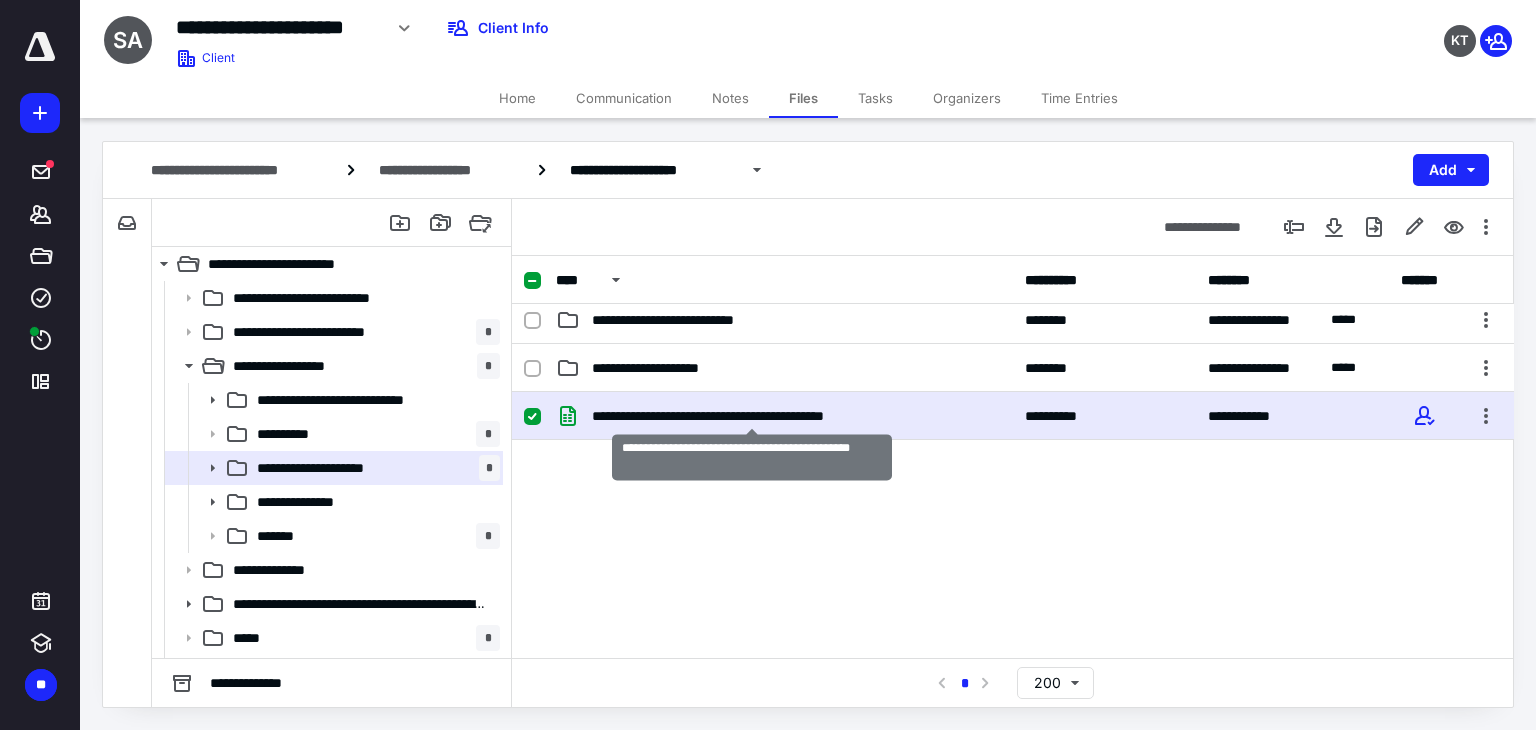 click on "**********" at bounding box center [752, 416] 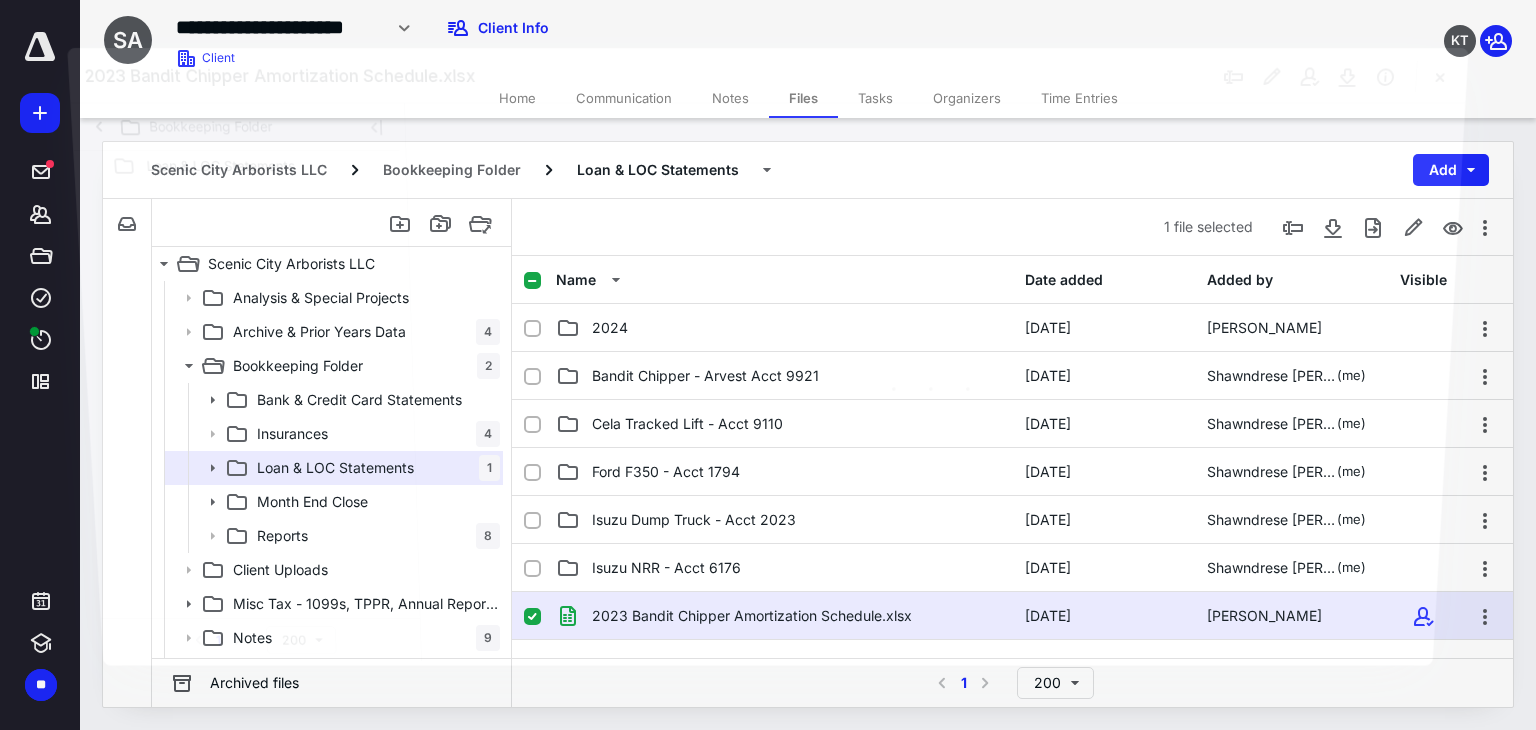 scroll, scrollTop: 200, scrollLeft: 0, axis: vertical 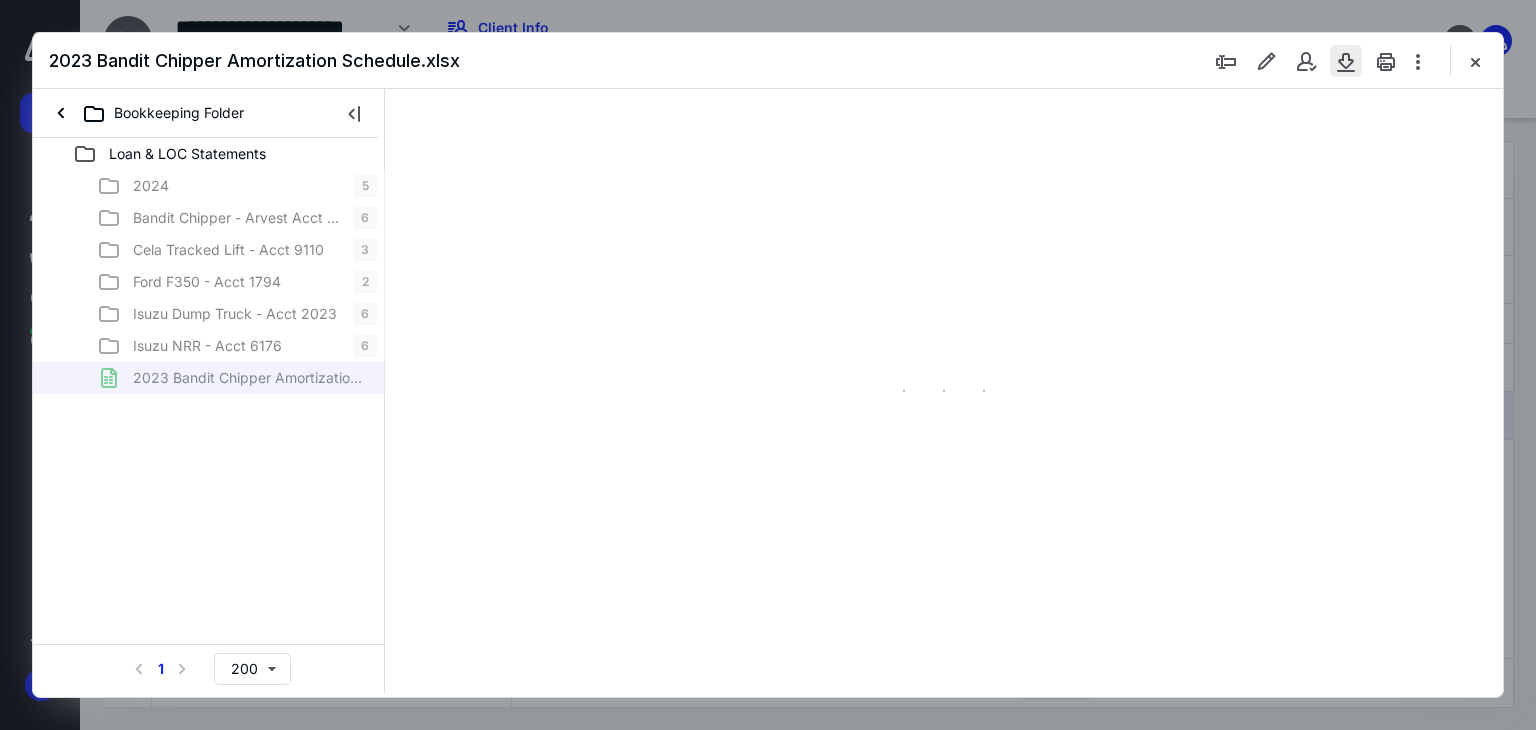 click at bounding box center [1346, 61] 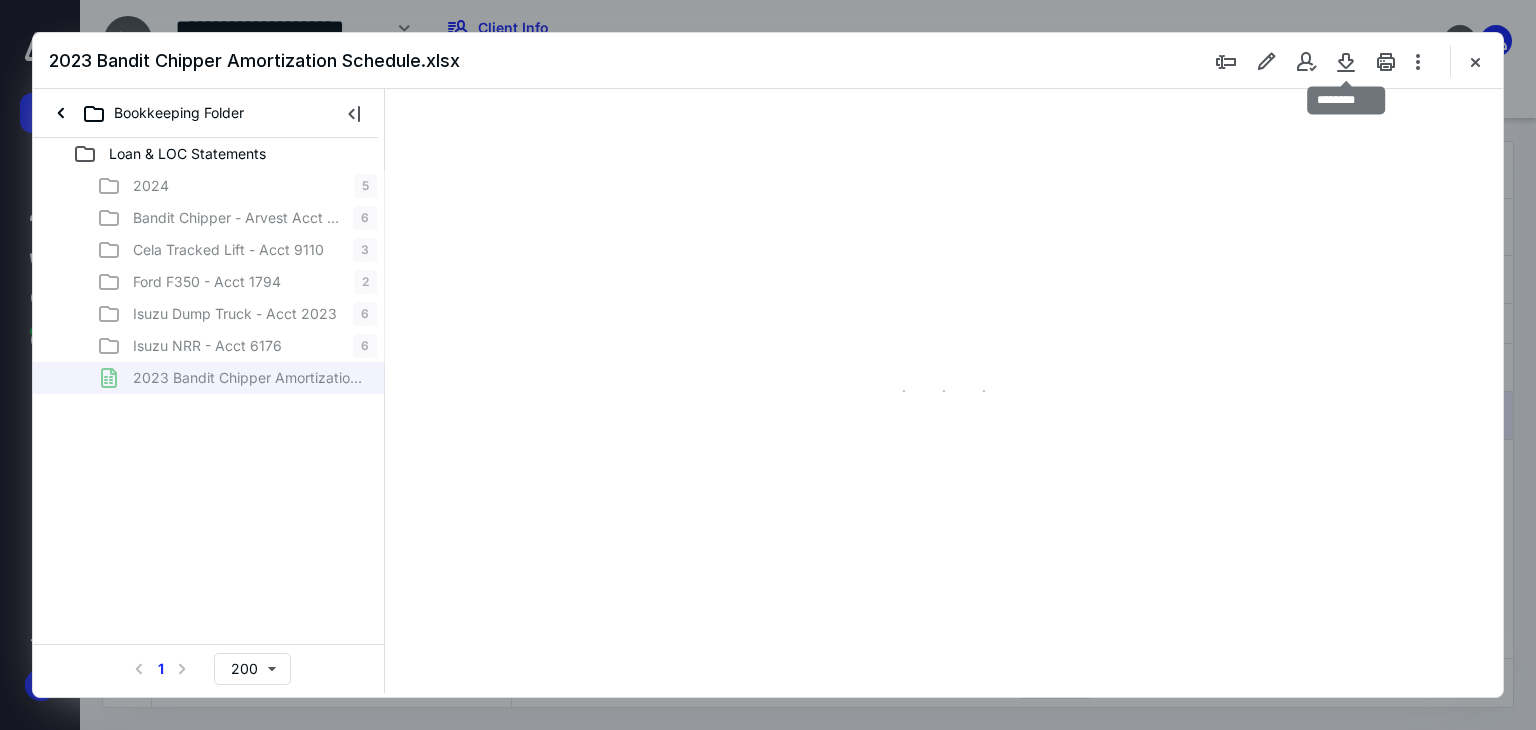 type on "49" 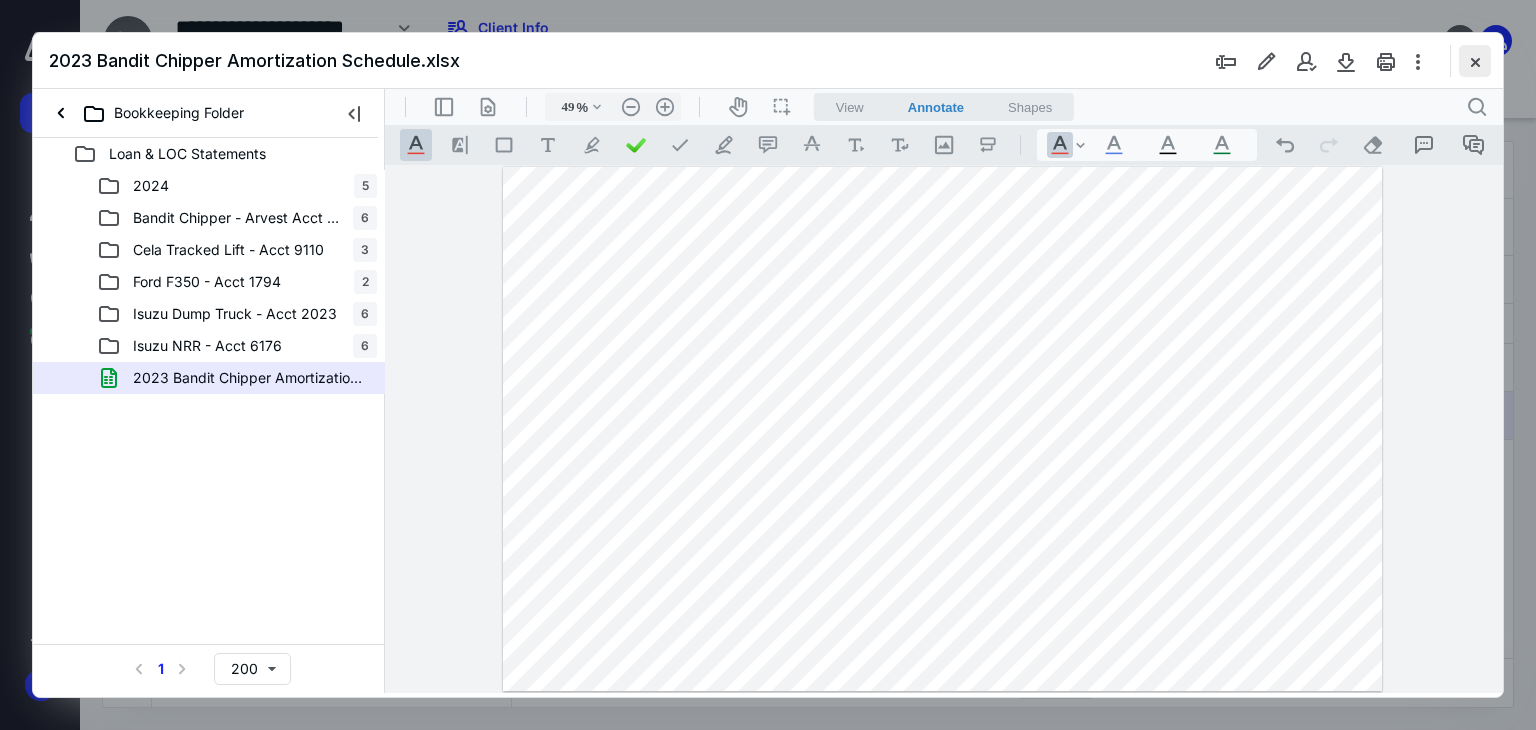 click at bounding box center [1475, 61] 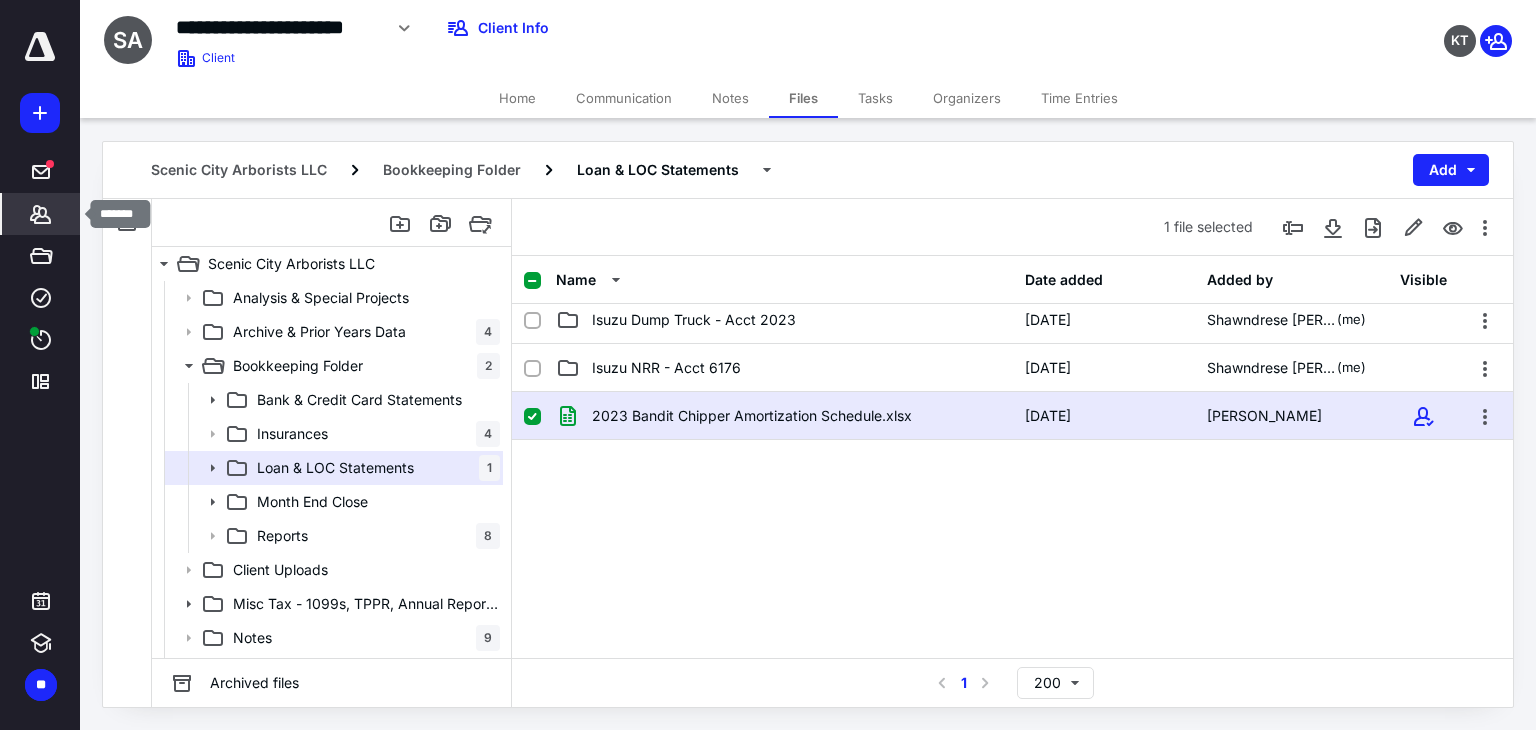 click on "*******" at bounding box center (41, 214) 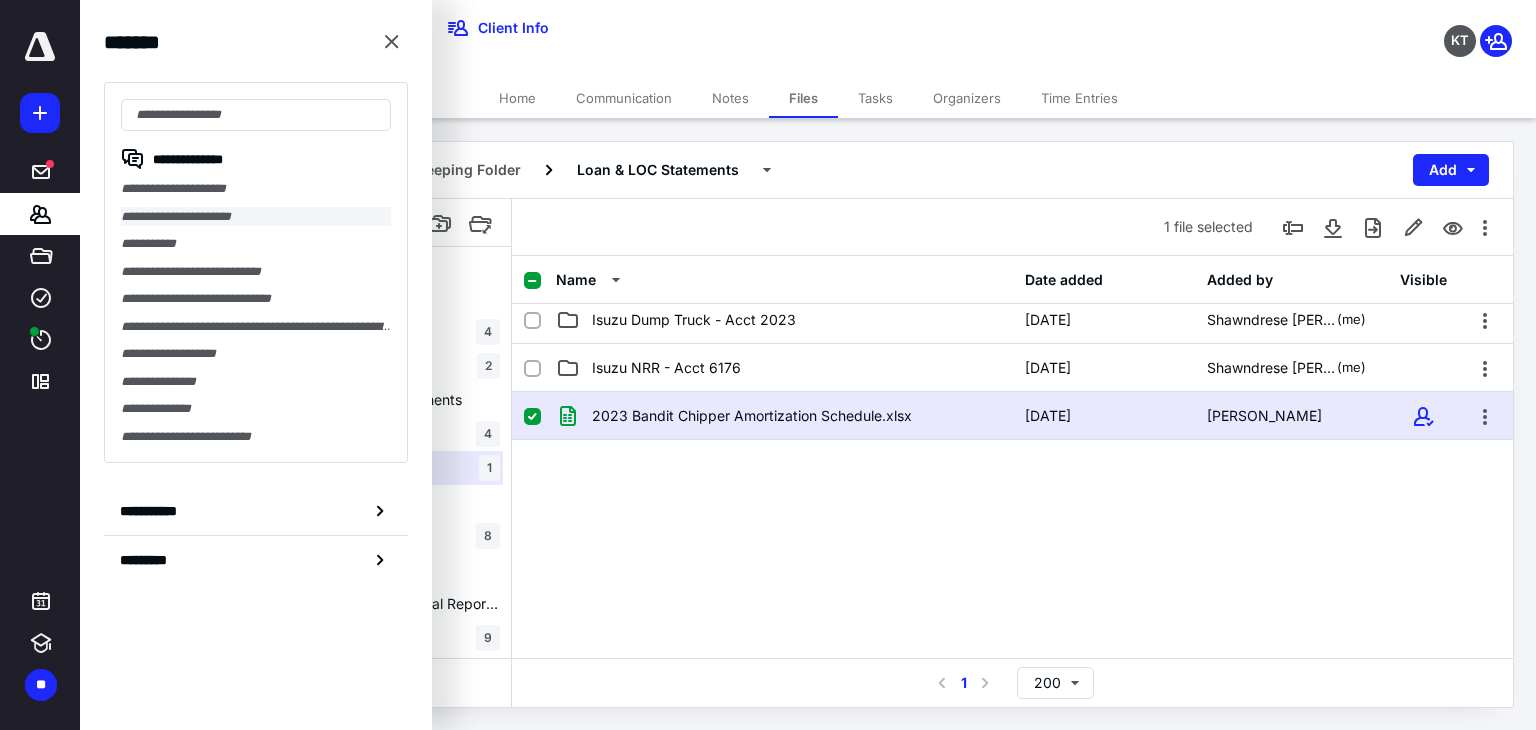 click on "**********" at bounding box center [256, 217] 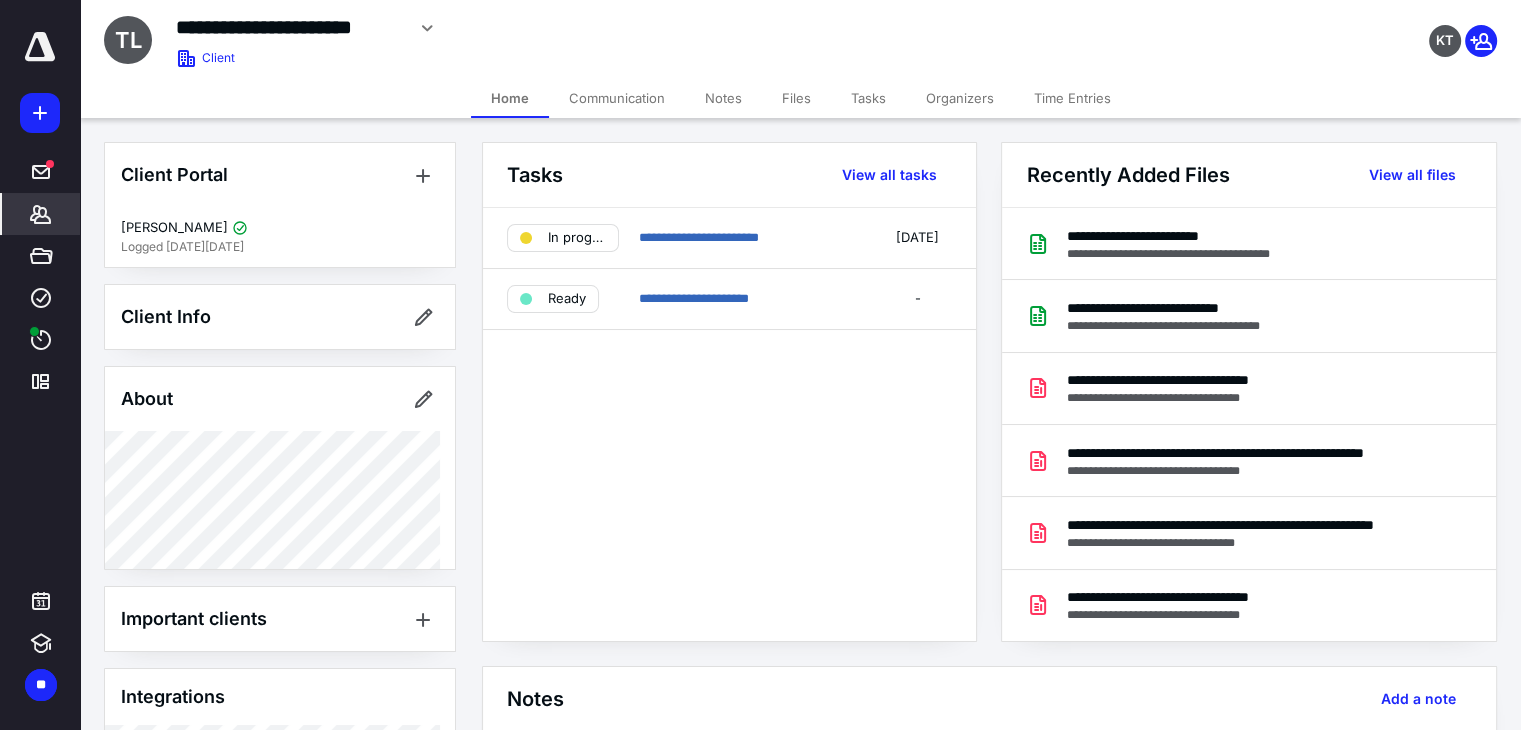 click on "Tasks" at bounding box center [868, 98] 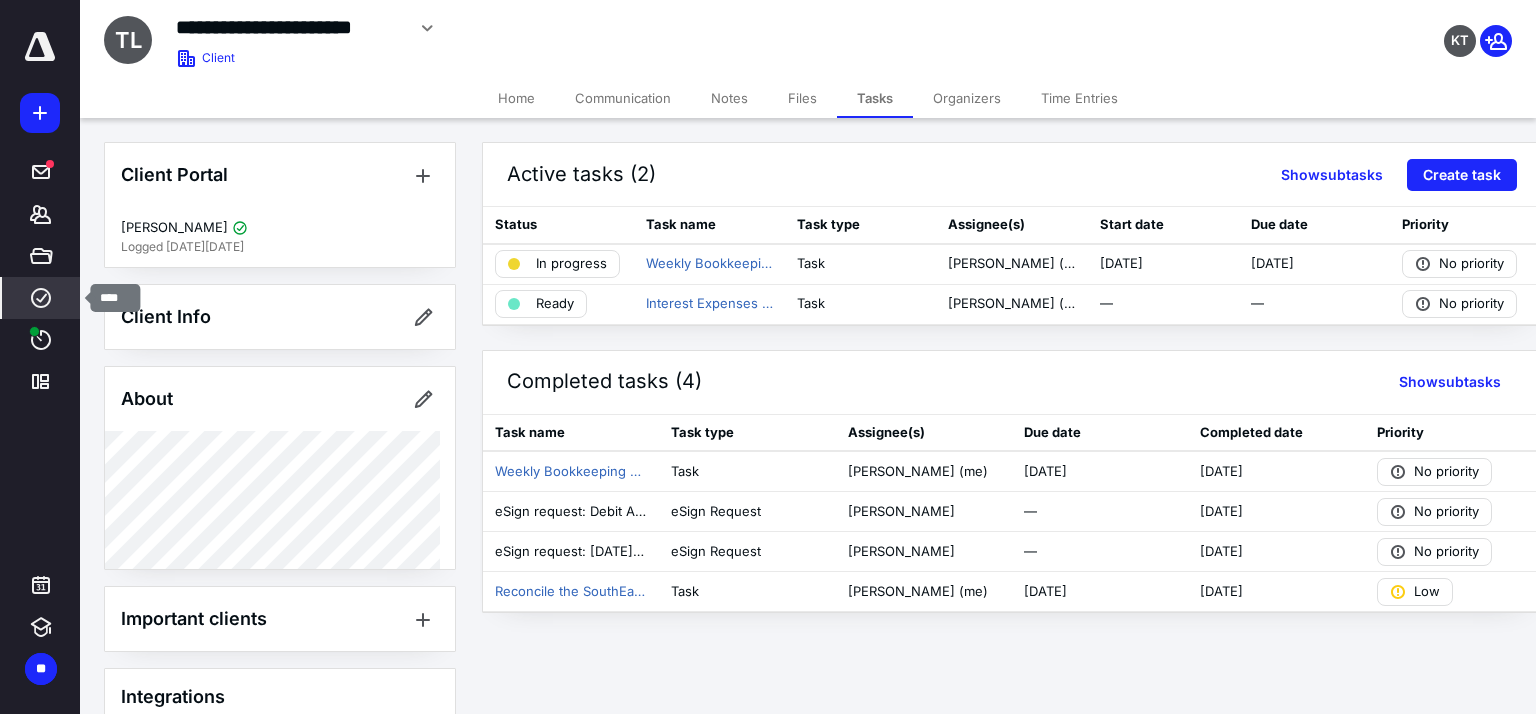 click 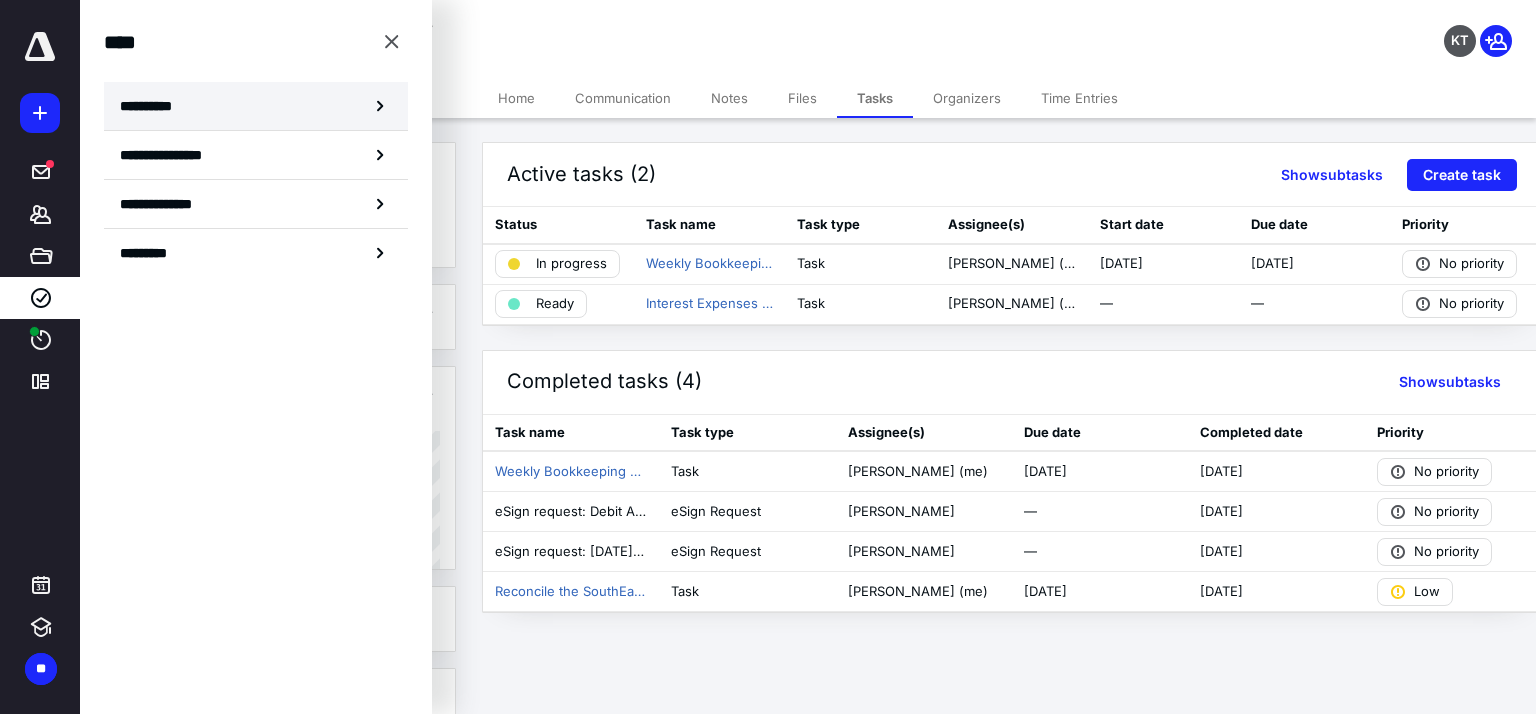 click on "**********" at bounding box center [153, 106] 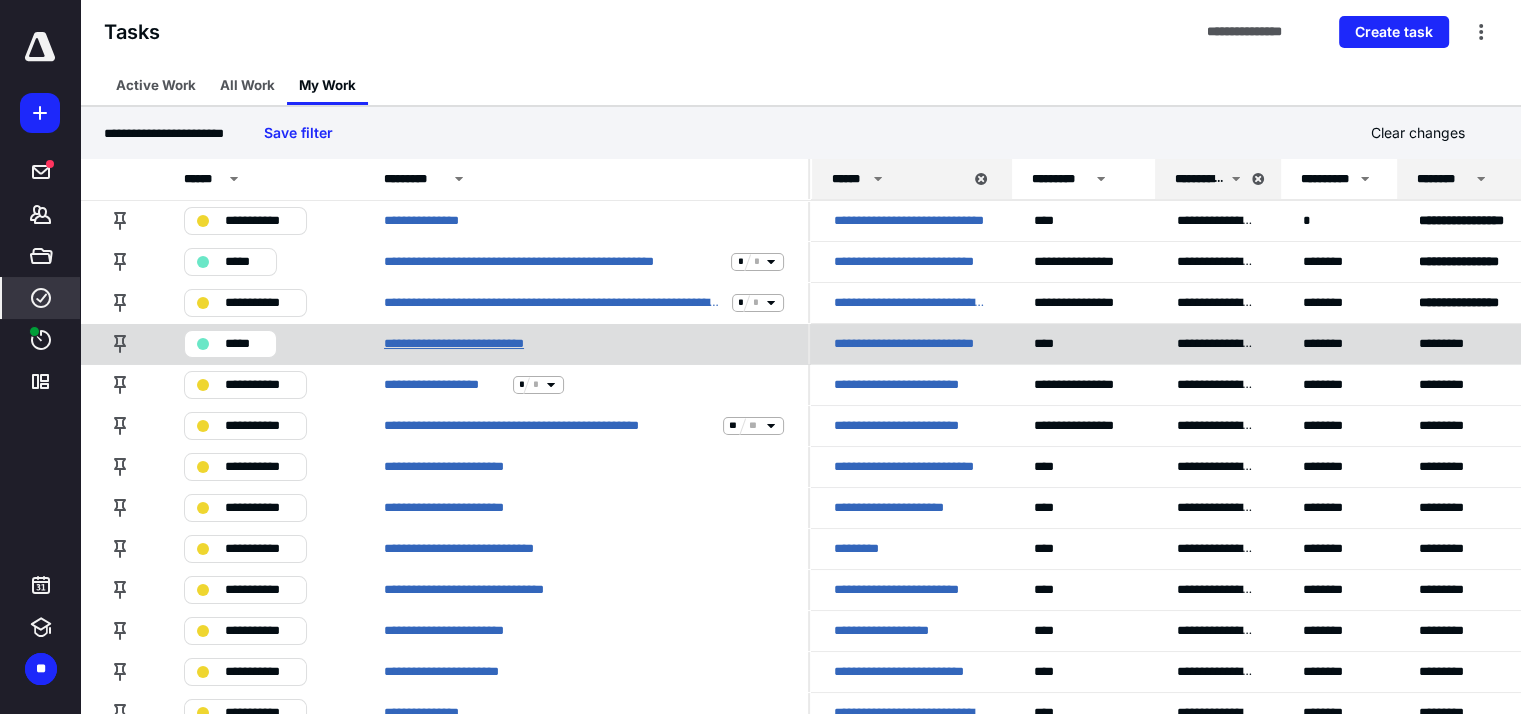 click on "**********" at bounding box center [478, 344] 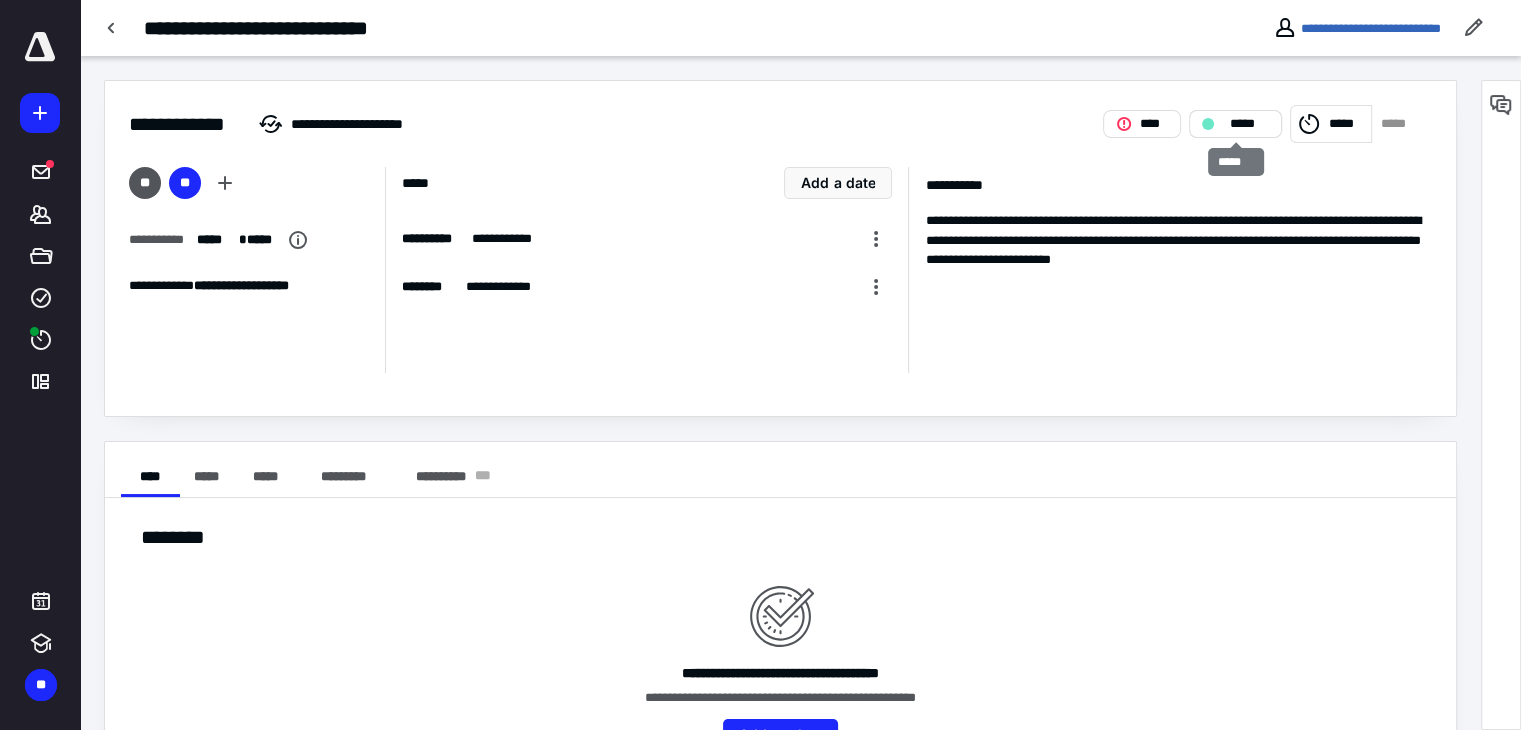click on "*****" at bounding box center (1249, 124) 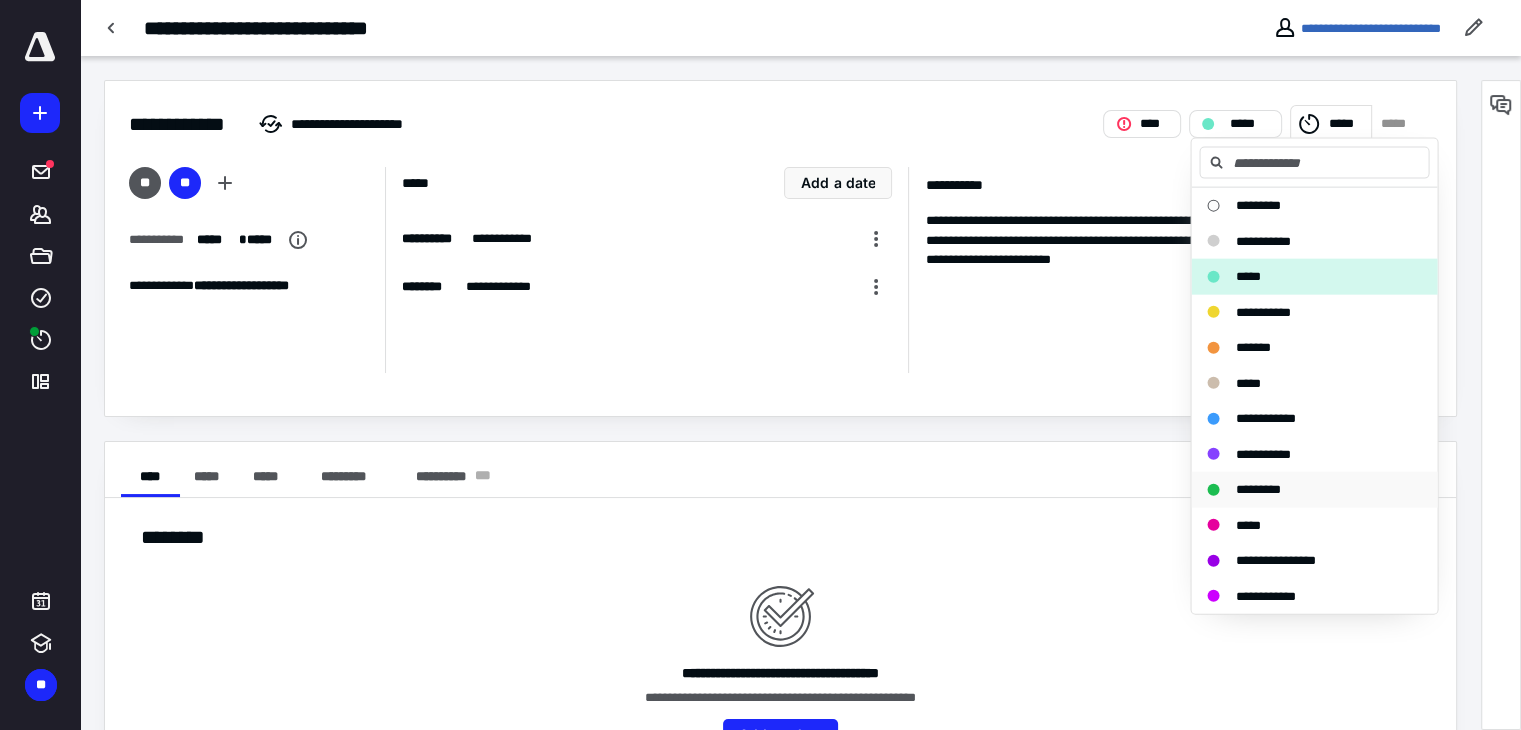 click on "*********" at bounding box center [1257, 489] 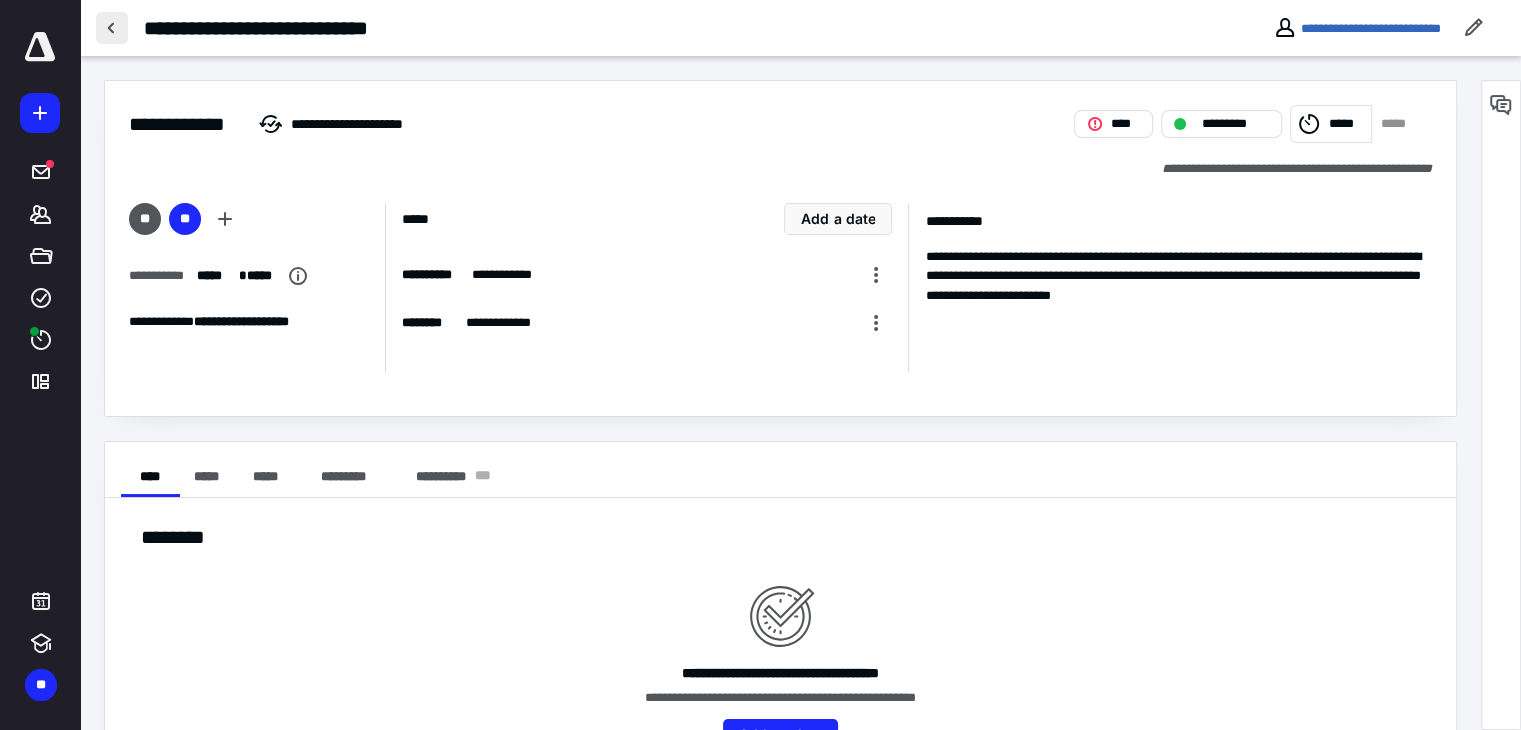 click at bounding box center [112, 28] 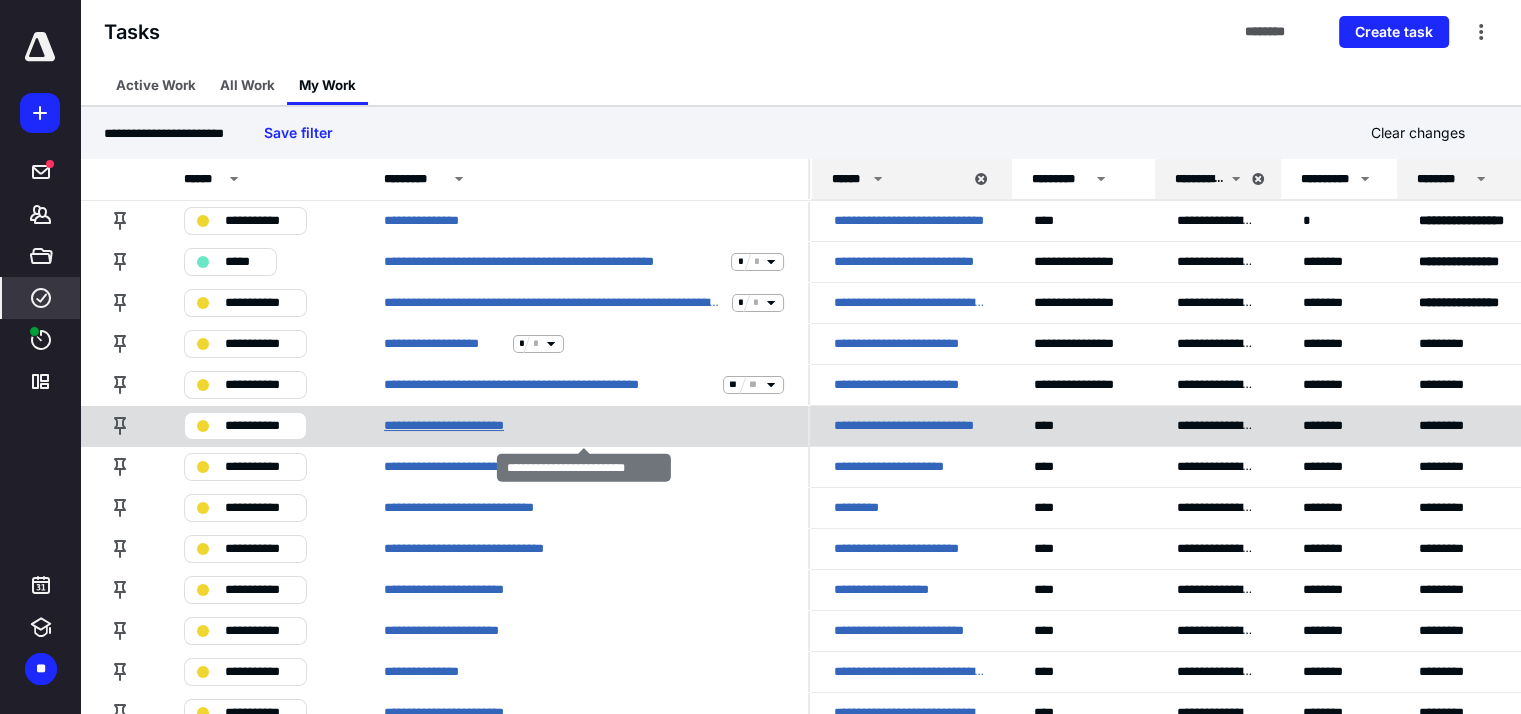 click on "**********" at bounding box center [466, 426] 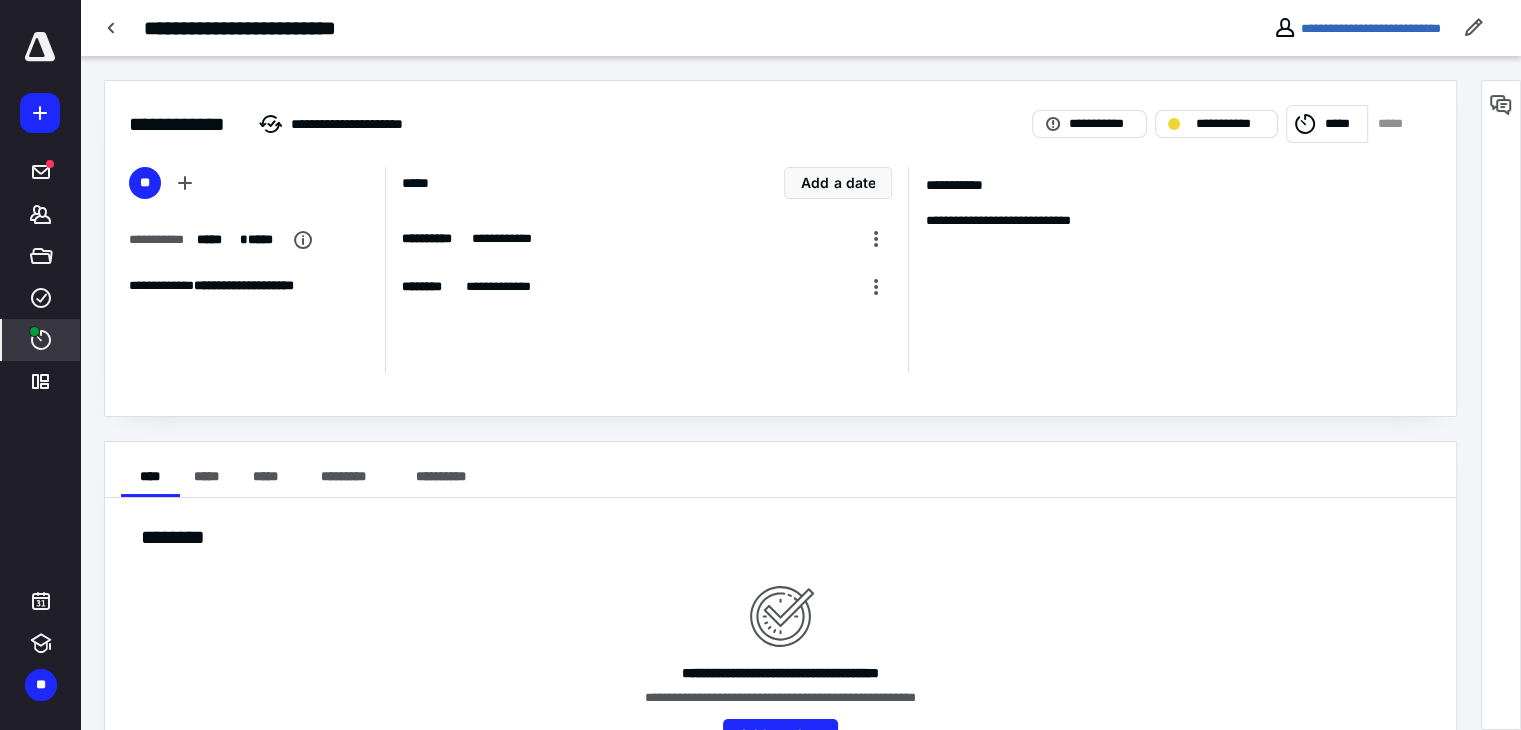 click 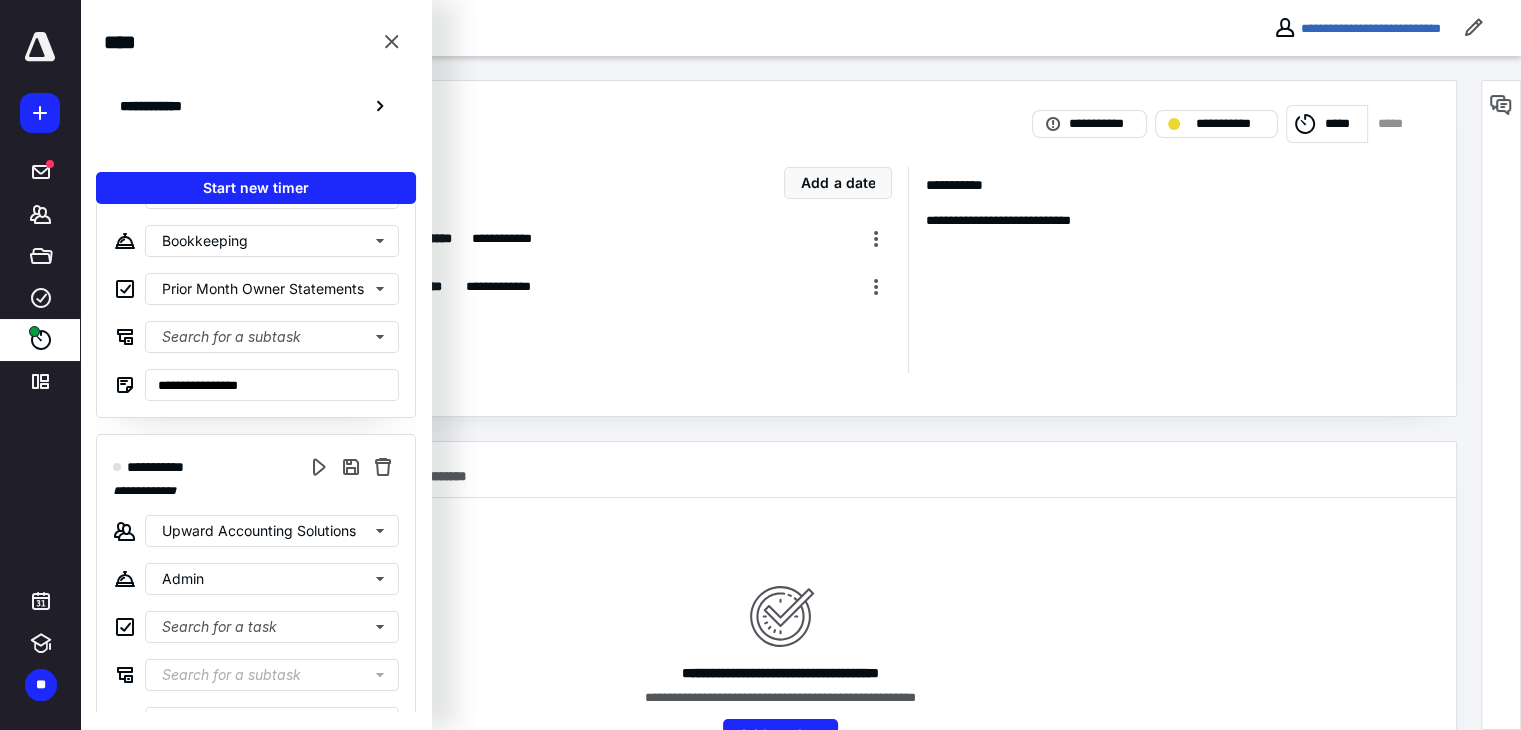 scroll, scrollTop: 900, scrollLeft: 0, axis: vertical 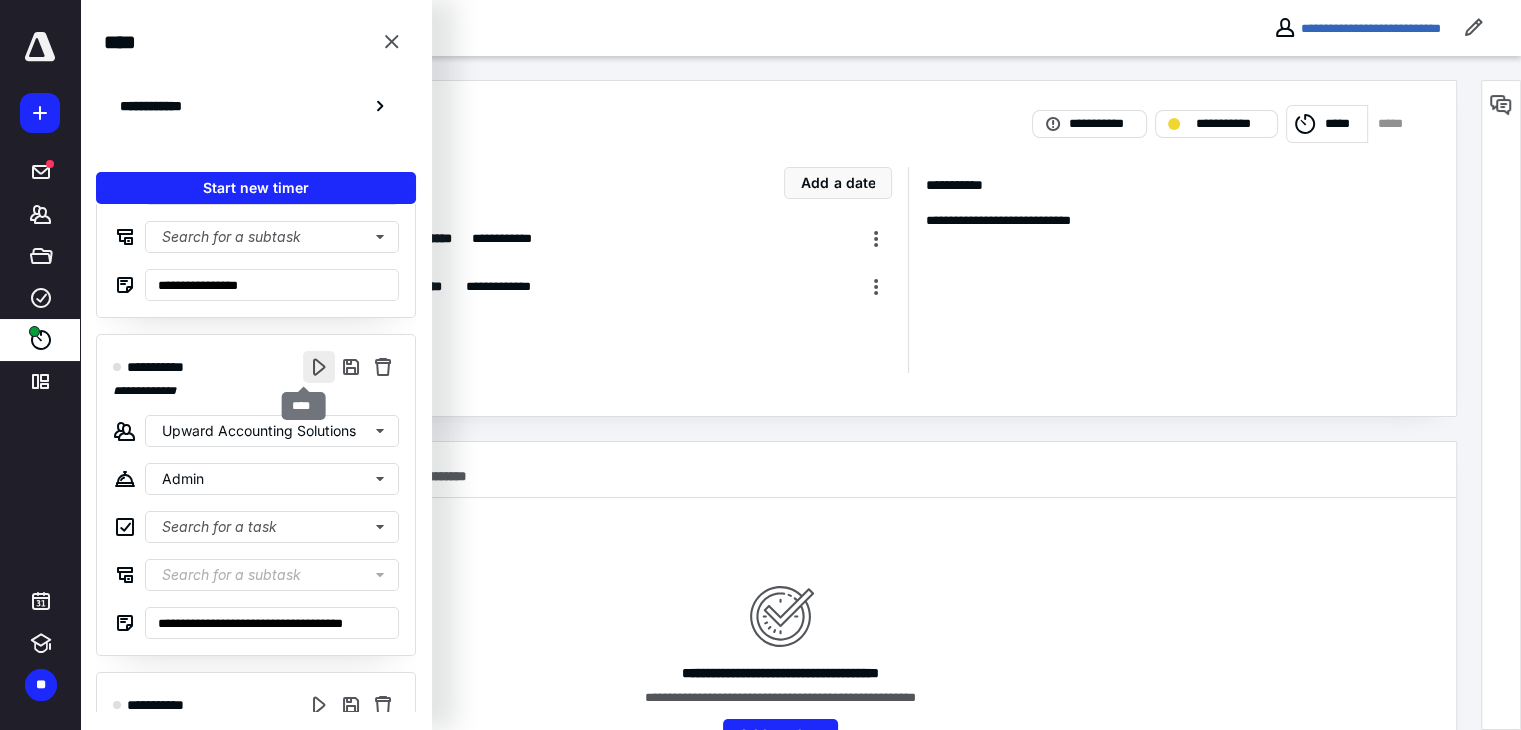 click at bounding box center (319, 367) 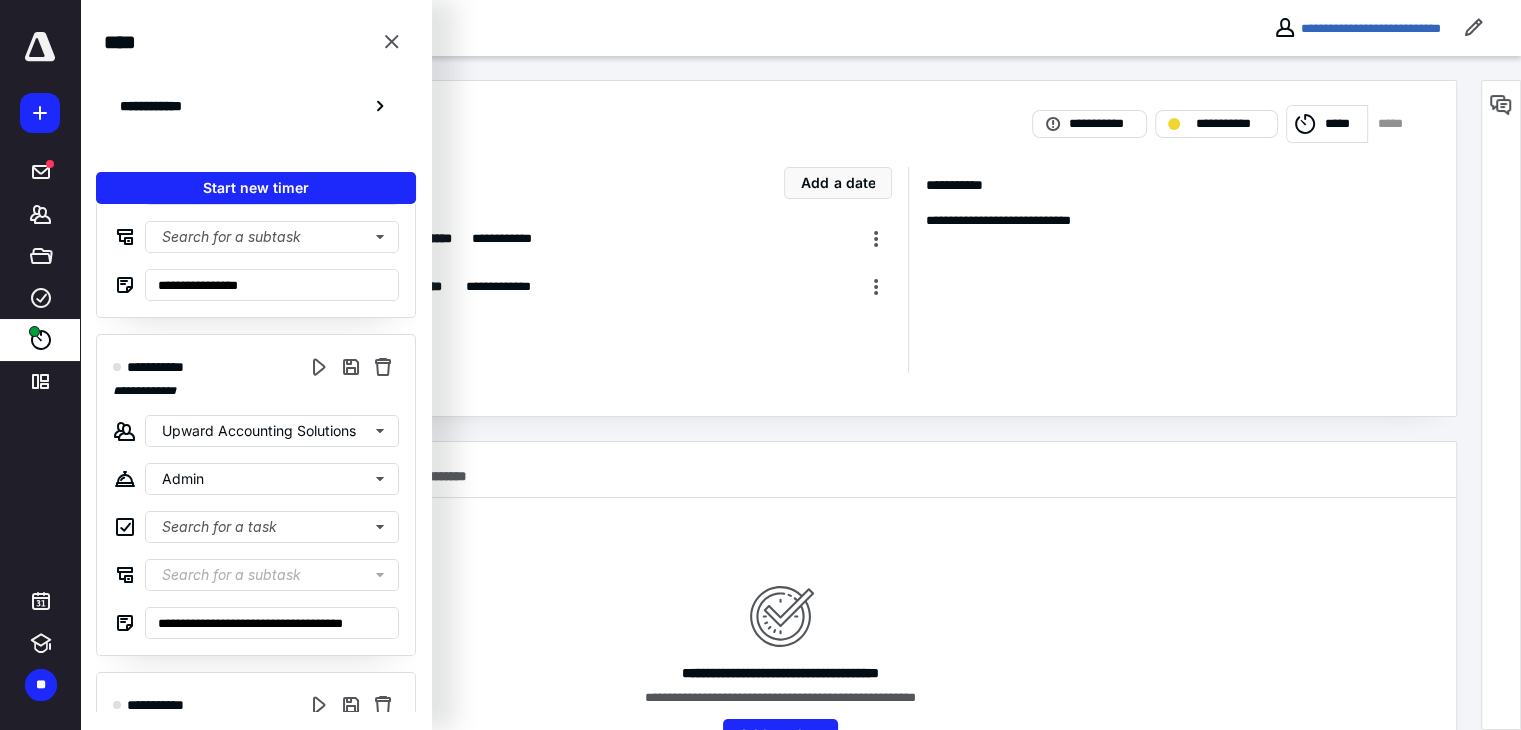 scroll, scrollTop: 0, scrollLeft: 0, axis: both 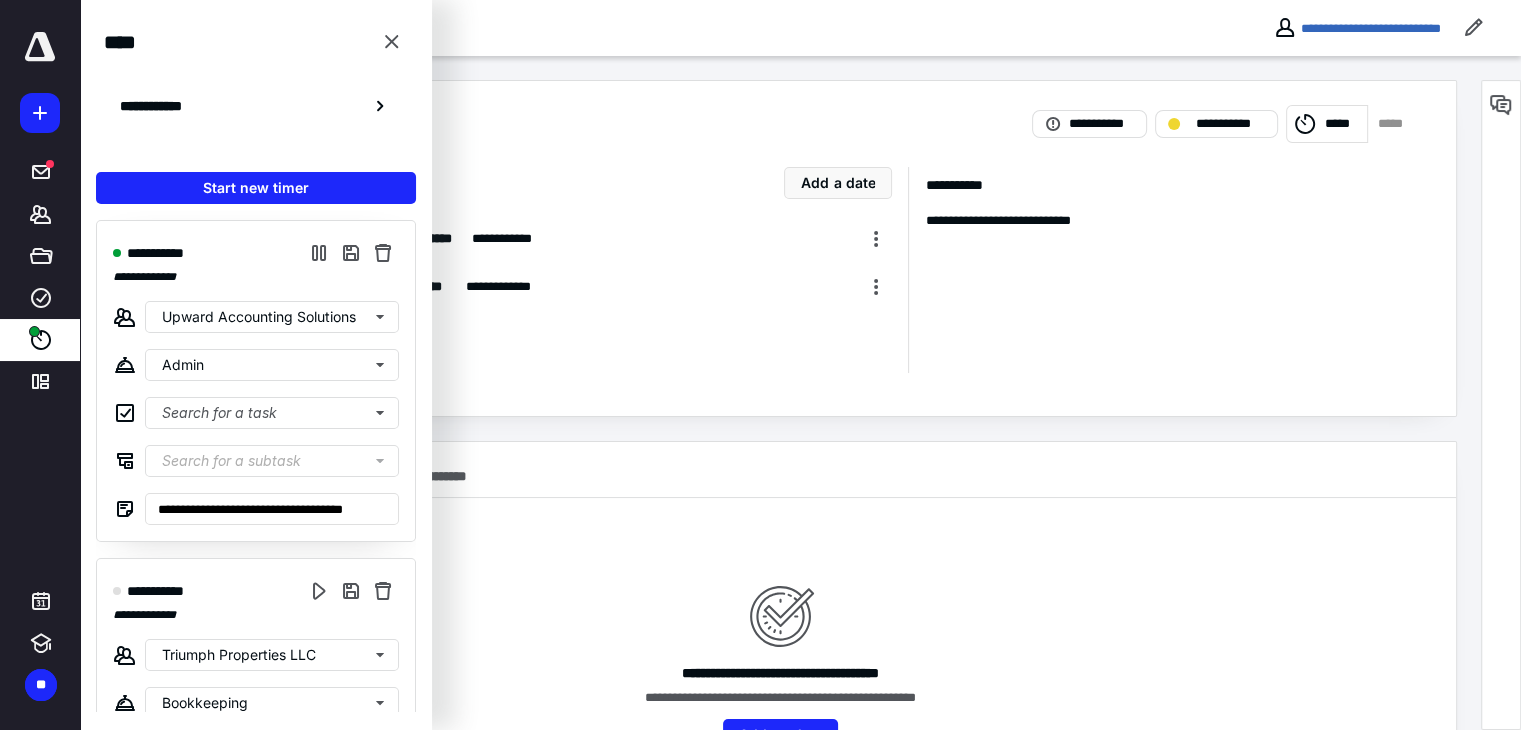 click on "**********" at bounding box center [780, 428] 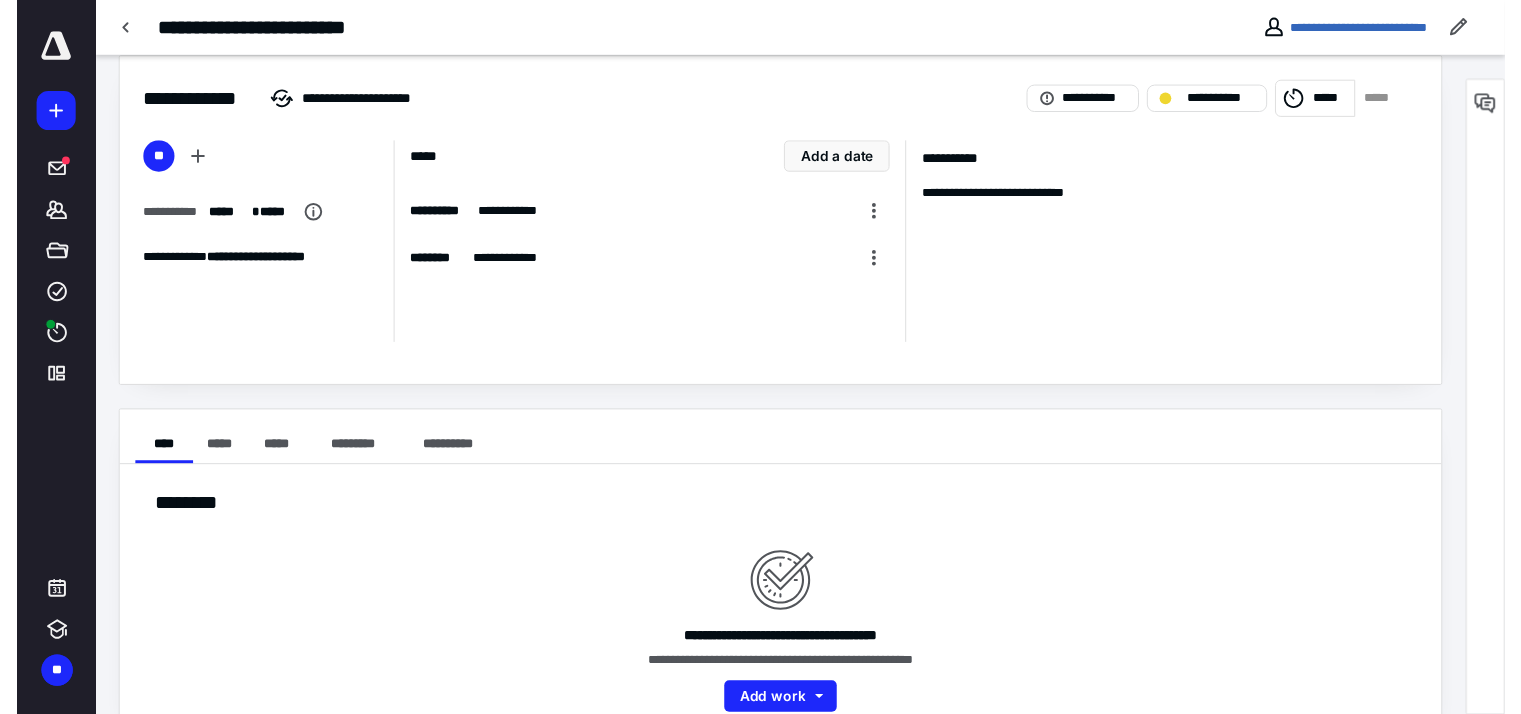 scroll, scrollTop: 0, scrollLeft: 0, axis: both 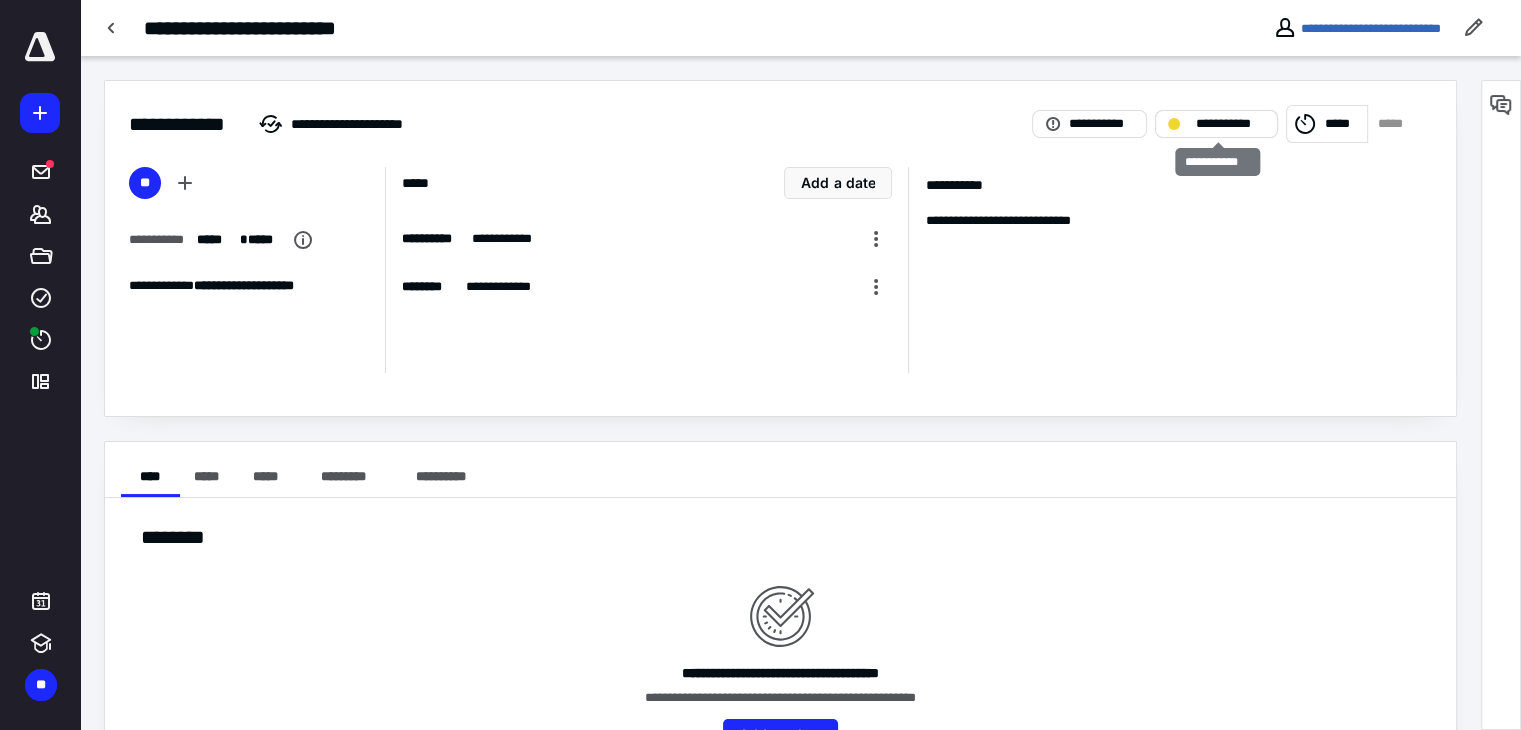 click on "**********" at bounding box center [1230, 124] 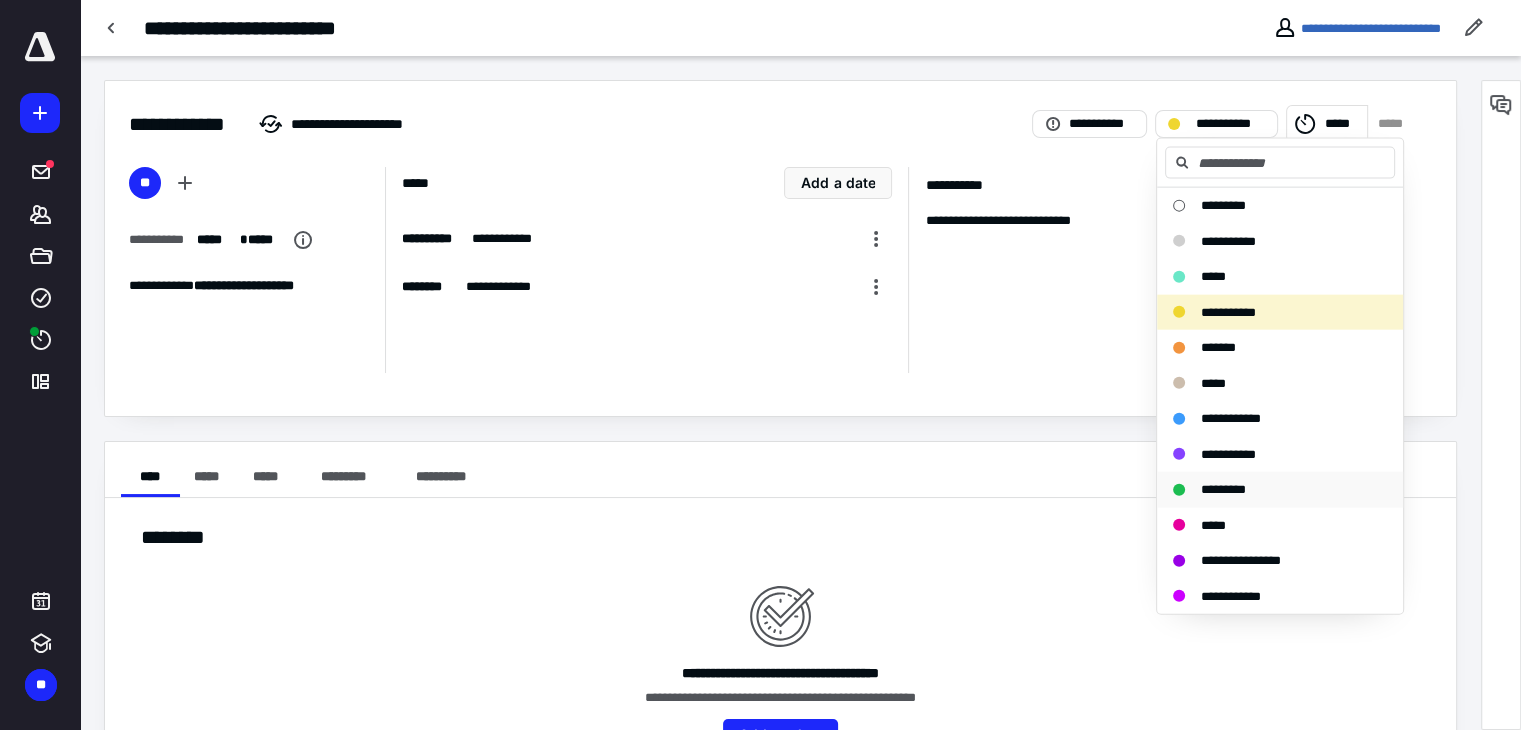 click on "*********" at bounding box center (1223, 489) 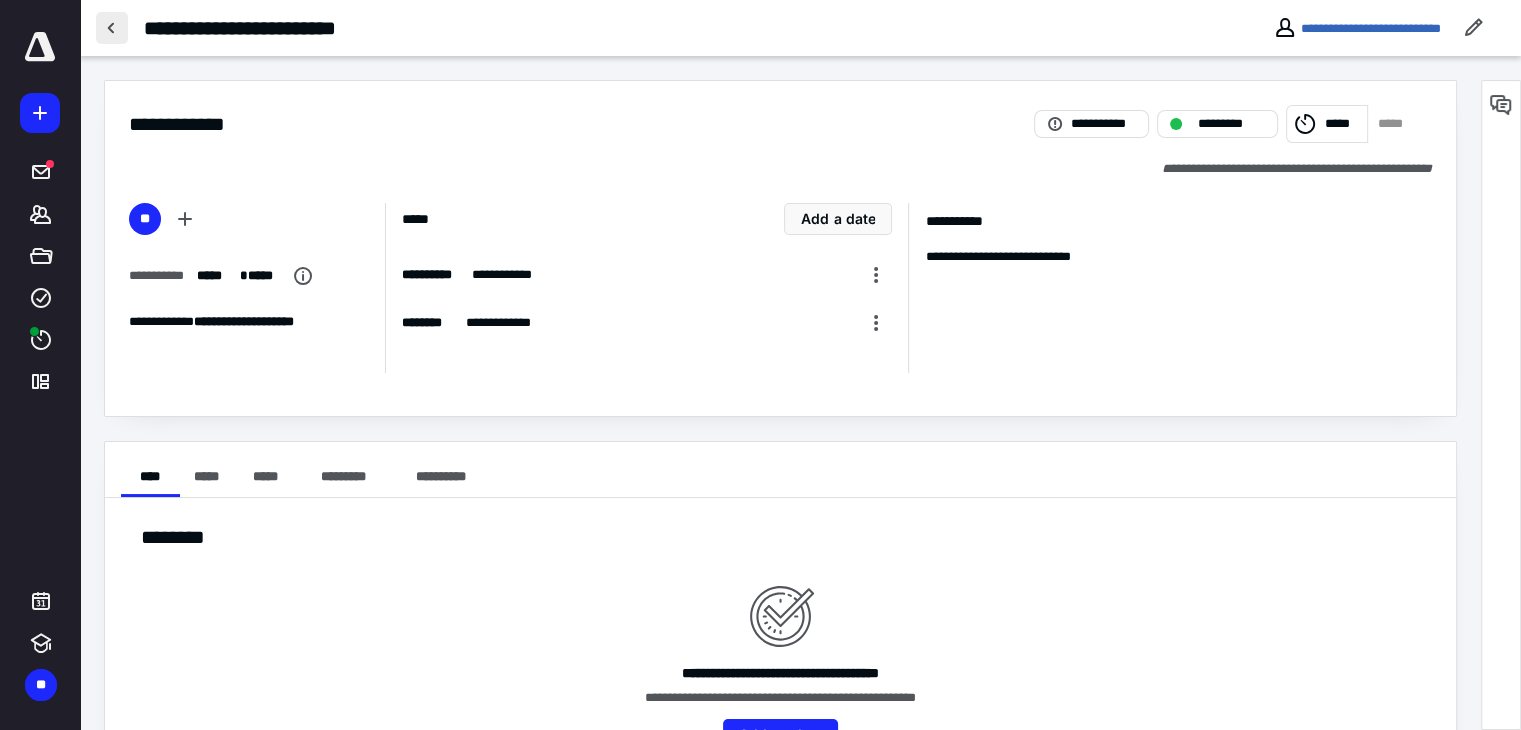 click at bounding box center [112, 28] 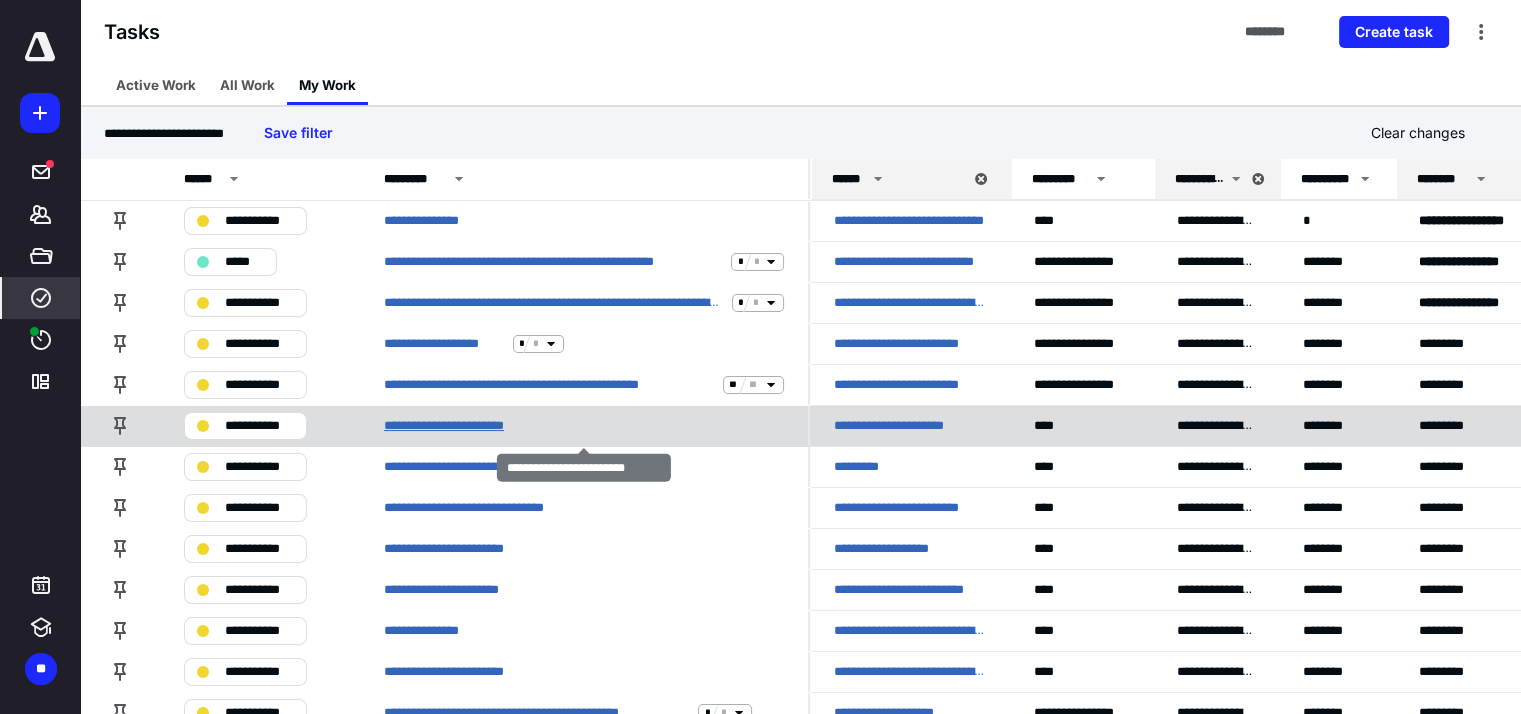 click on "**********" at bounding box center [466, 426] 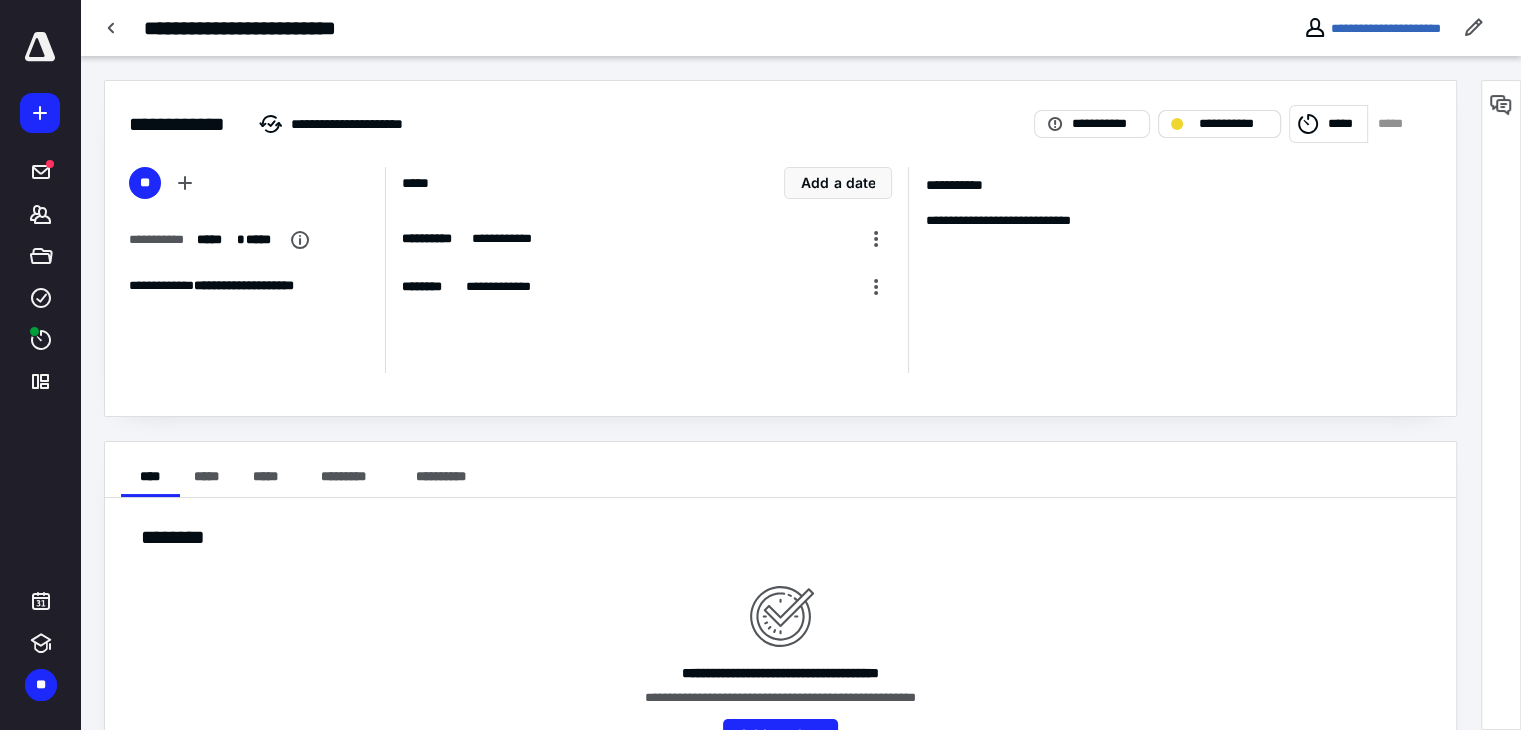 click on "**********" at bounding box center [1233, 124] 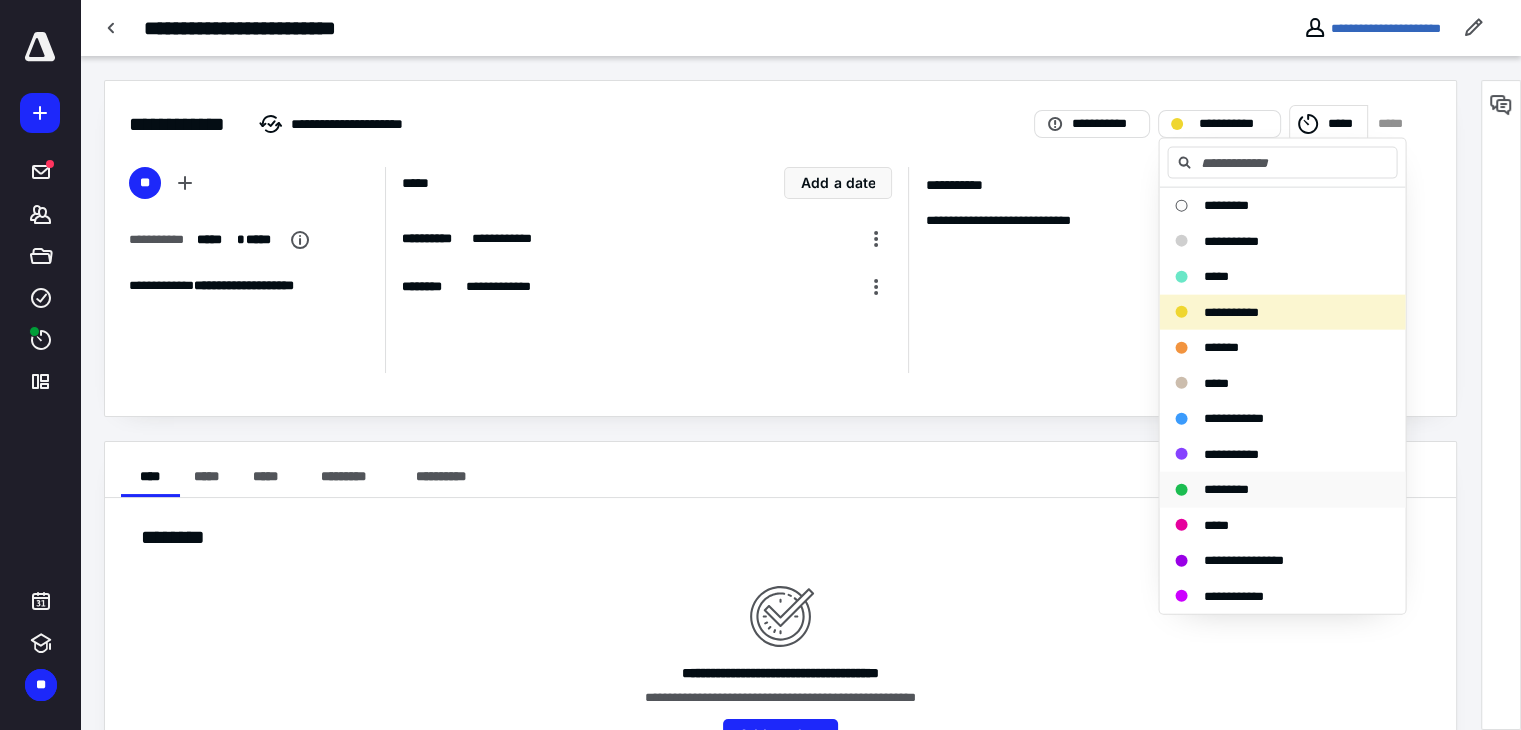 click on "*********" at bounding box center [1225, 489] 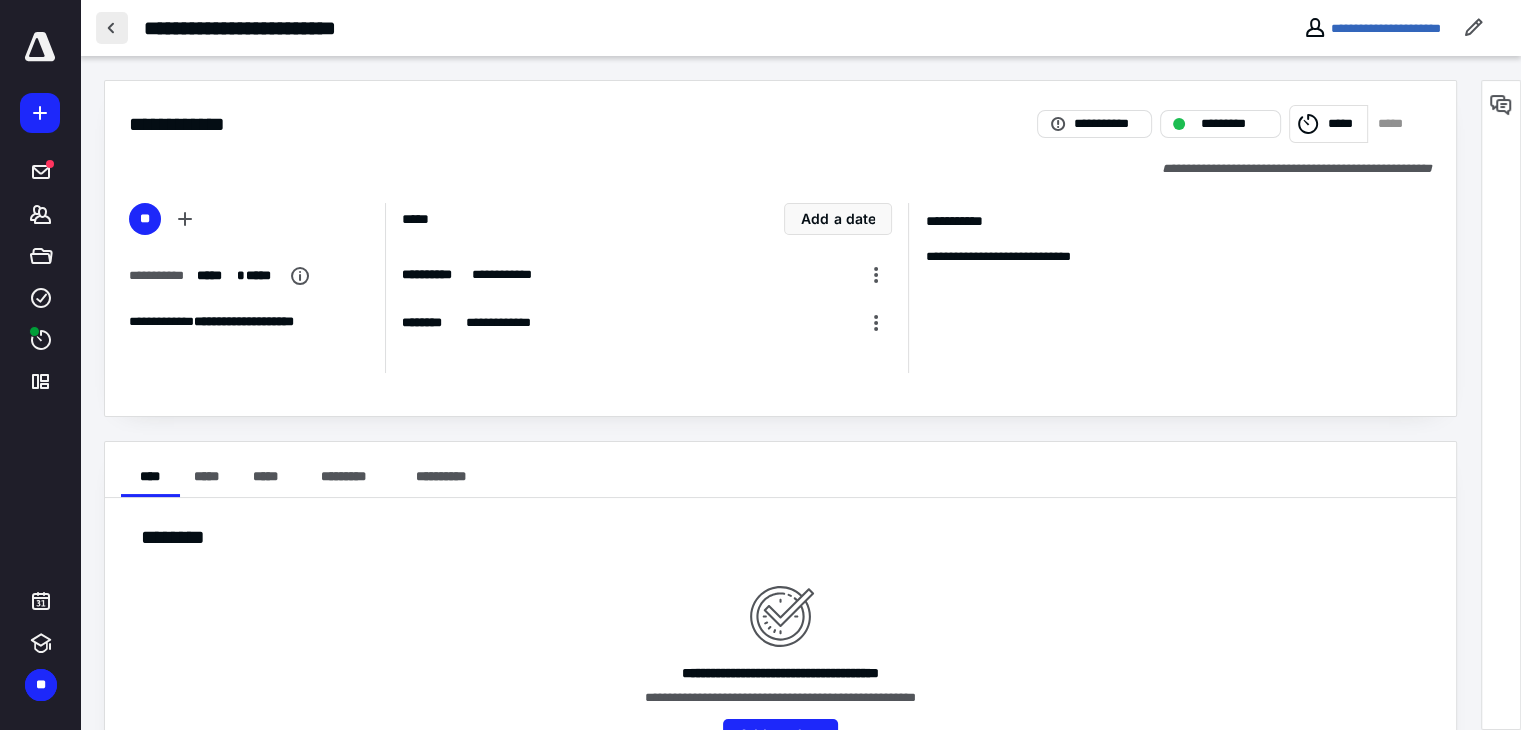 click at bounding box center (112, 28) 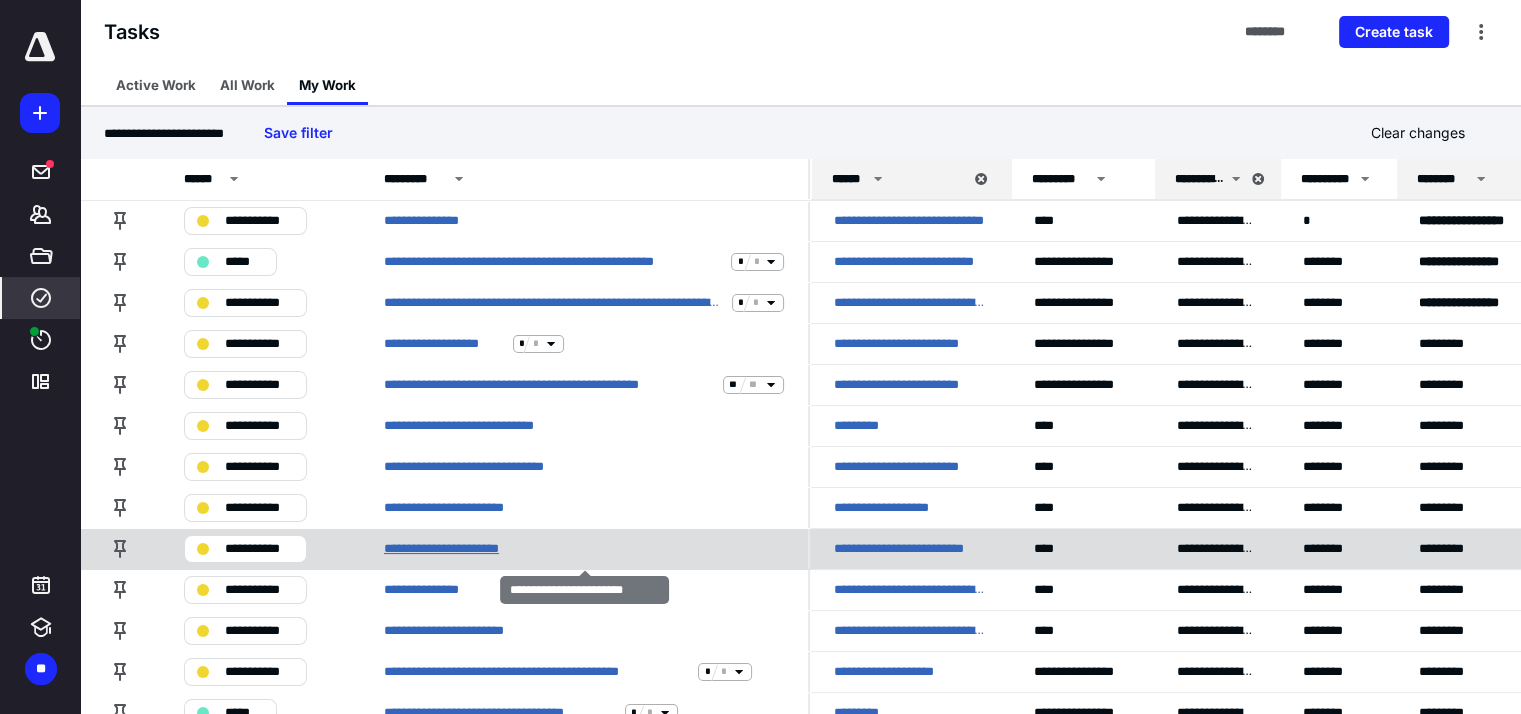 click on "**********" at bounding box center [464, 549] 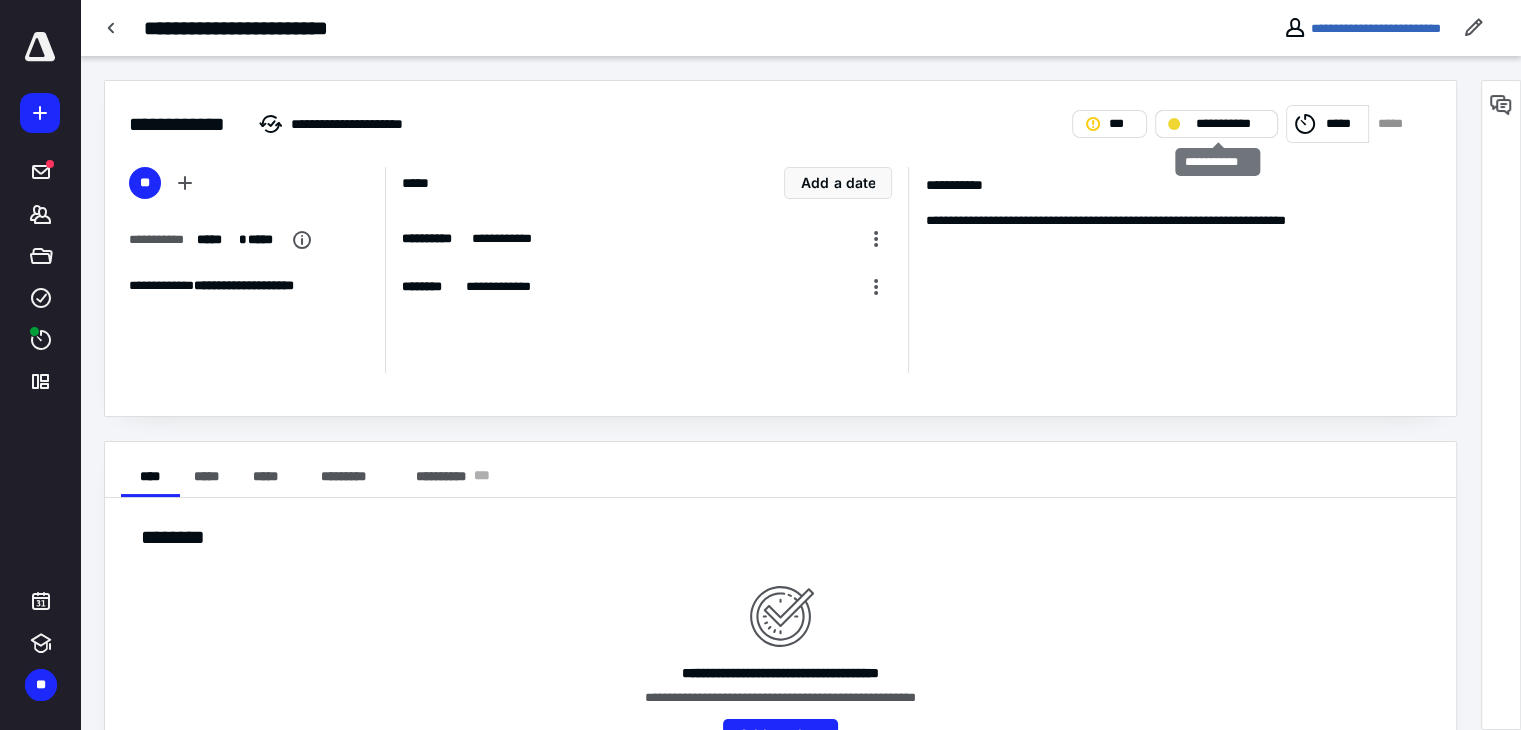 click on "**********" at bounding box center (1230, 124) 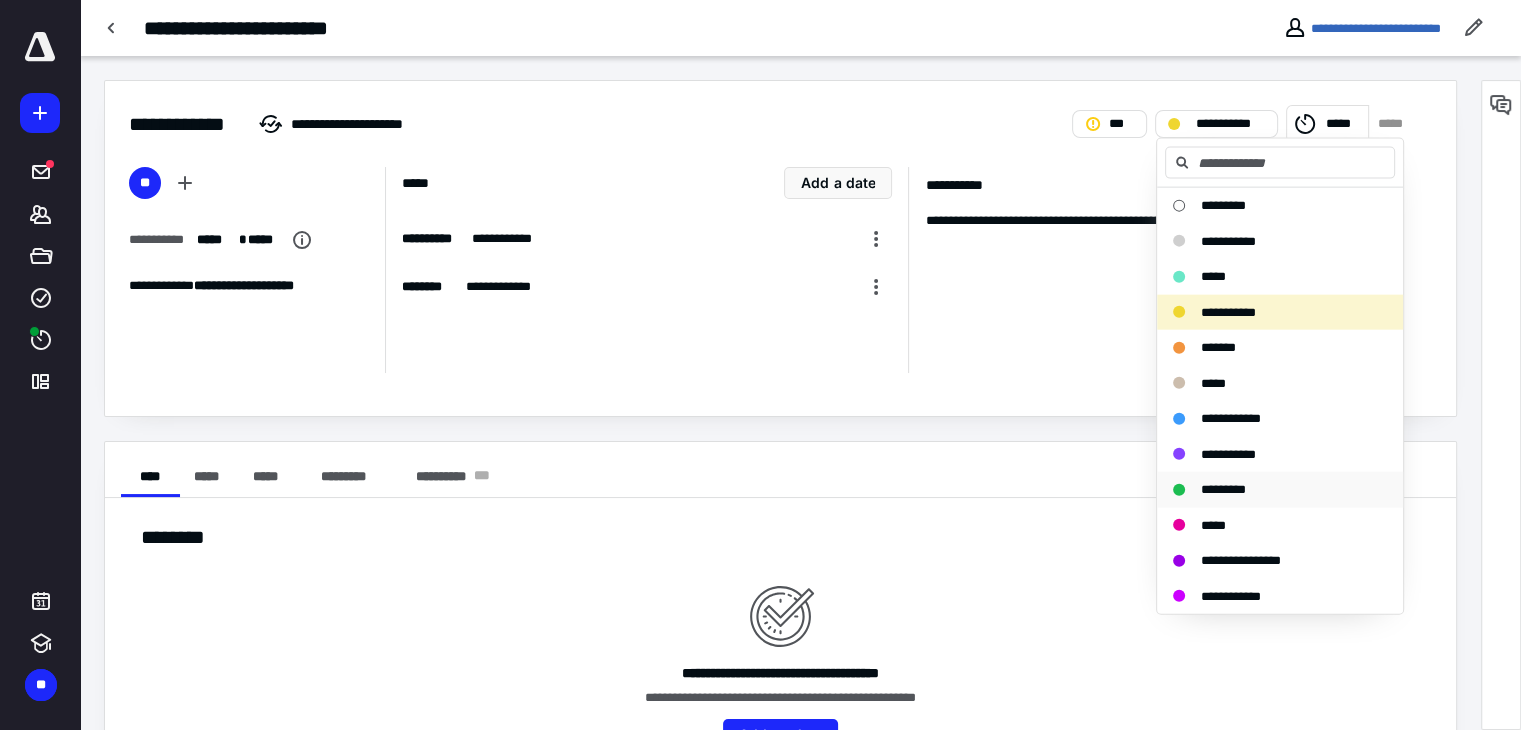 click on "*********" at bounding box center (1223, 489) 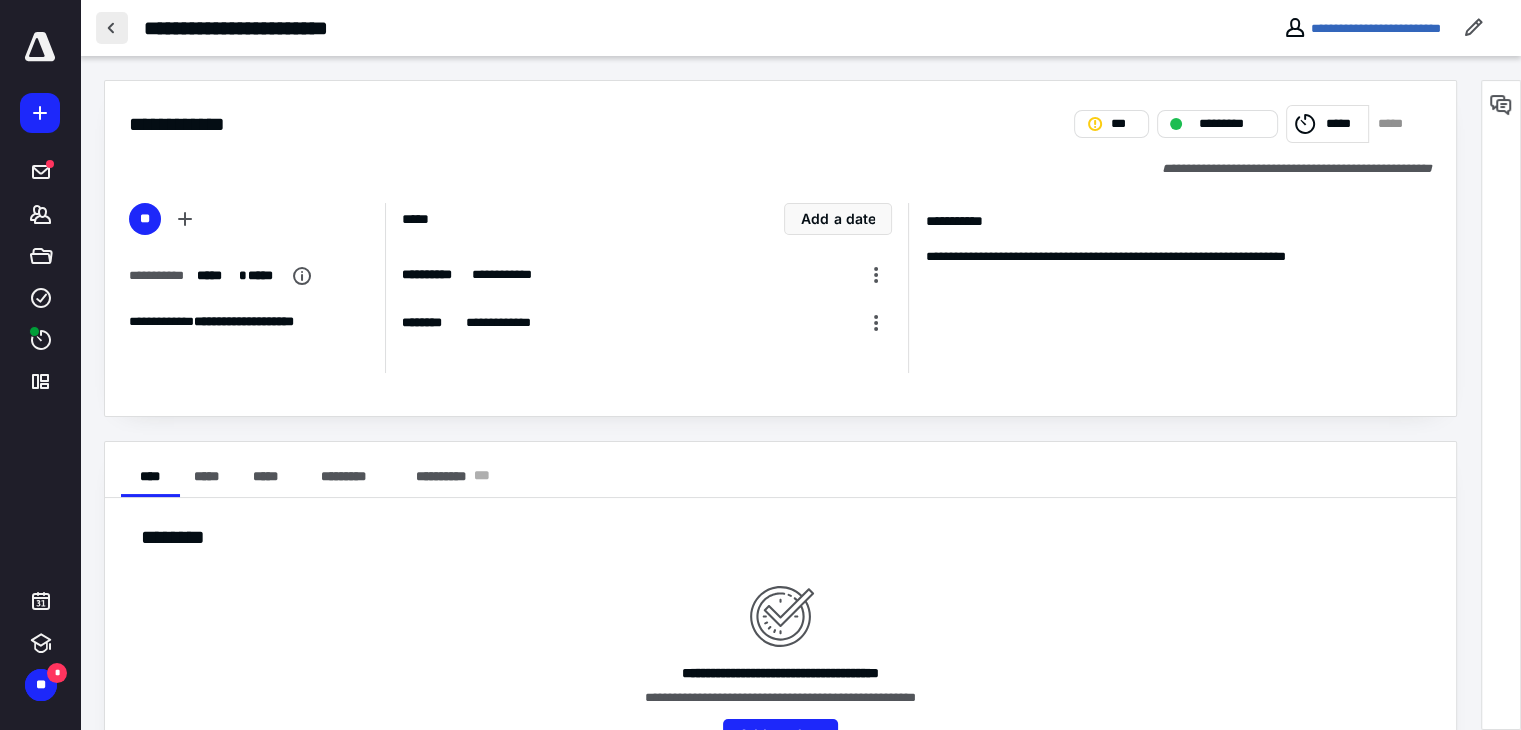 click at bounding box center (112, 28) 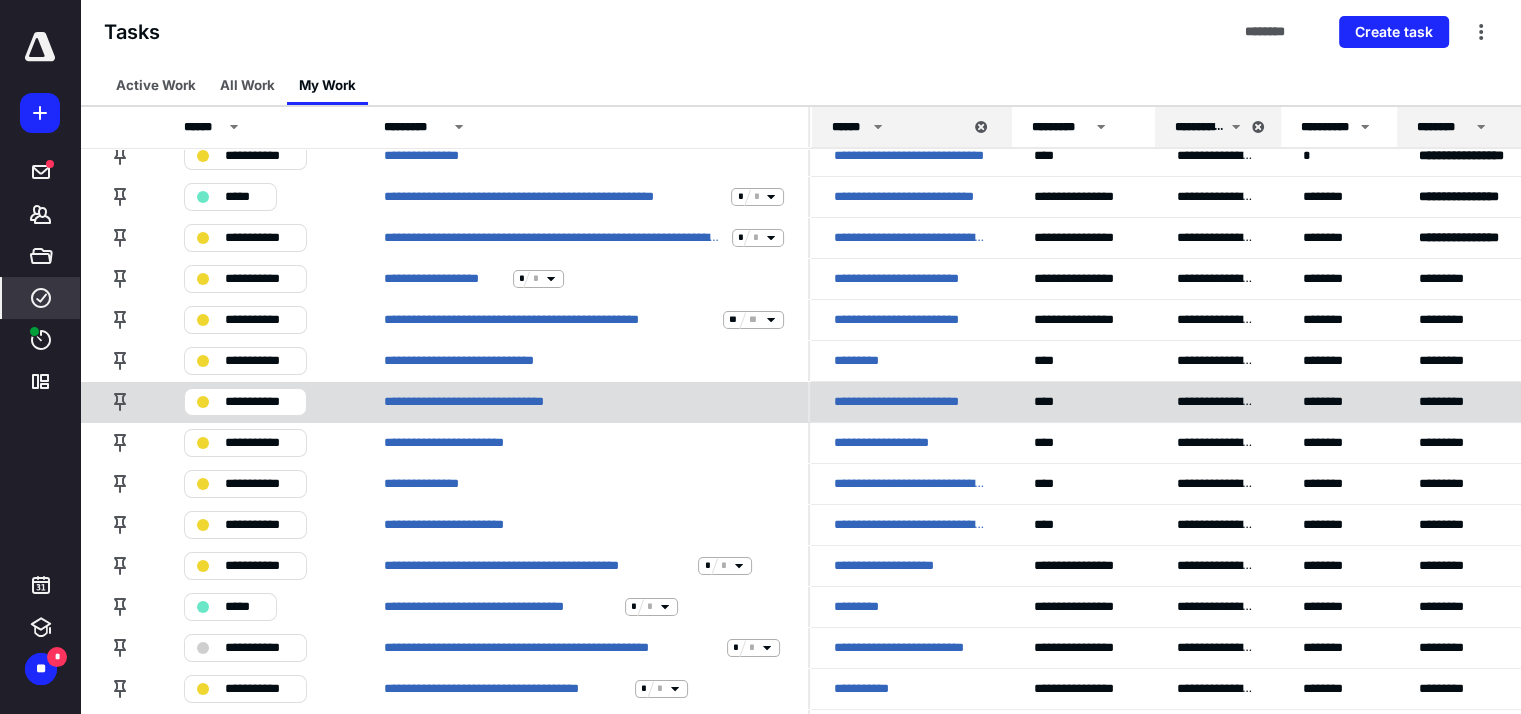 scroll, scrollTop: 100, scrollLeft: 0, axis: vertical 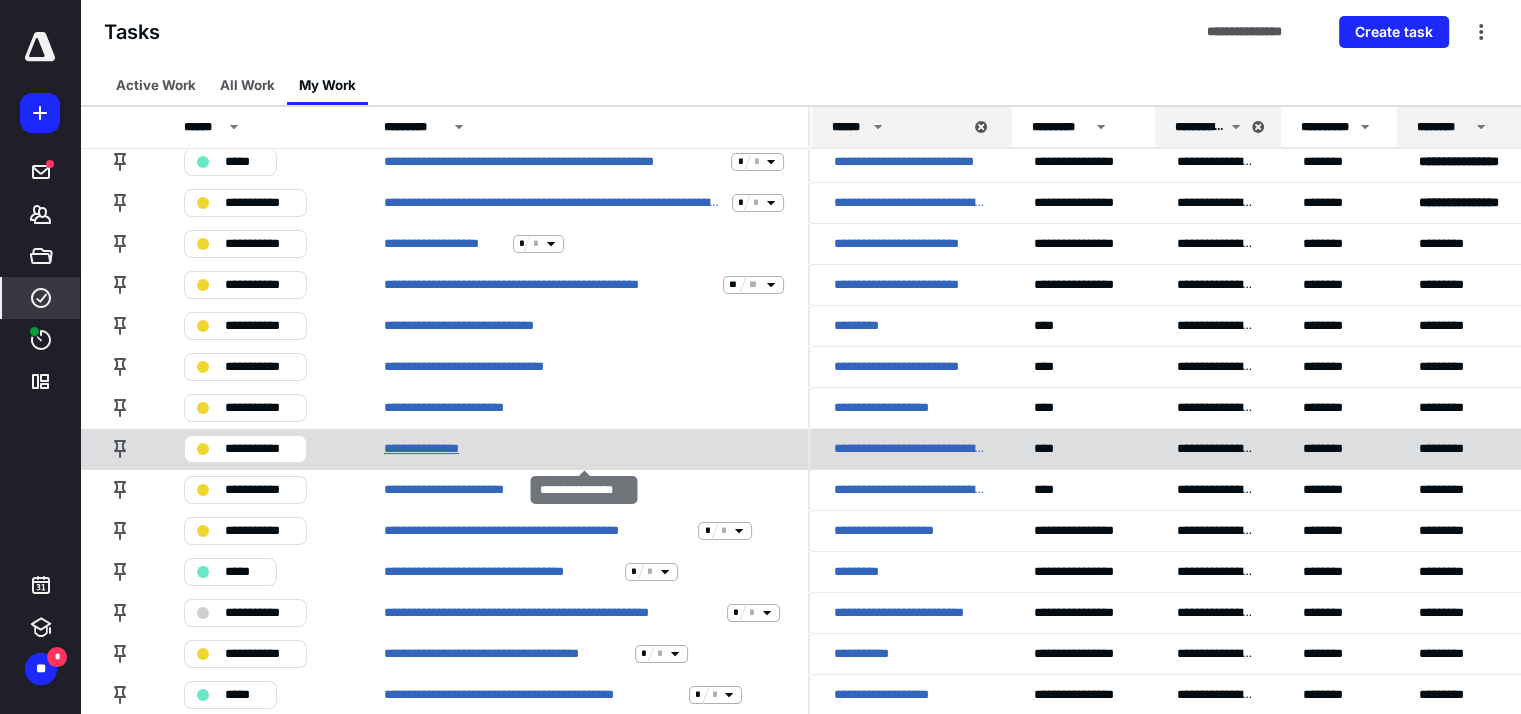 click on "**********" at bounding box center (430, 449) 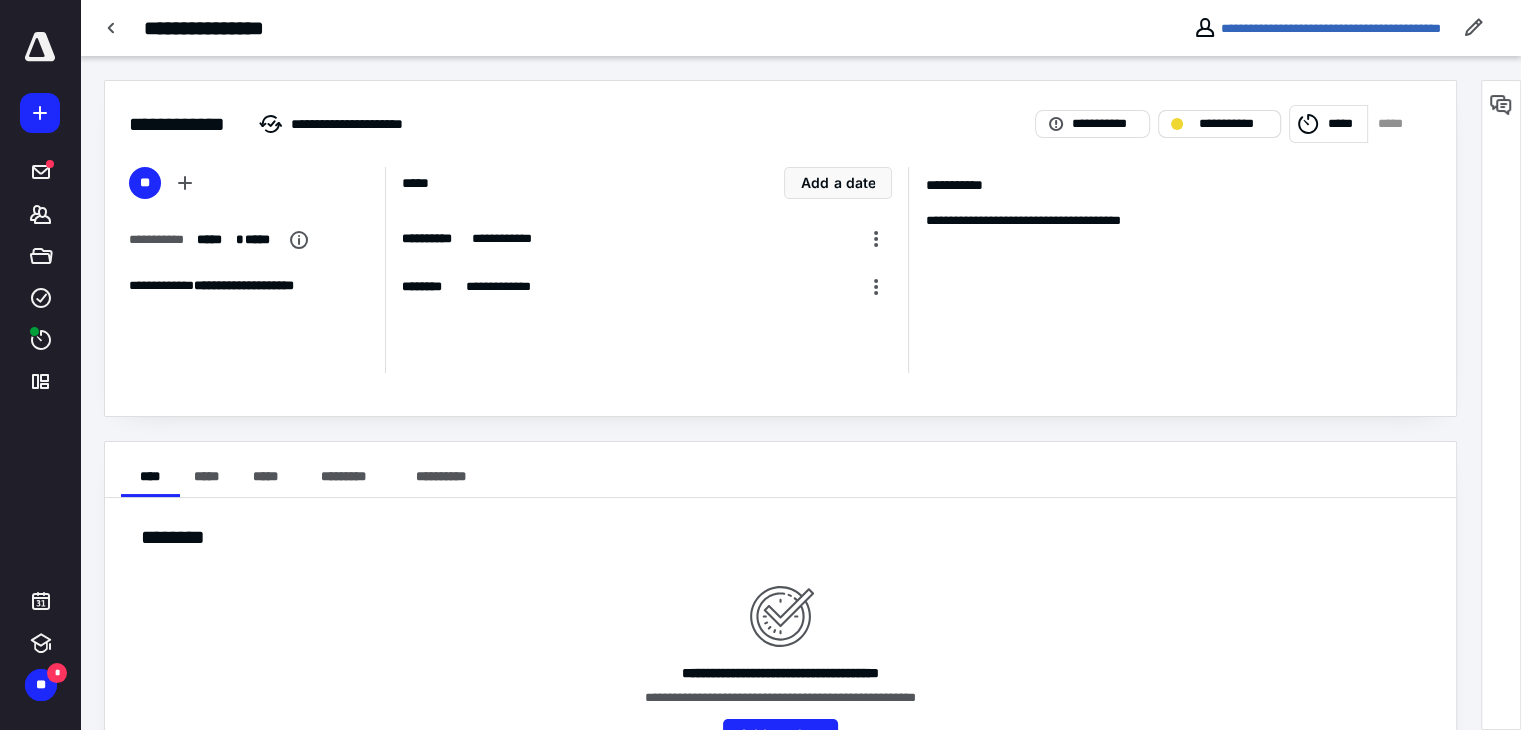 click on "**********" at bounding box center (1233, 124) 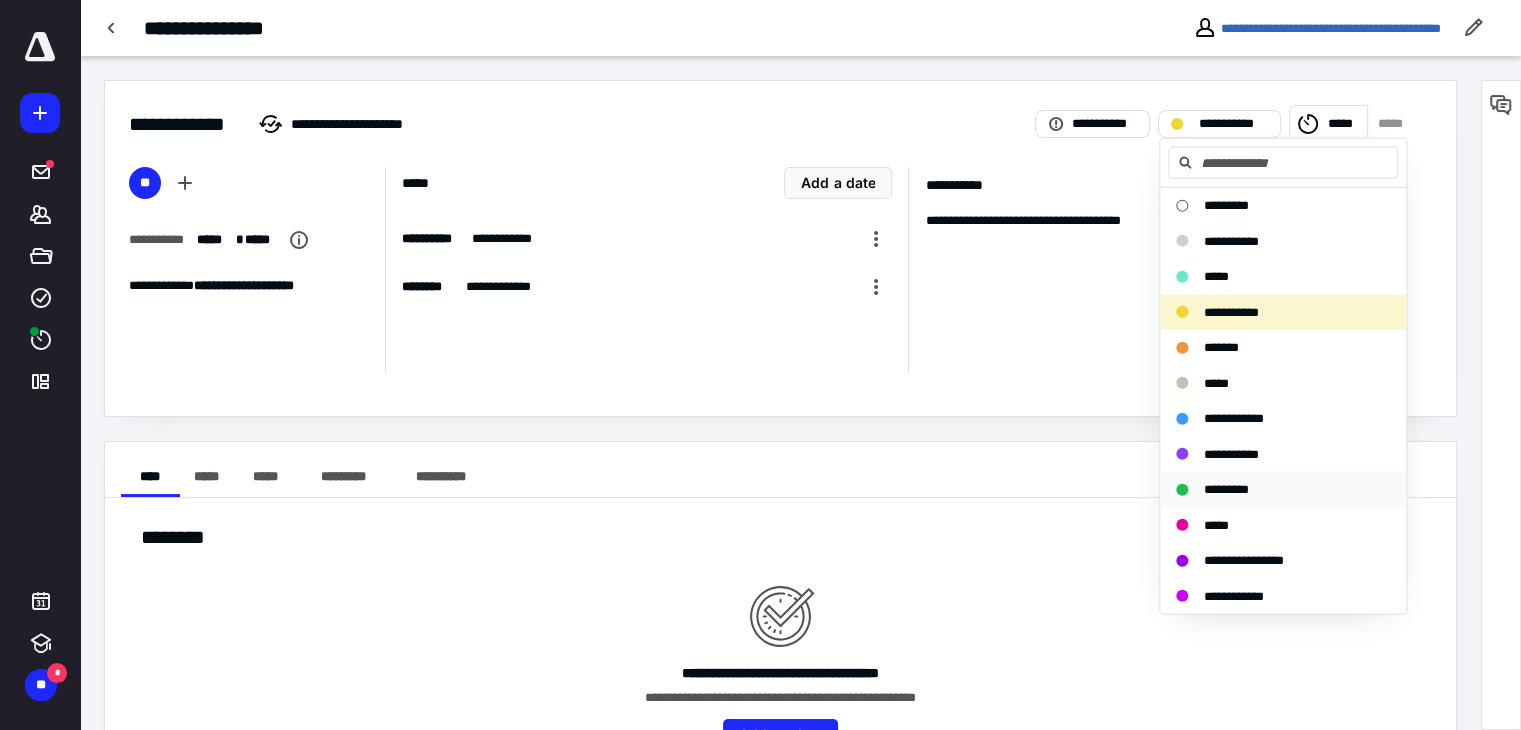 click on "*********" at bounding box center (1226, 489) 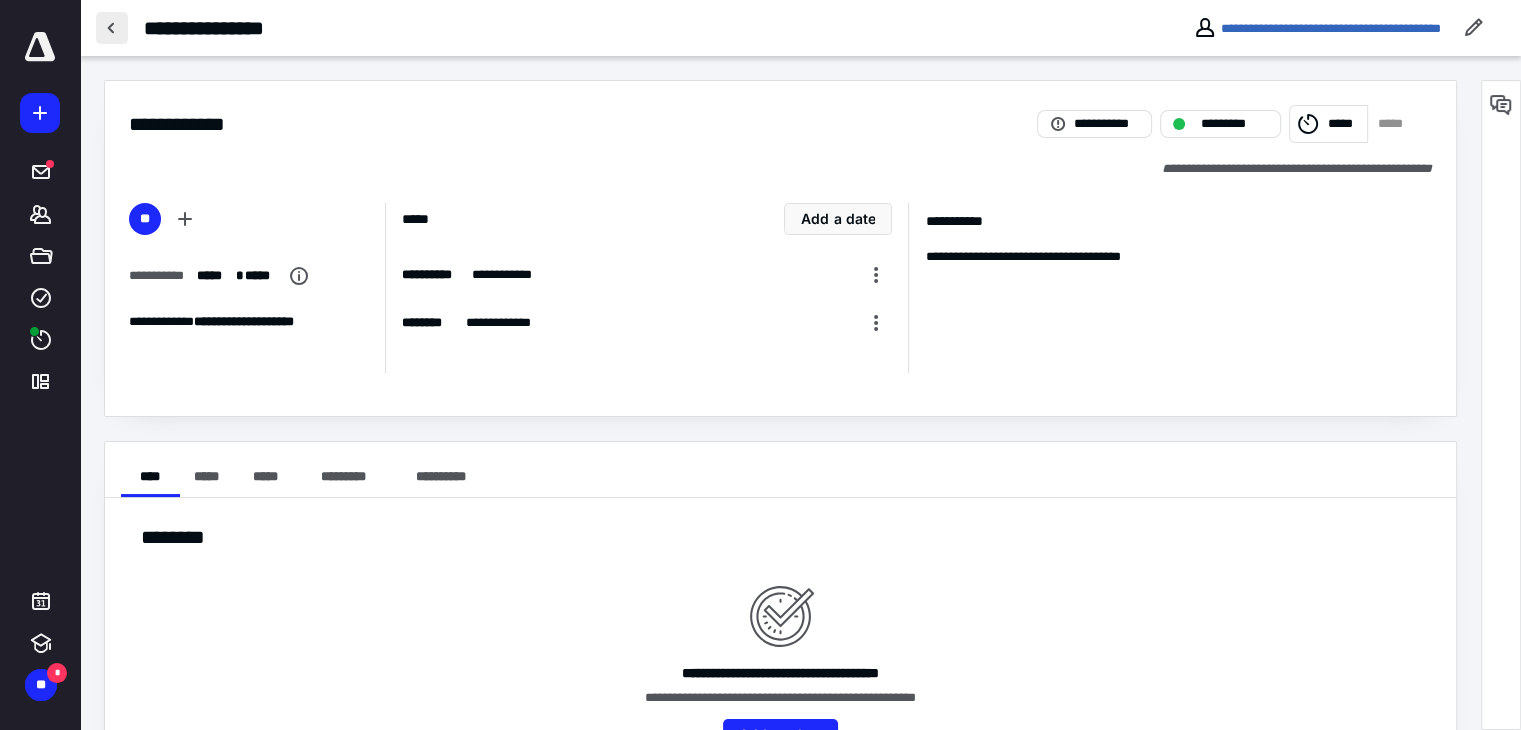 click at bounding box center [112, 28] 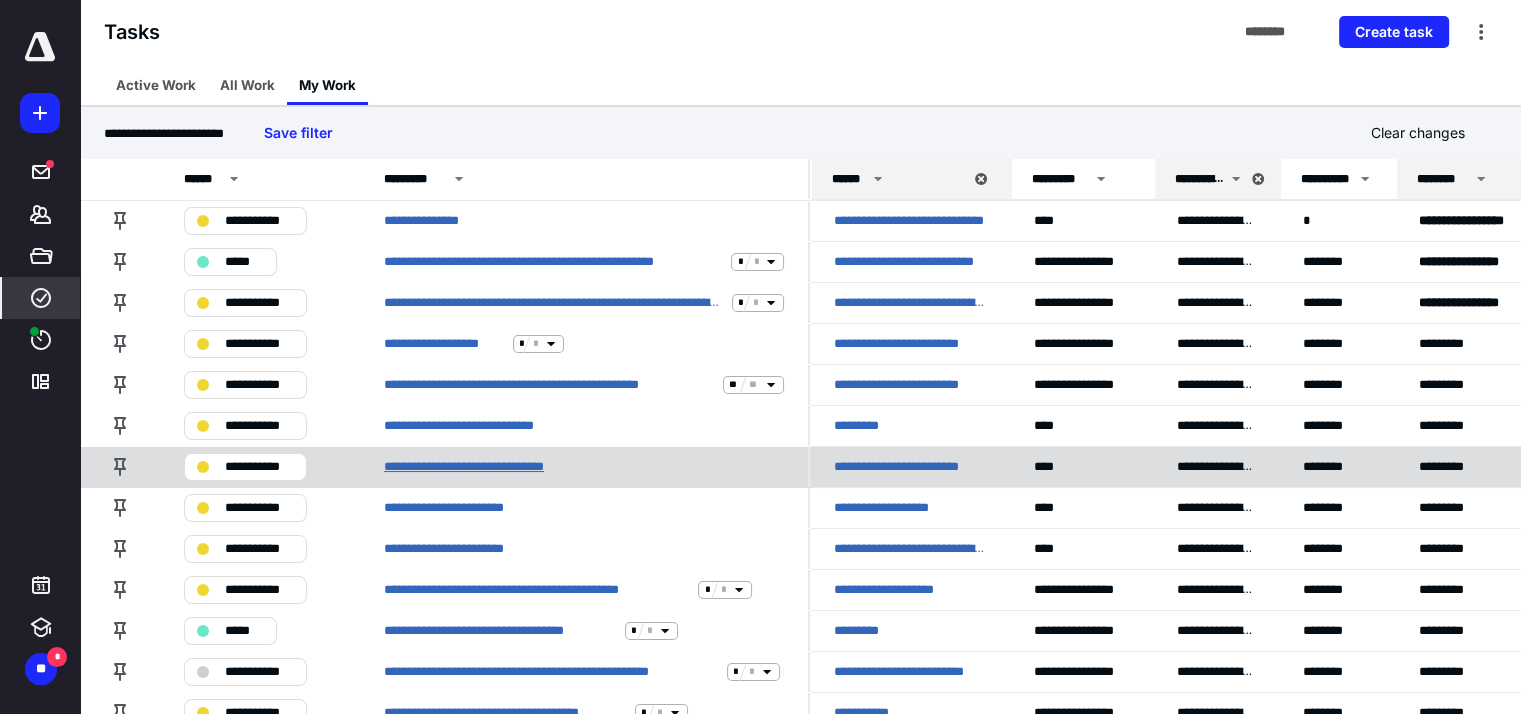 click on "**********" at bounding box center [490, 467] 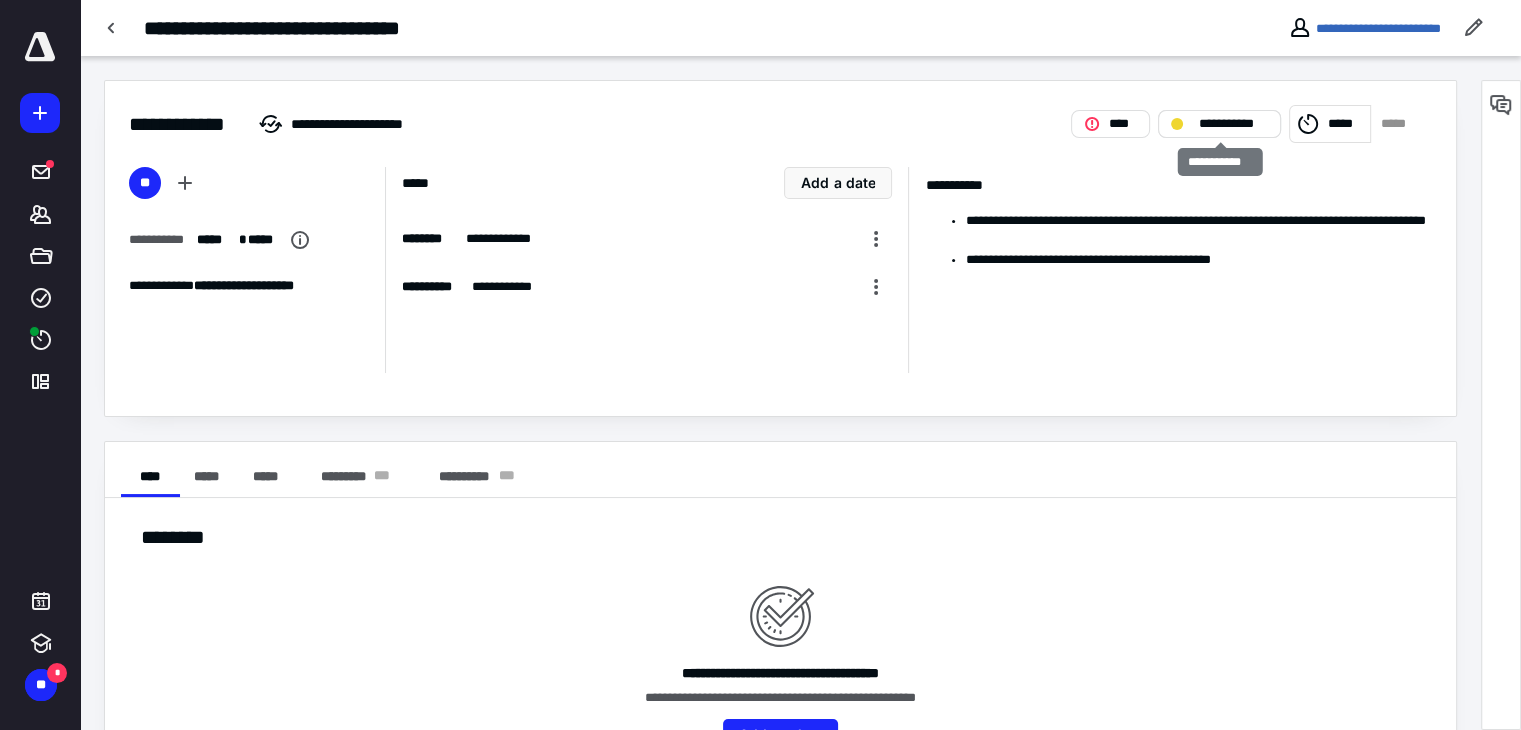 click on "**********" at bounding box center [1233, 124] 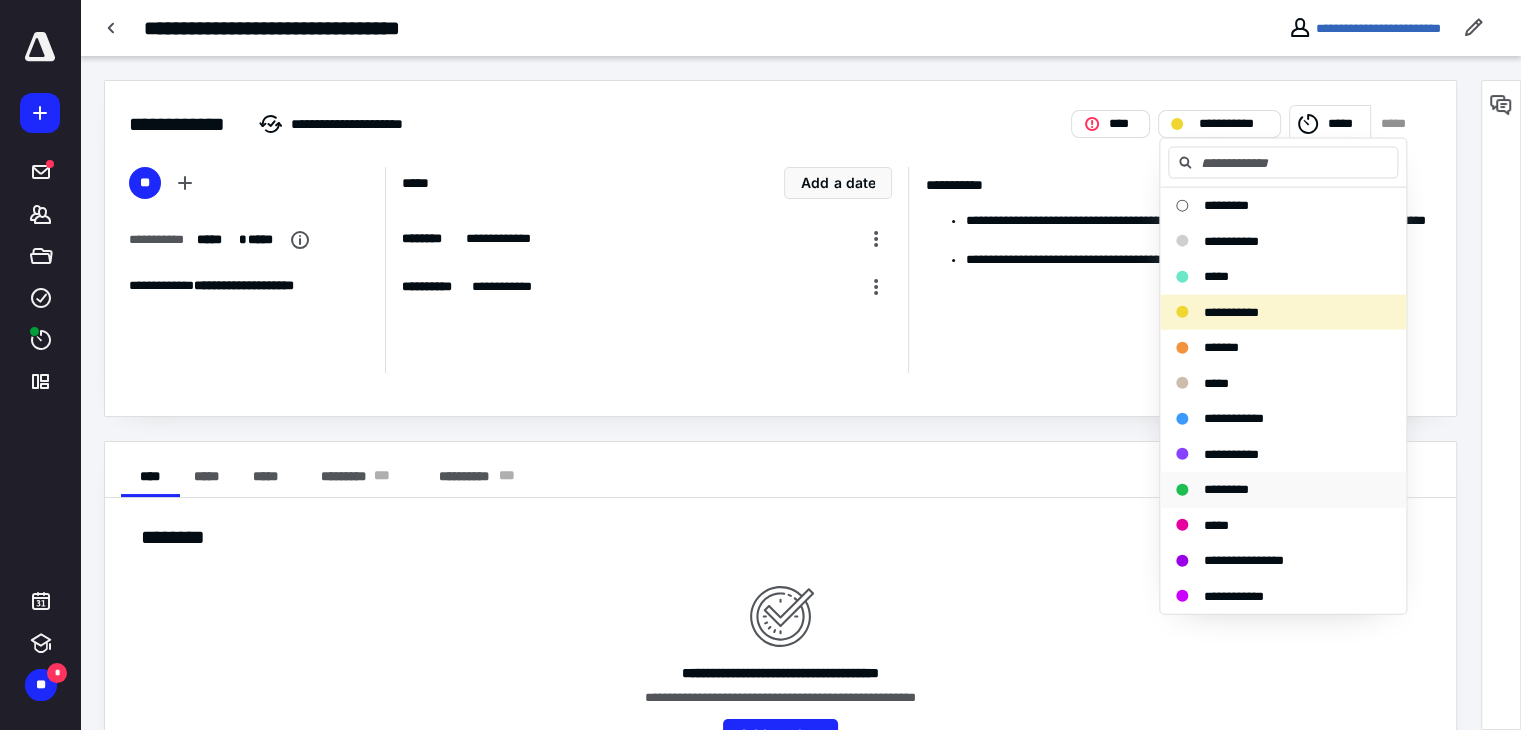 click on "*********" at bounding box center [1226, 489] 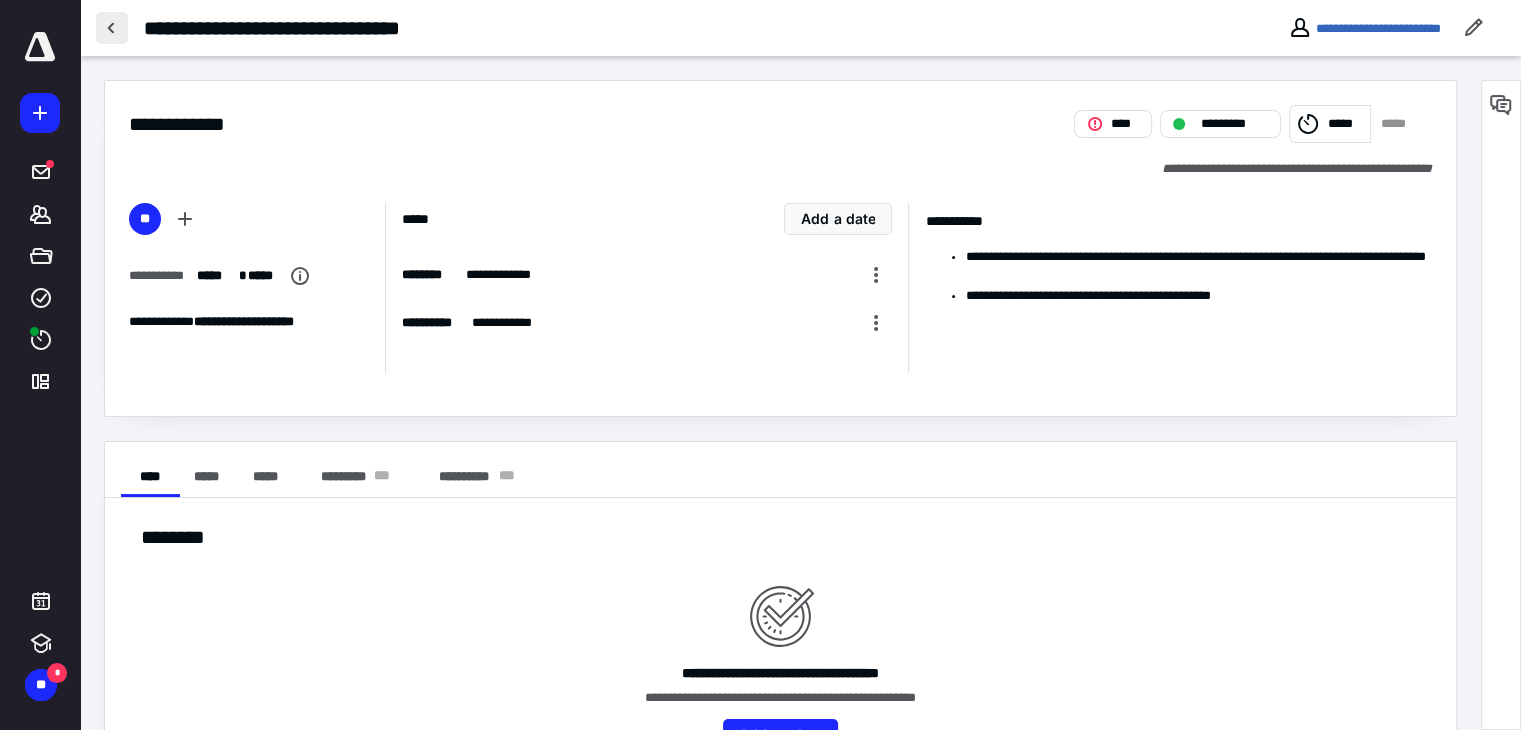 click at bounding box center [112, 28] 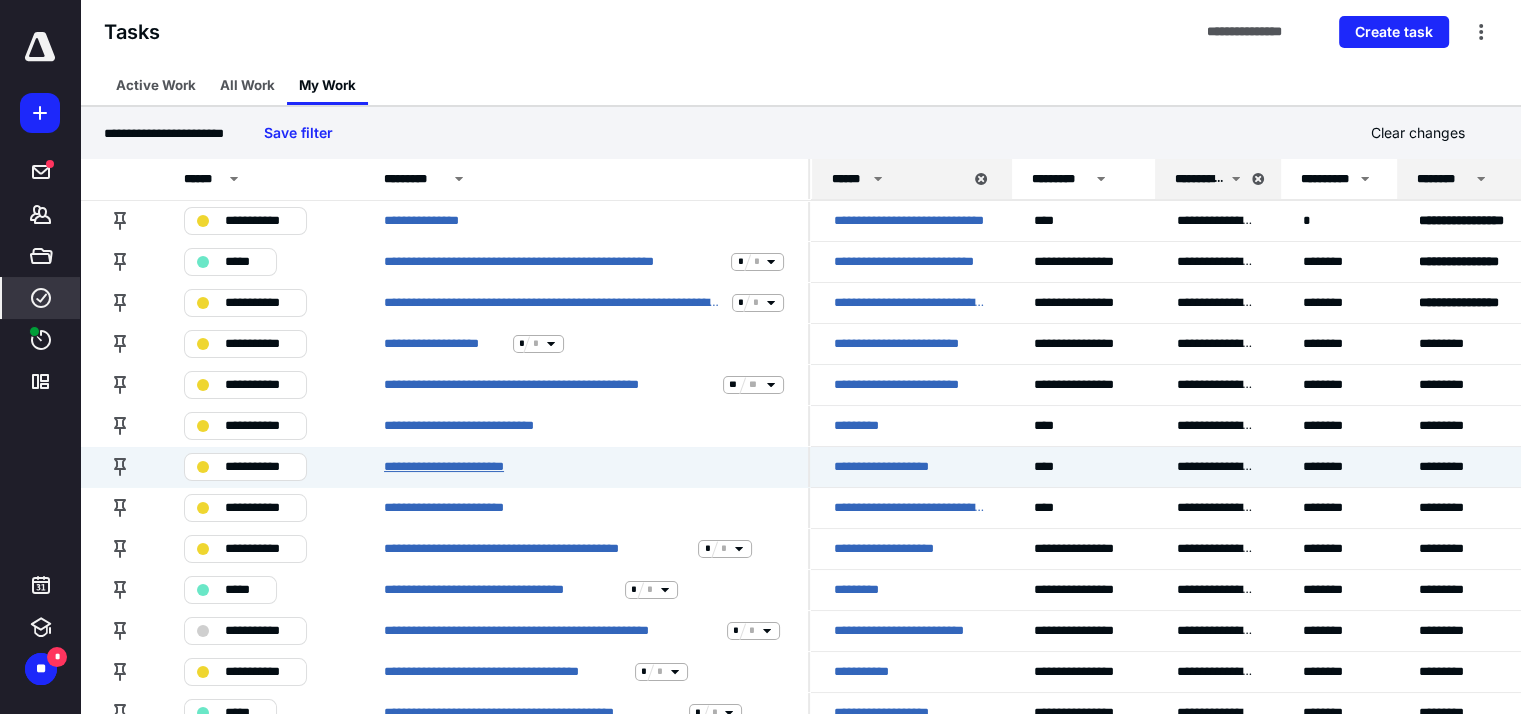 click on "**********" at bounding box center (466, 467) 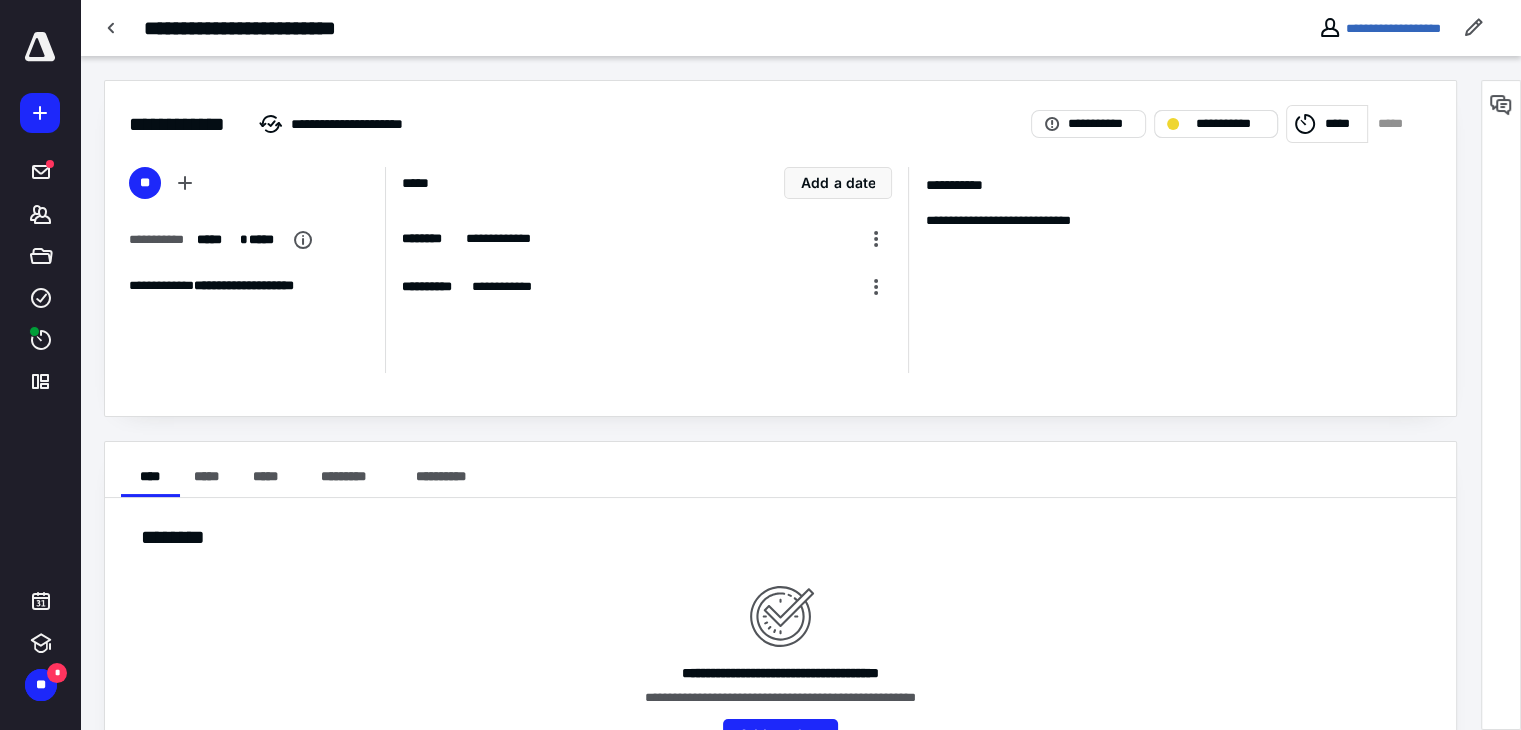 click on "**********" at bounding box center [1215, 124] 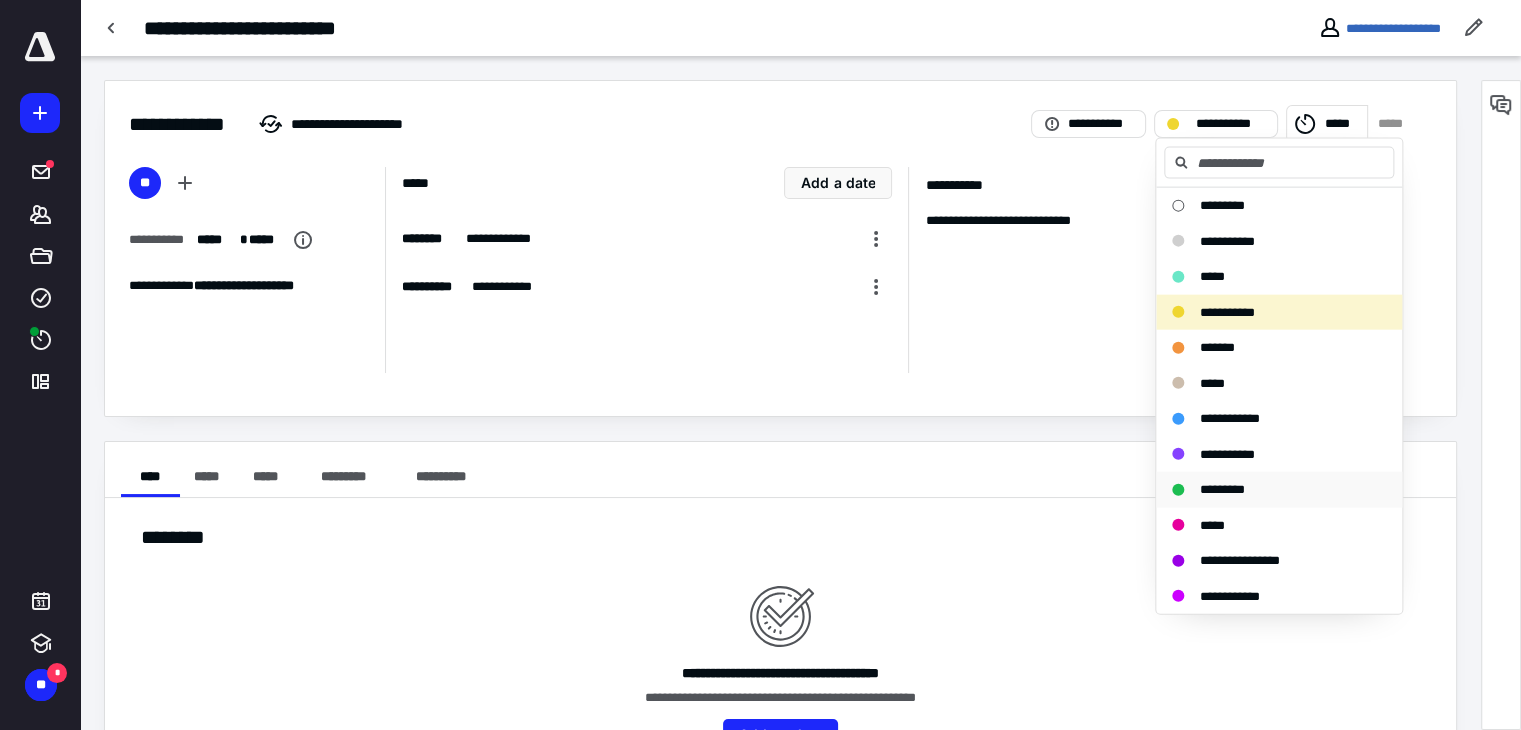click on "*********" at bounding box center [1222, 489] 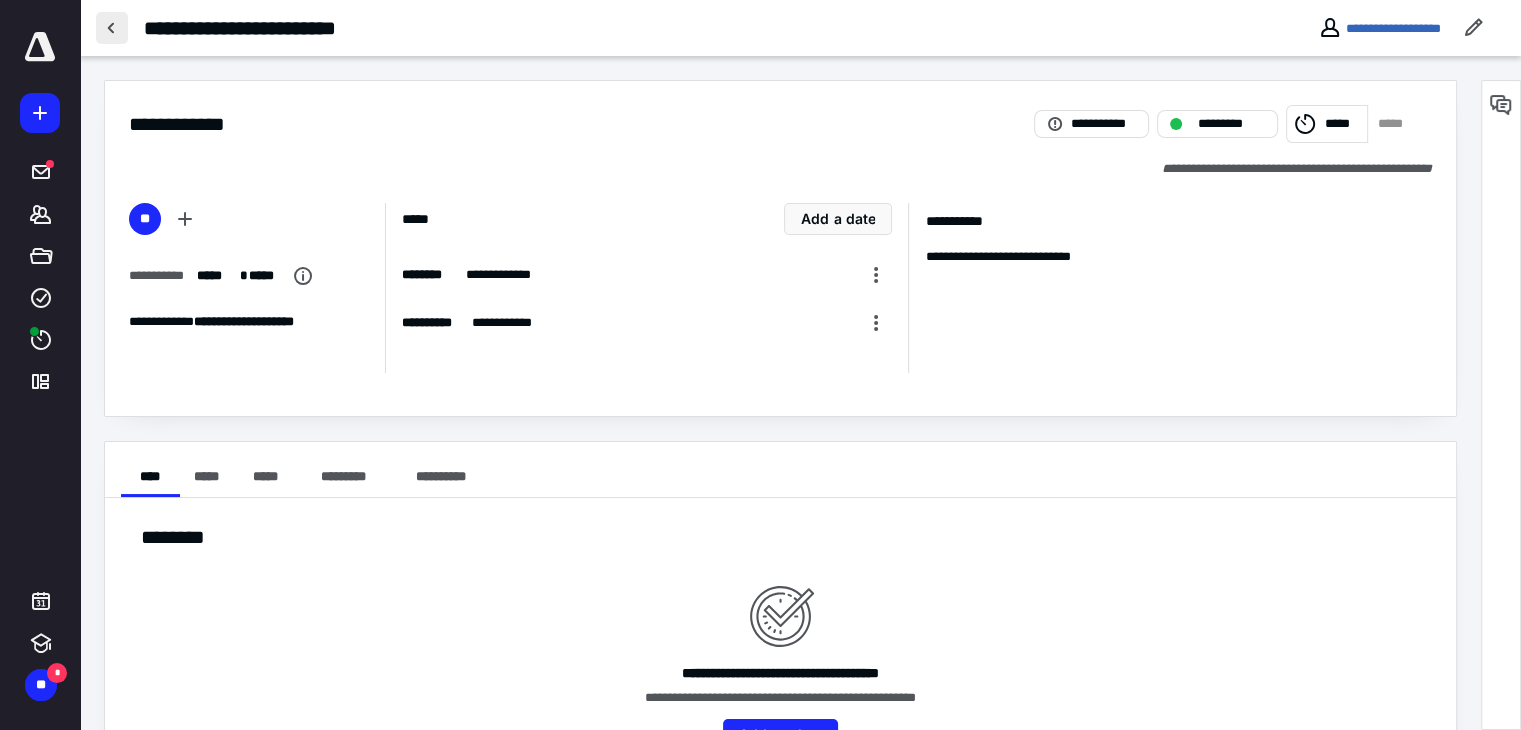 click at bounding box center (112, 28) 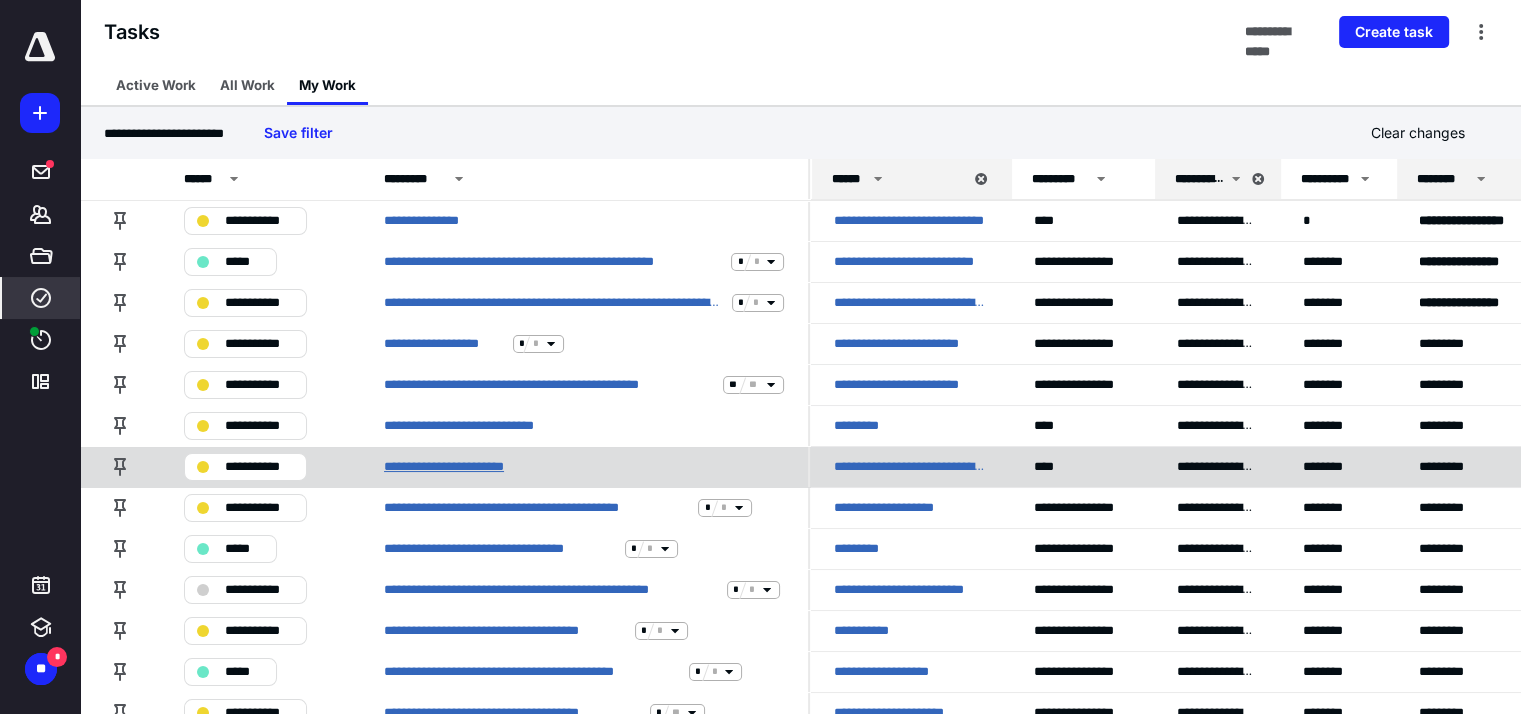 click on "**********" at bounding box center [466, 467] 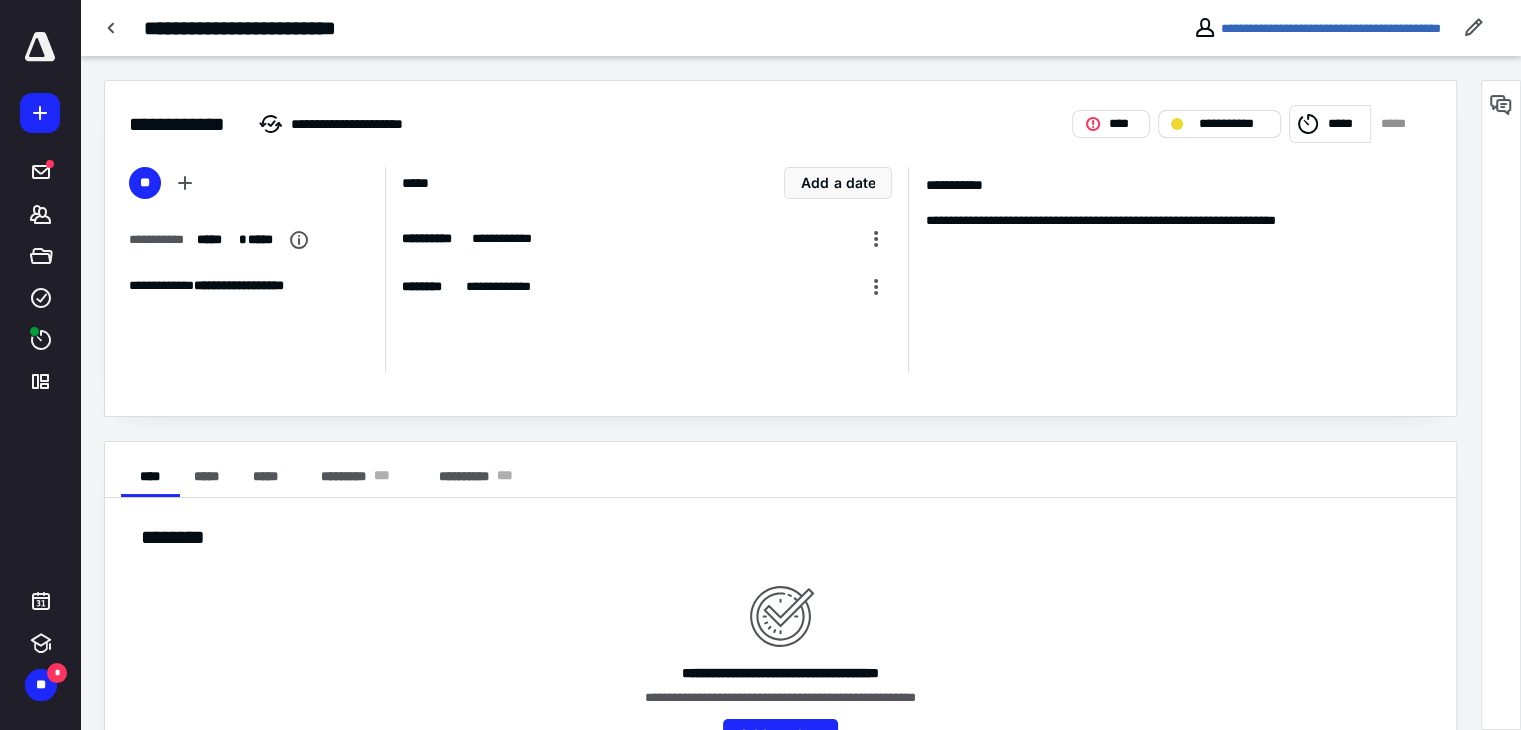 click on "**********" at bounding box center [1233, 124] 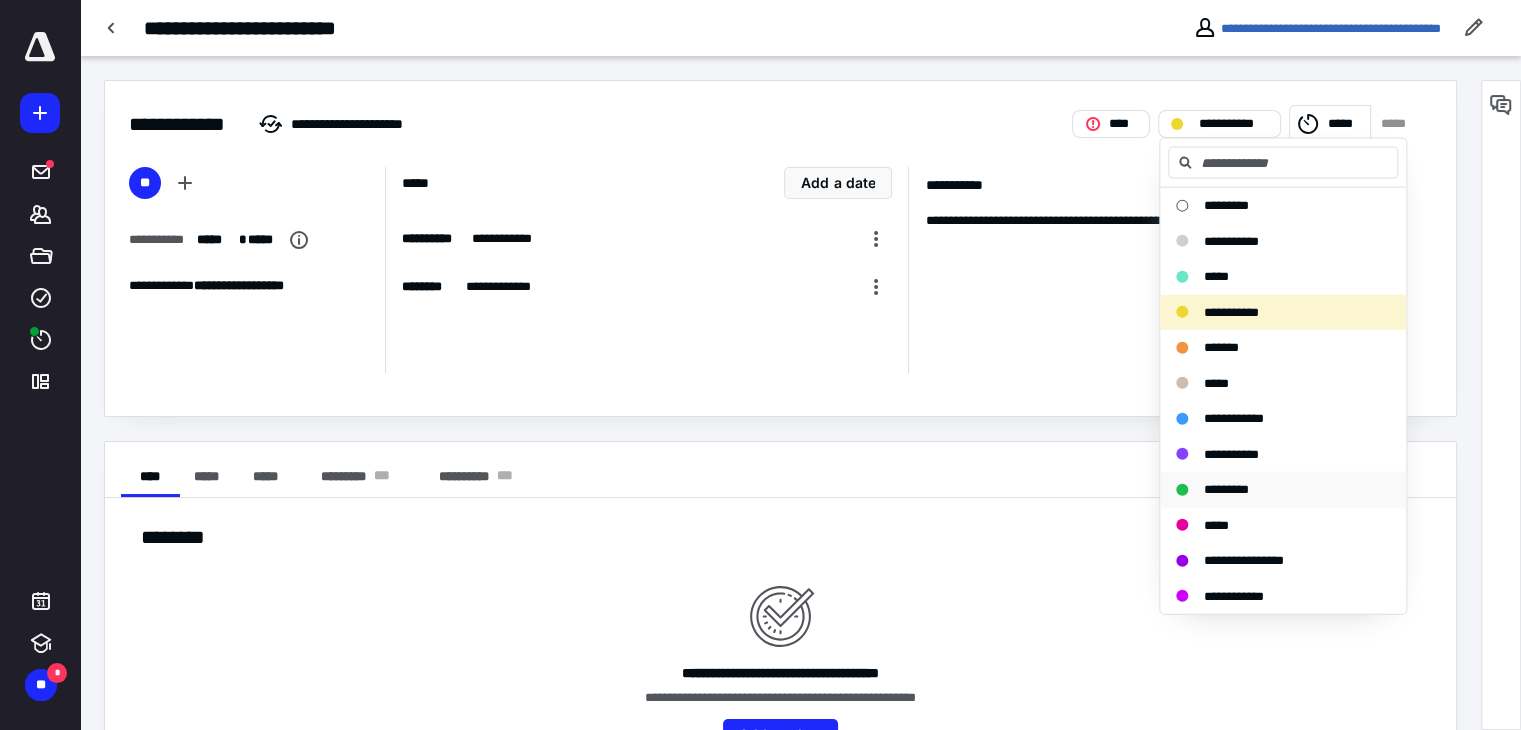 click on "*********" at bounding box center (1226, 489) 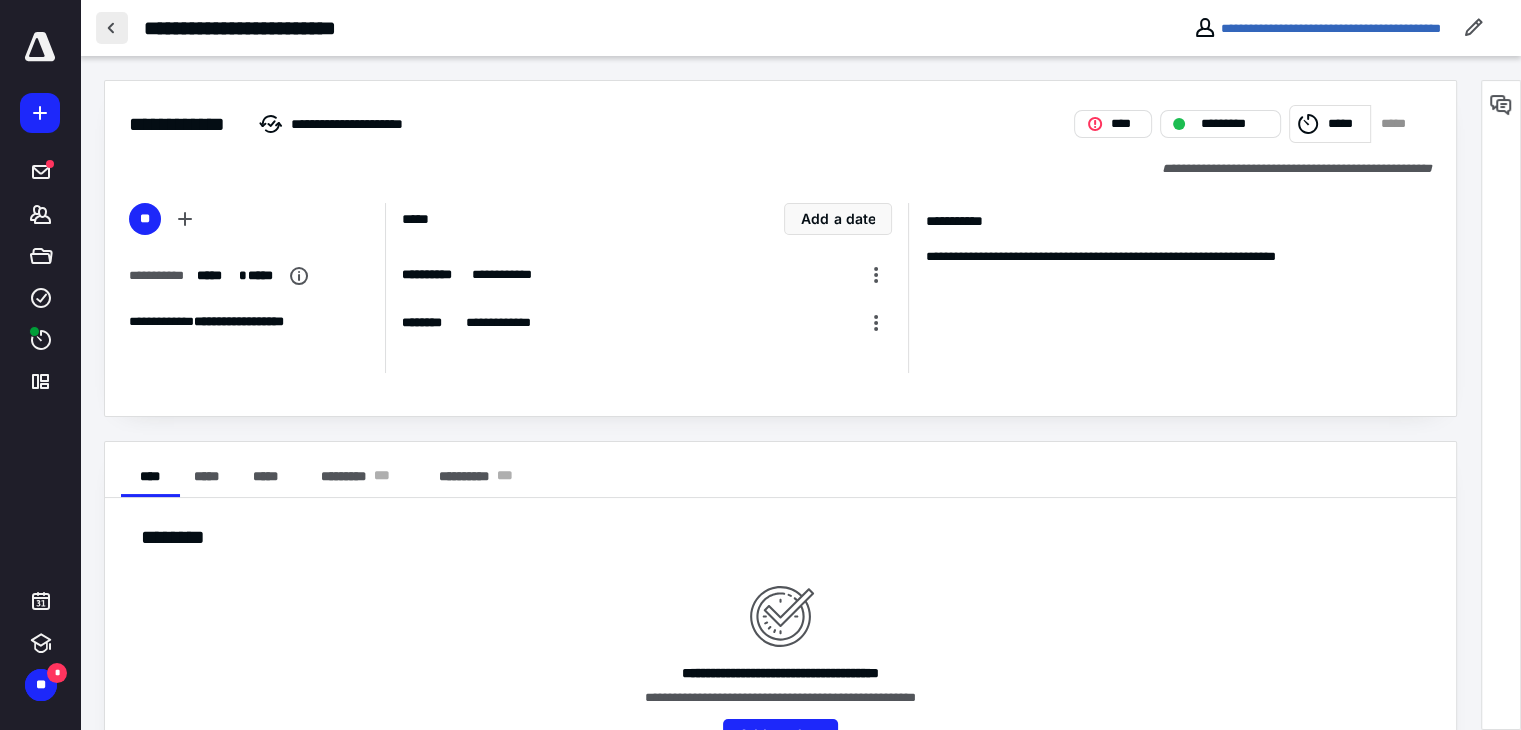 click at bounding box center (112, 28) 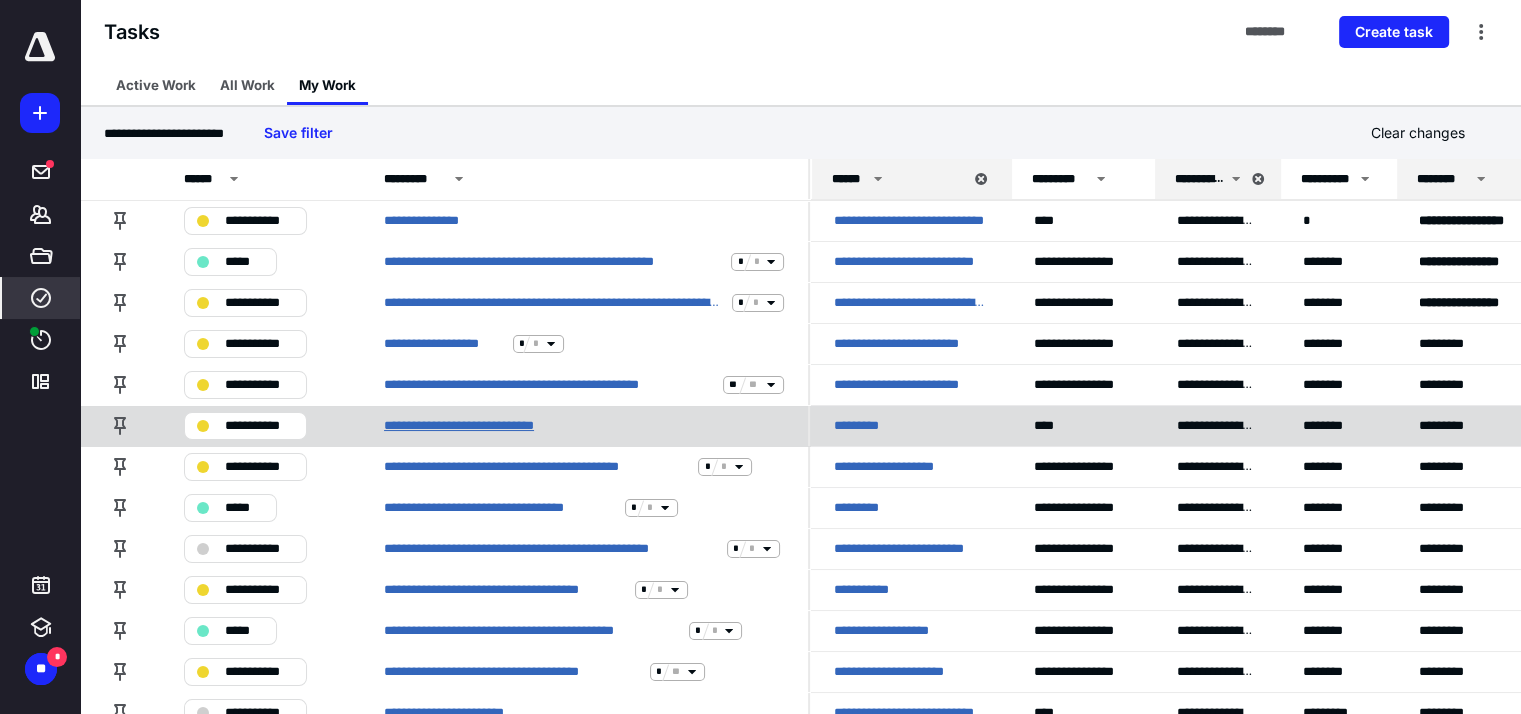 click on "**********" at bounding box center [484, 426] 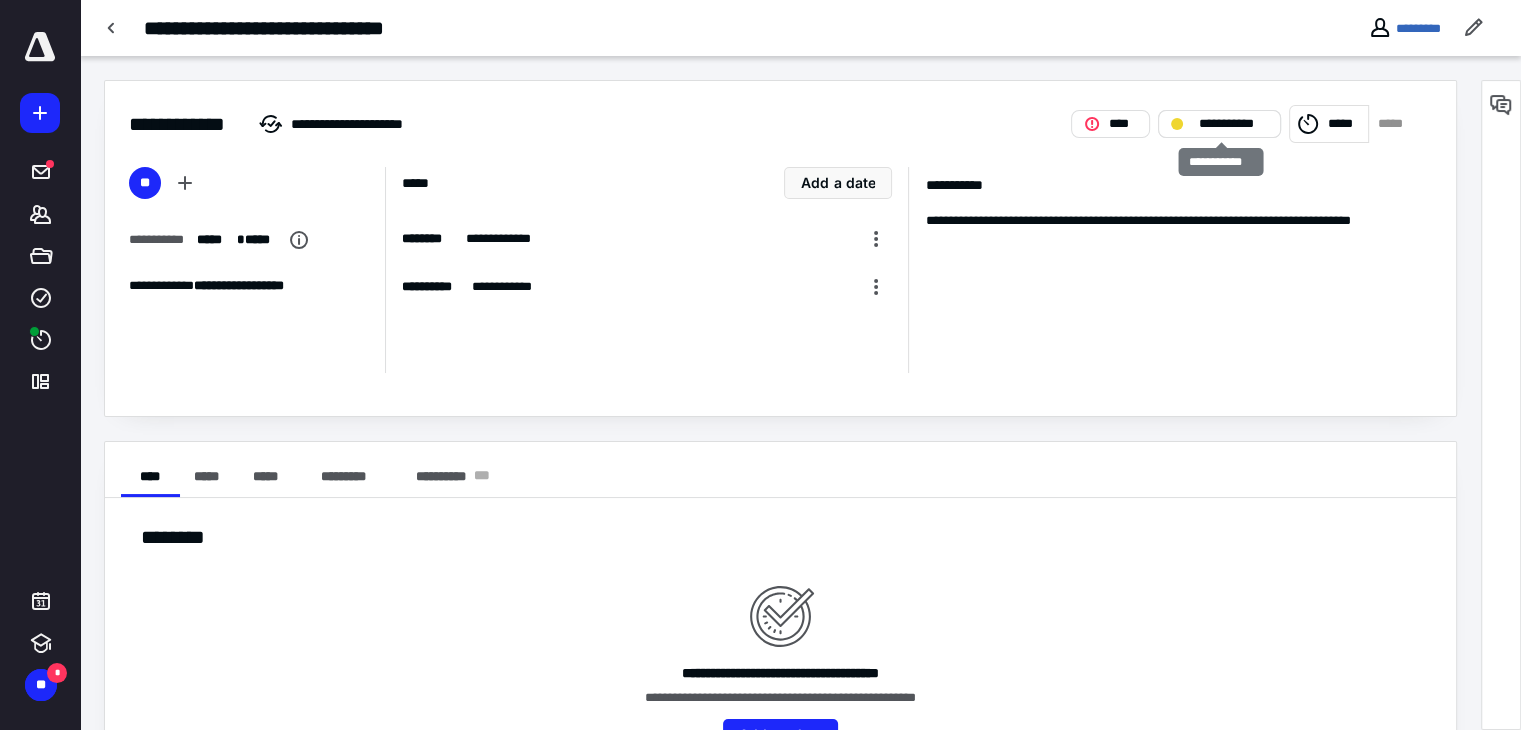 click on "**********" at bounding box center (1233, 124) 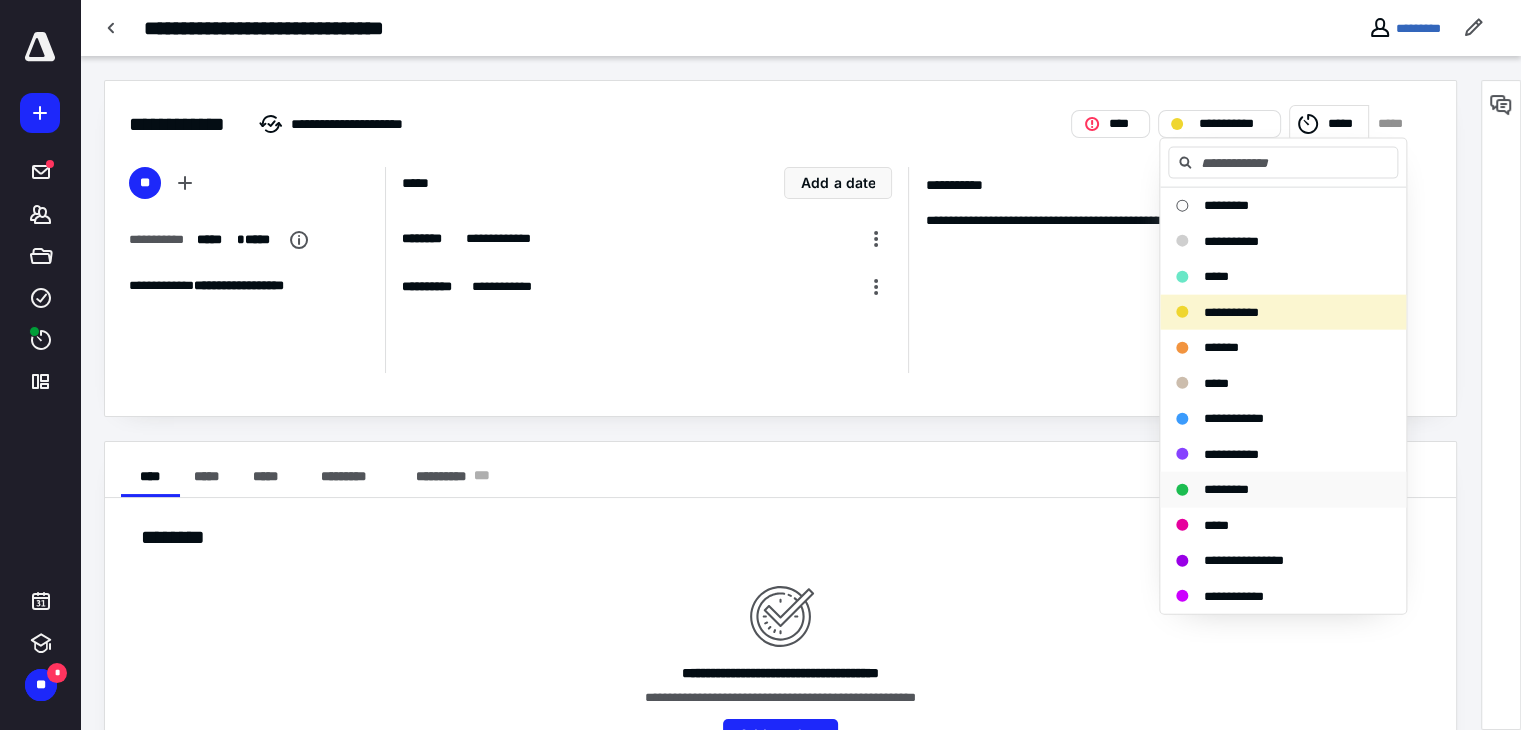 click on "*********" at bounding box center (1226, 489) 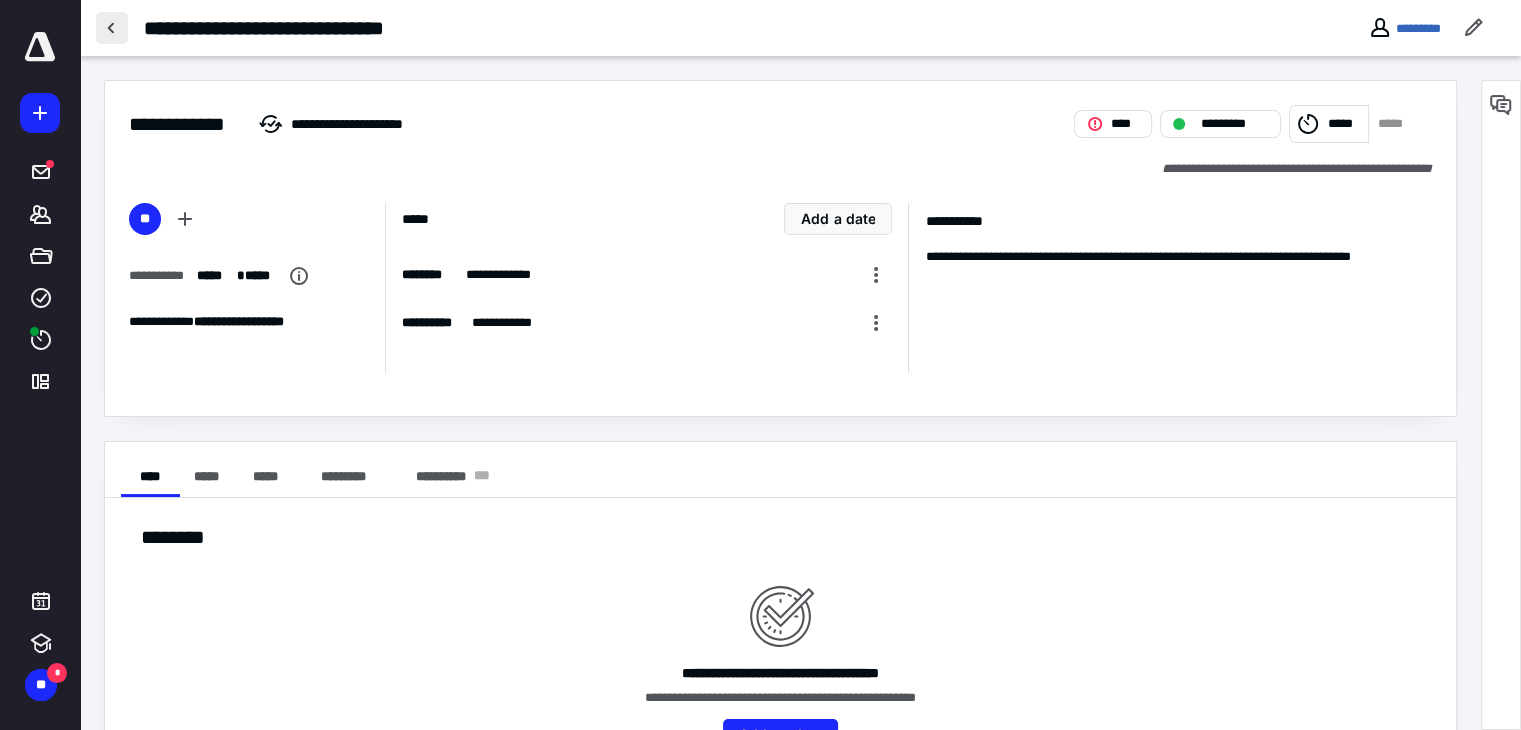 click at bounding box center [112, 28] 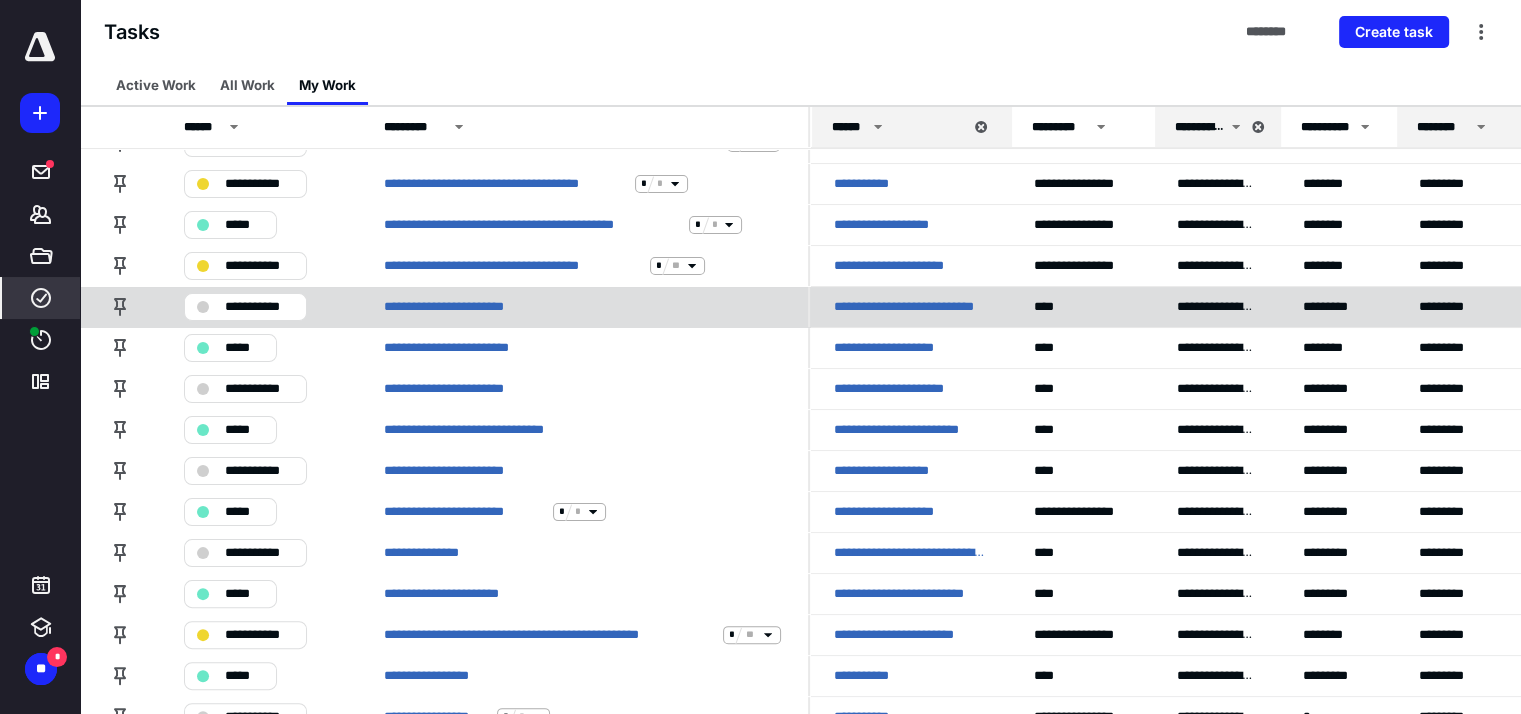 scroll, scrollTop: 400, scrollLeft: 0, axis: vertical 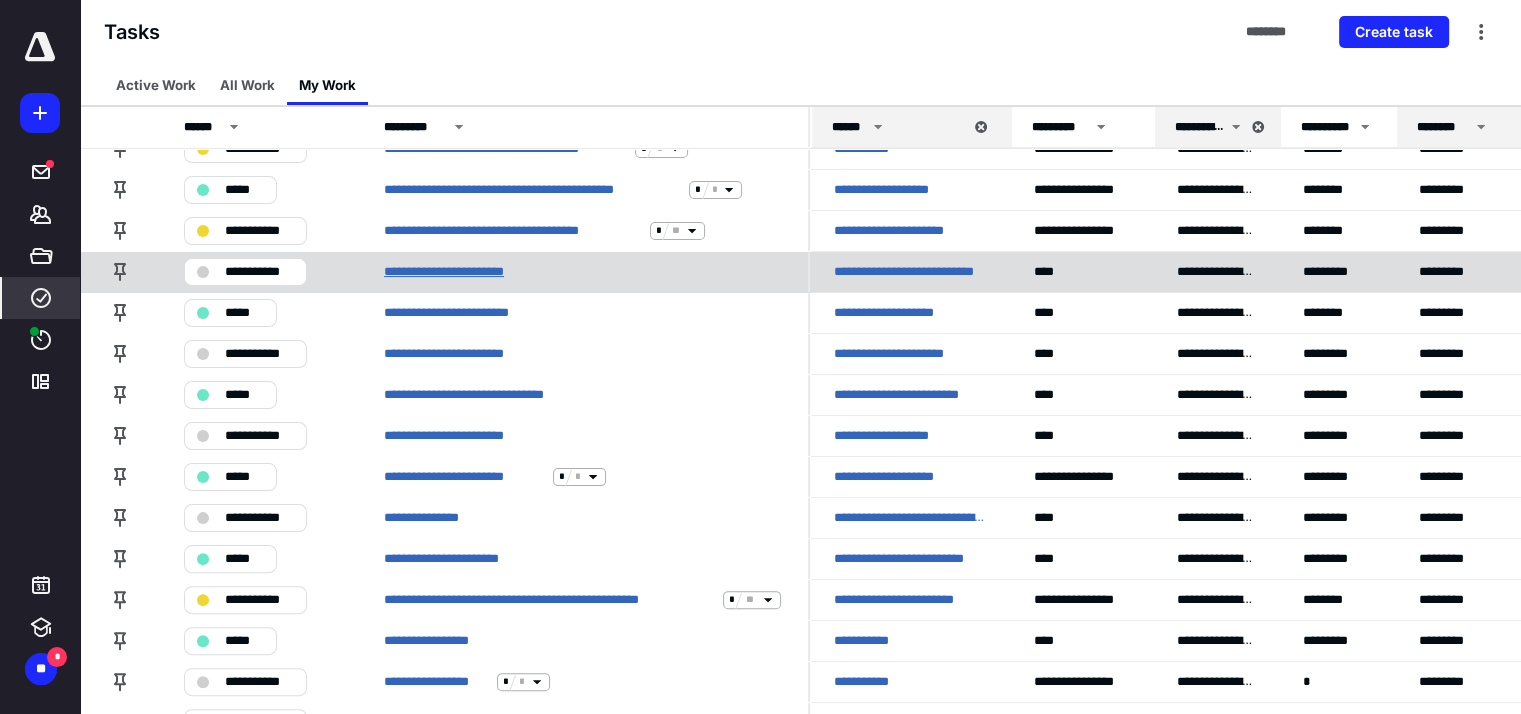 click on "**********" at bounding box center [466, 272] 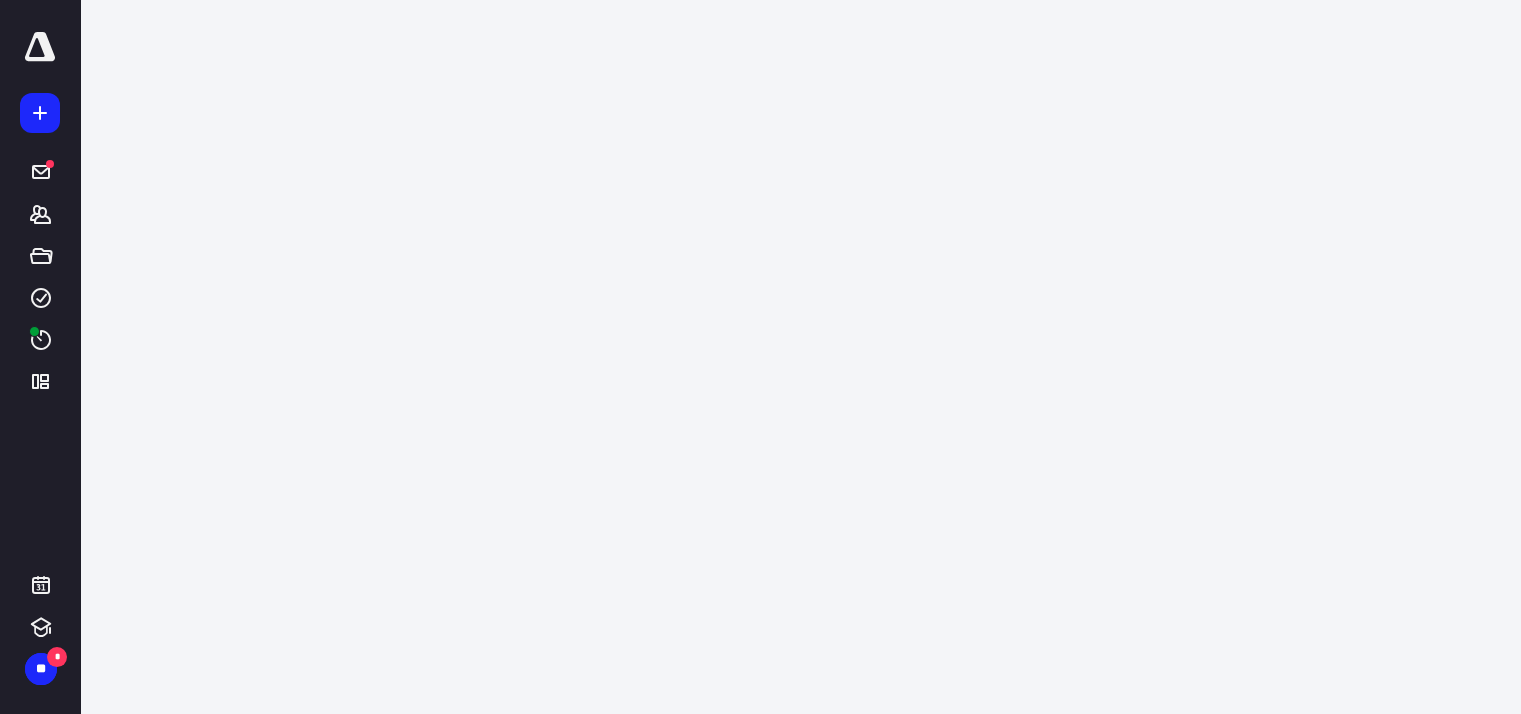scroll, scrollTop: 0, scrollLeft: 0, axis: both 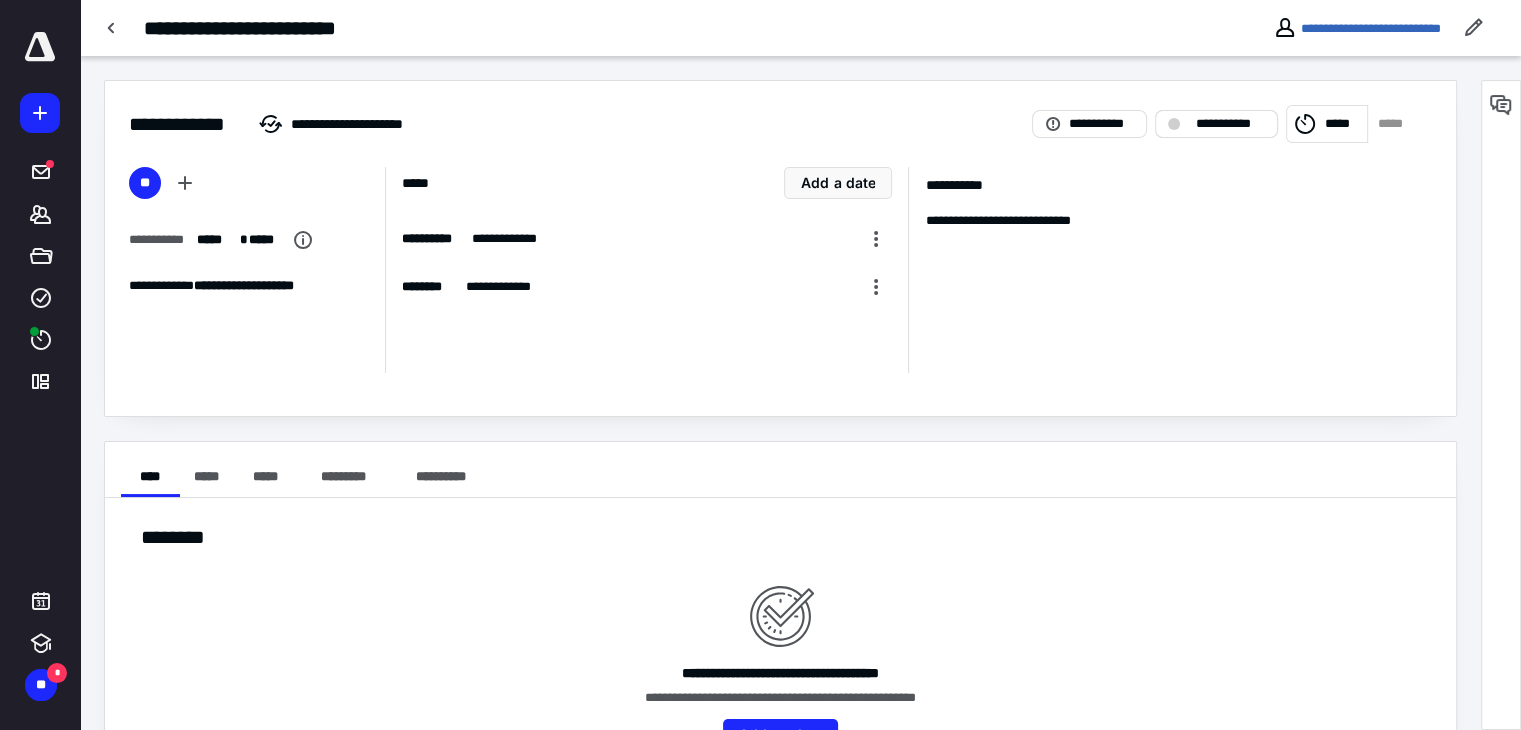click on "**********" at bounding box center [1216, 124] 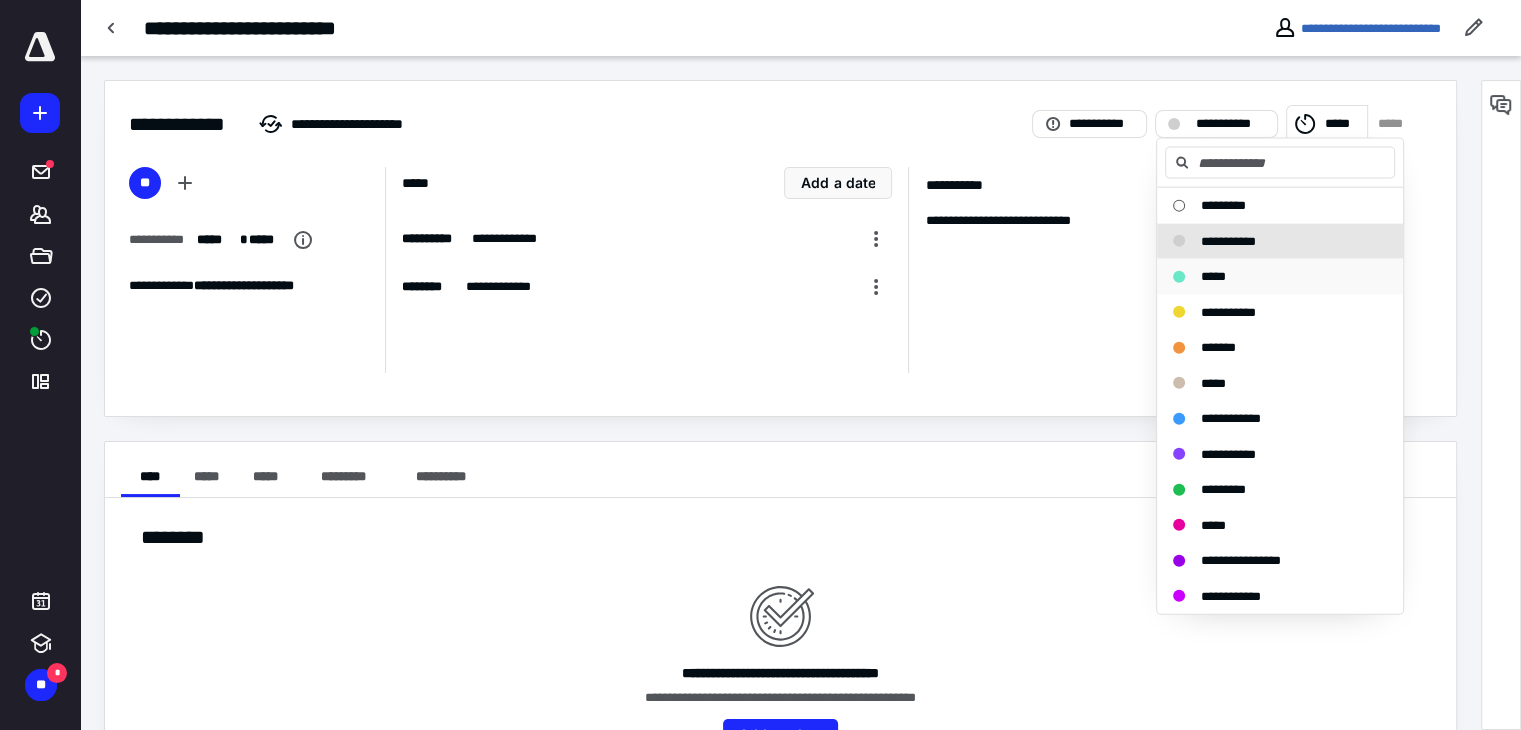 click on "*****" at bounding box center [1268, 277] 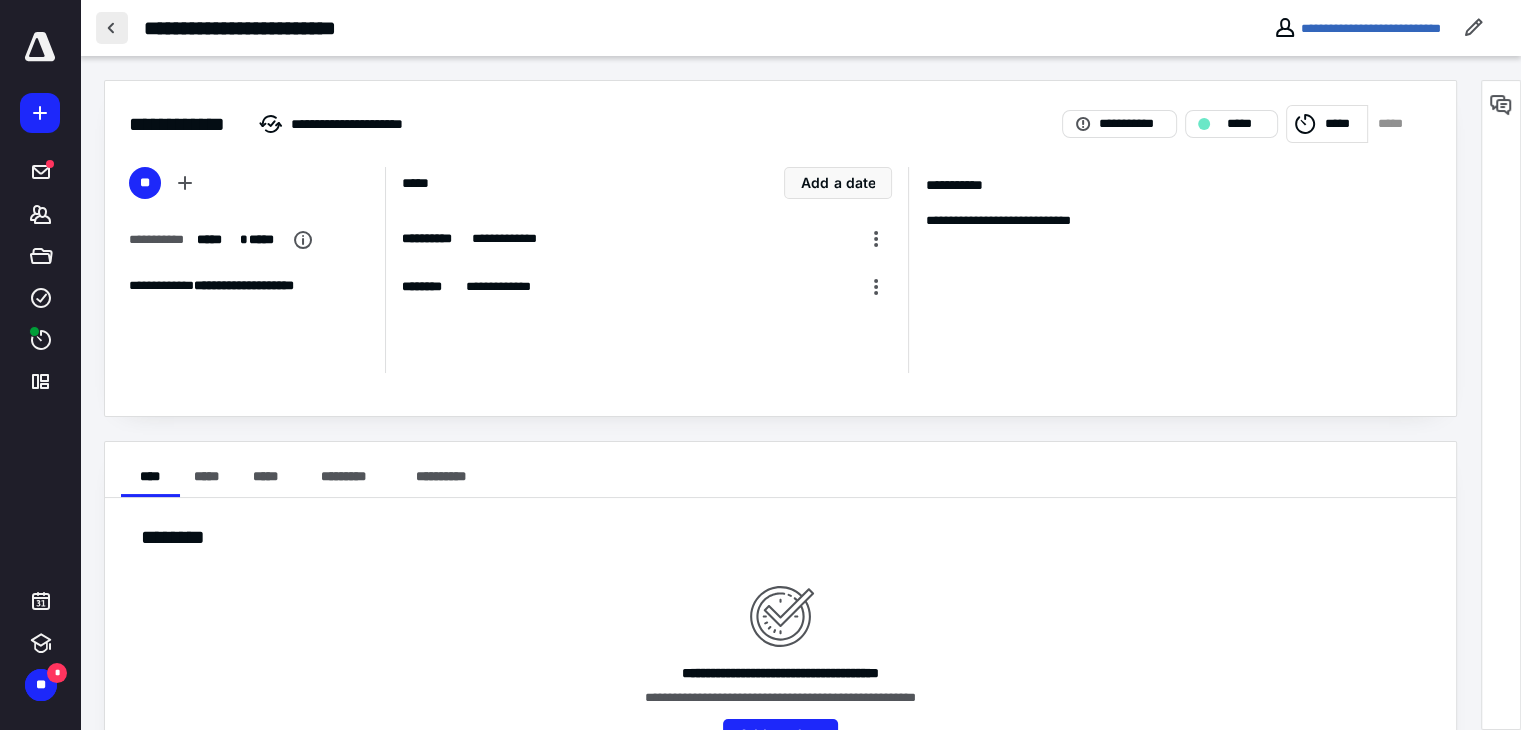 click at bounding box center (112, 28) 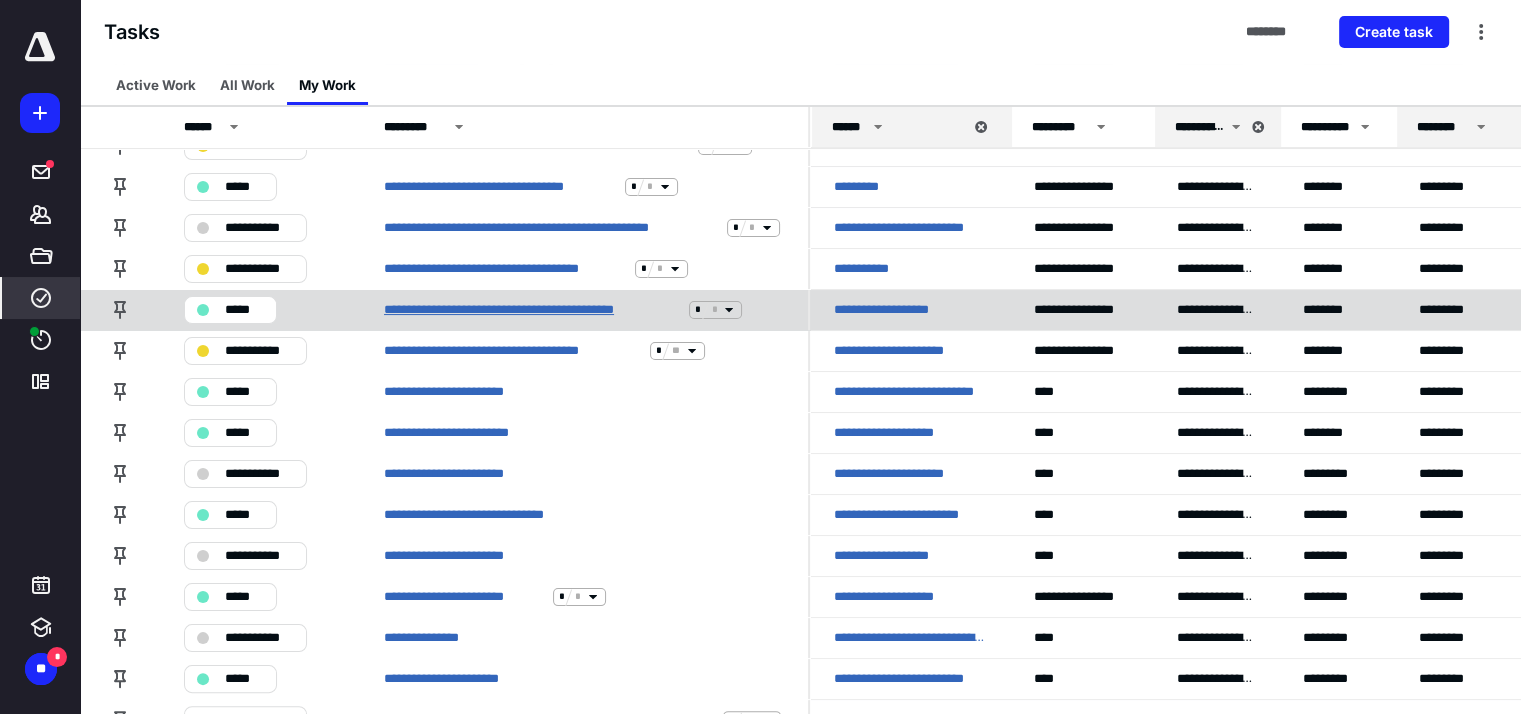 scroll, scrollTop: 400, scrollLeft: 0, axis: vertical 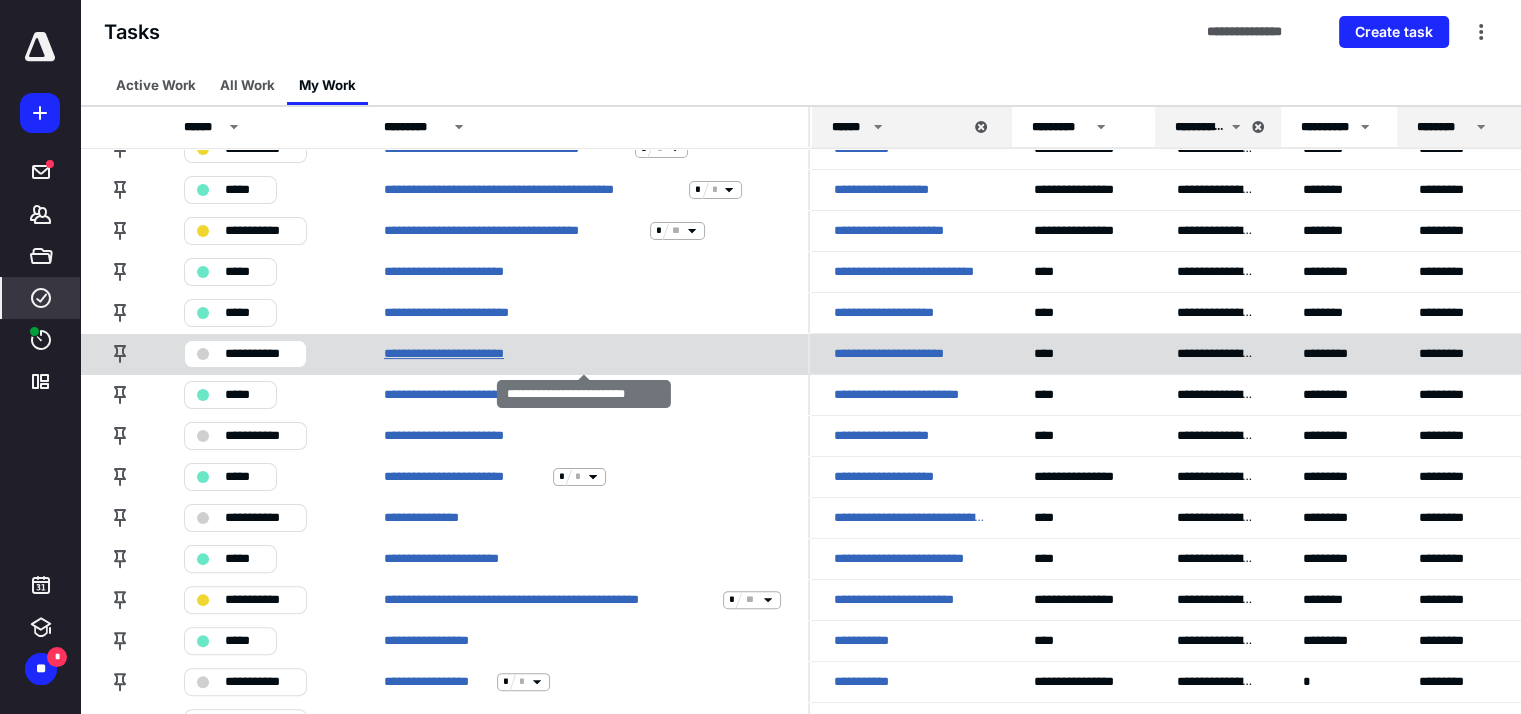 click on "**********" at bounding box center [466, 354] 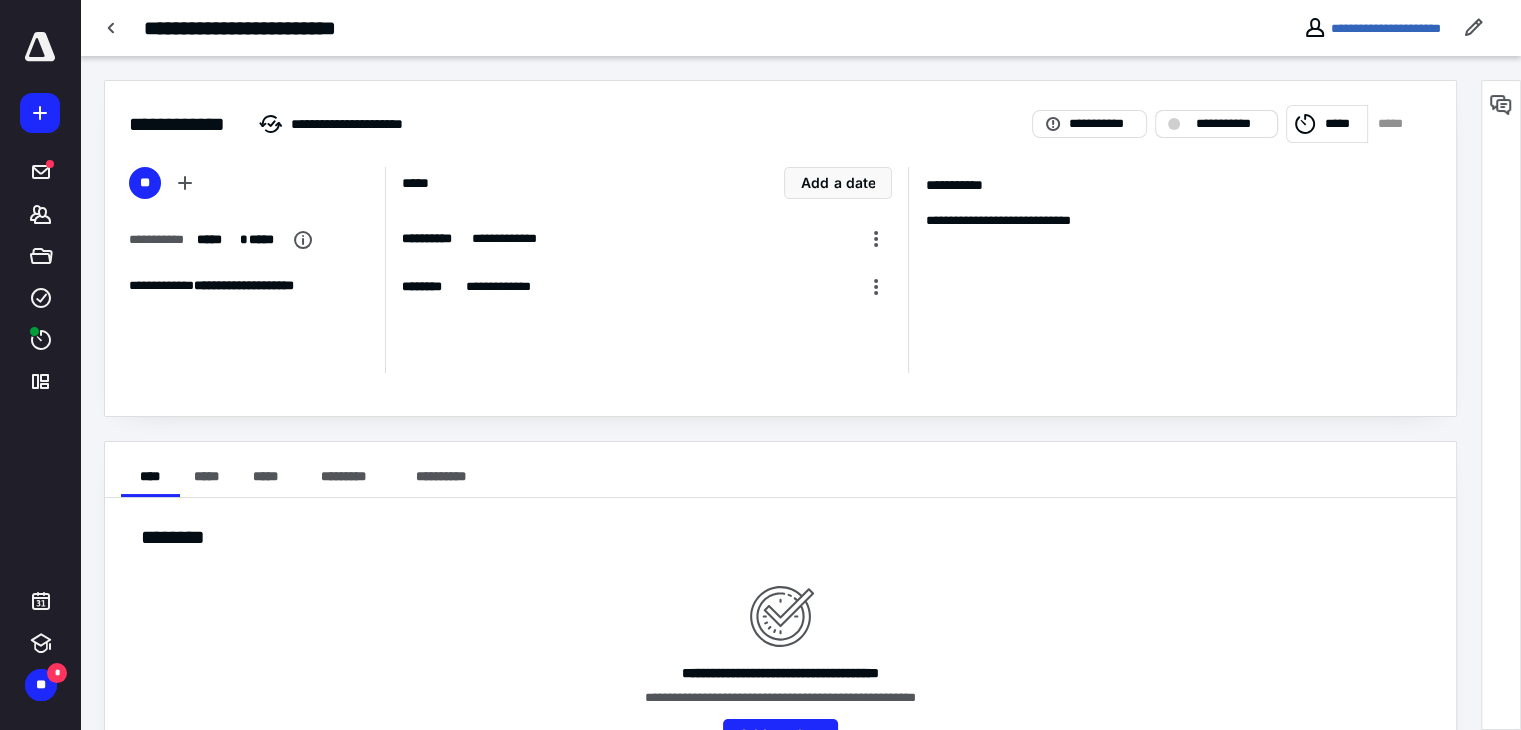 click on "**********" at bounding box center (1230, 124) 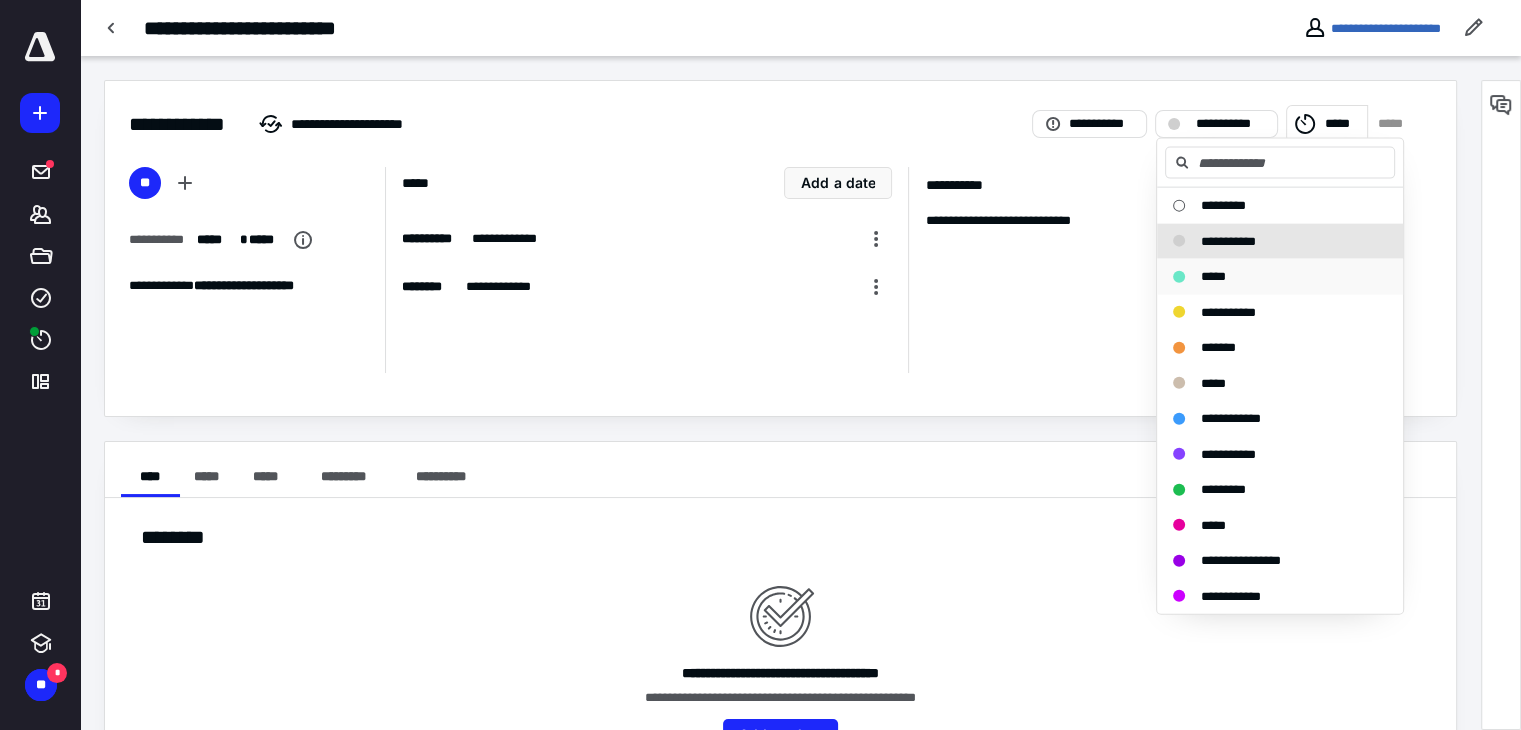 click on "*****" at bounding box center (1213, 276) 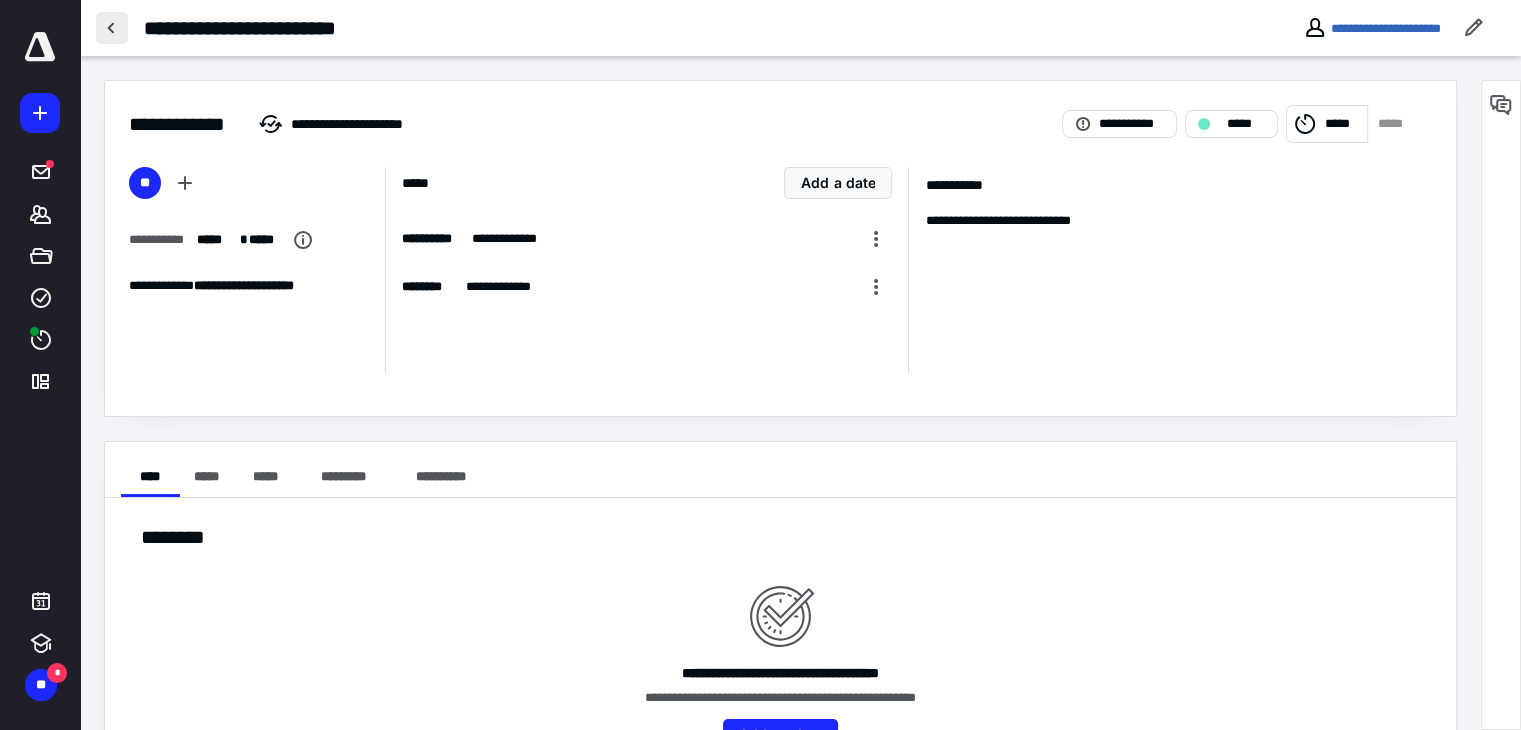 click at bounding box center [112, 28] 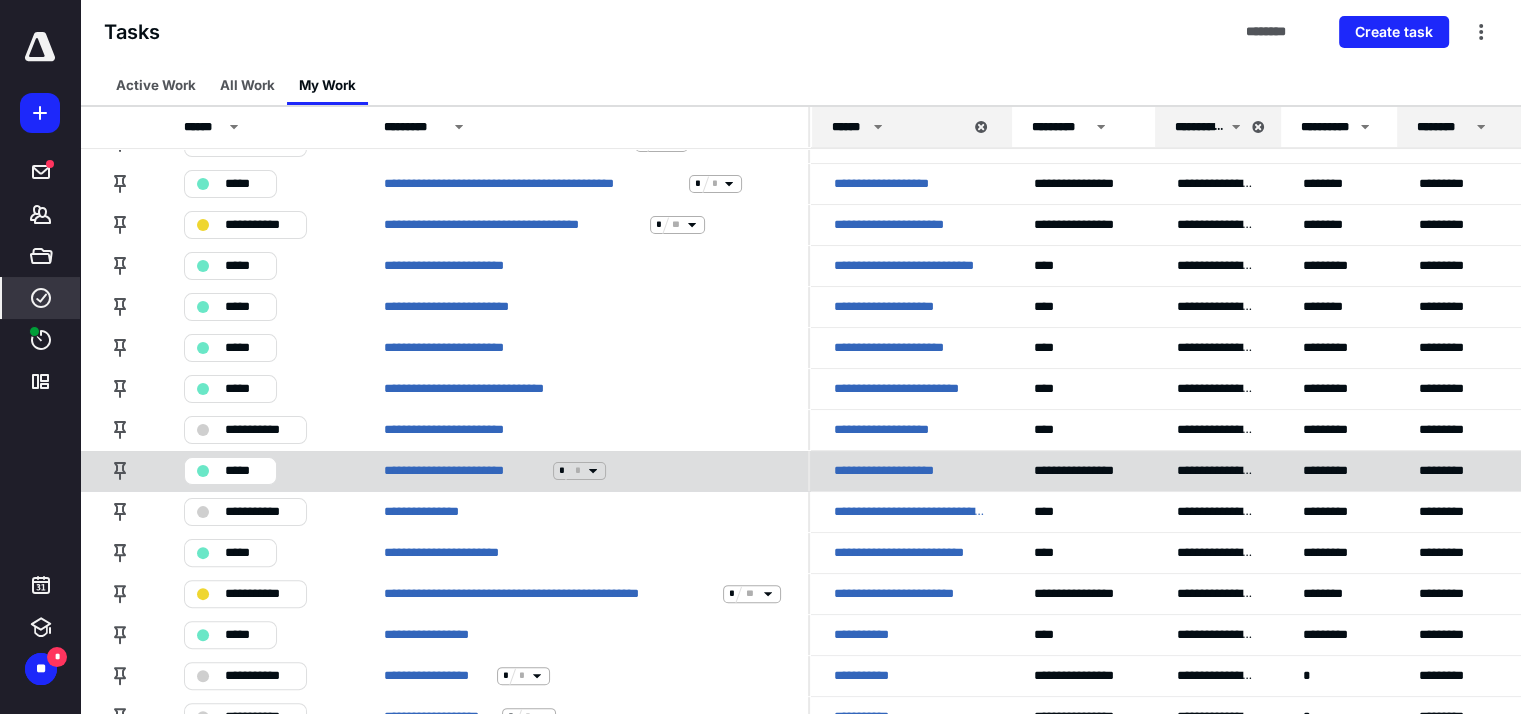 scroll, scrollTop: 600, scrollLeft: 0, axis: vertical 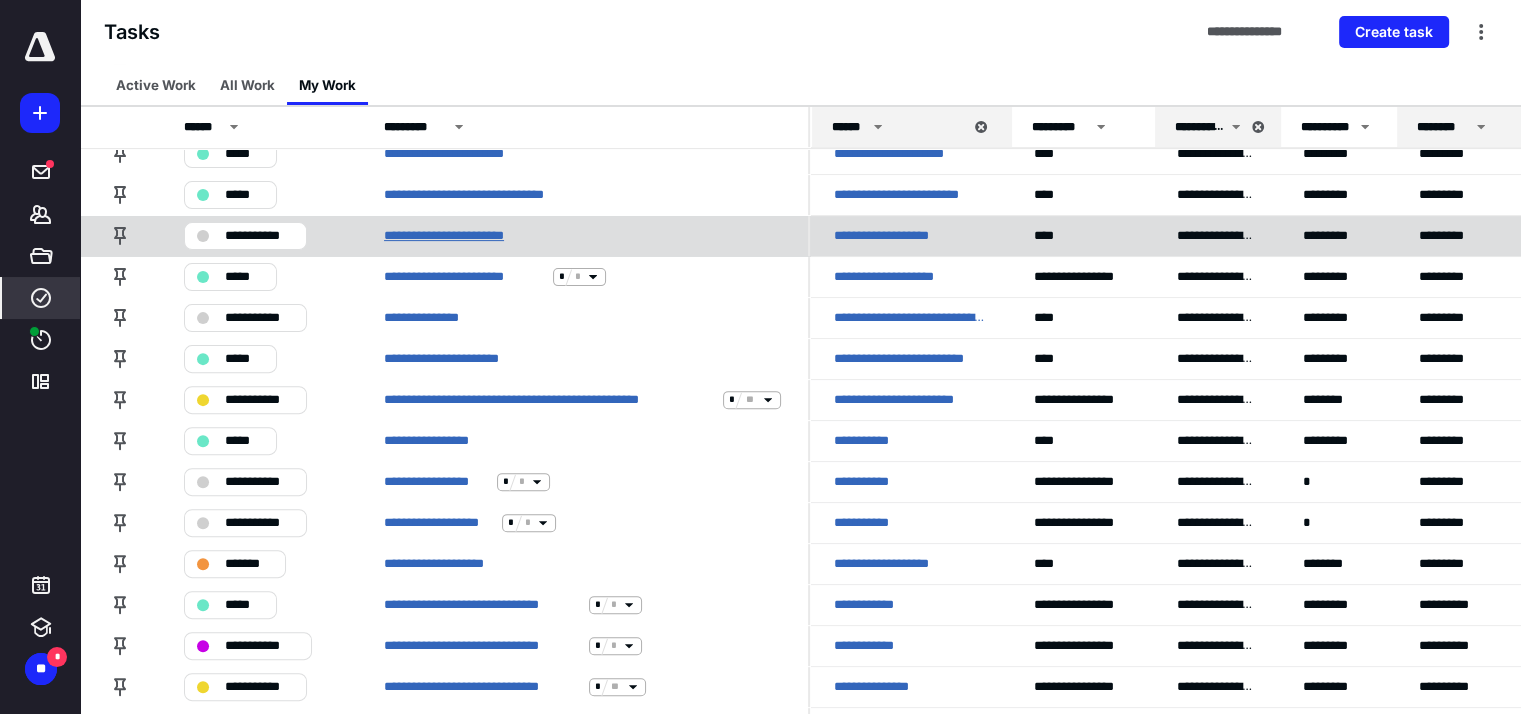 click on "**********" at bounding box center (466, 236) 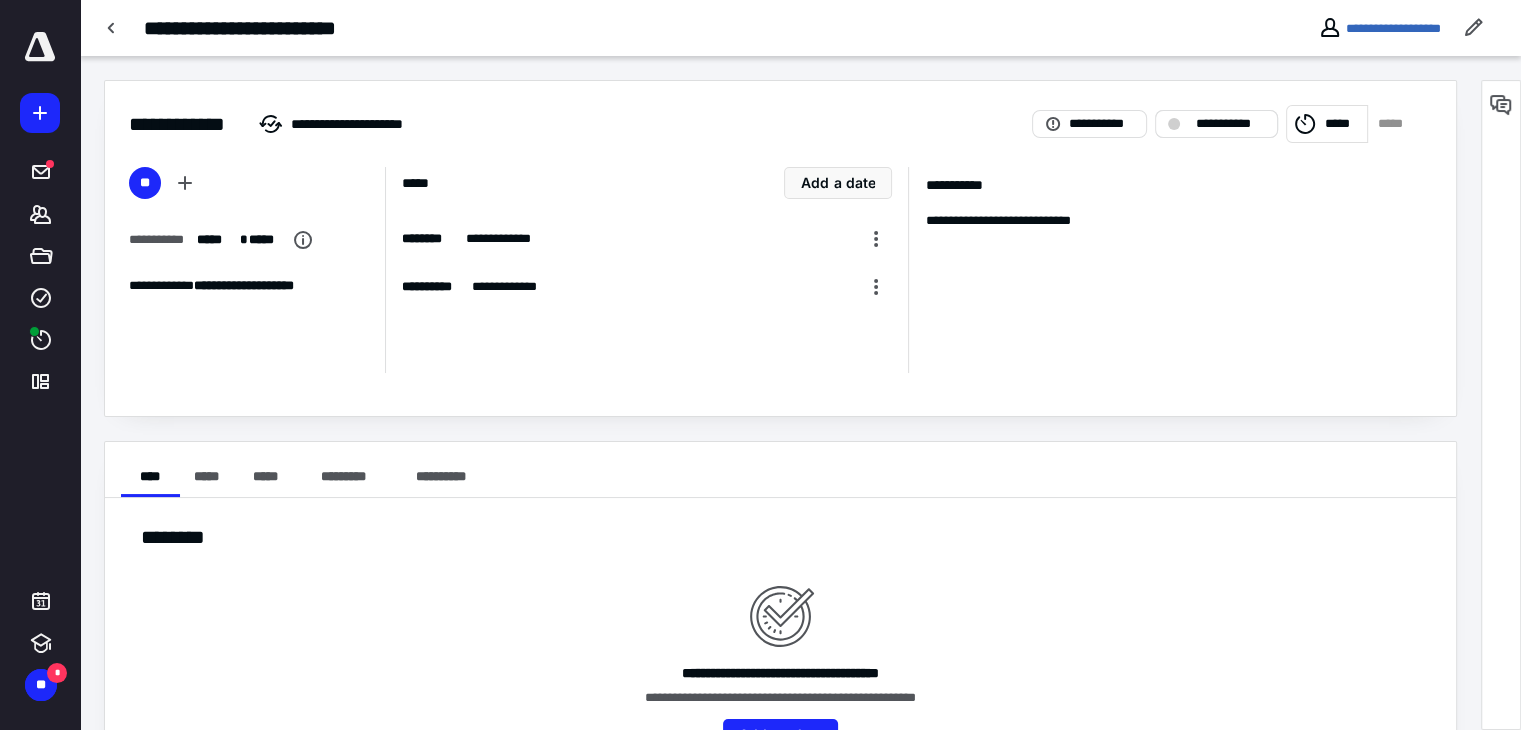 click on "**********" at bounding box center (1230, 124) 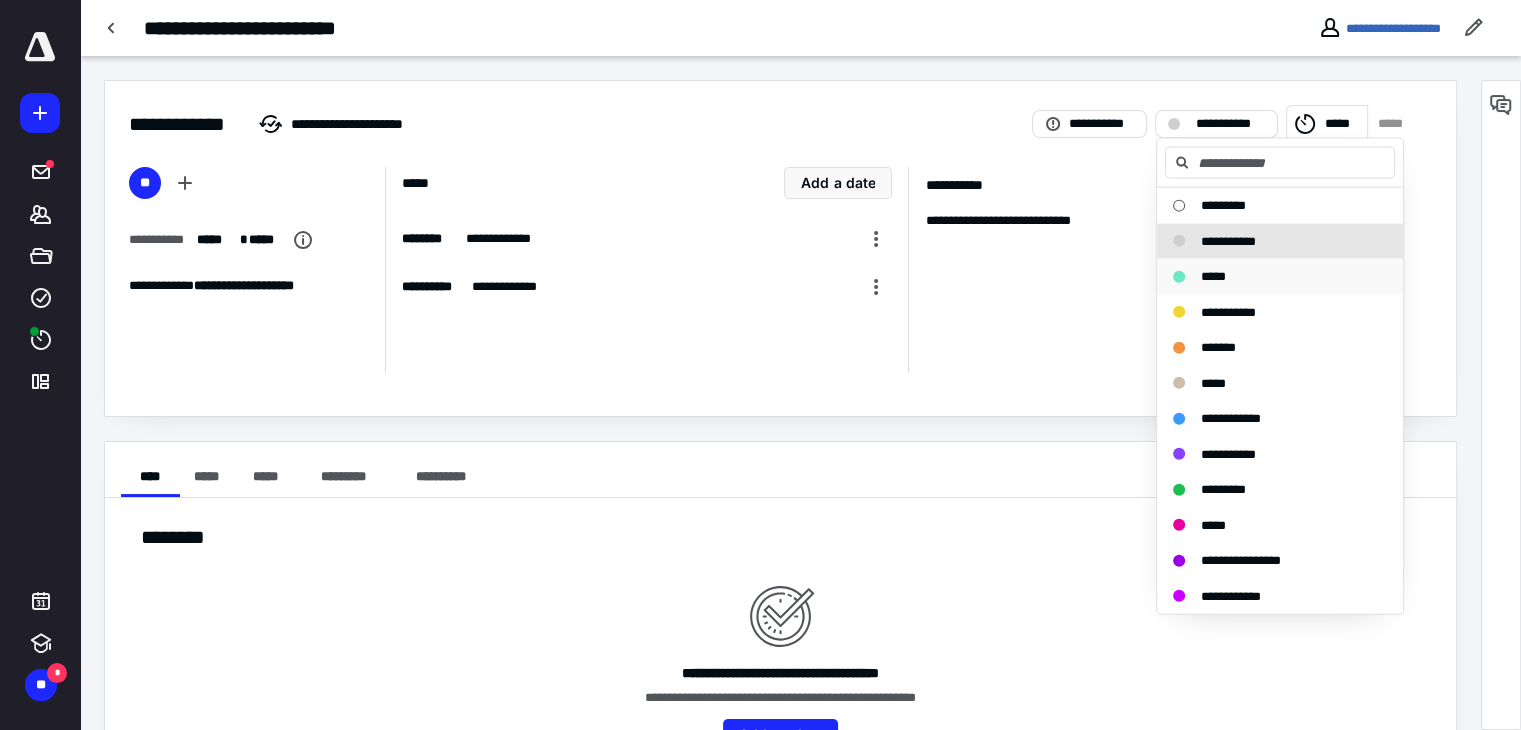 click on "*****" at bounding box center [1213, 276] 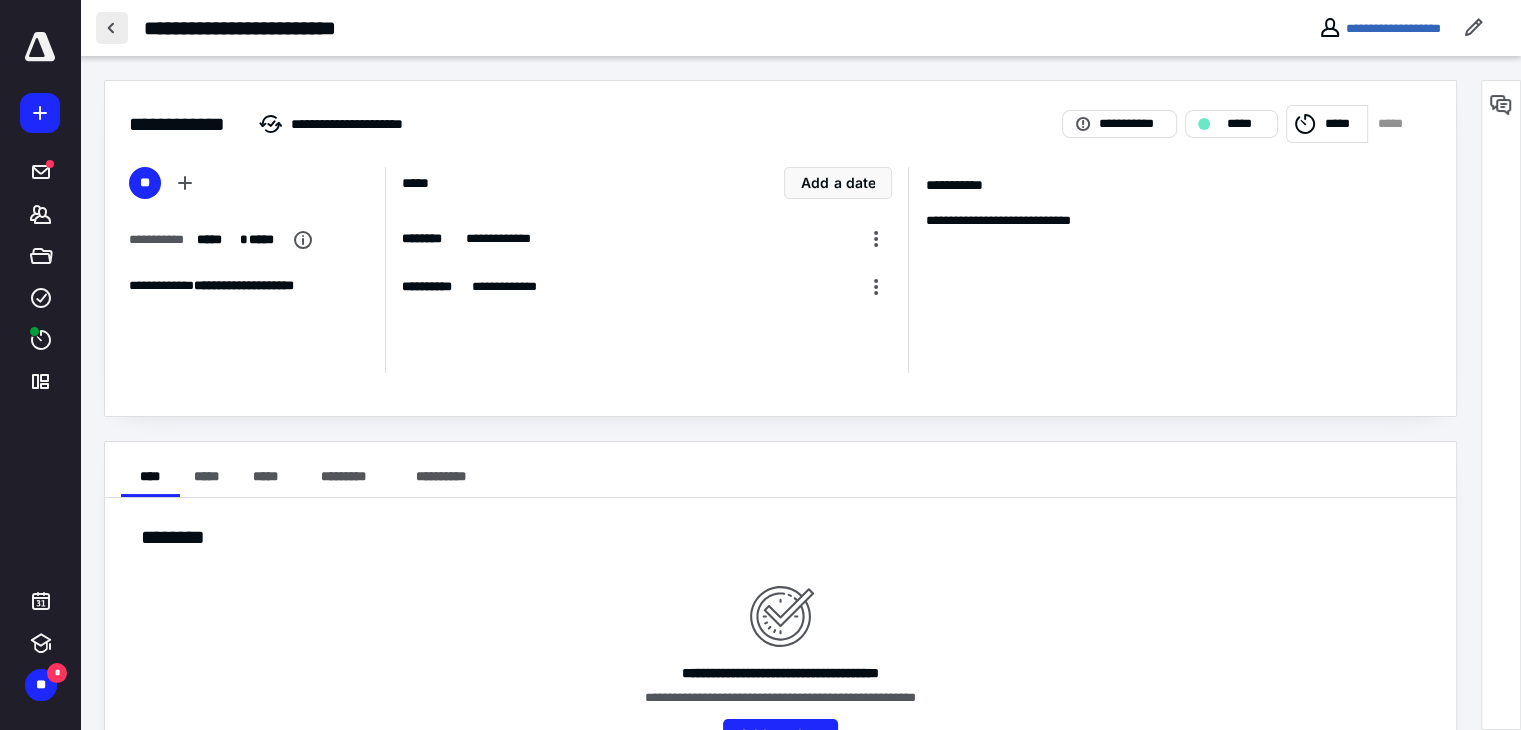 click at bounding box center [112, 28] 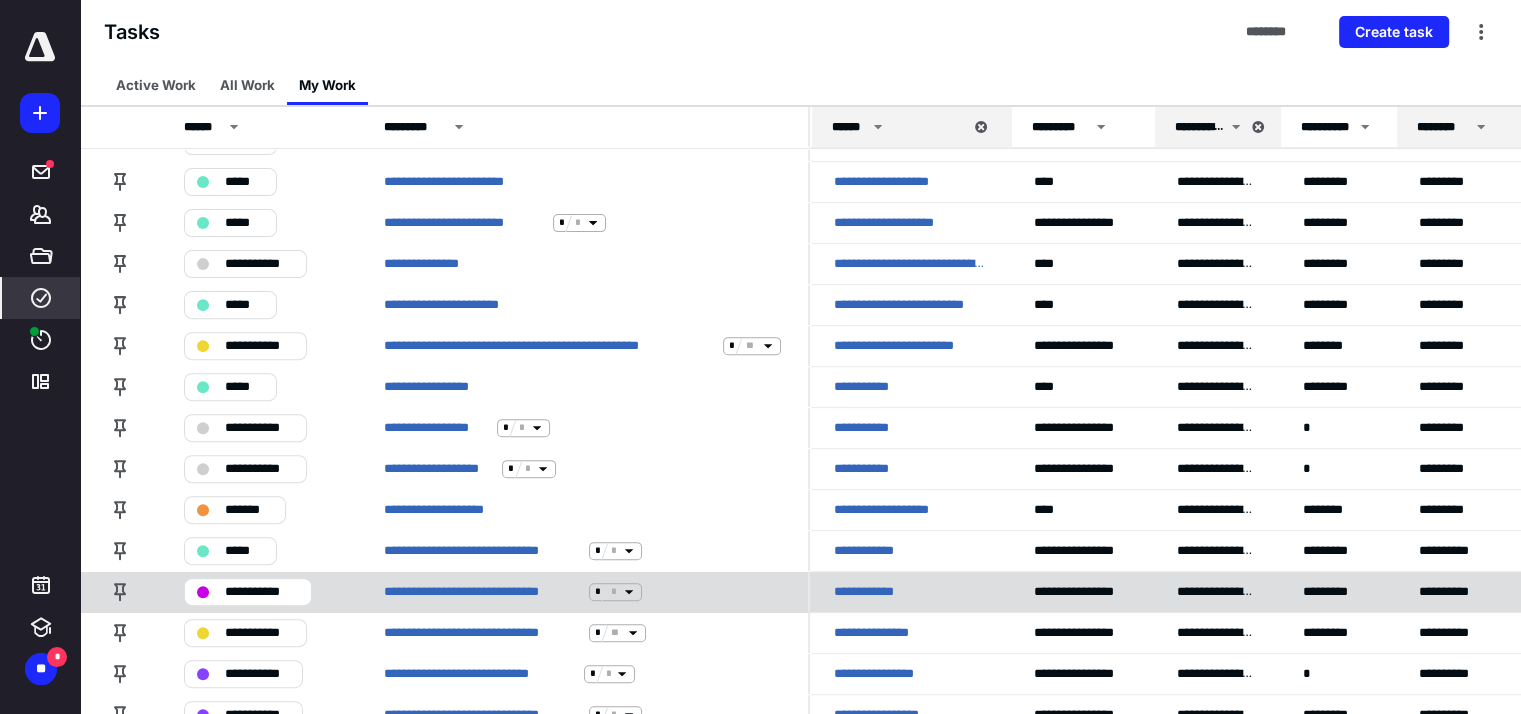 scroll, scrollTop: 620, scrollLeft: 0, axis: vertical 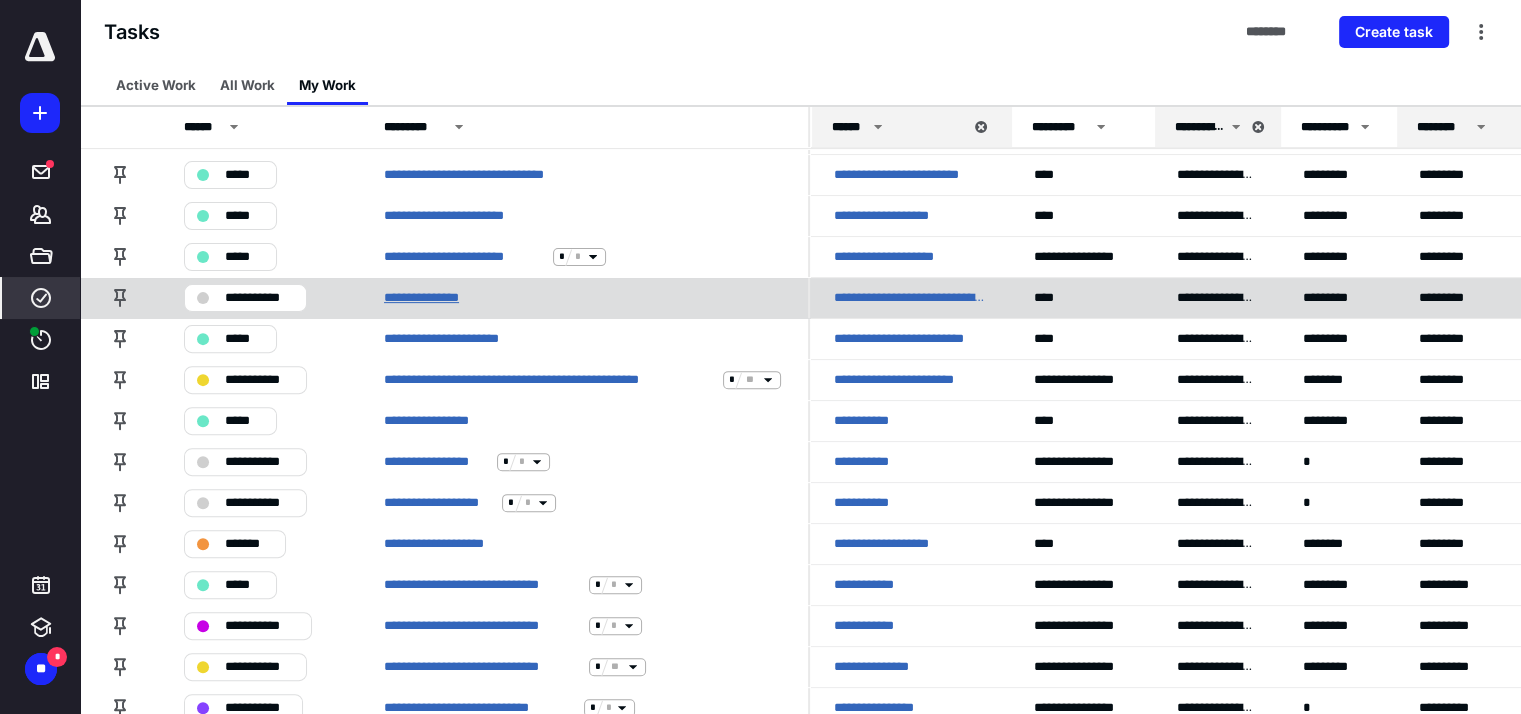 click on "**********" at bounding box center (430, 298) 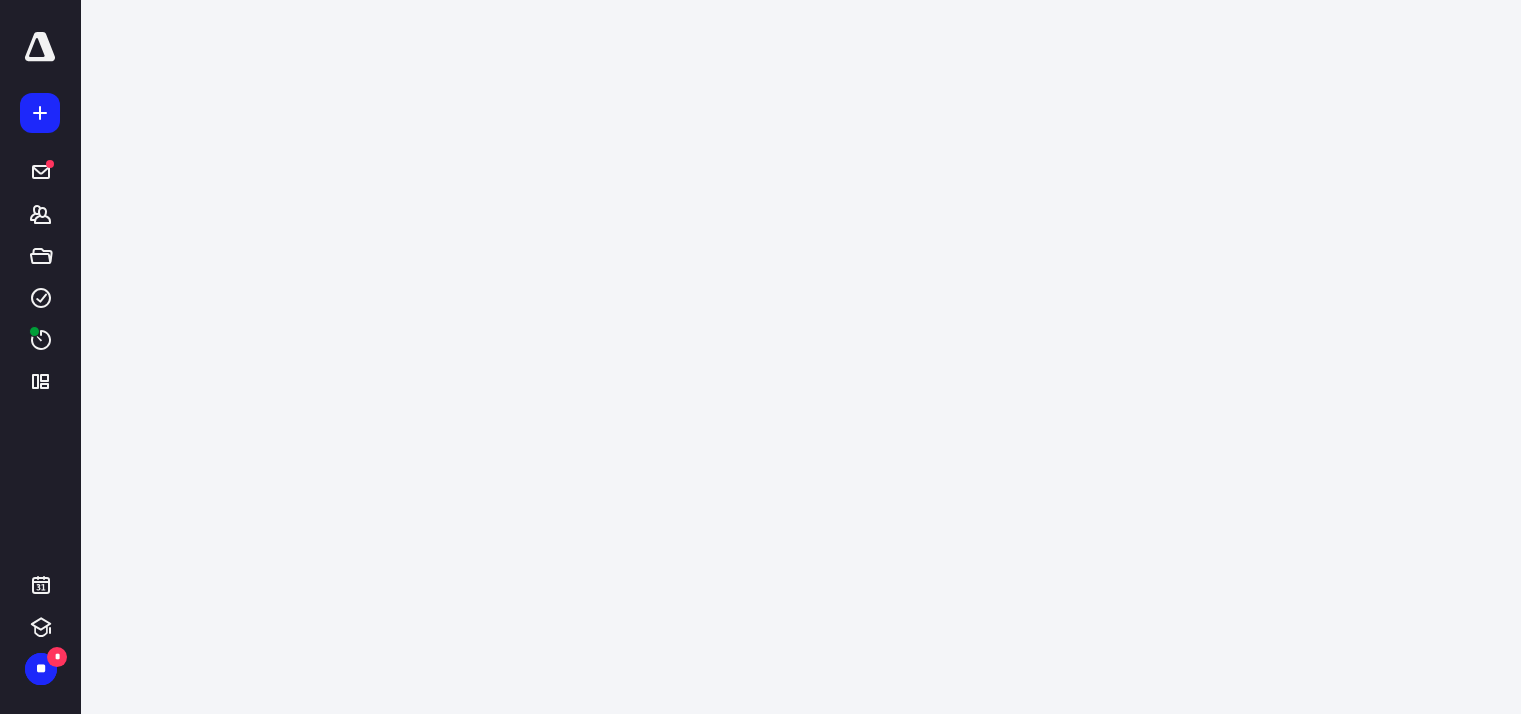 scroll, scrollTop: 0, scrollLeft: 0, axis: both 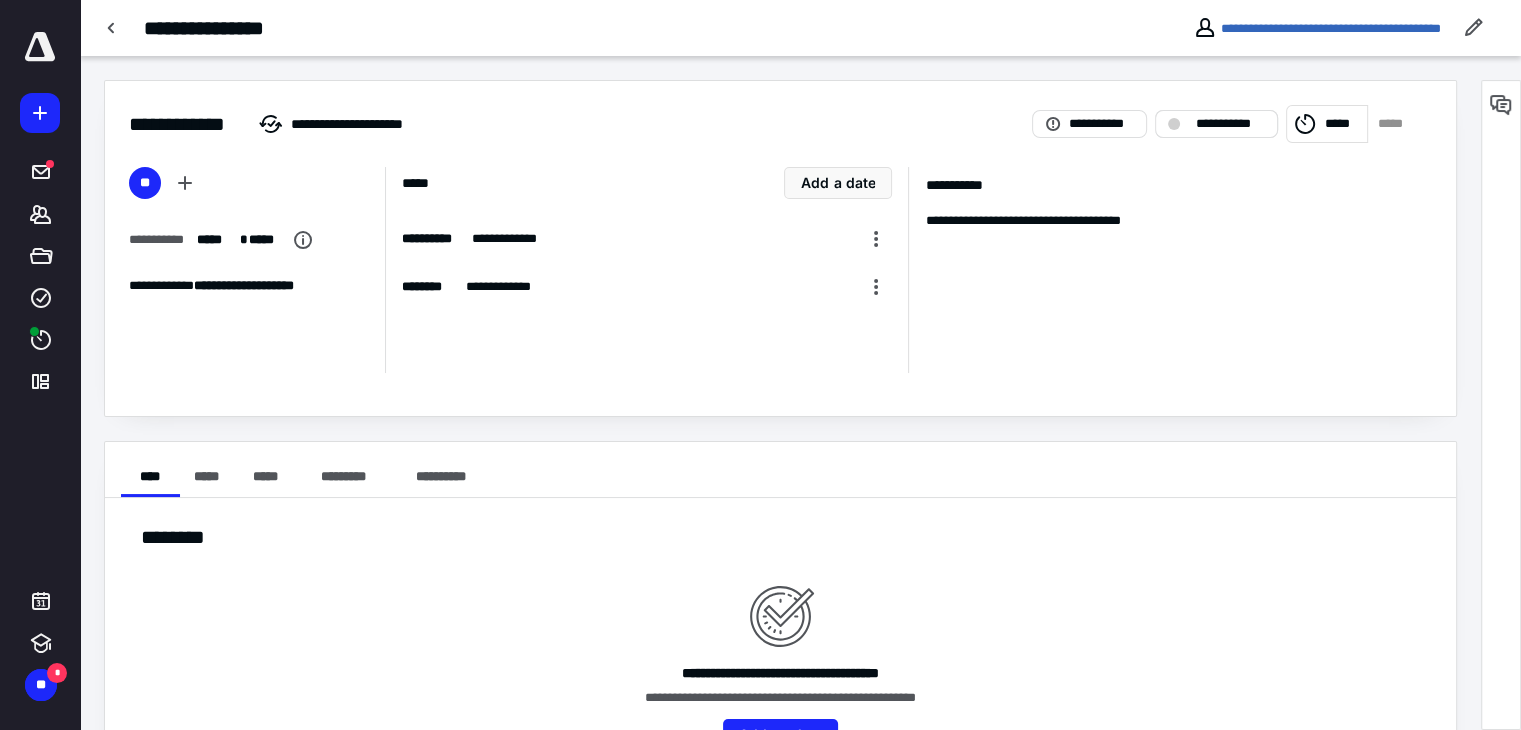 click on "**********" at bounding box center [1230, 124] 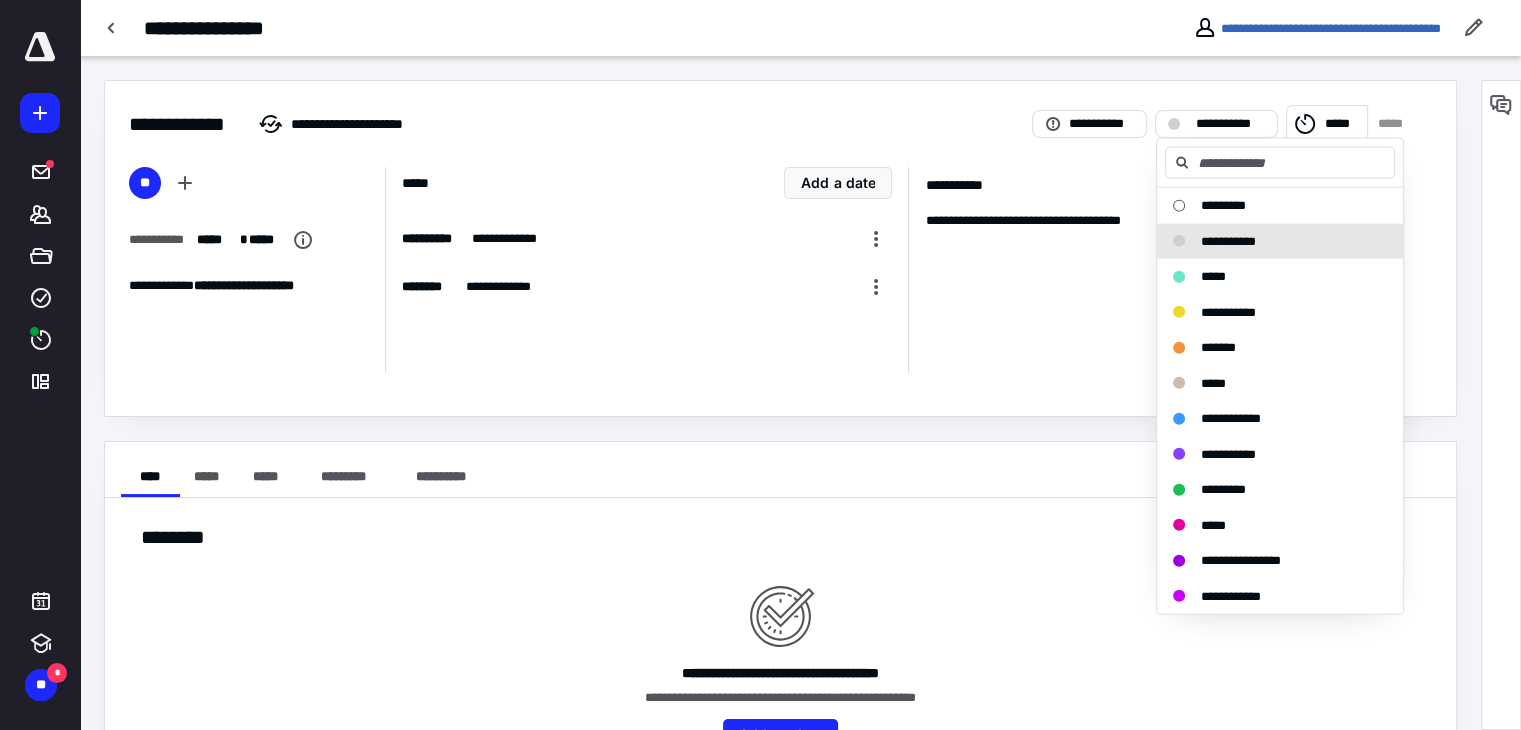 drag, startPoint x: 1227, startPoint y: 269, endPoint x: 1028, endPoint y: 282, distance: 199.42416 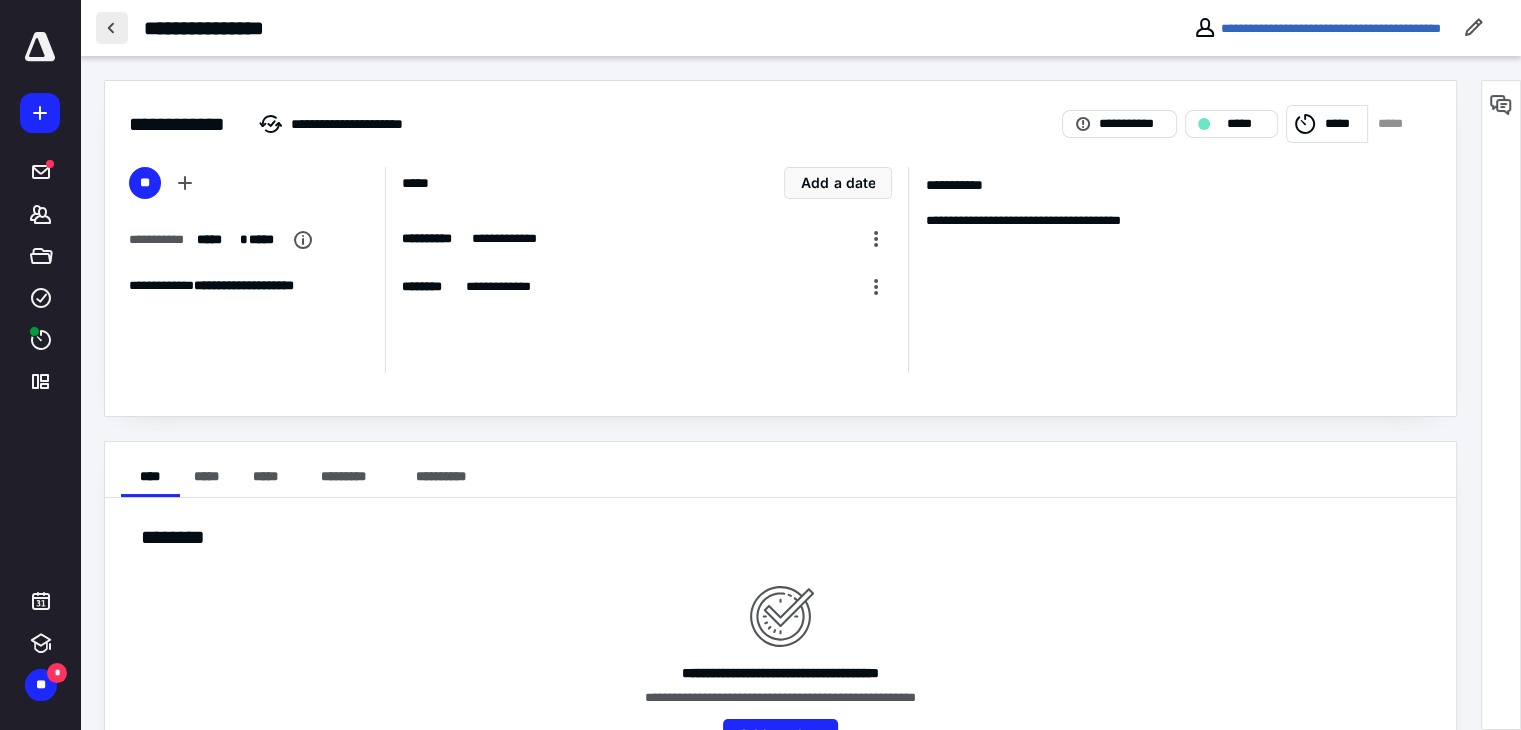click at bounding box center [112, 28] 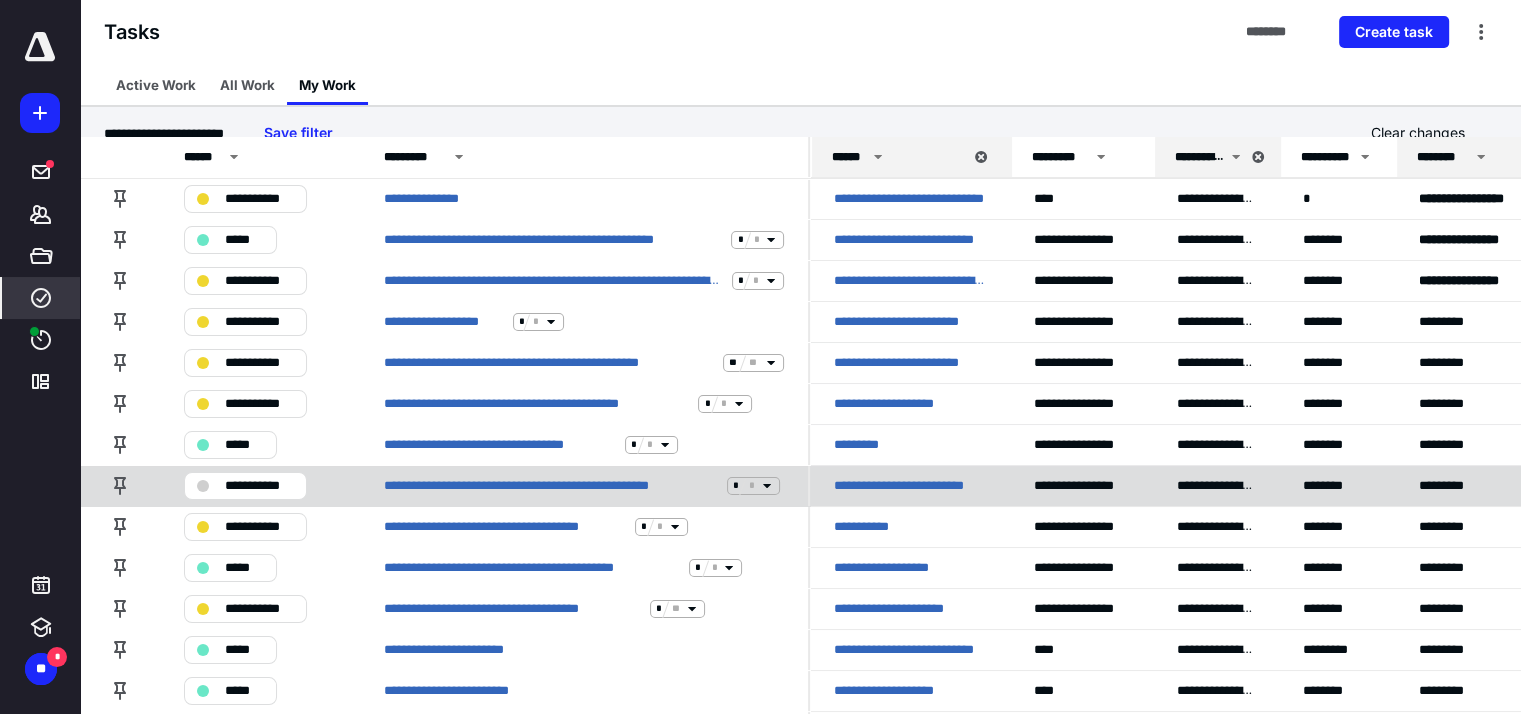 scroll, scrollTop: 0, scrollLeft: 0, axis: both 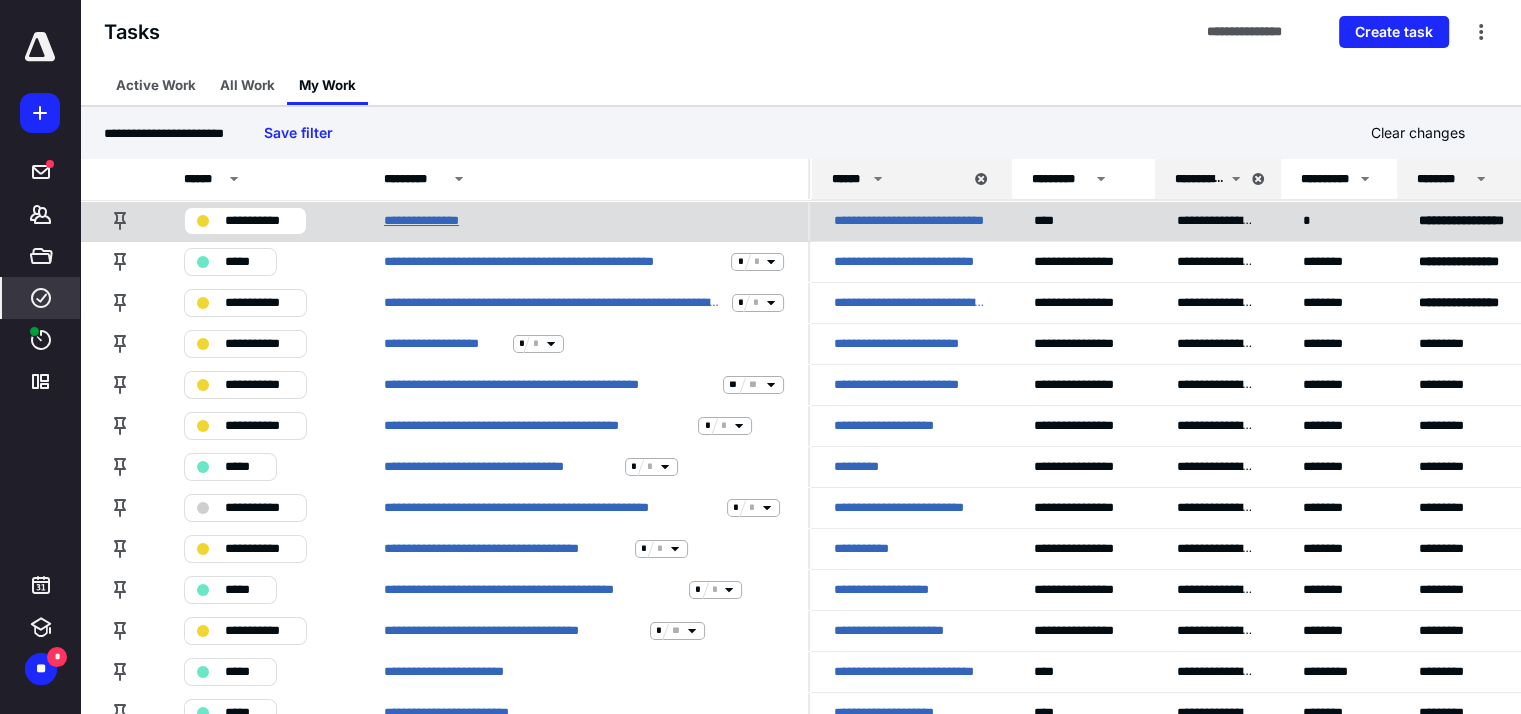 click on "**********" at bounding box center [430, 221] 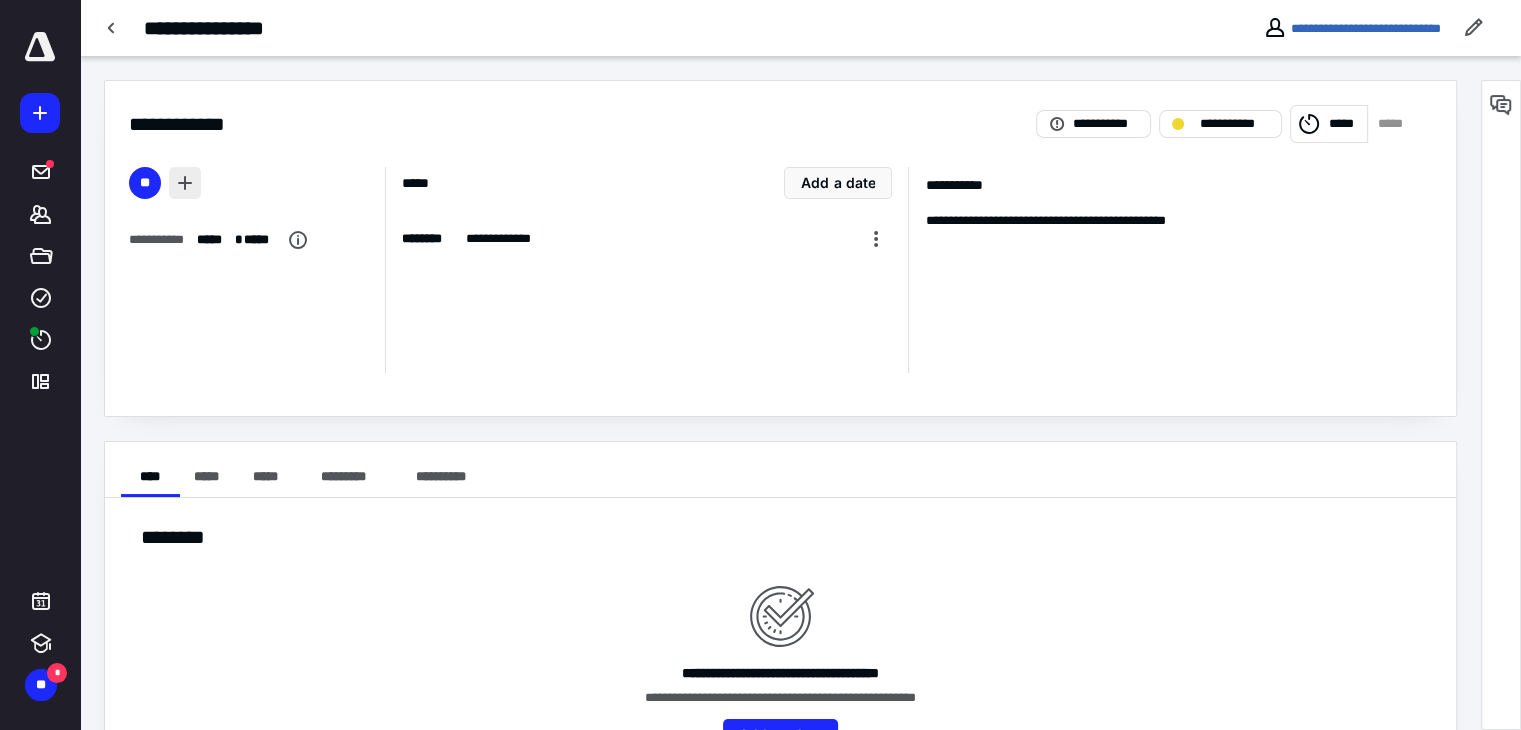 click at bounding box center [185, 183] 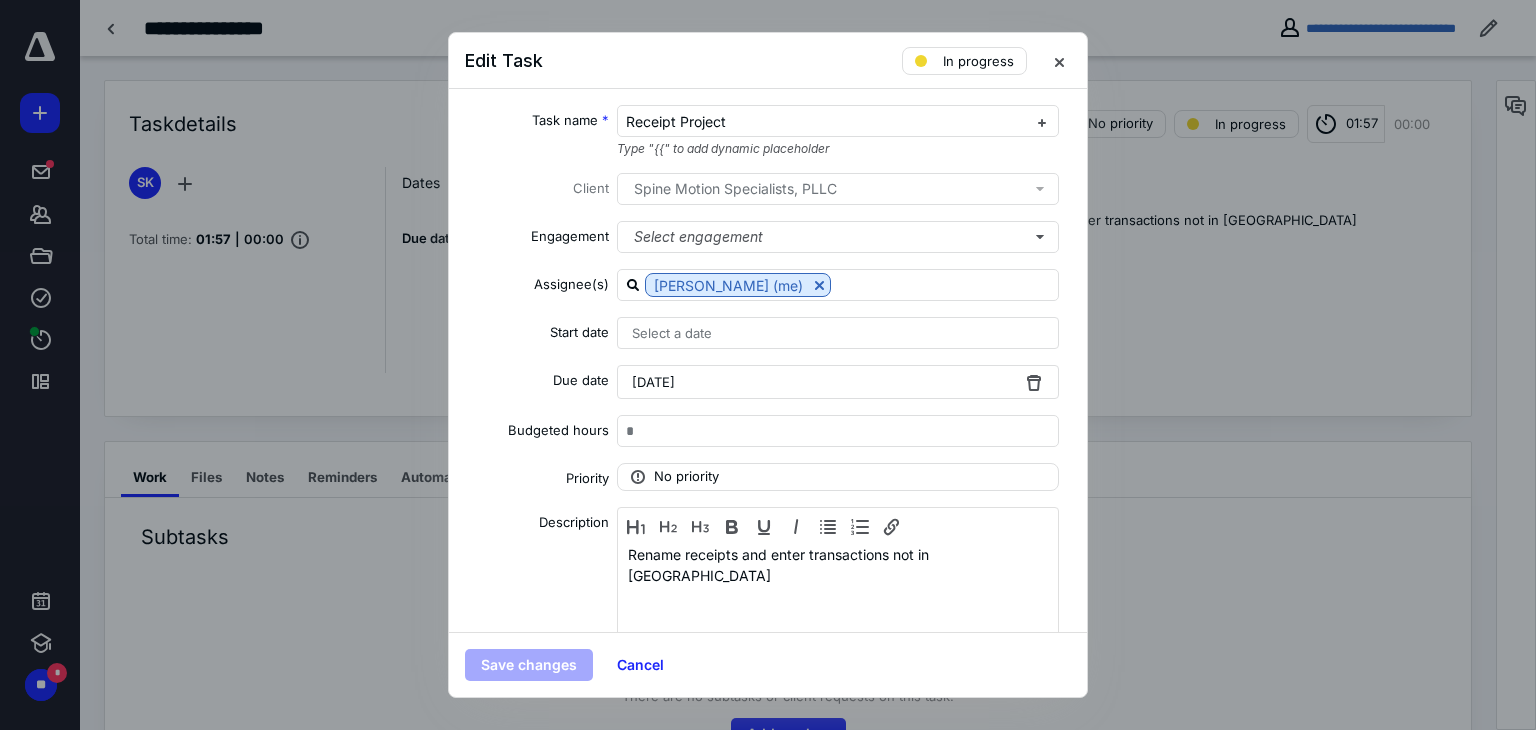 click on "[DATE]" at bounding box center (838, 382) 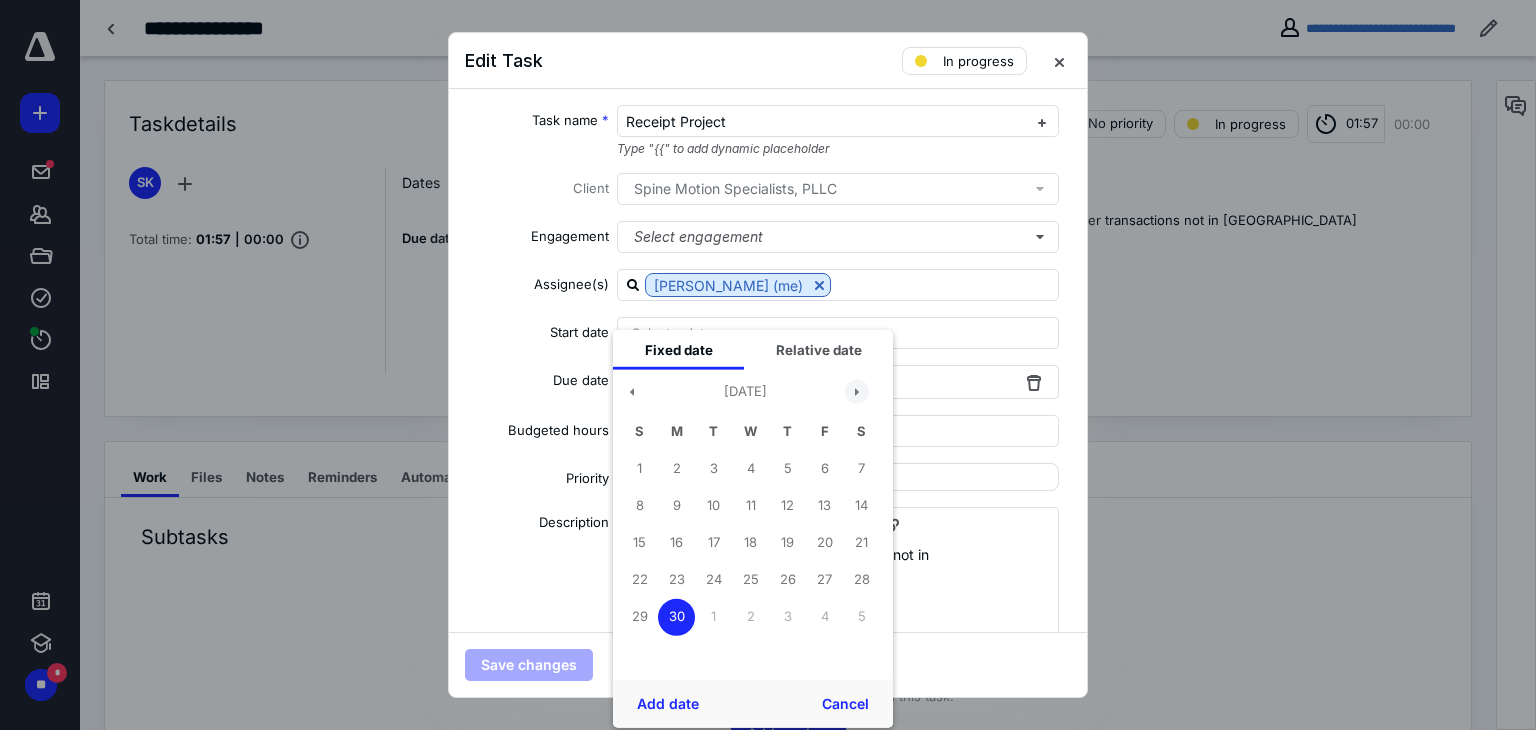 click at bounding box center (857, 392) 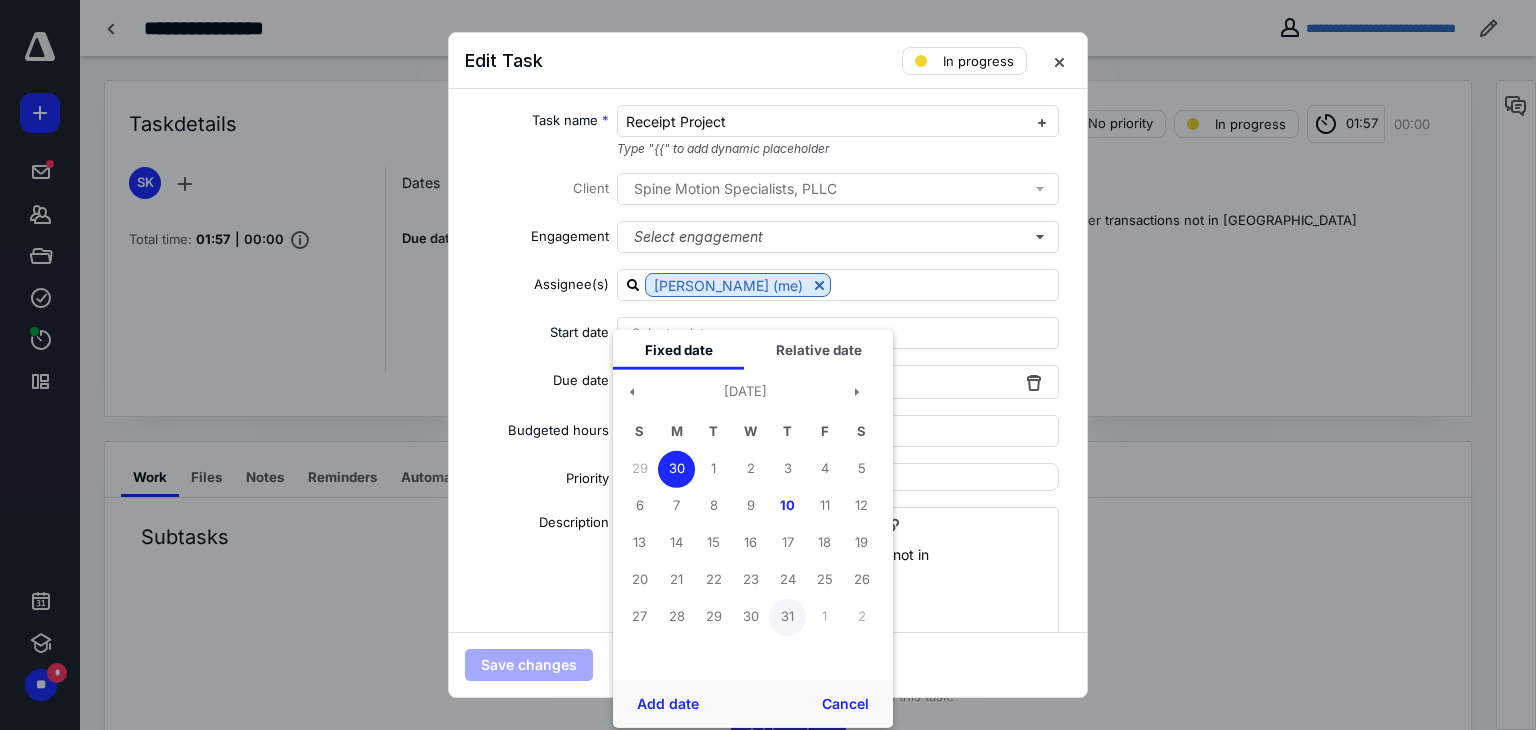 click on "31" at bounding box center [787, 616] 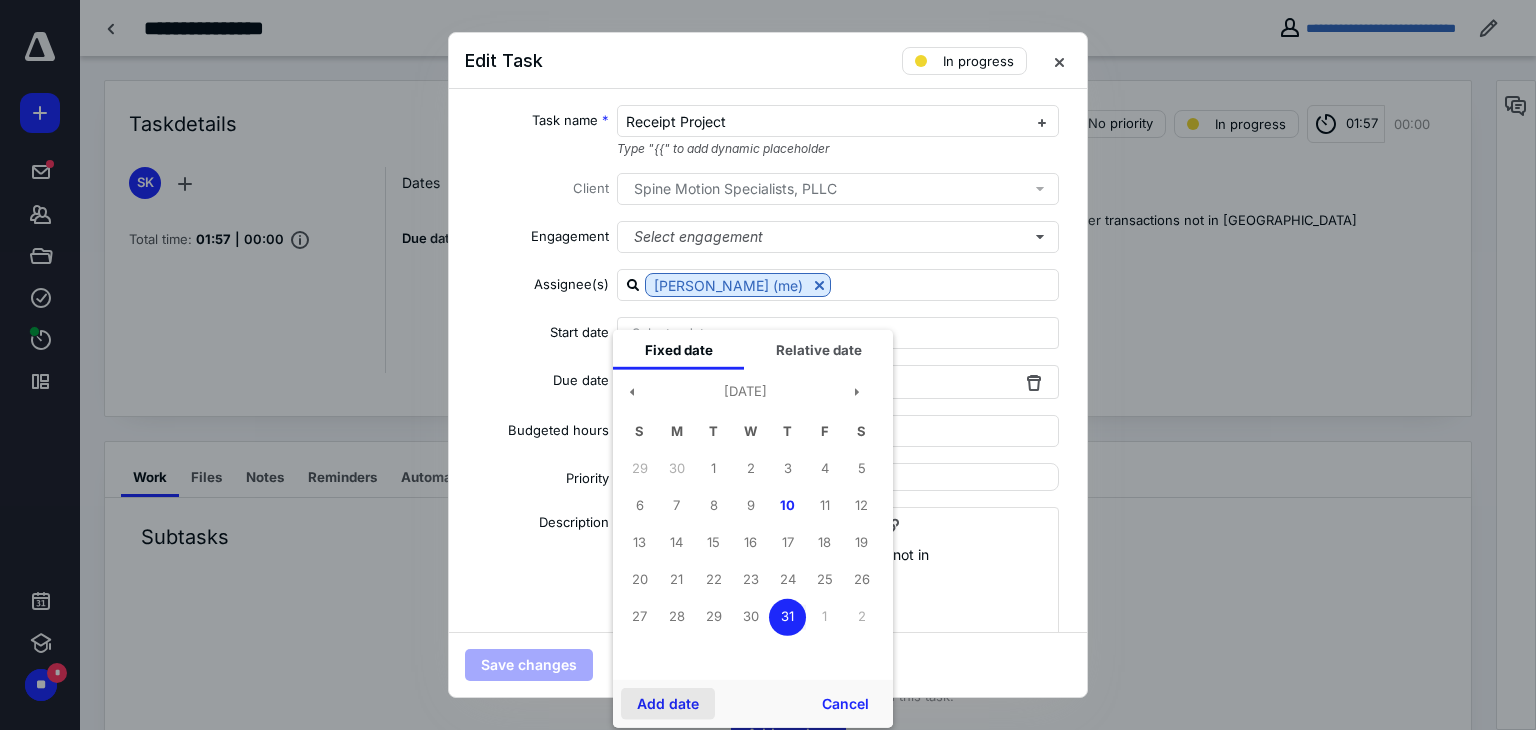 click on "Add date" at bounding box center (668, 704) 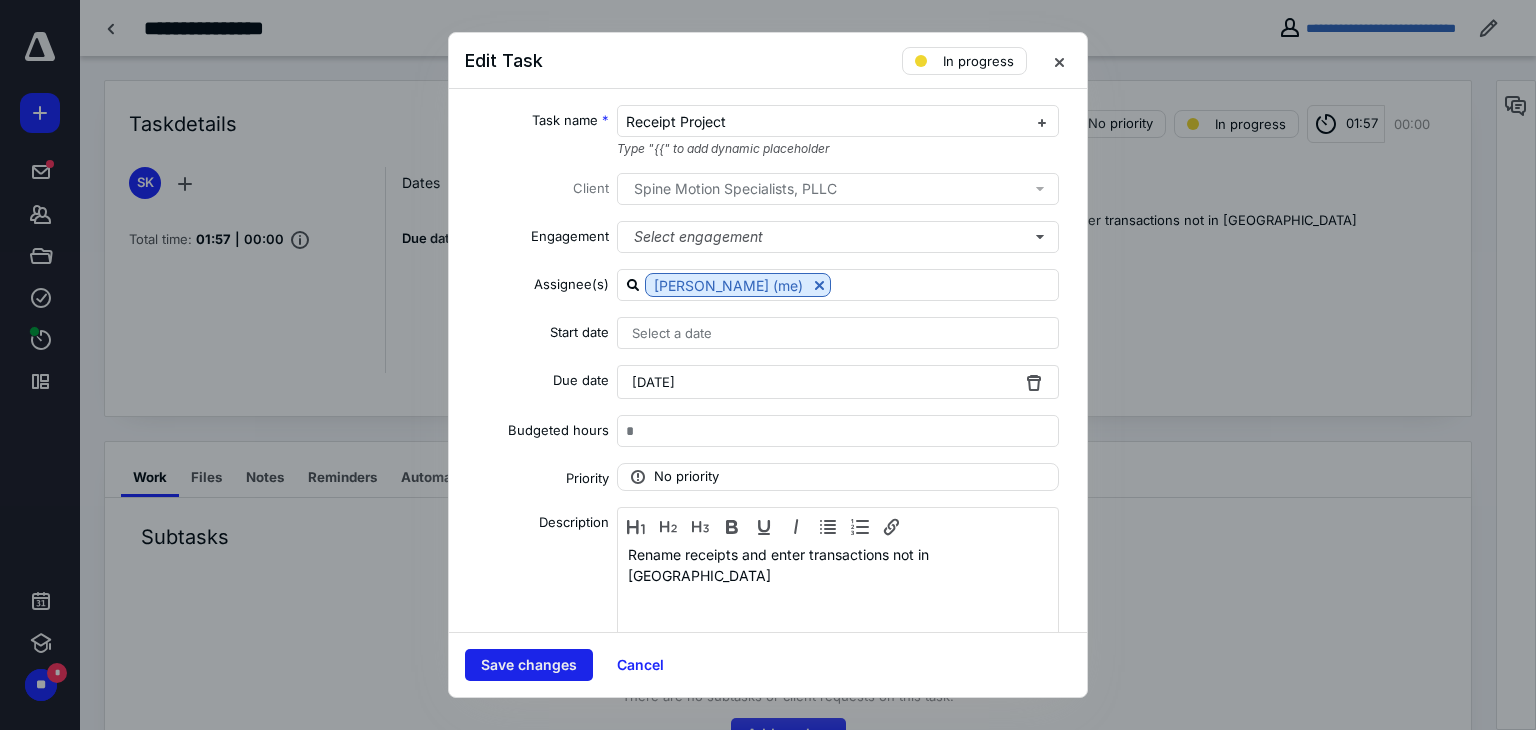 click on "Save changes" at bounding box center (529, 665) 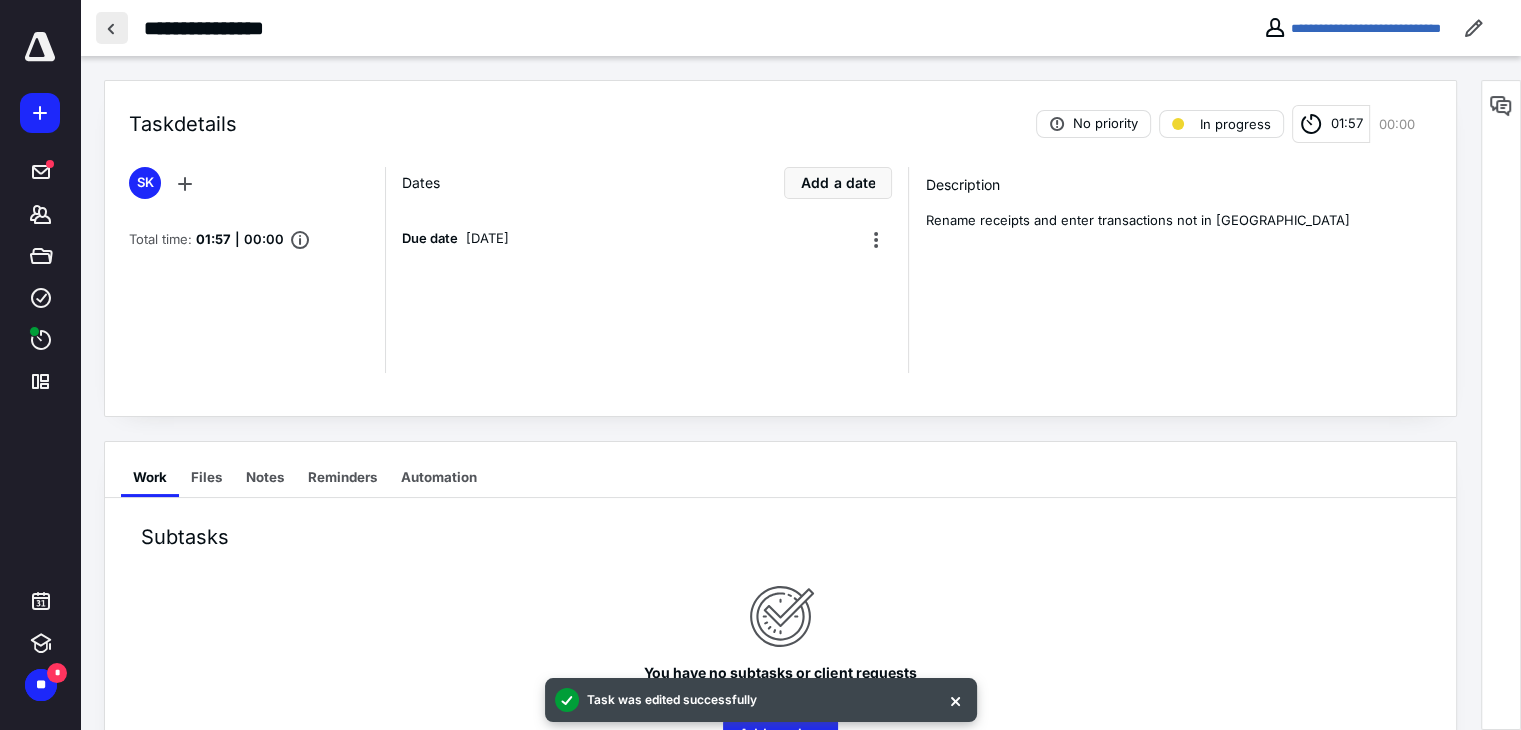 click at bounding box center (112, 28) 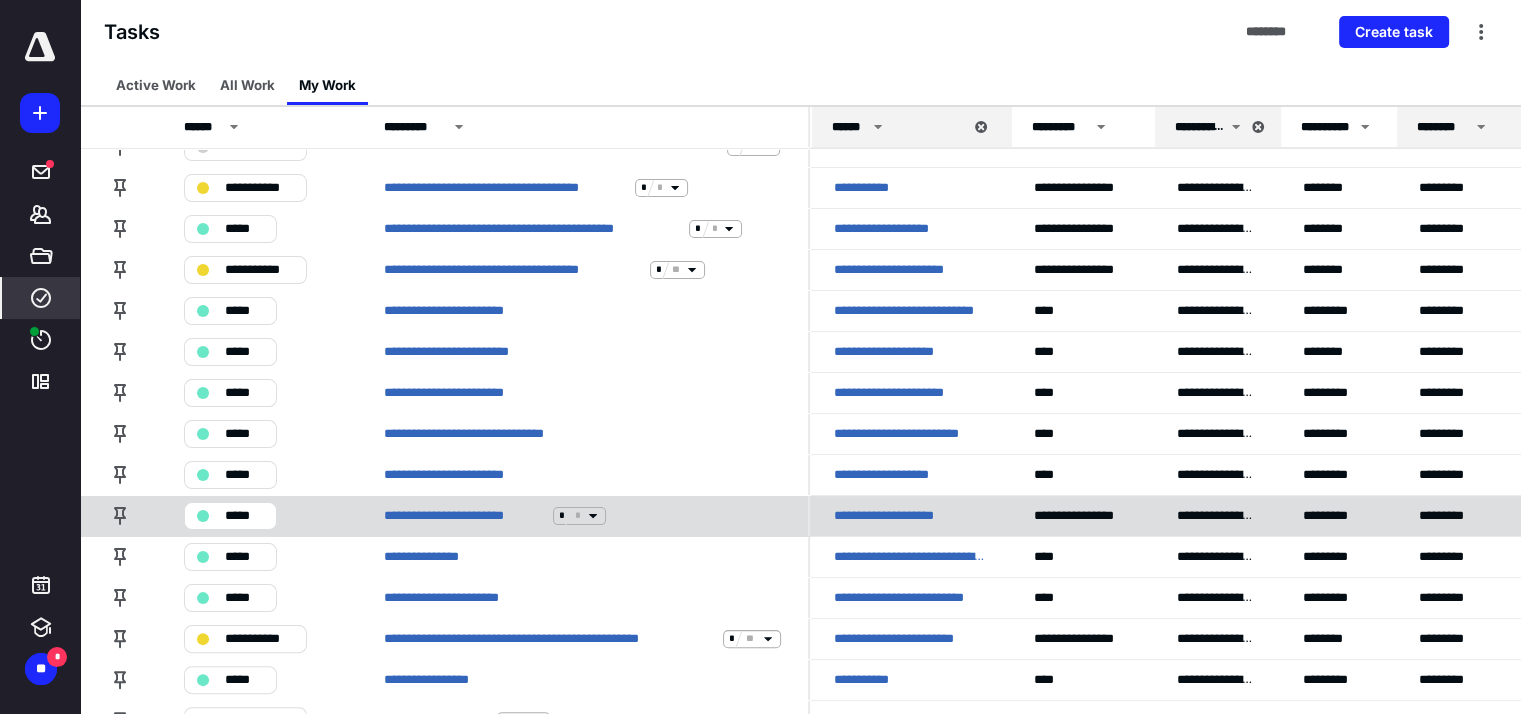scroll, scrollTop: 500, scrollLeft: 0, axis: vertical 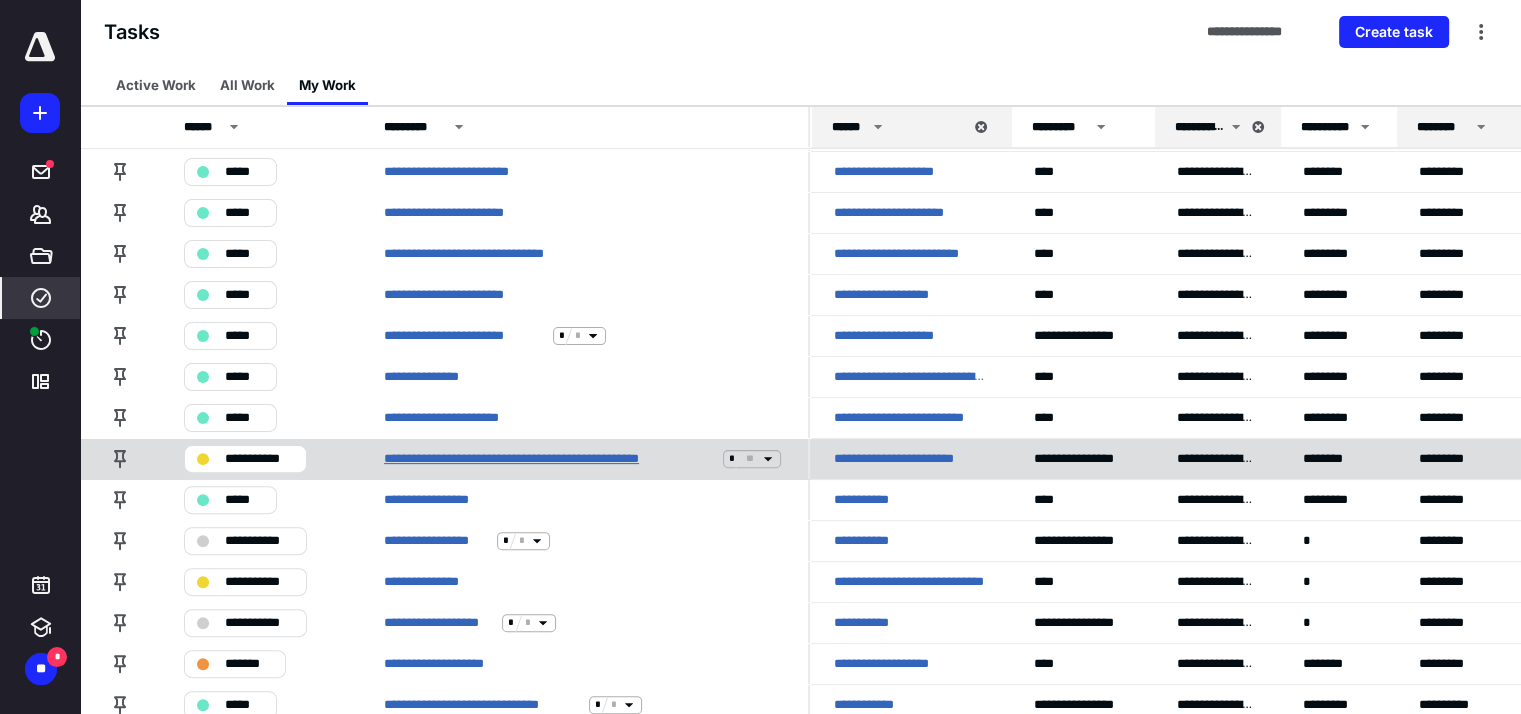 click on "**********" at bounding box center (549, 459) 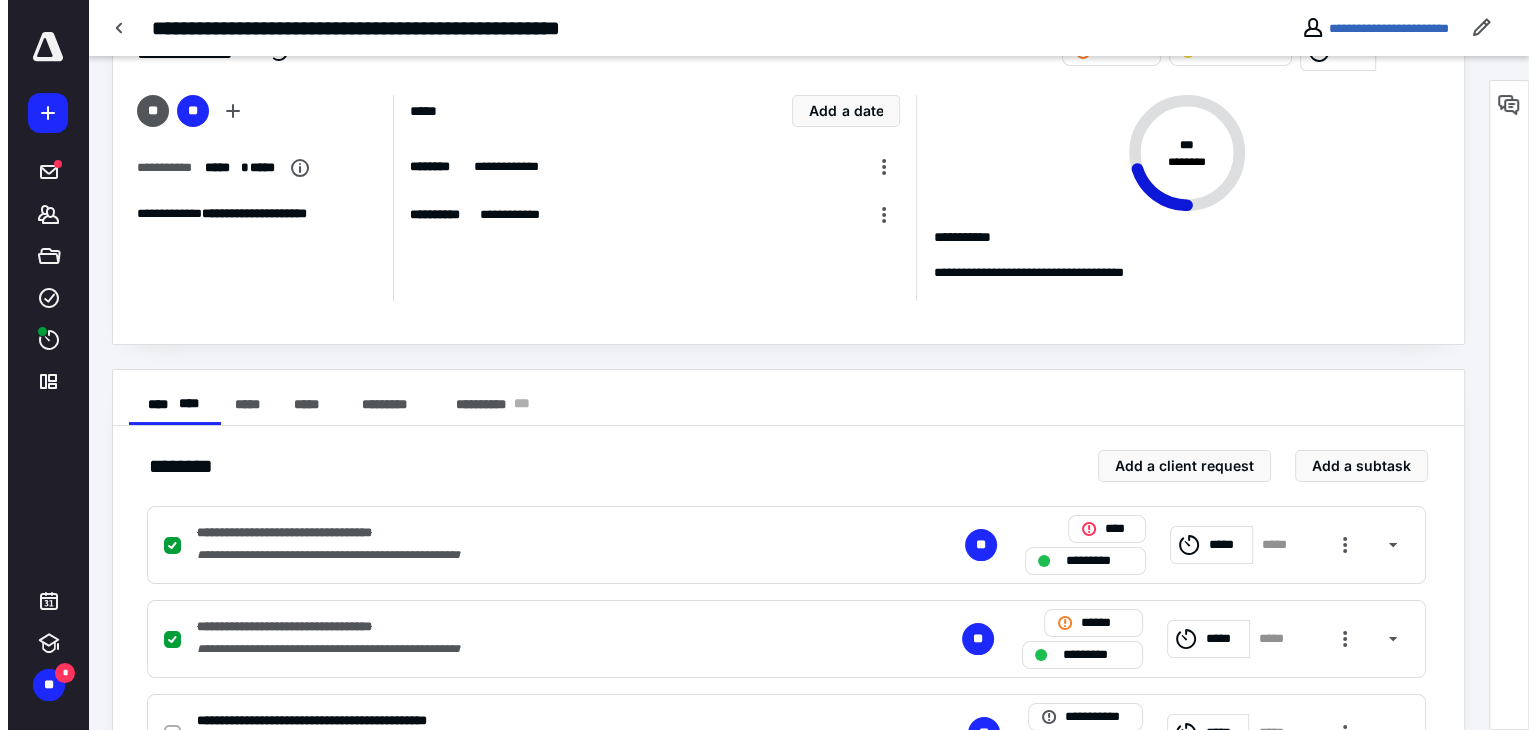 scroll, scrollTop: 0, scrollLeft: 0, axis: both 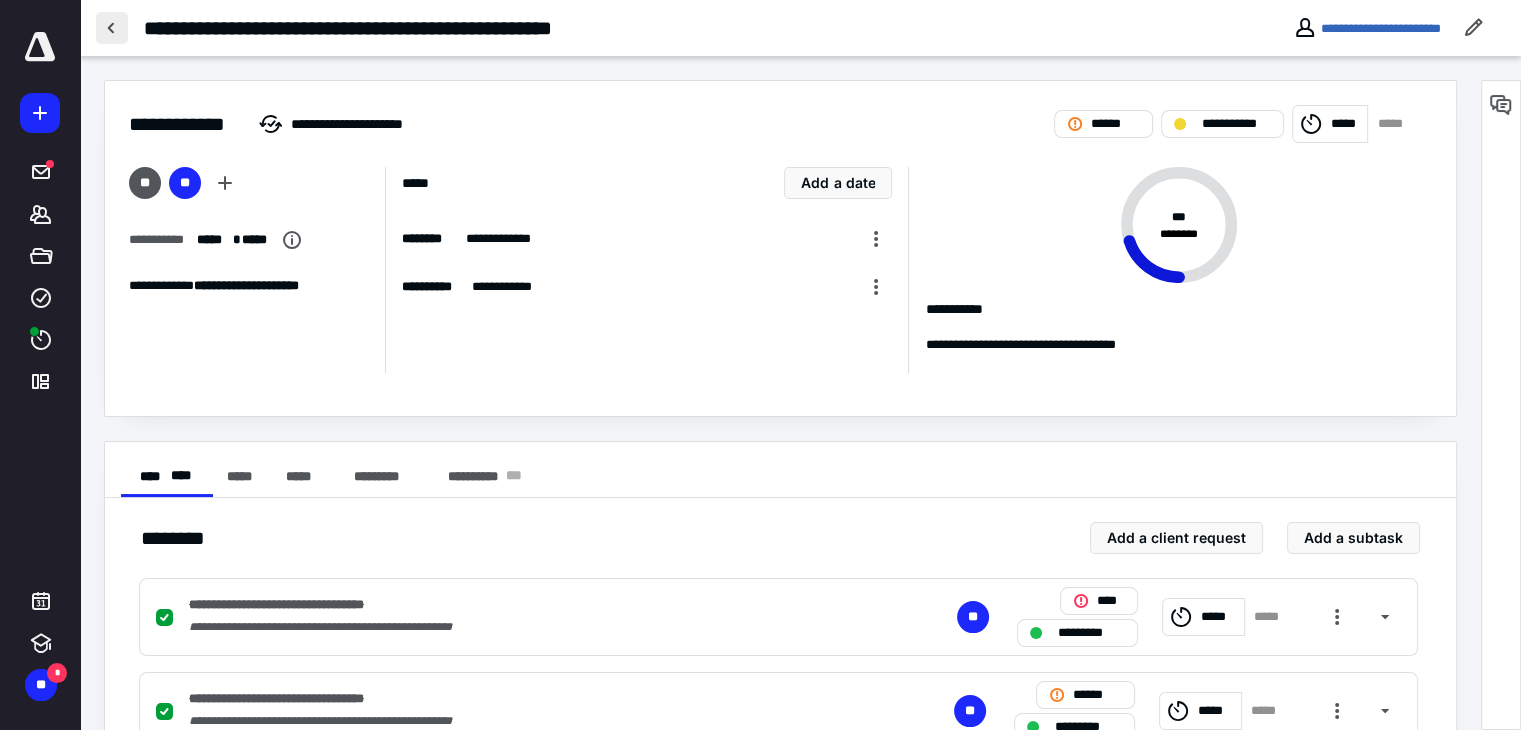 click at bounding box center (112, 28) 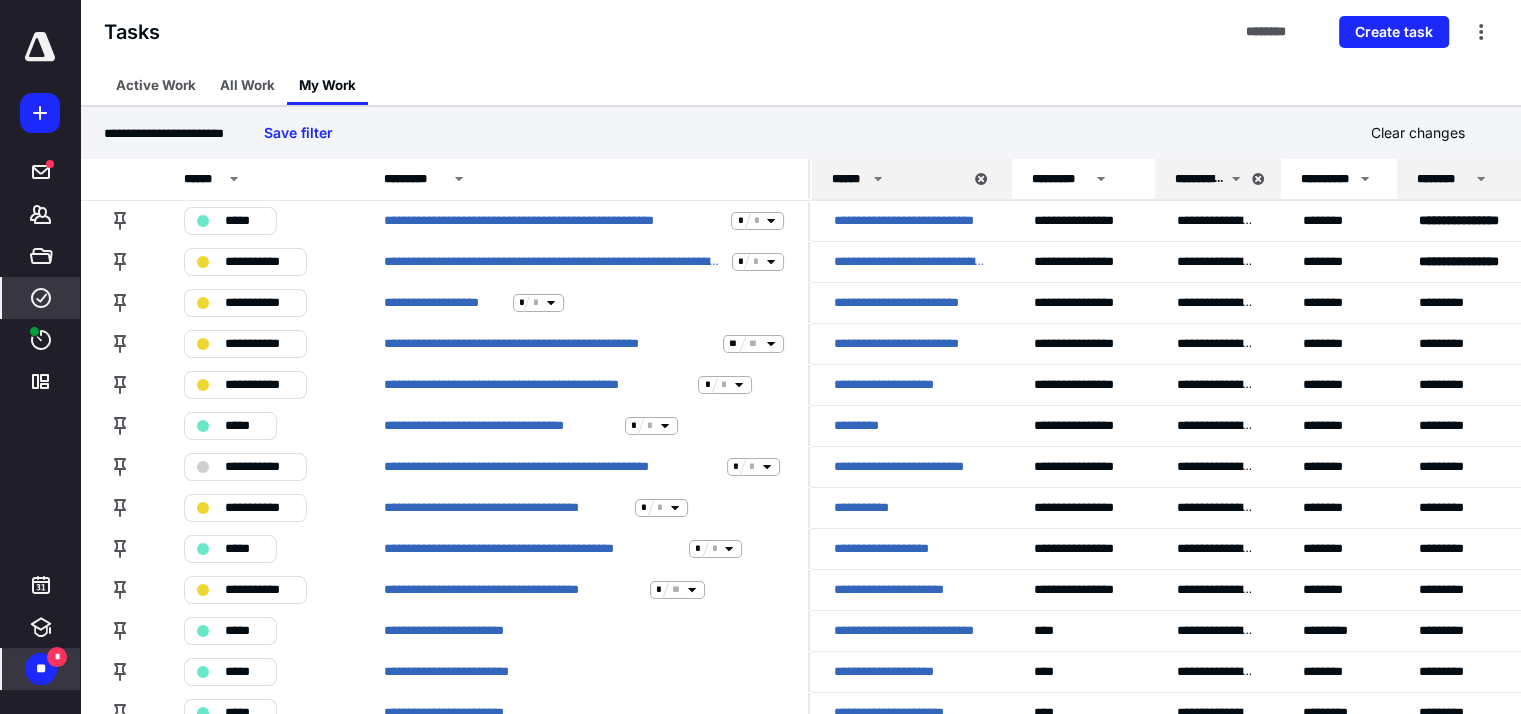 click on "*" at bounding box center (57, 657) 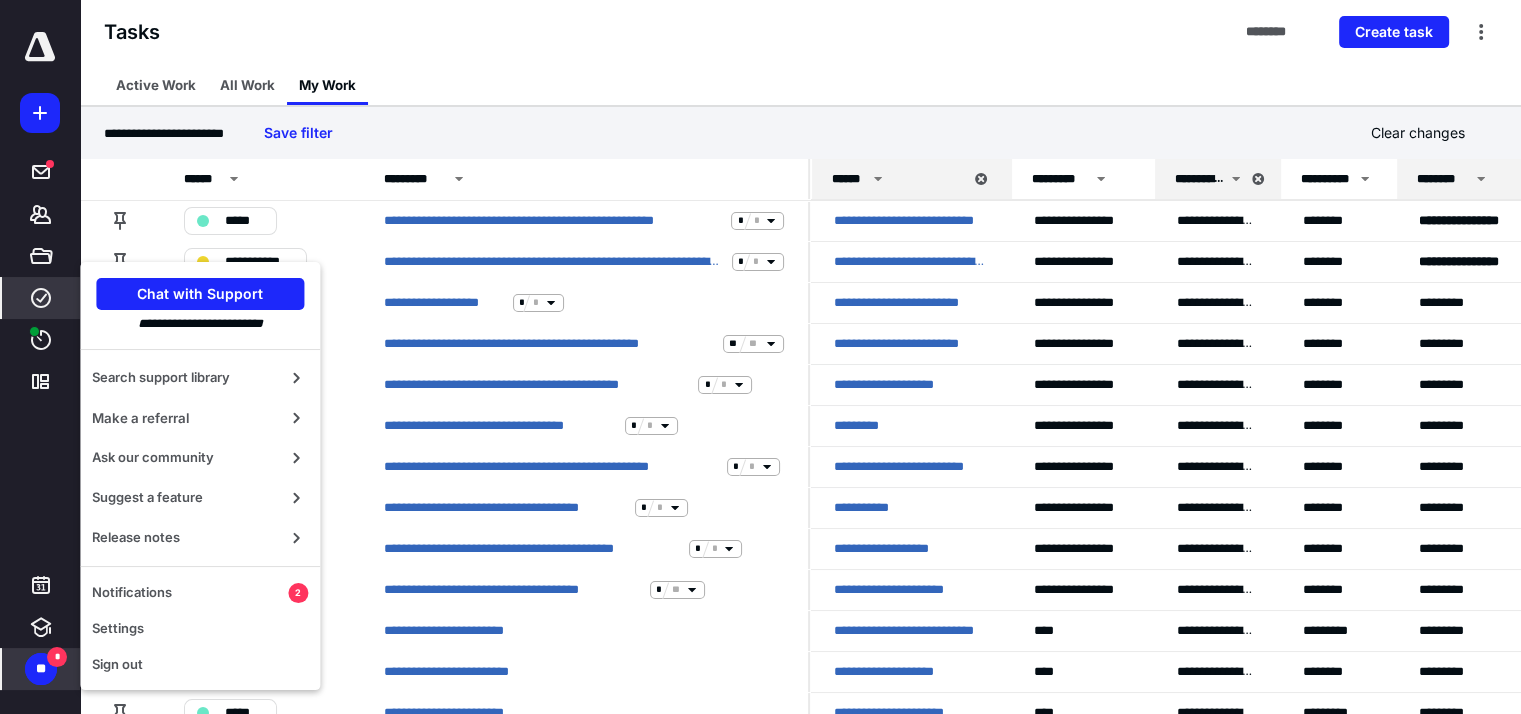 click on "Notifications" at bounding box center (190, 593) 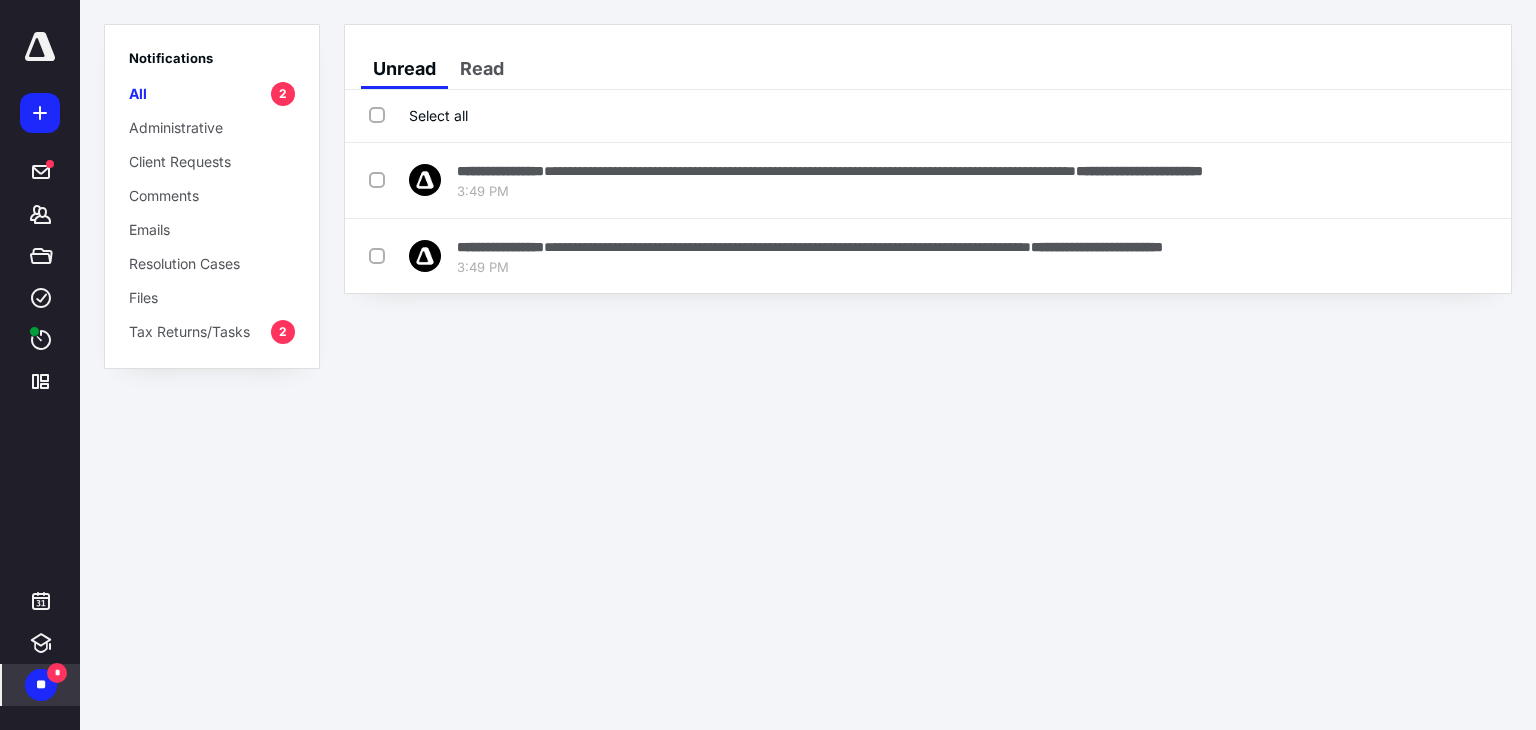 click on "Select all" at bounding box center [418, 115] 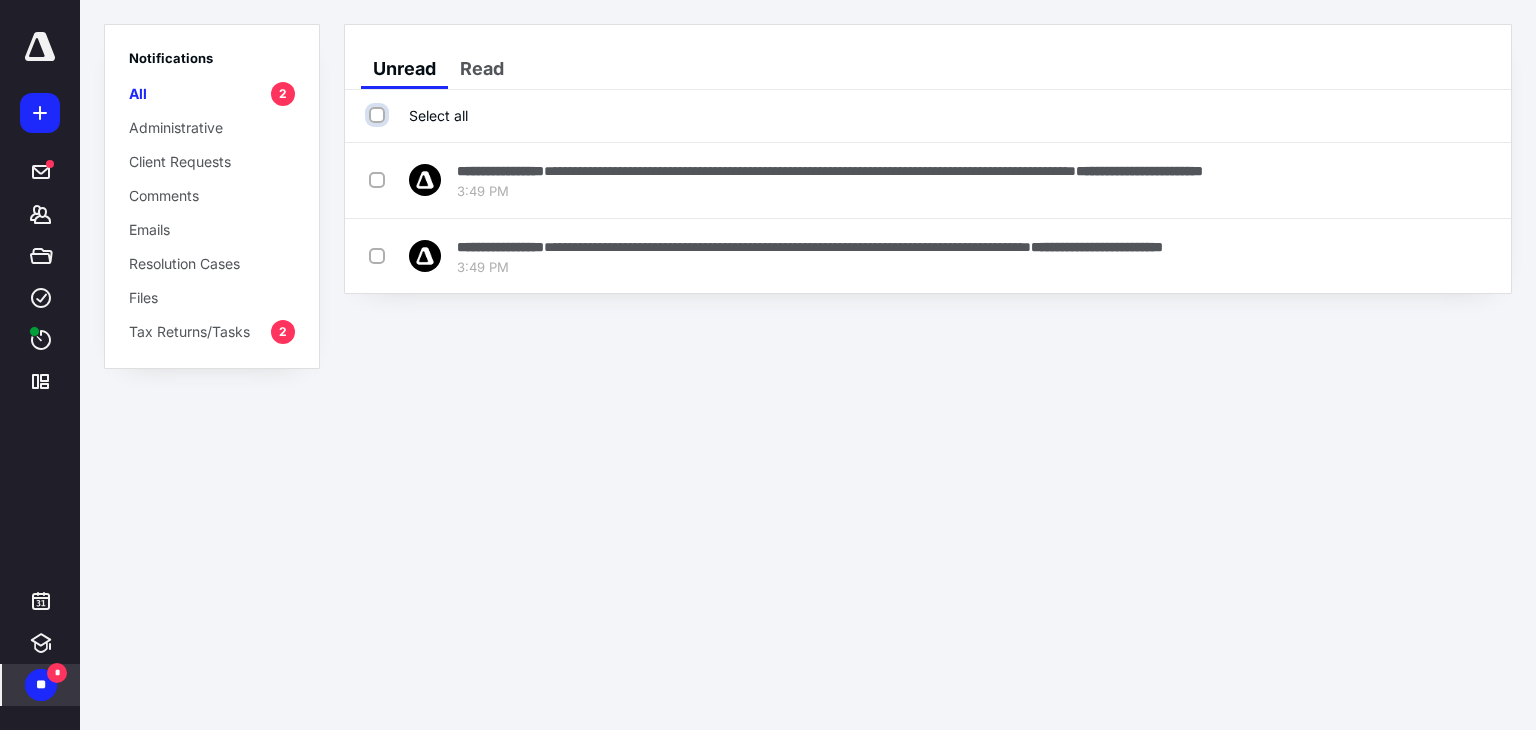 click on "Select all" at bounding box center (379, 115) 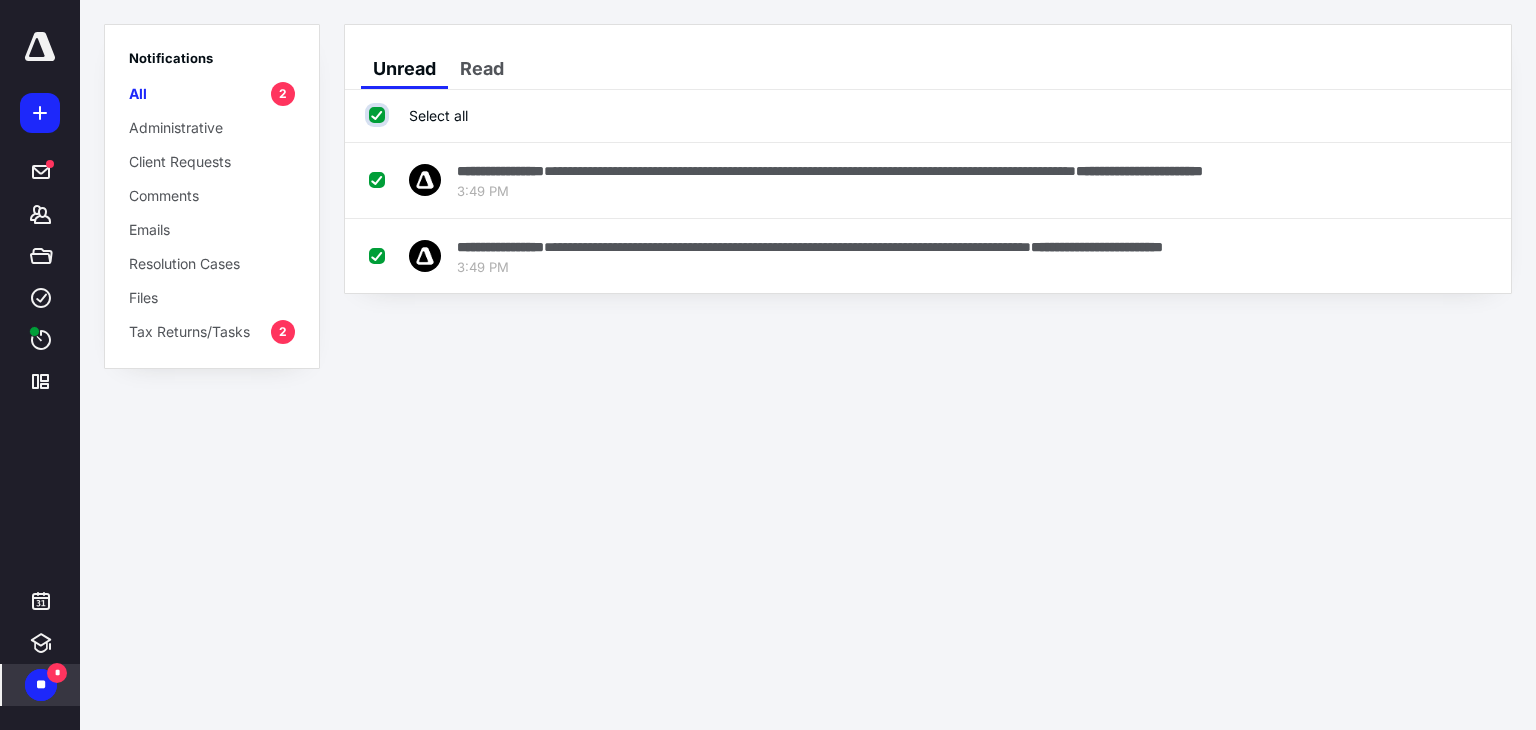 checkbox on "true" 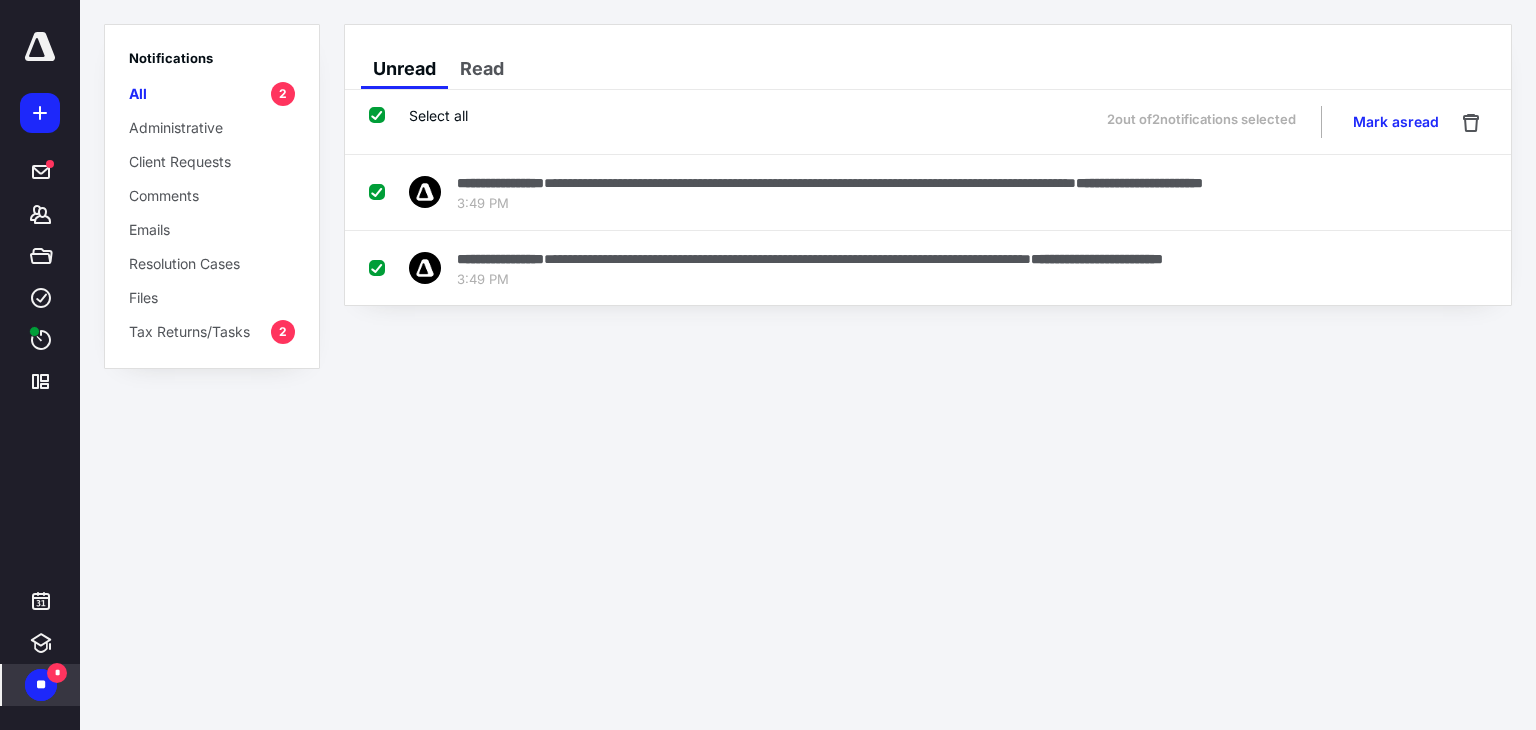 drag, startPoint x: 1404, startPoint y: 119, endPoint x: 1204, endPoint y: 149, distance: 202.23749 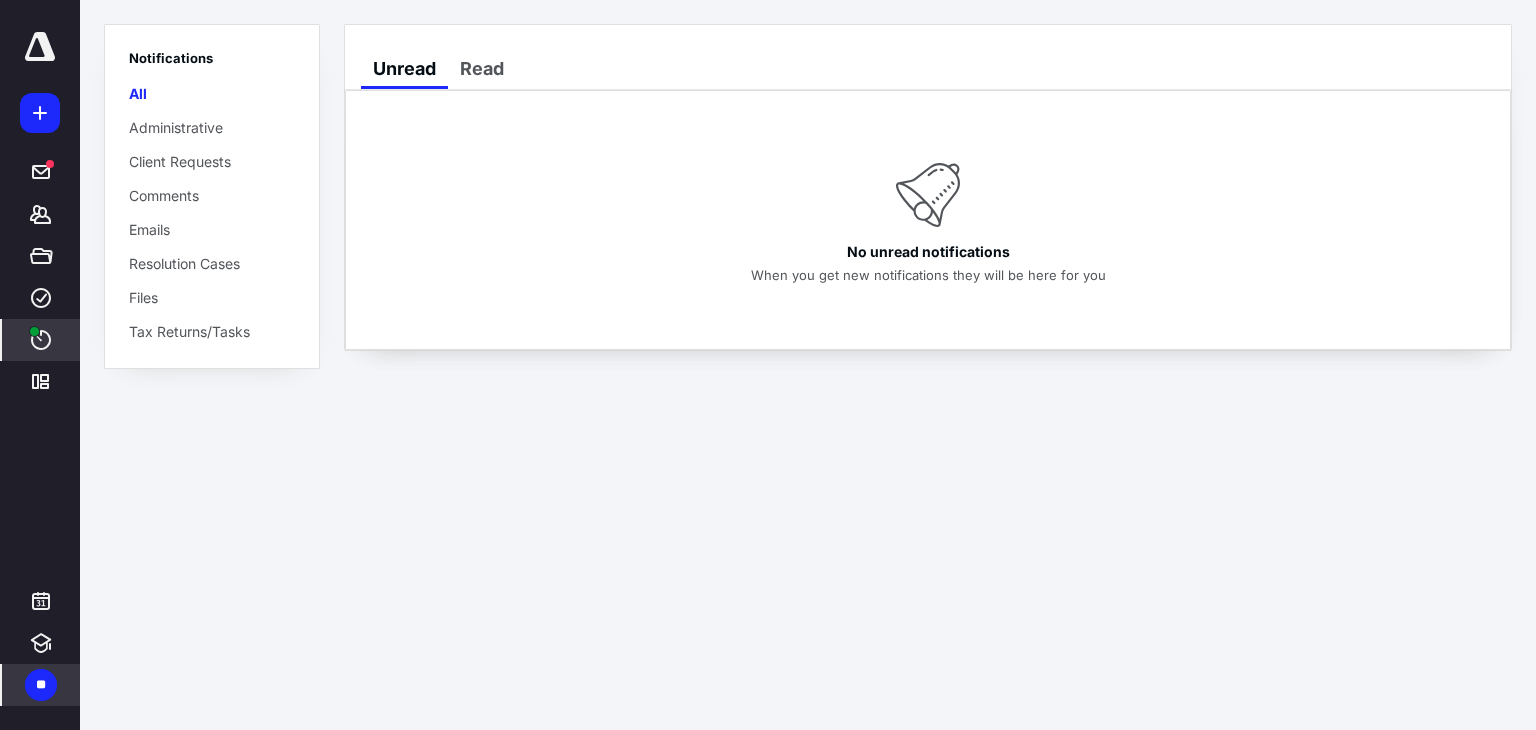 click at bounding box center [34, 331] 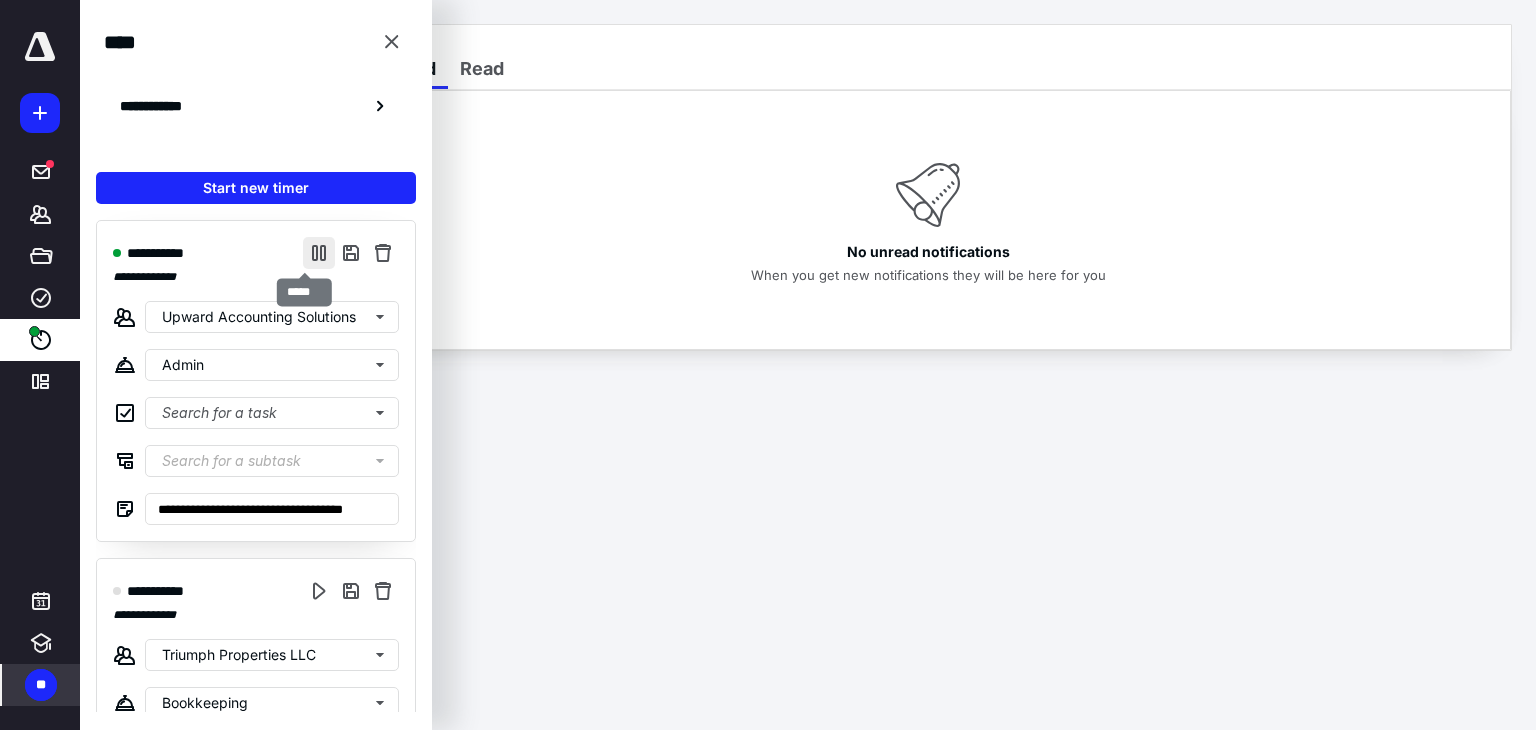 click at bounding box center [319, 253] 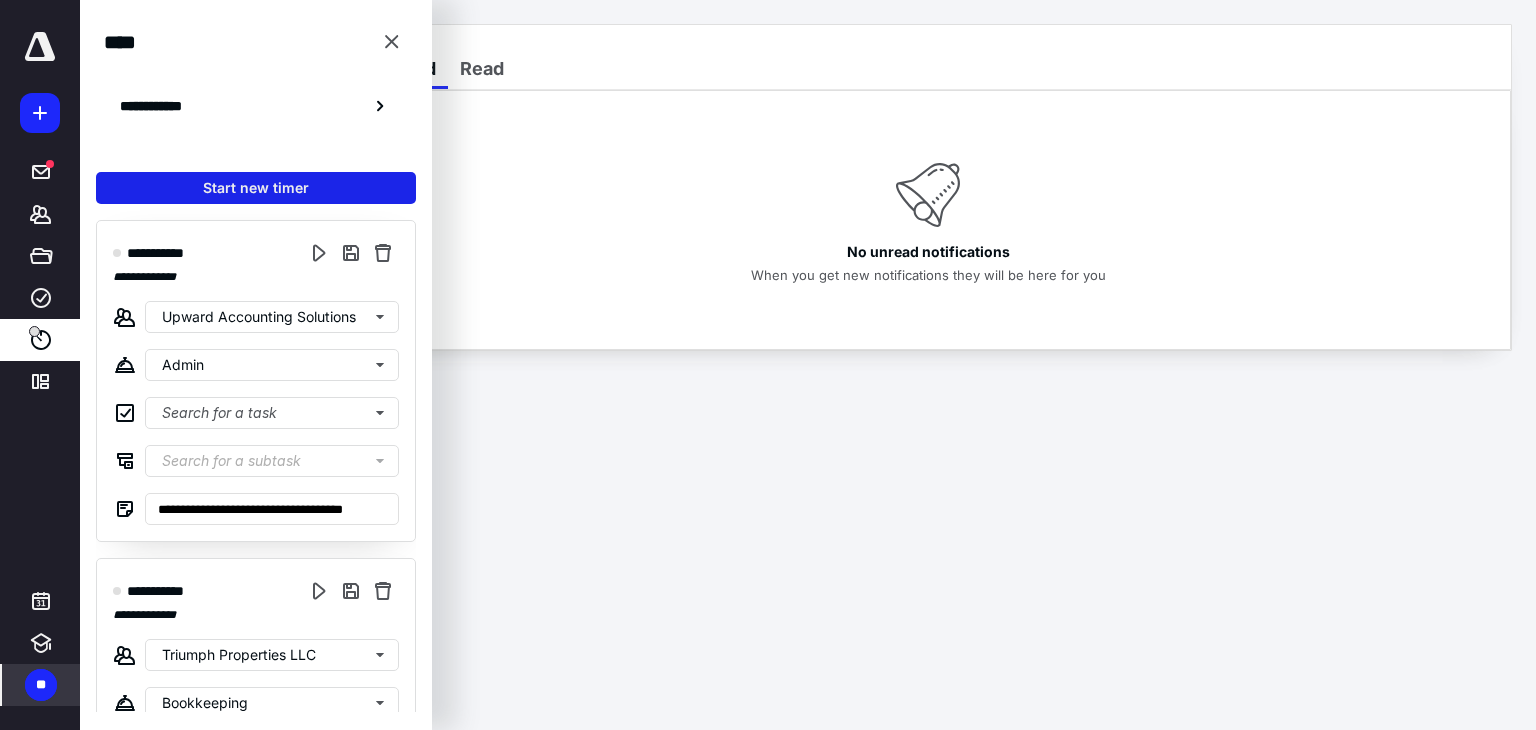 click on "Start new timer" at bounding box center [256, 188] 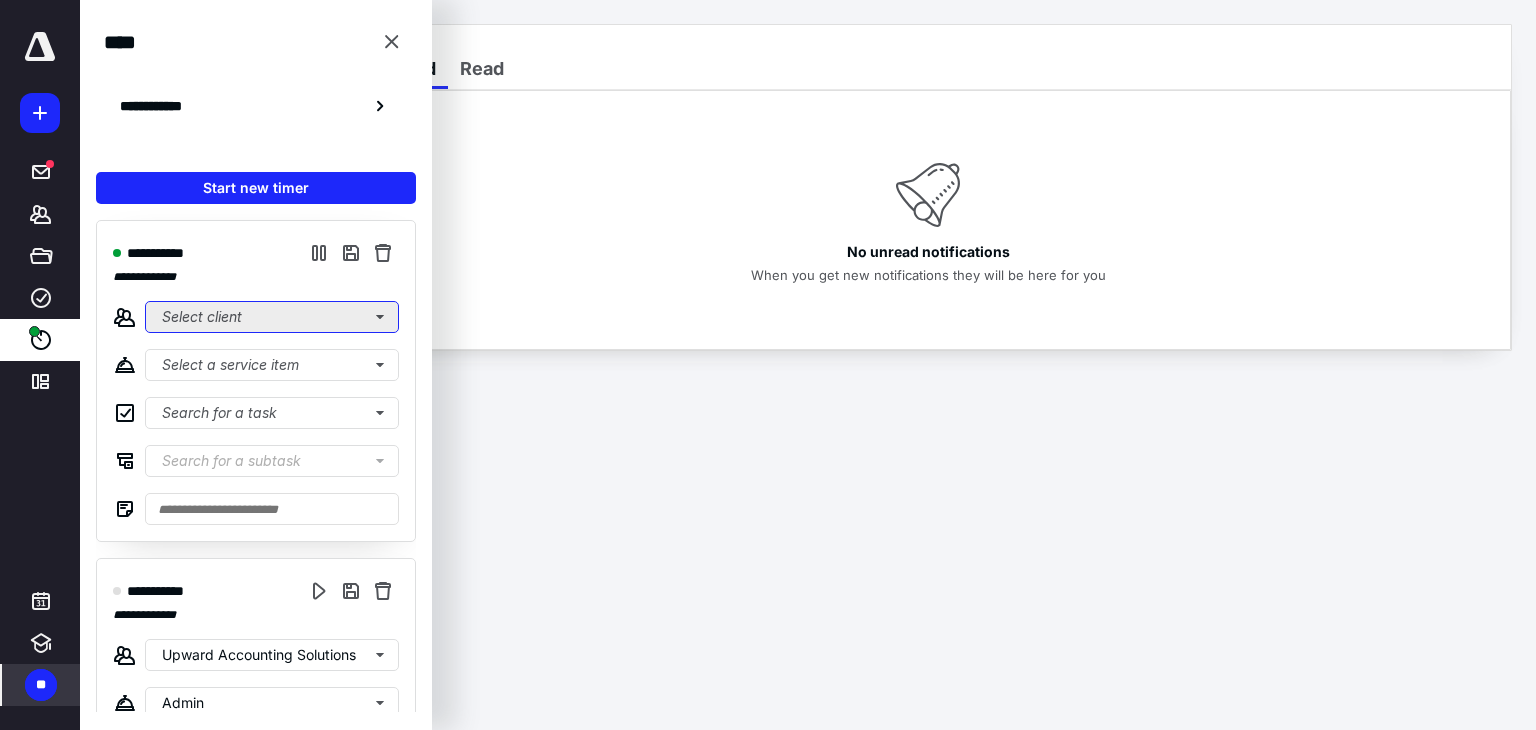 click on "Select client" at bounding box center [272, 317] 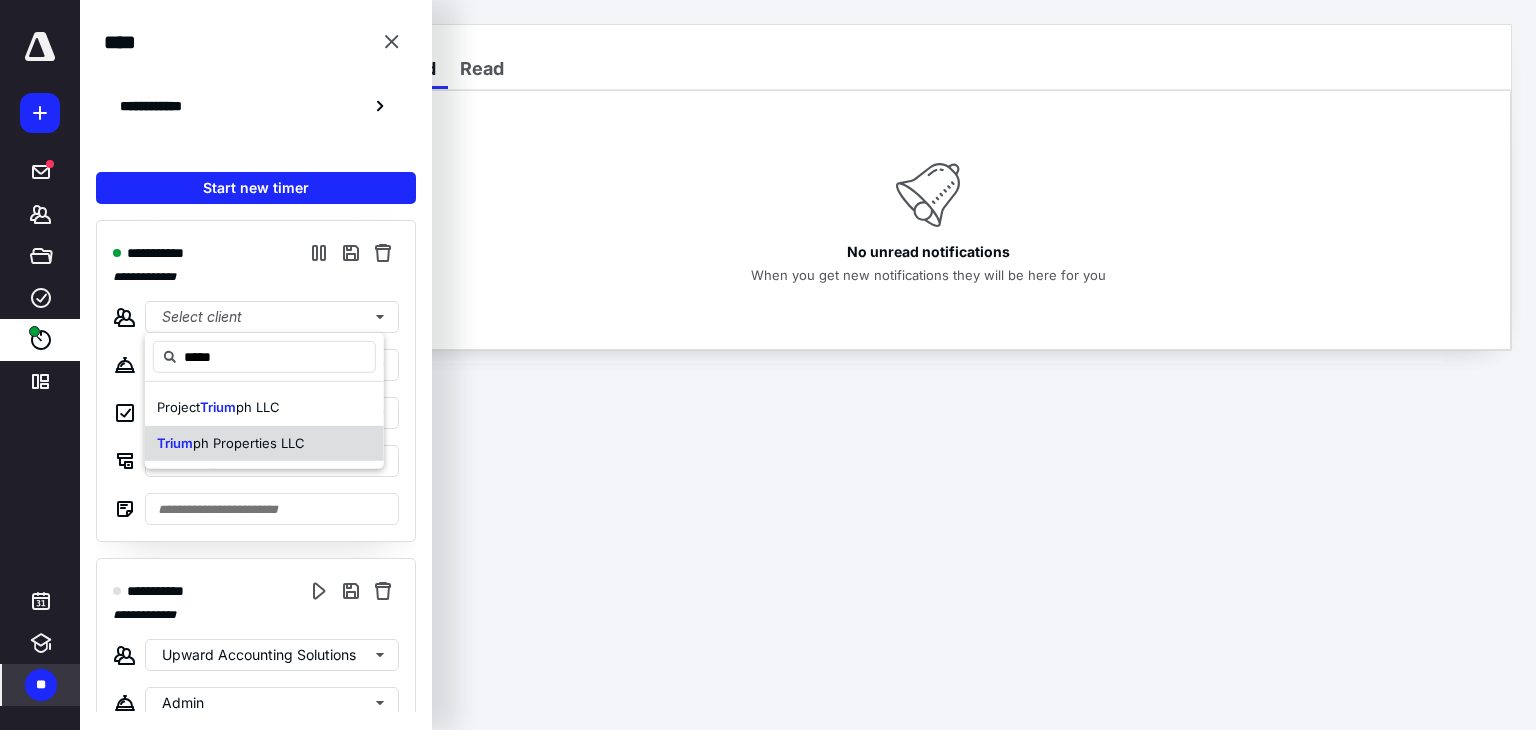 click on "ph Properties LLC" at bounding box center [249, 442] 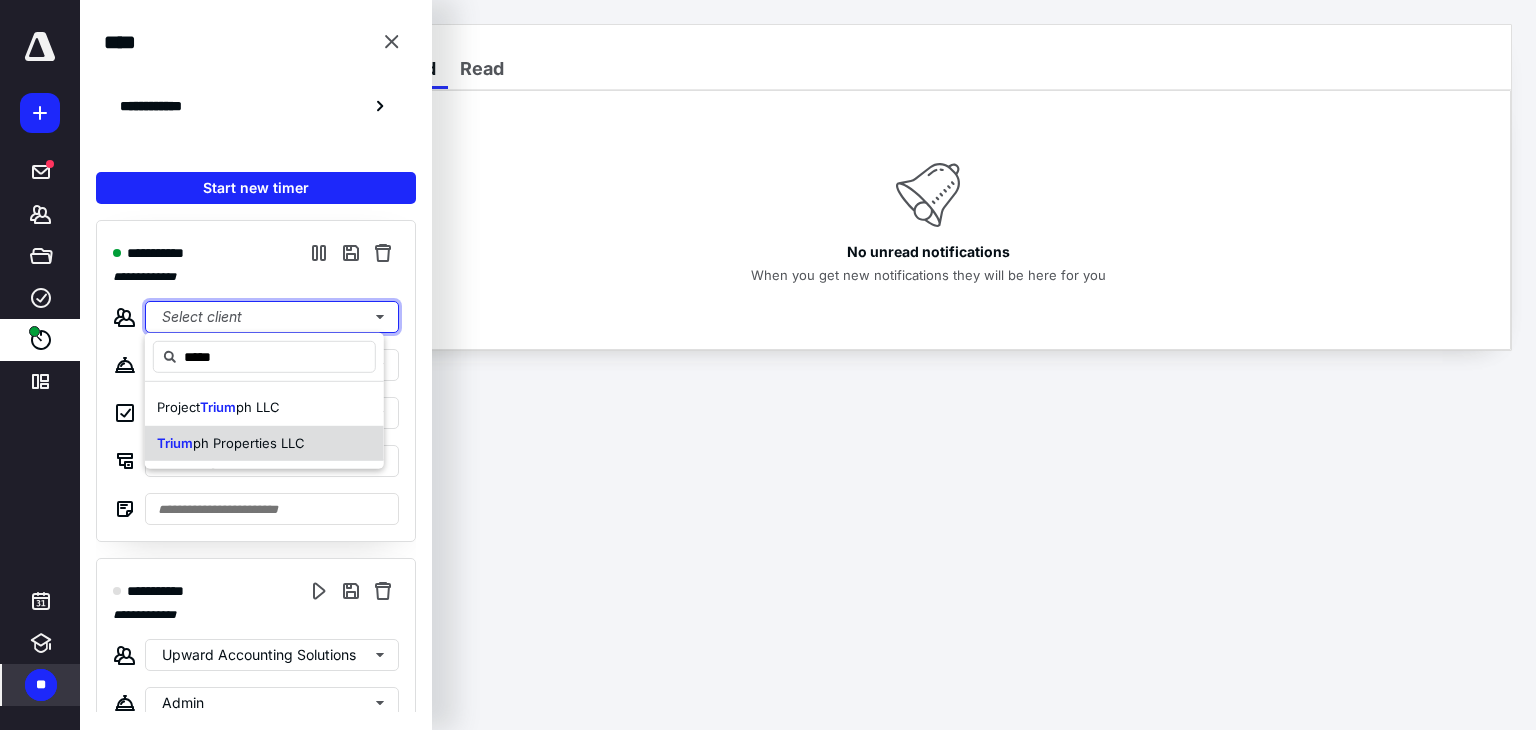 type 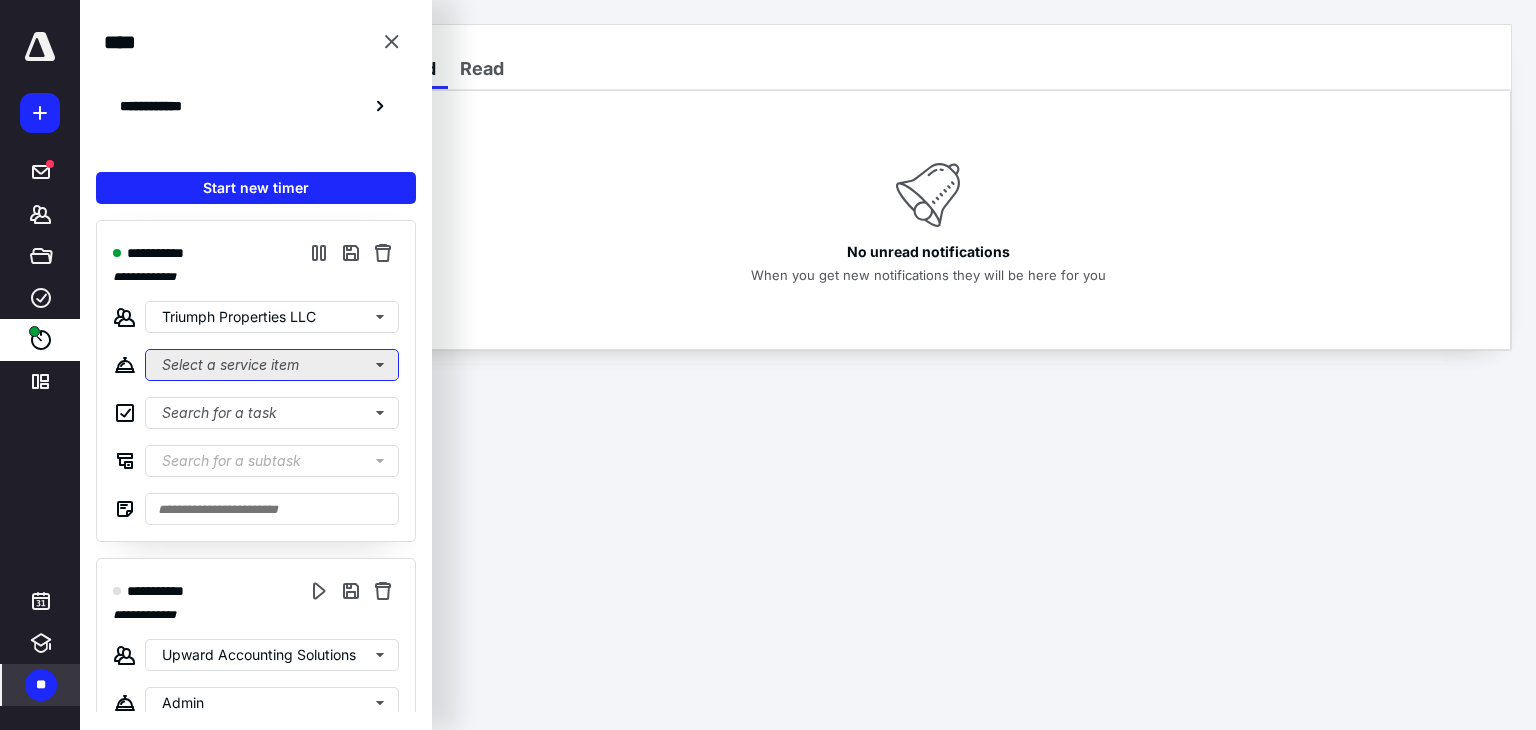 click on "Select a service item" at bounding box center [272, 365] 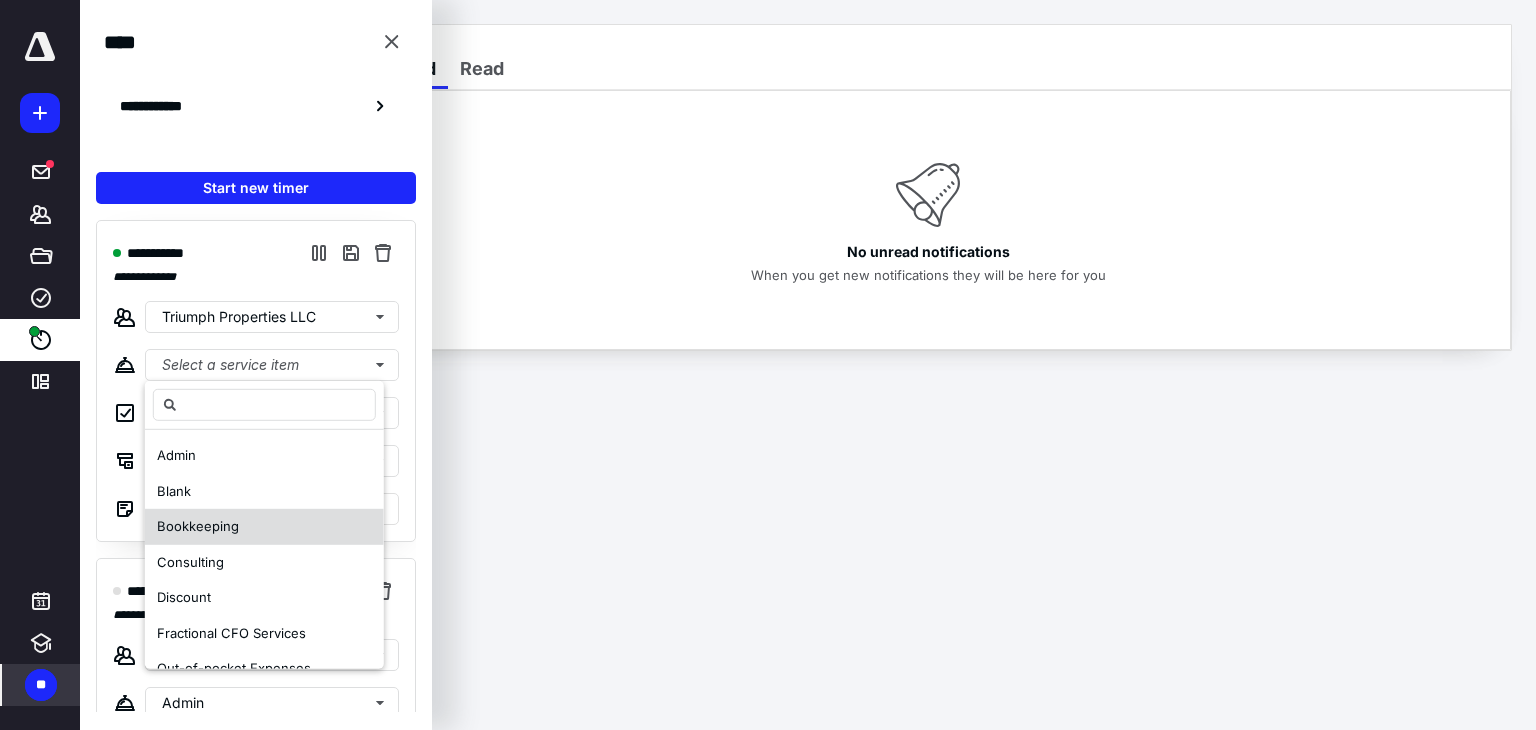 click on "Bookkeeping" at bounding box center (198, 526) 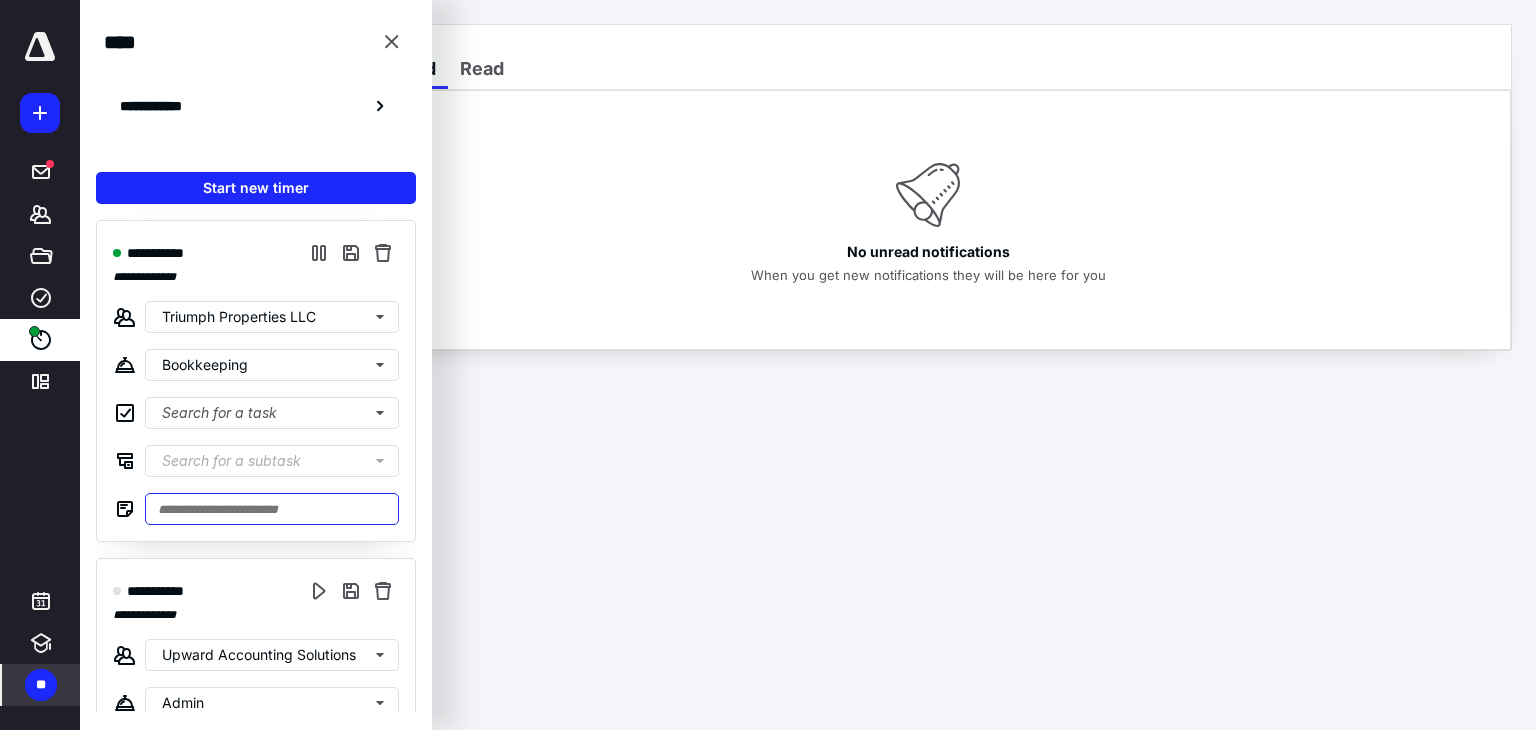 click at bounding box center [272, 509] 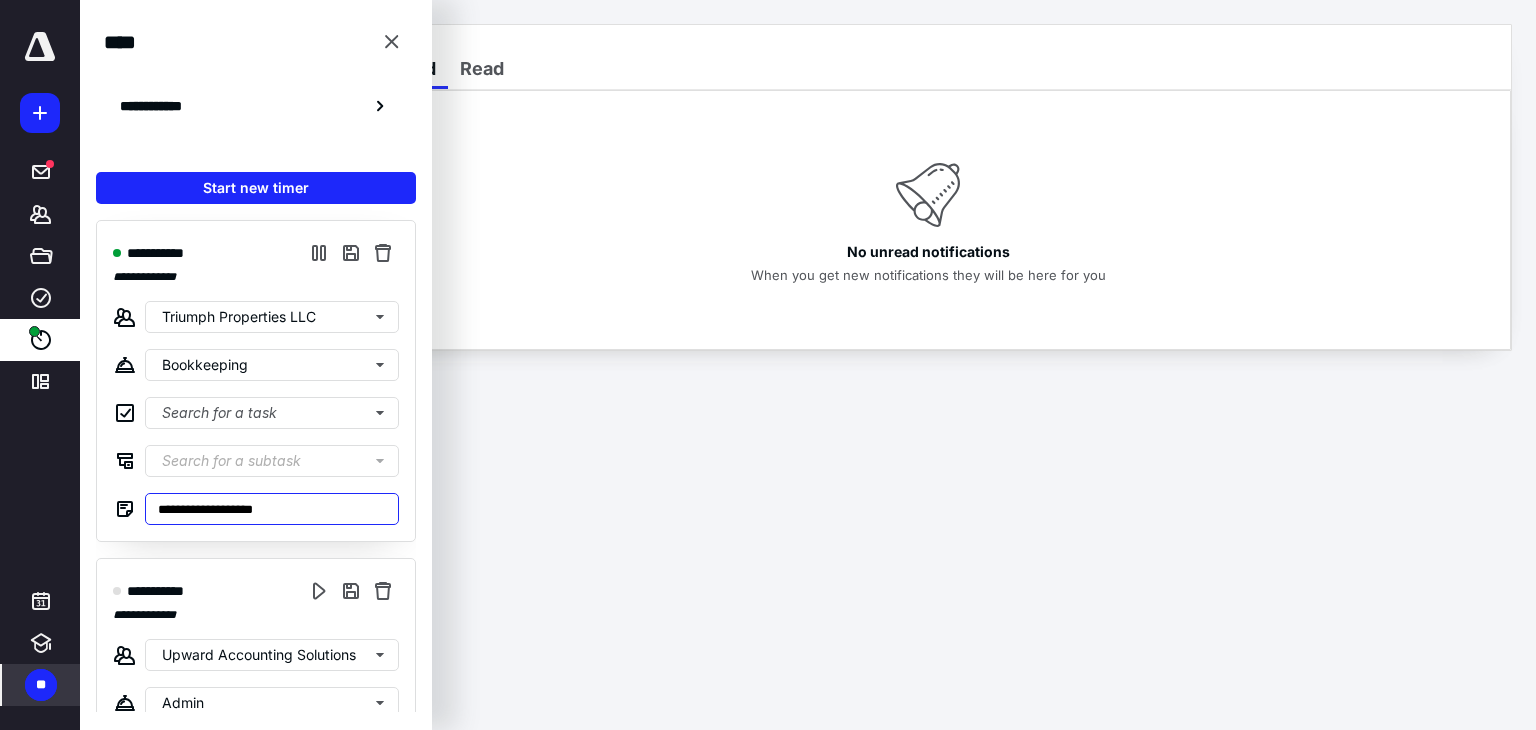 type on "**********" 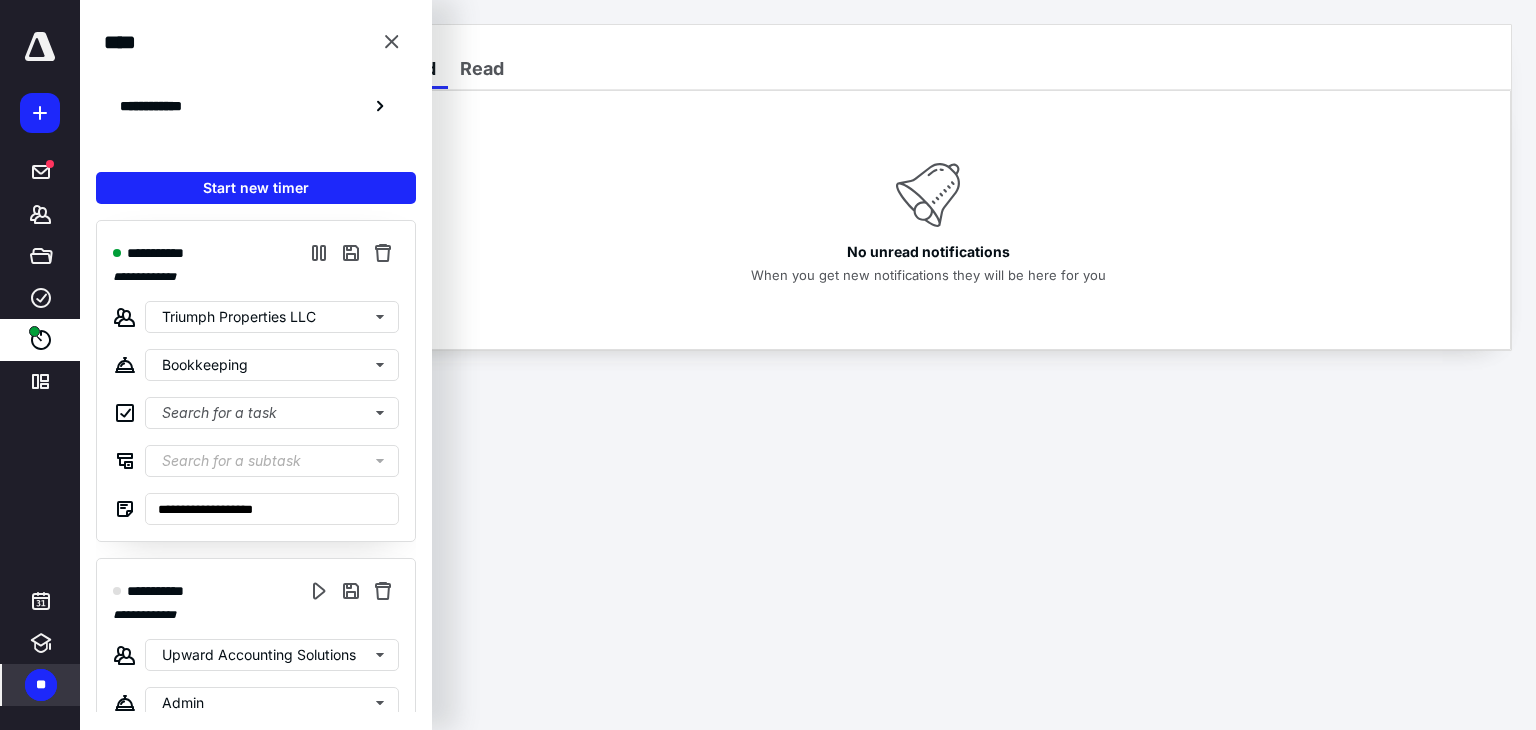 click on "Unread Read" at bounding box center [928, 57] 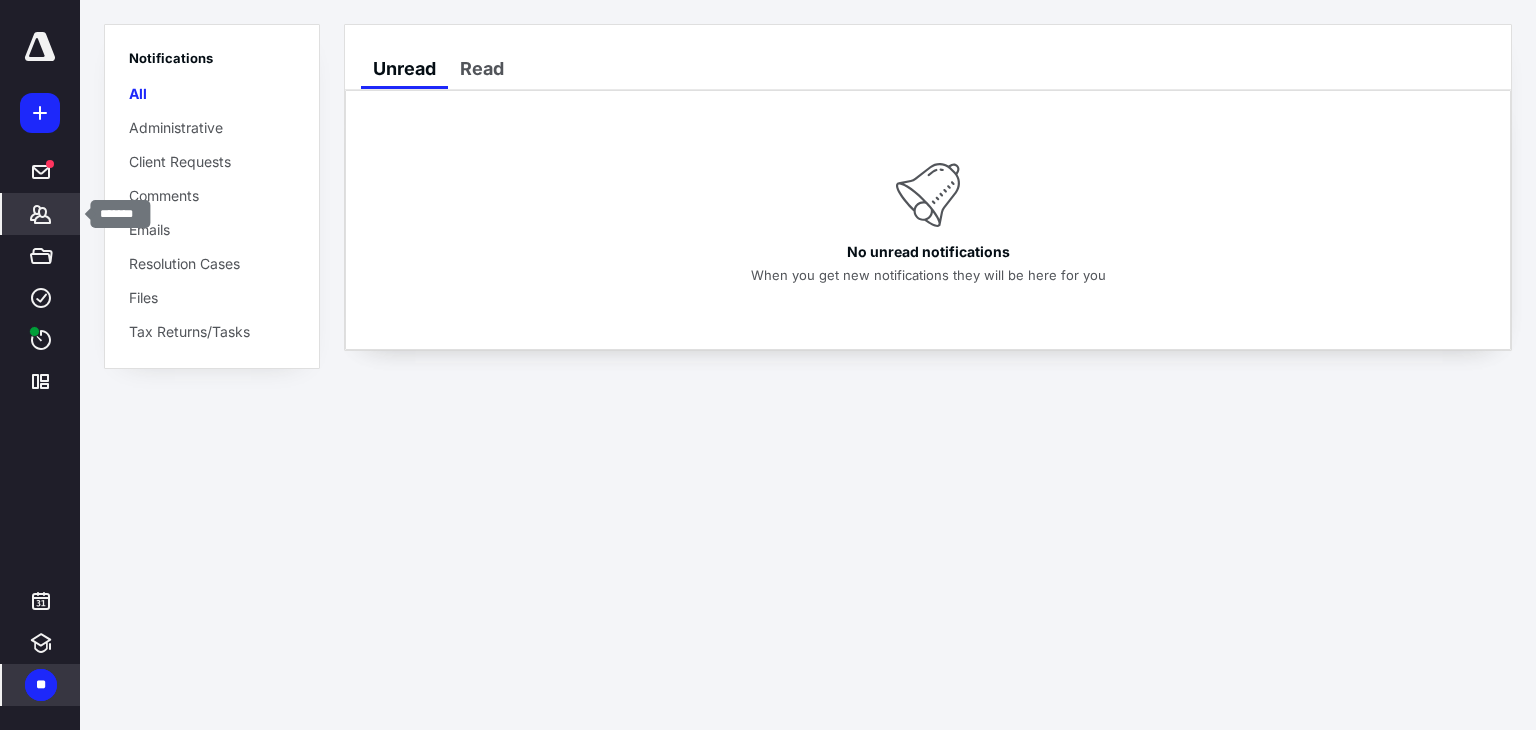 click 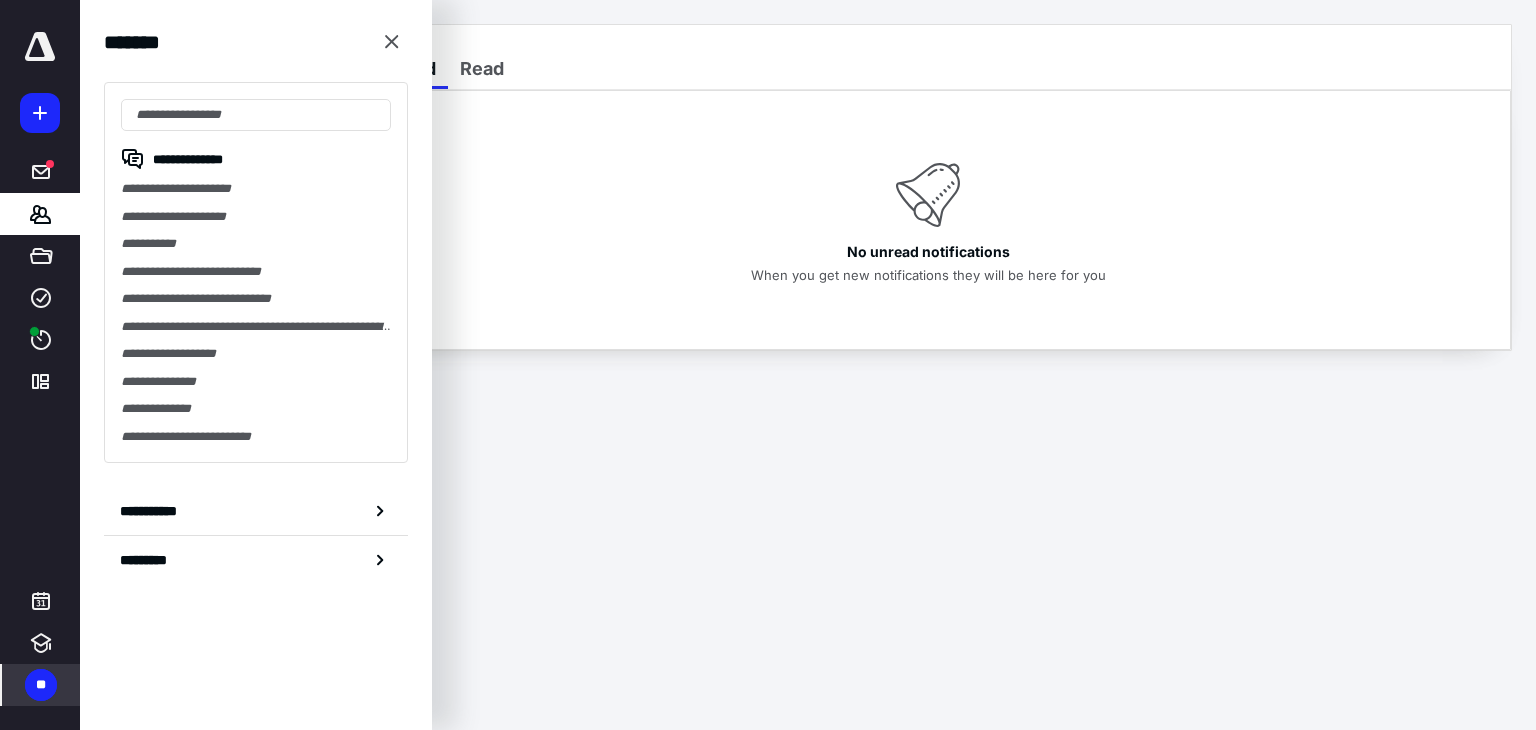 click on "**********" at bounding box center (256, 189) 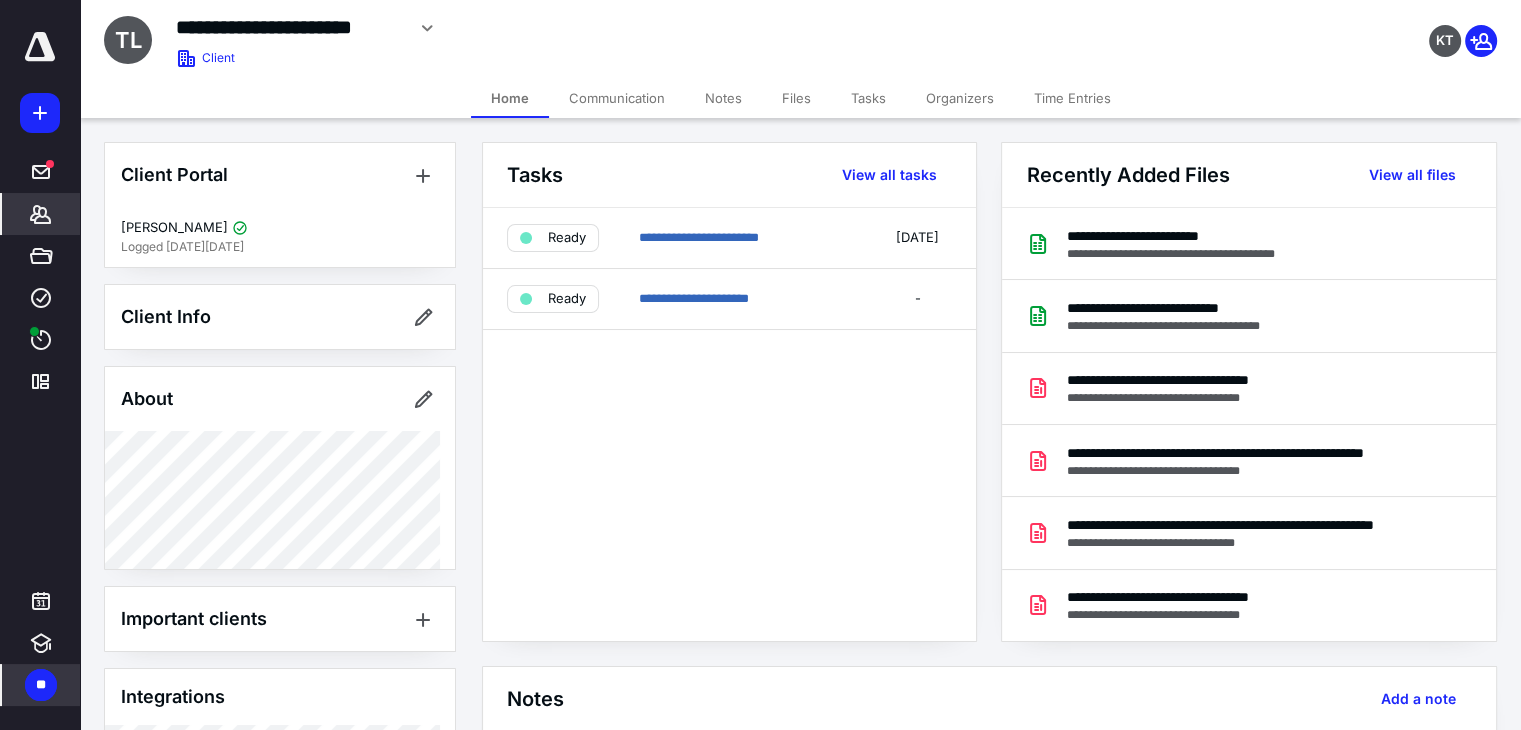 drag, startPoint x: 819, startPoint y: 97, endPoint x: 800, endPoint y: 100, distance: 19.235384 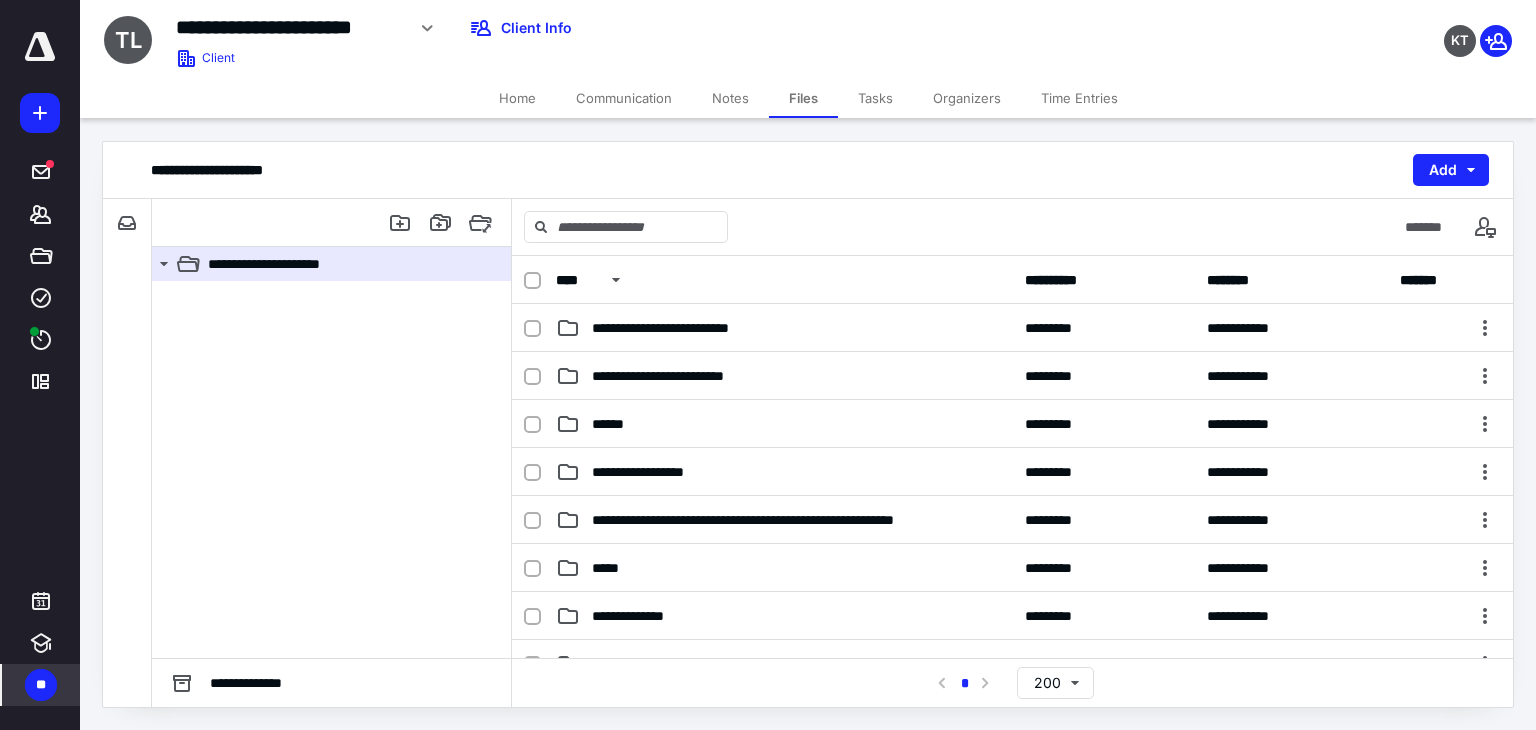click on "Files" at bounding box center (803, 98) 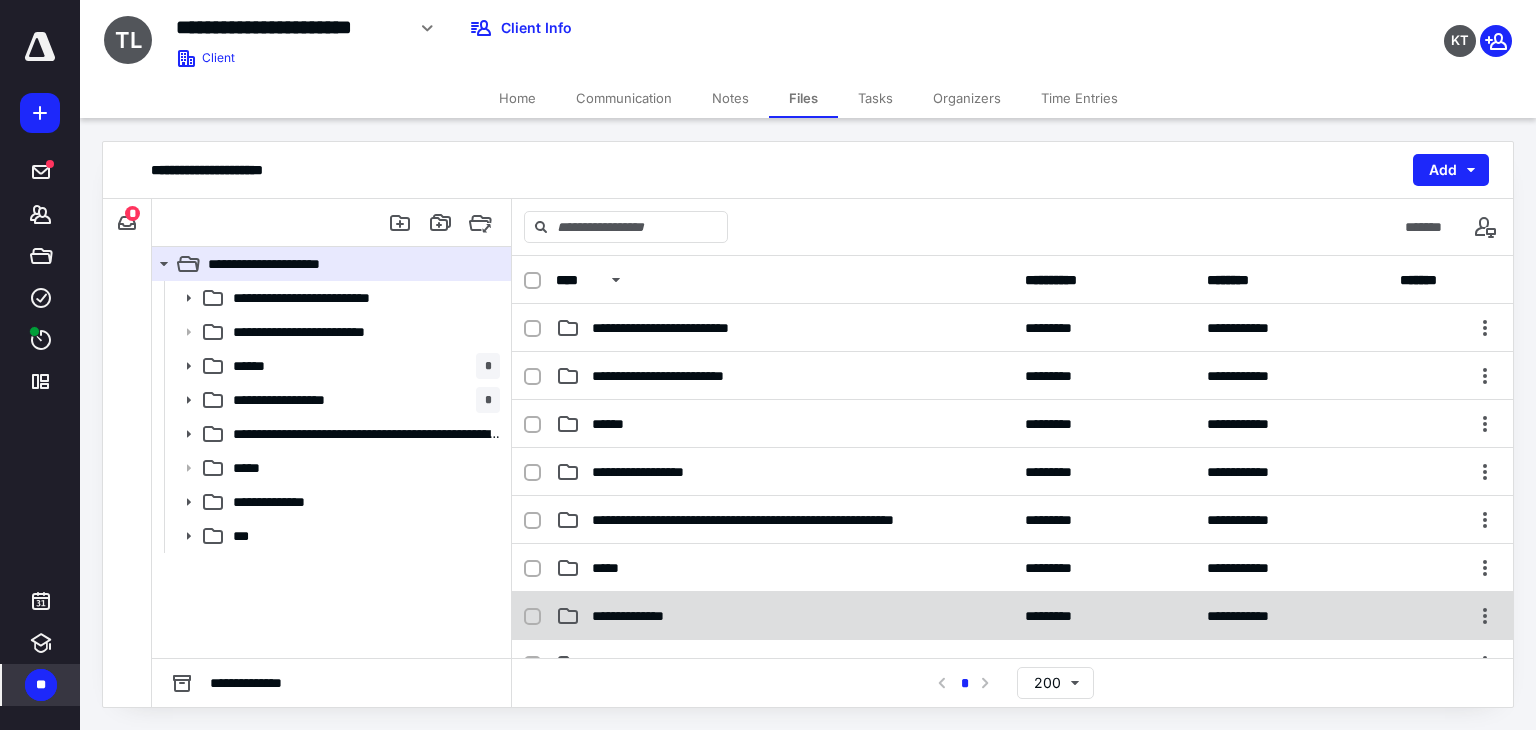 click on "**********" at bounding box center [641, 616] 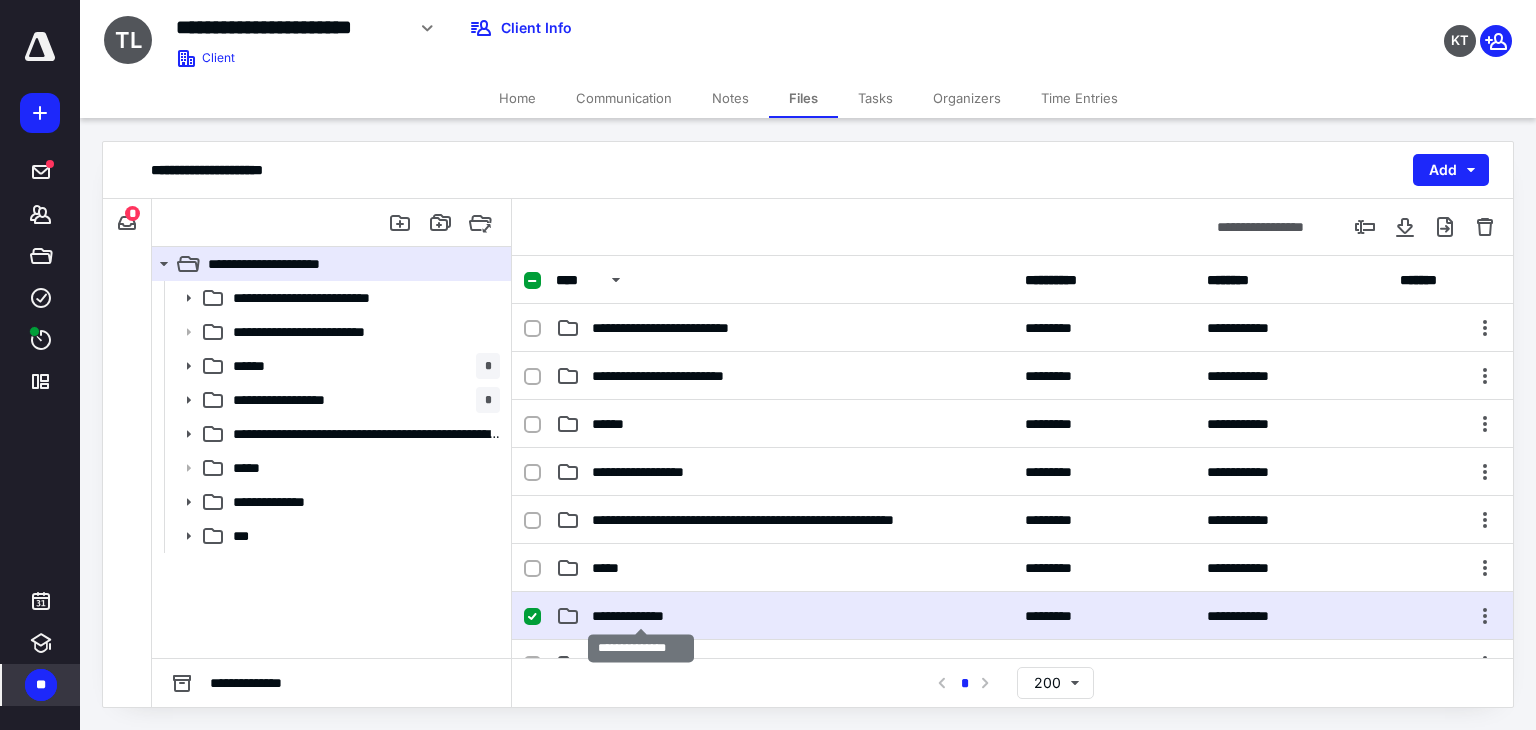 click on "**********" at bounding box center [641, 616] 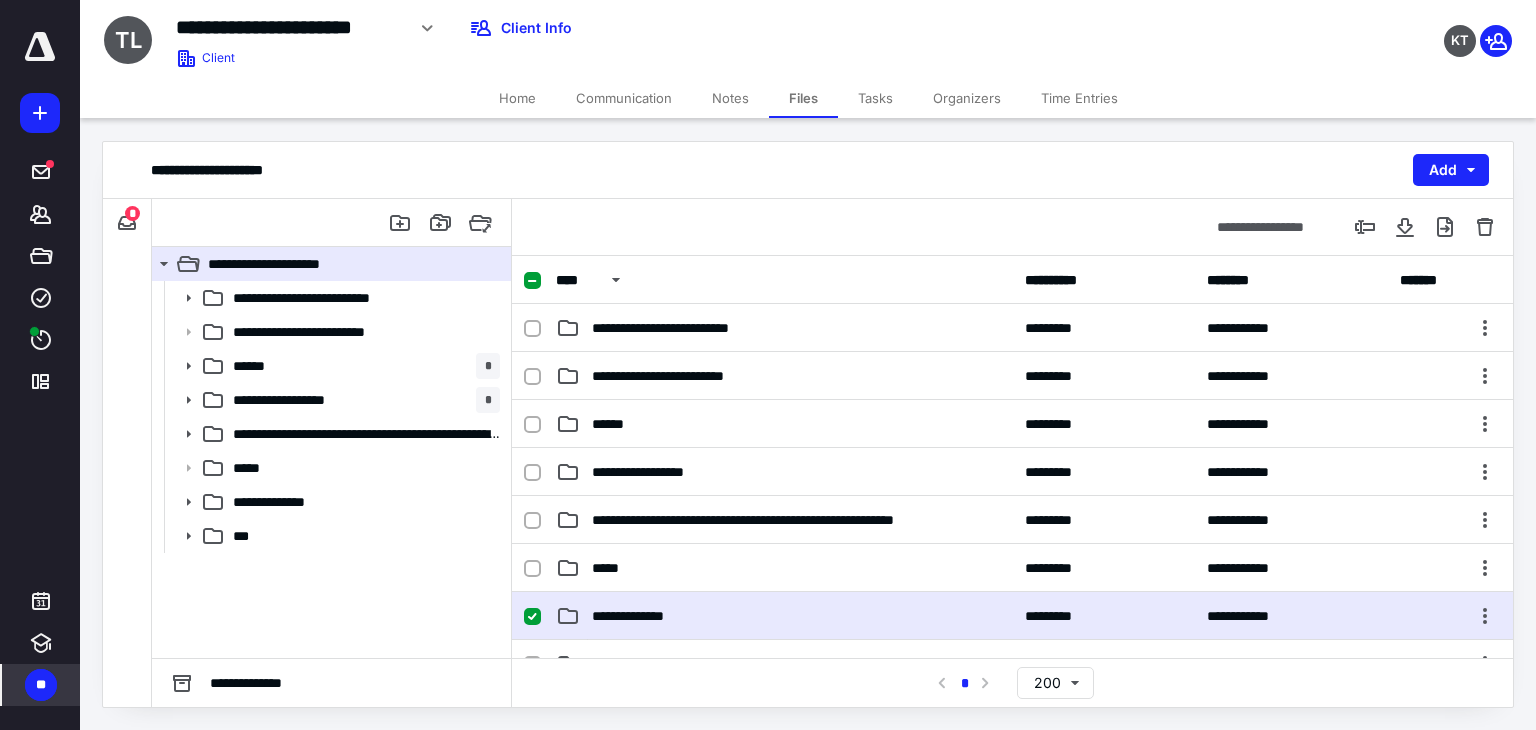 click on "**********" at bounding box center (641, 616) 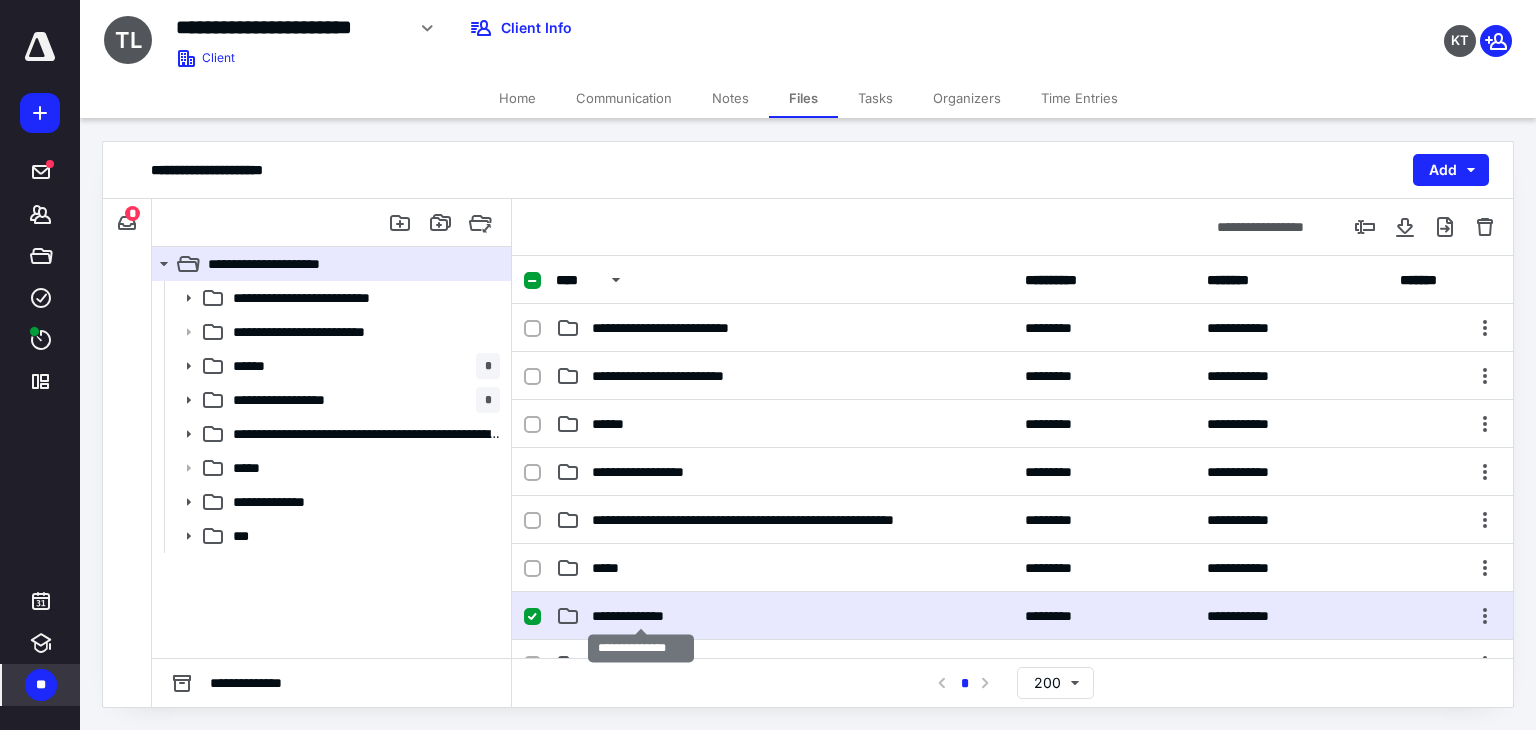 click on "**********" at bounding box center [641, 616] 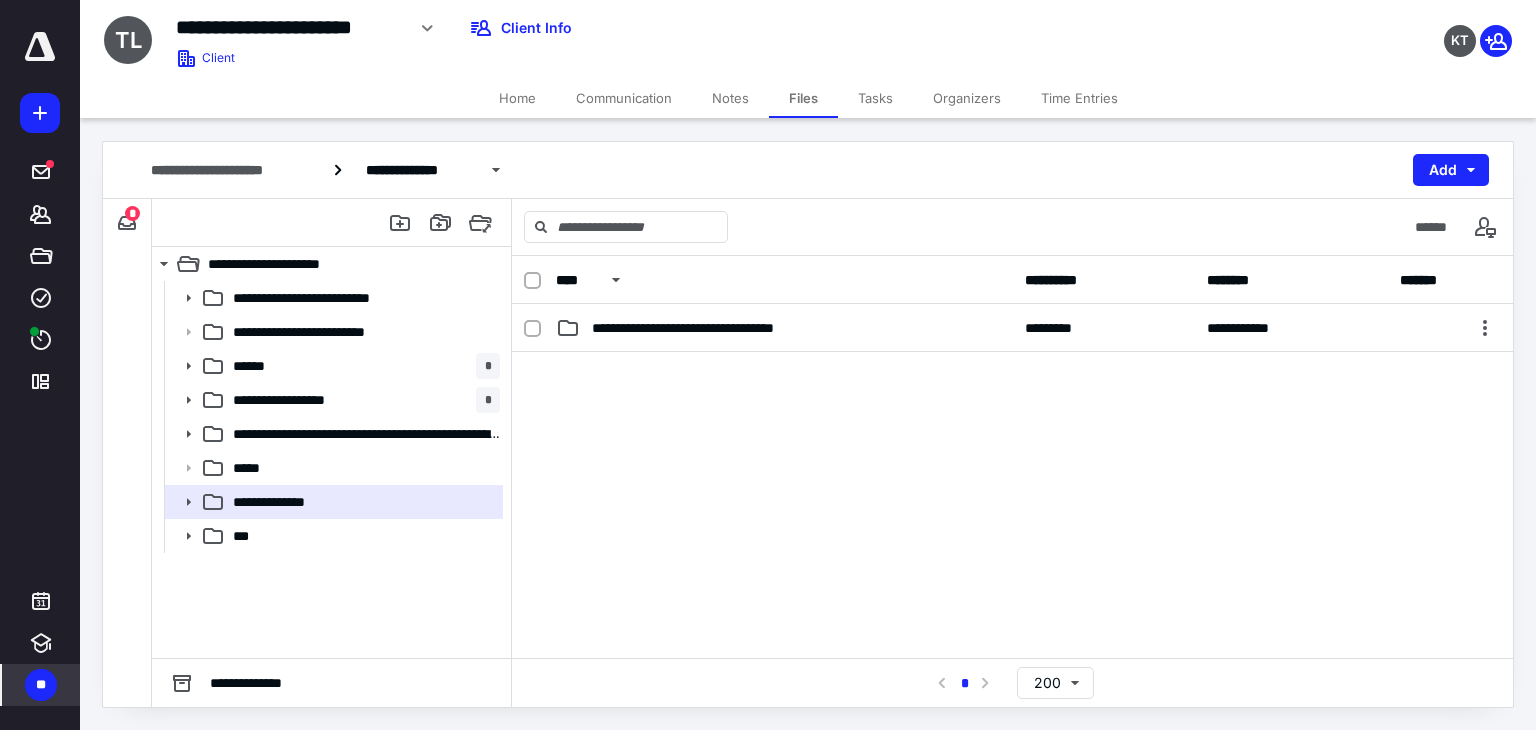 click on "Notes" at bounding box center [730, 98] 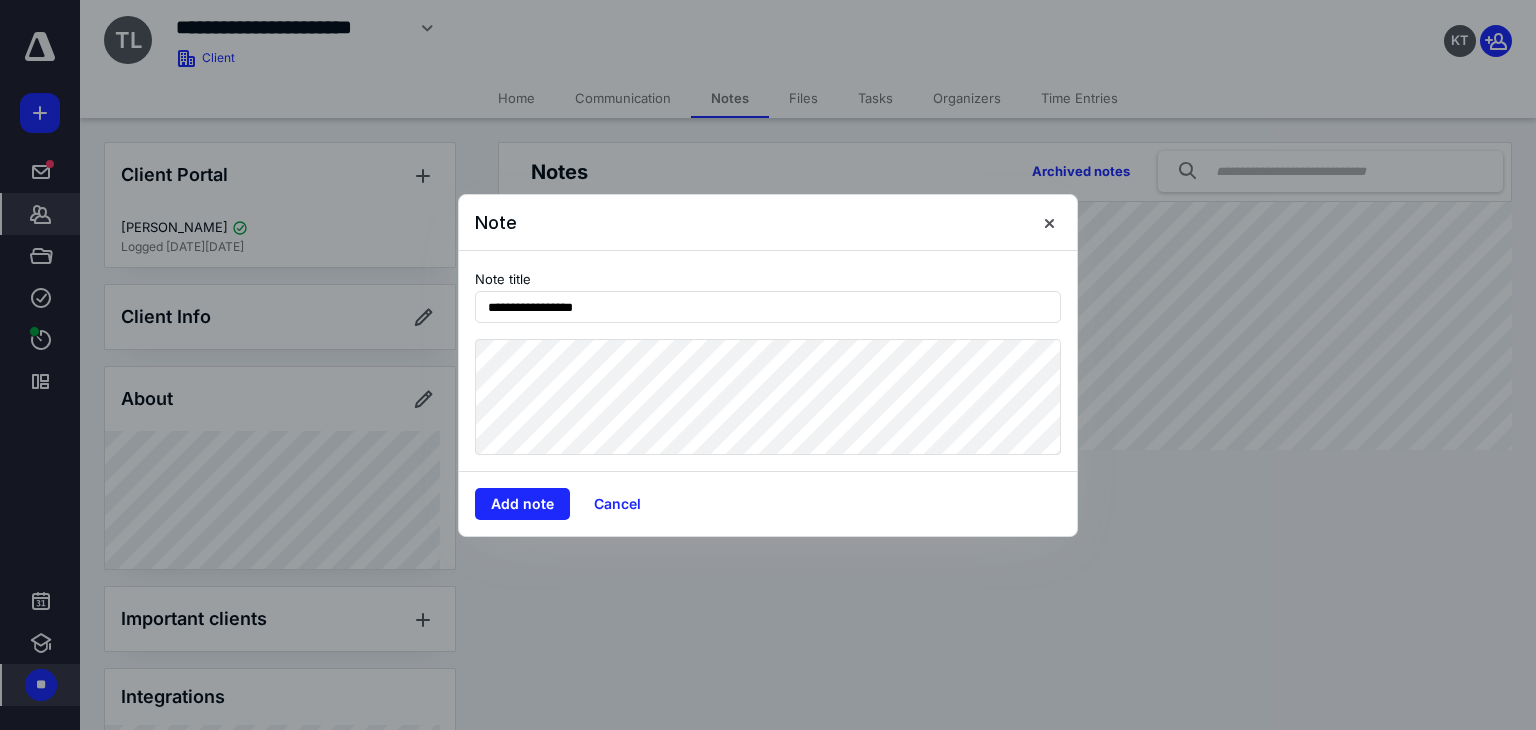 type on "**********" 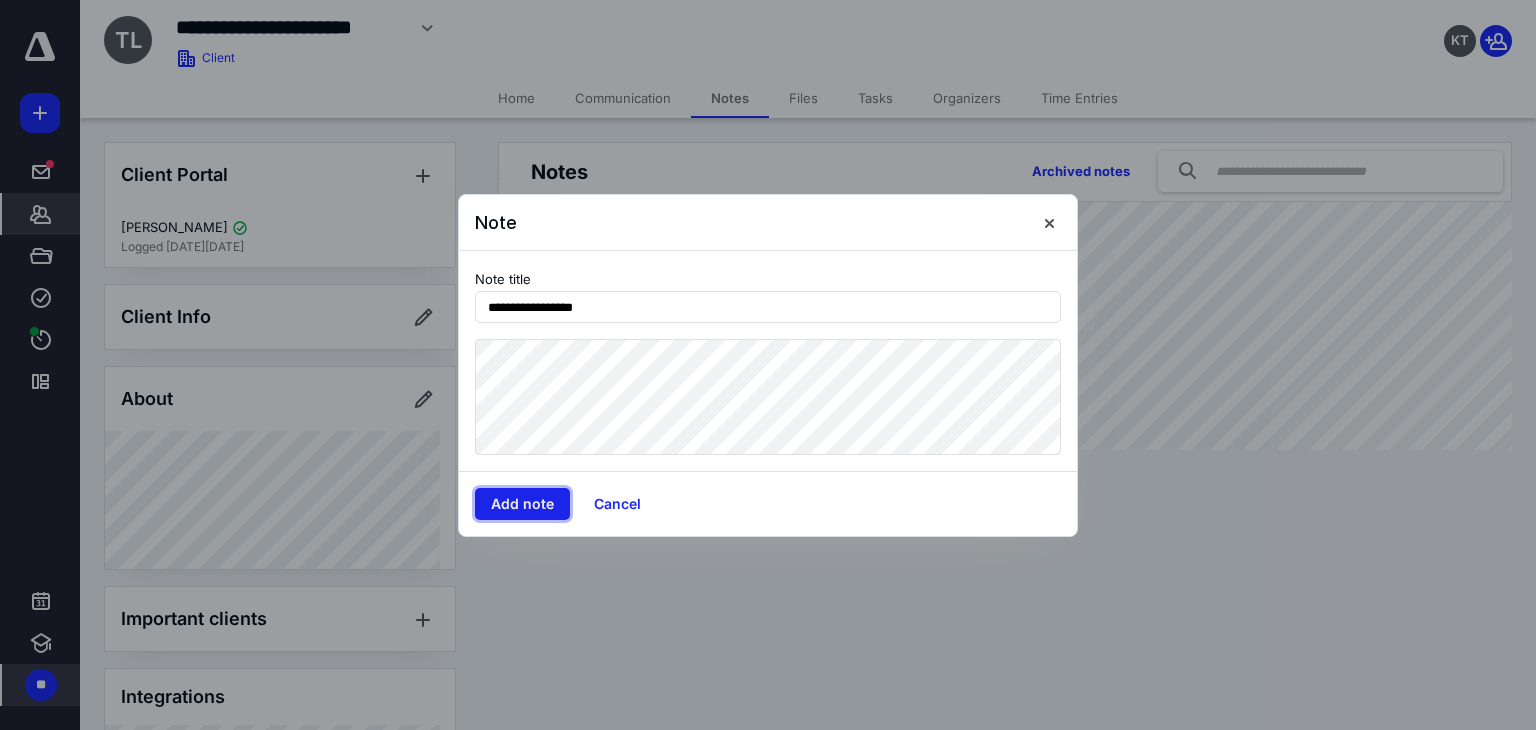 click on "Add note" at bounding box center [522, 504] 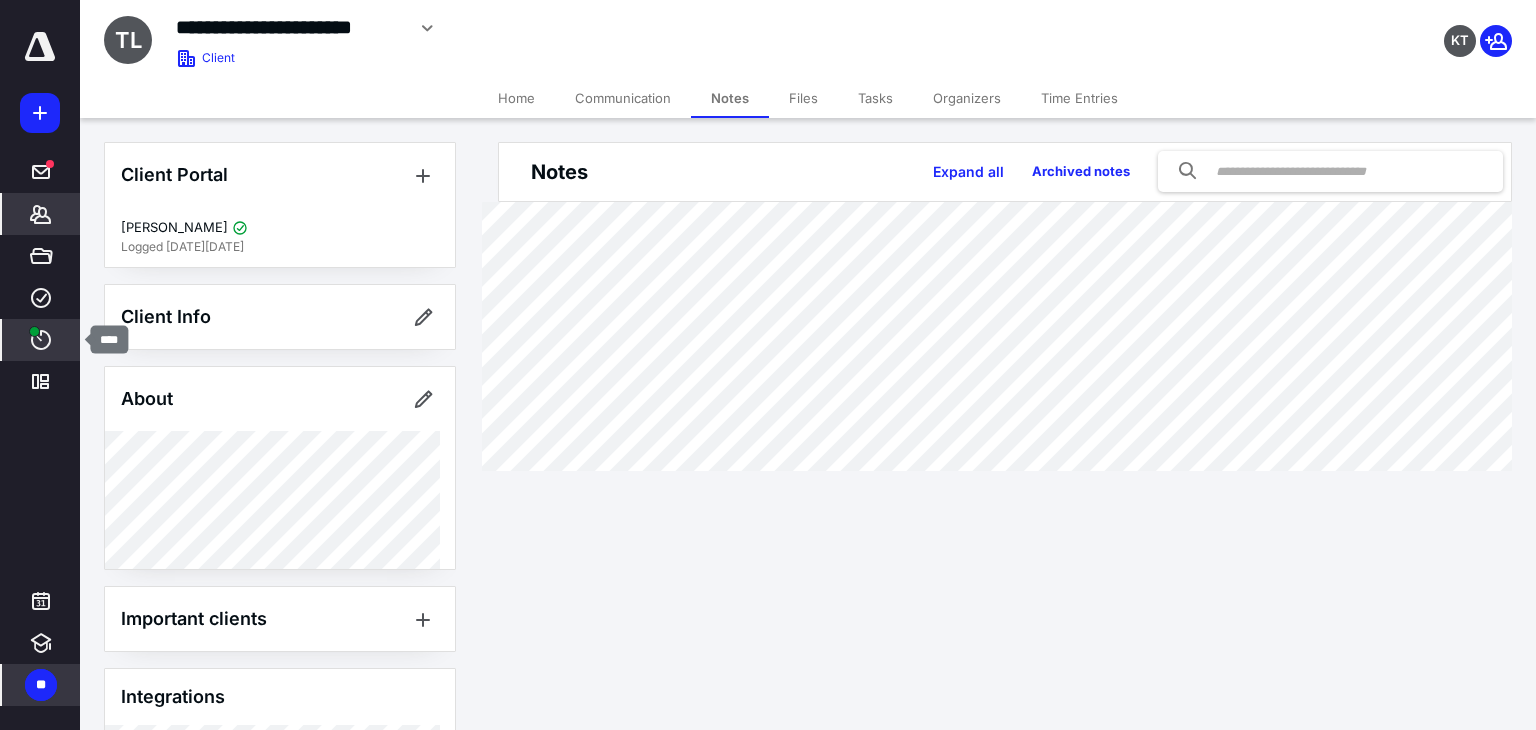 click 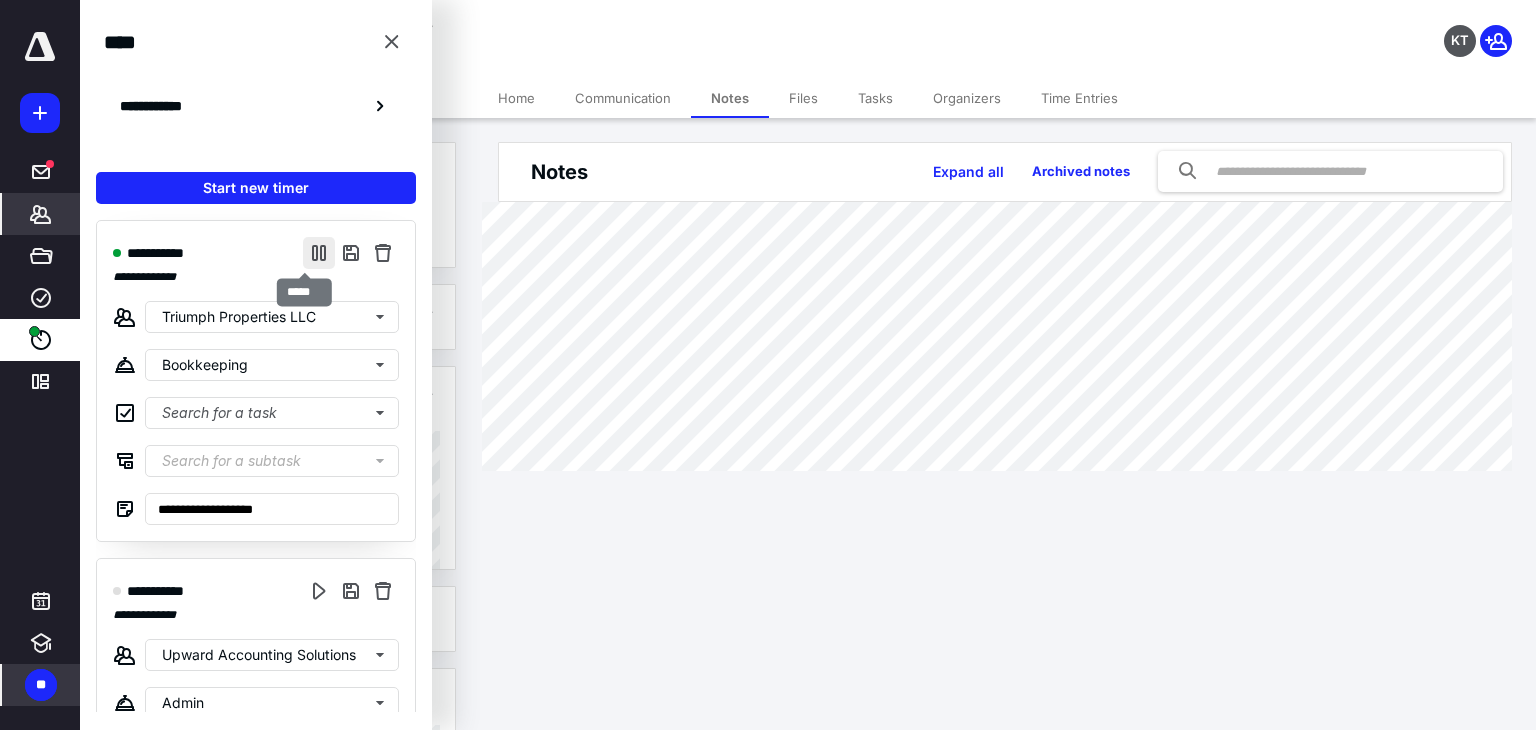 click at bounding box center (319, 253) 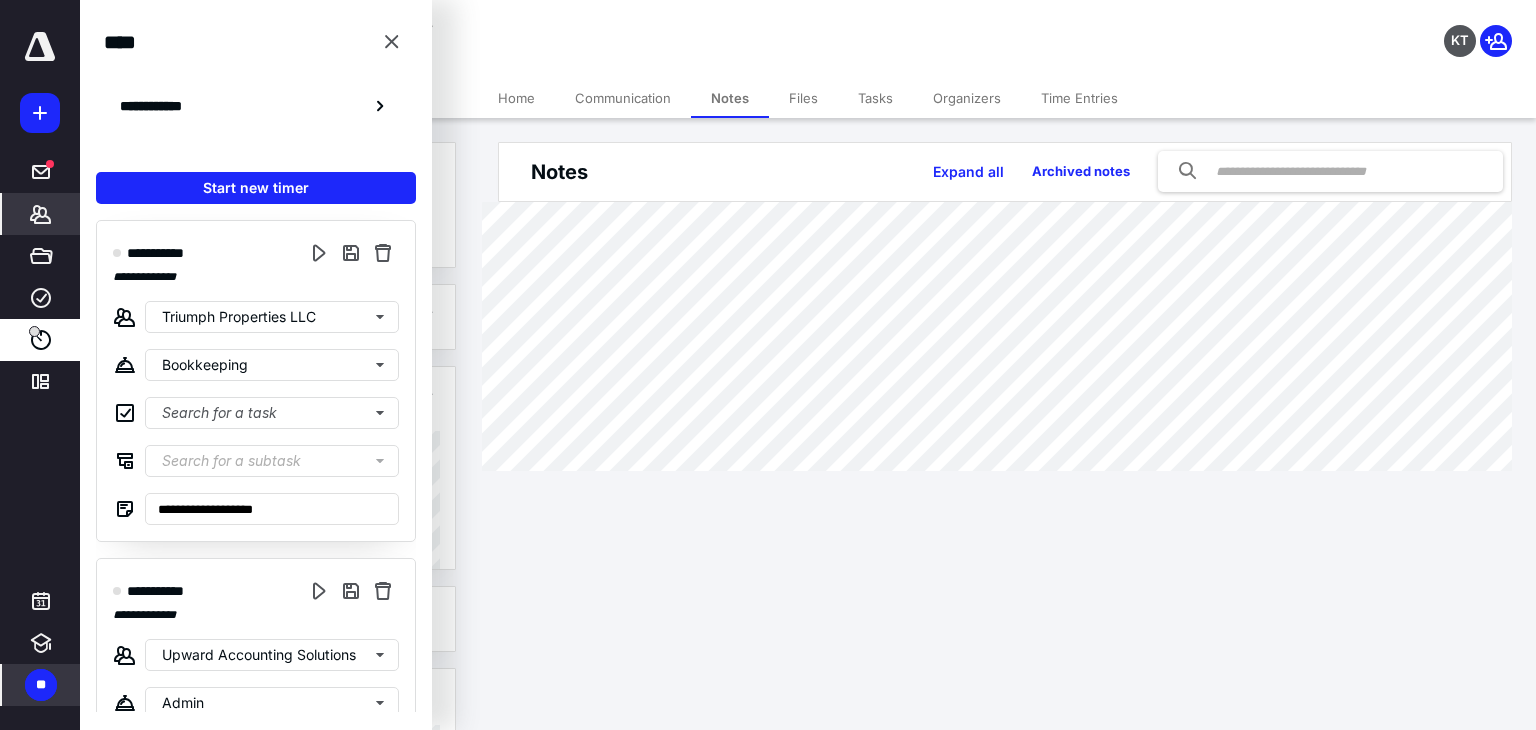 click on "**********" at bounding box center (768, 365) 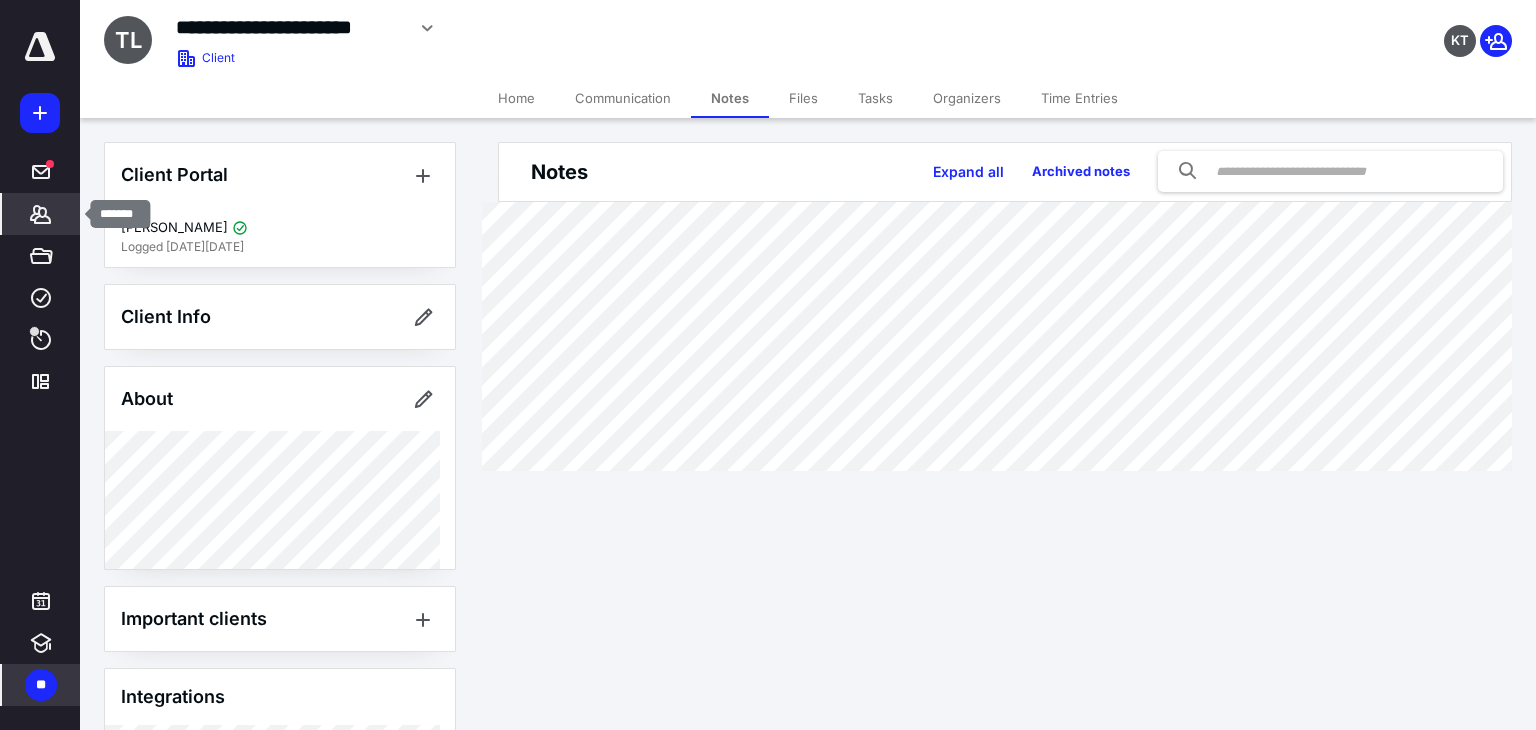 click 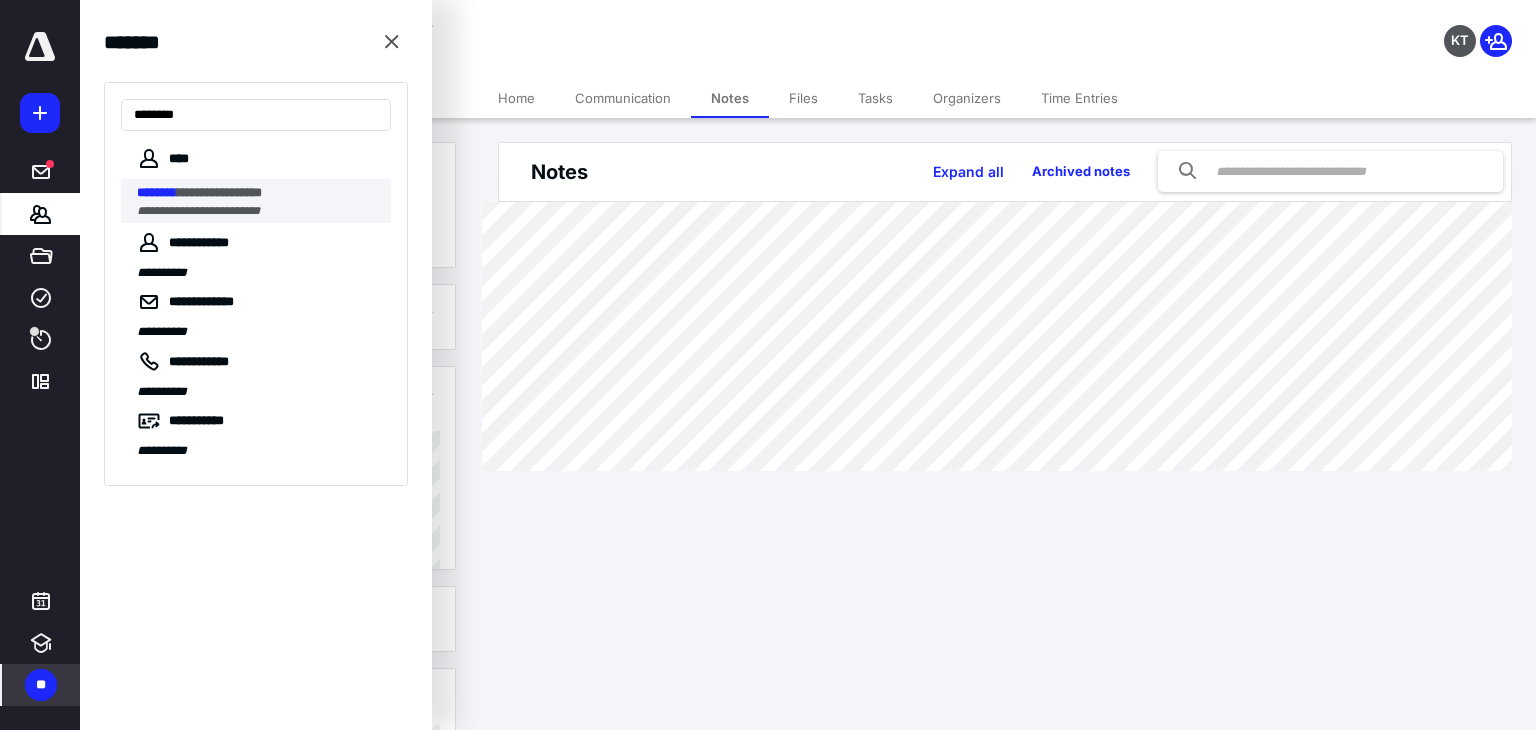 type on "********" 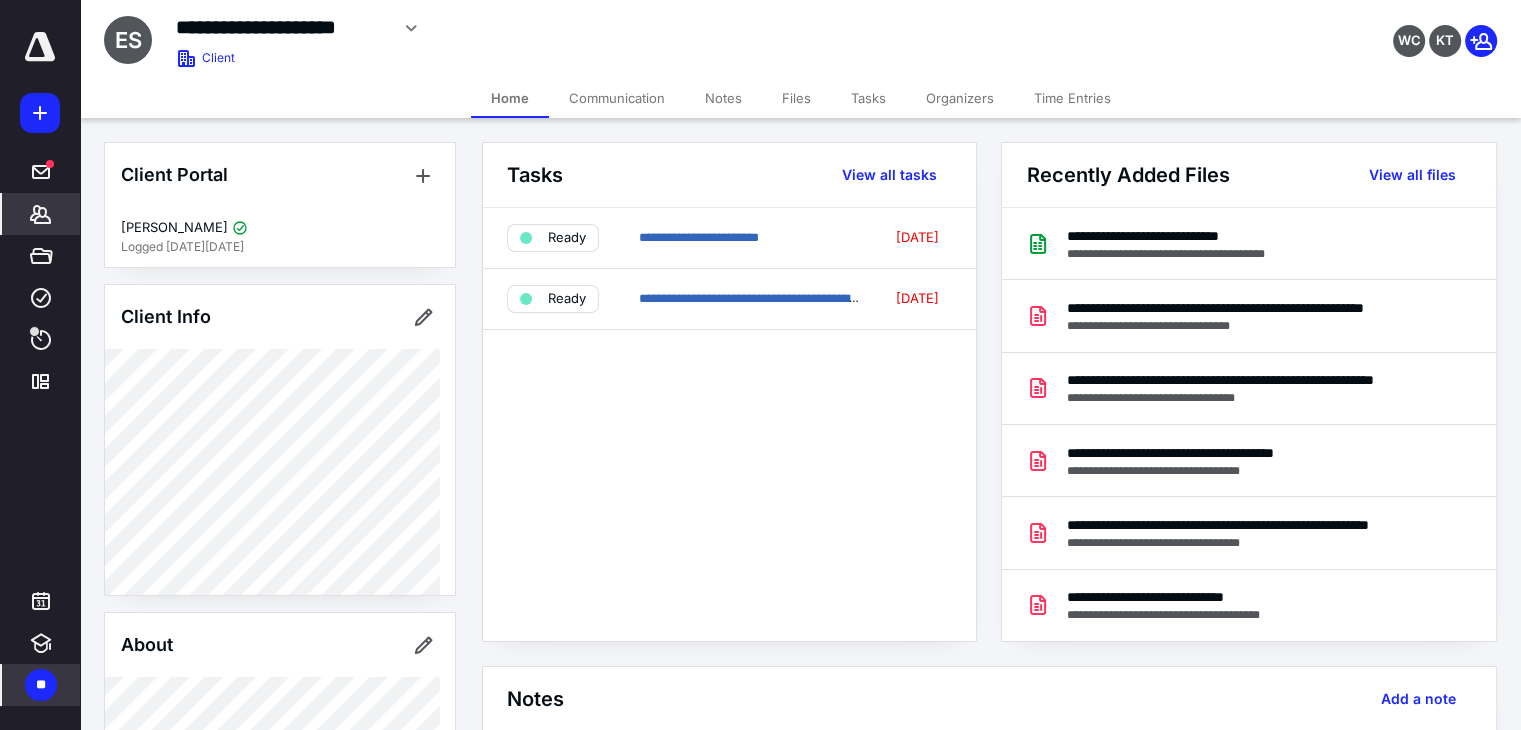 click on "Notes" at bounding box center [723, 98] 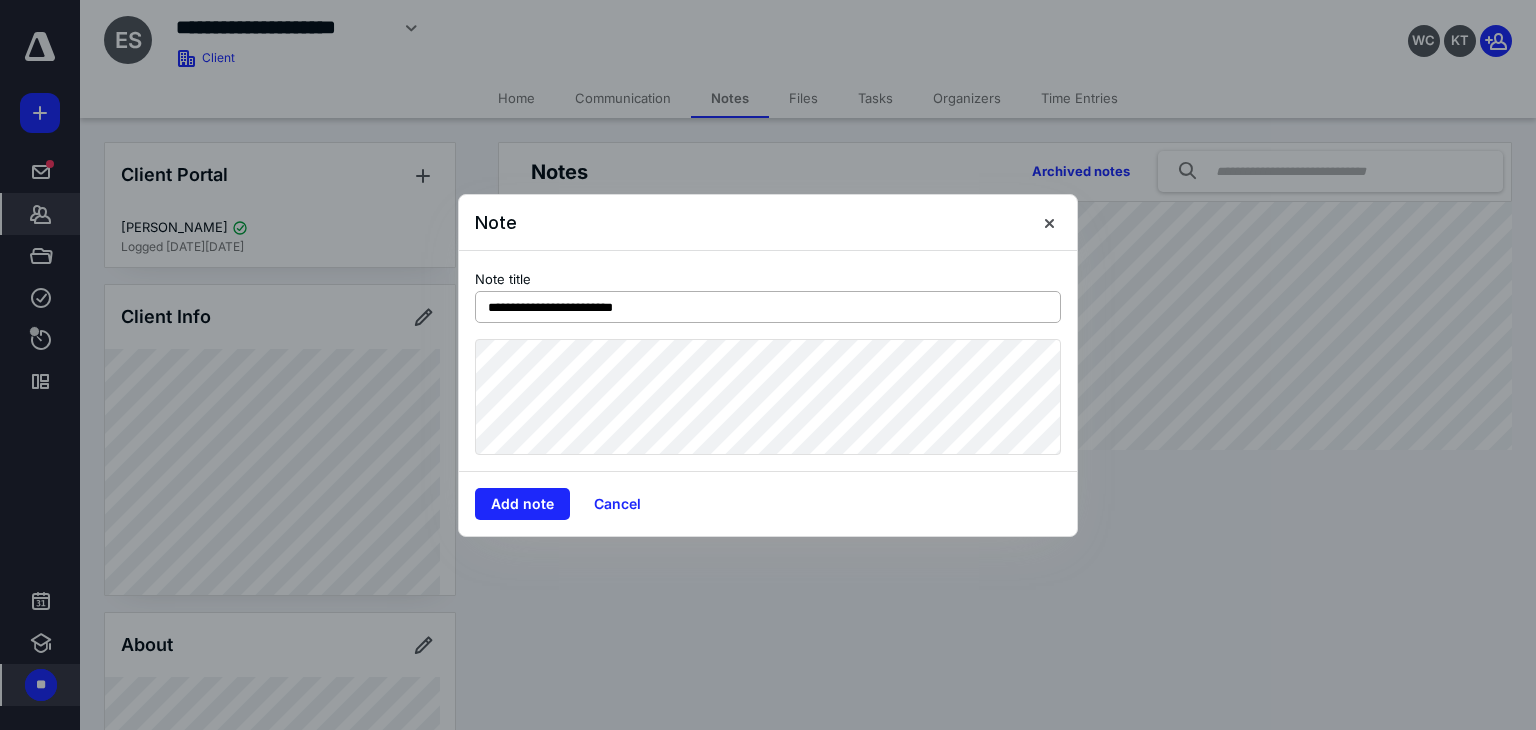 type on "**********" 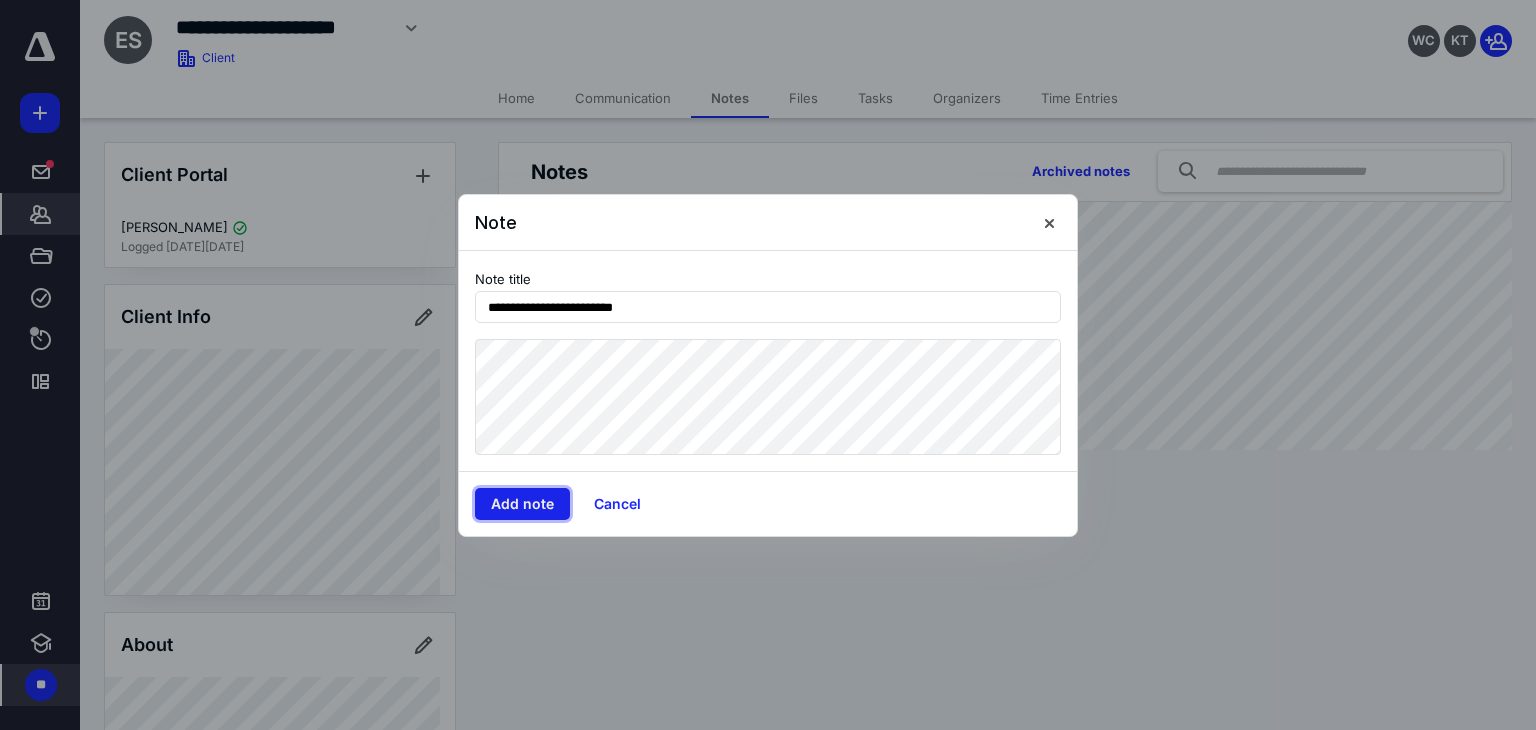 click on "Add note" at bounding box center (522, 504) 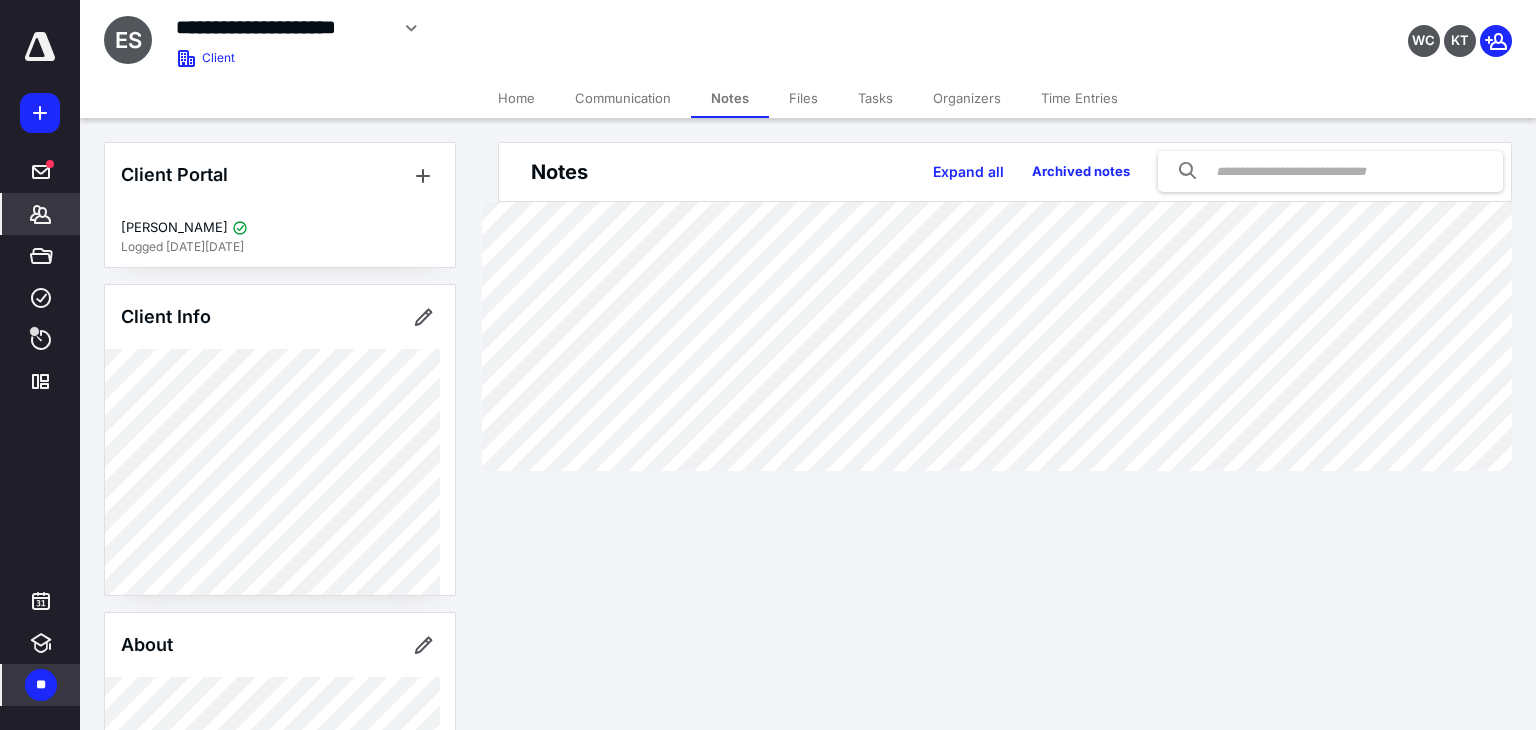 click on "Client Portal [PERSON_NAME] Logged [DATE][DATE] Client Info About Important clients Integrations Tags Manage all tags" at bounding box center [280, 756] 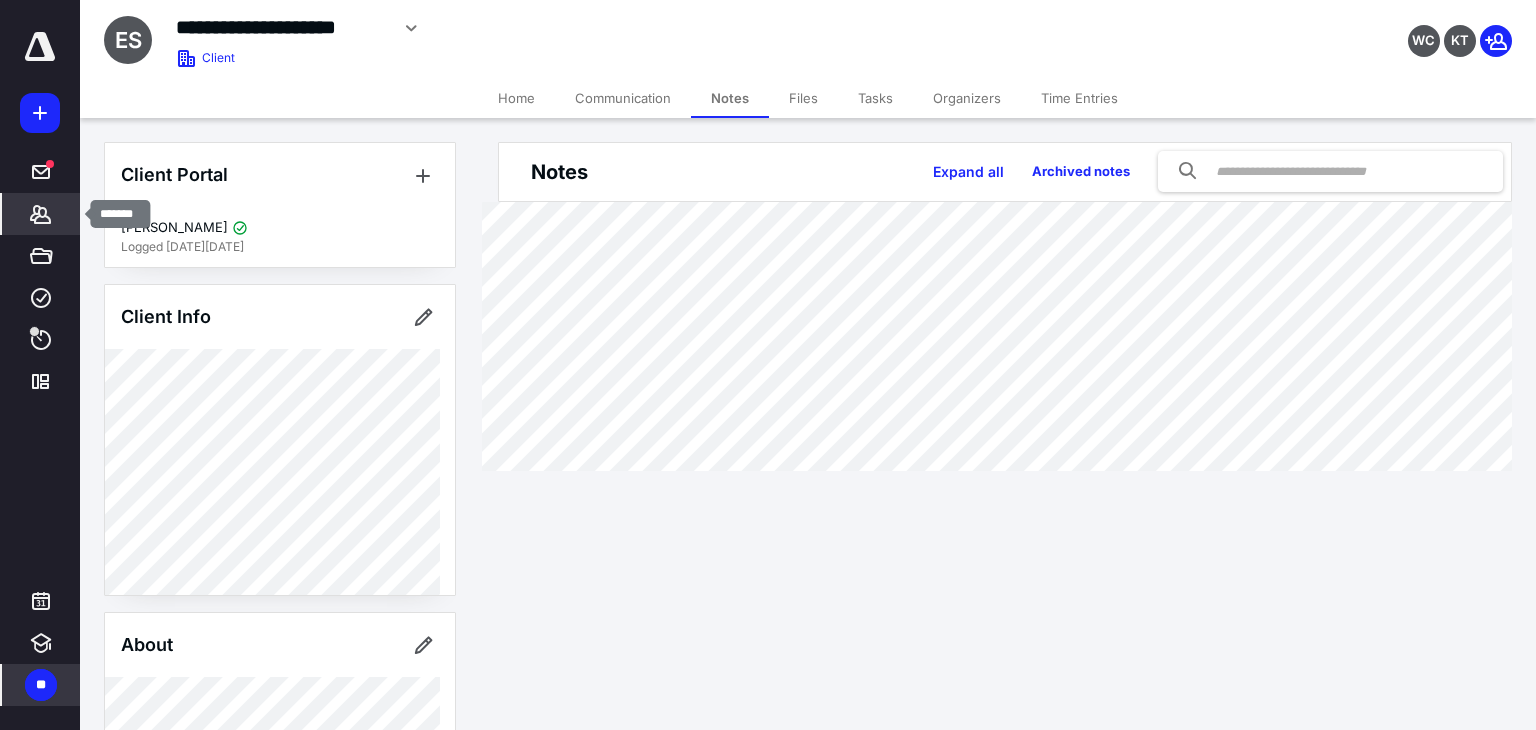 click 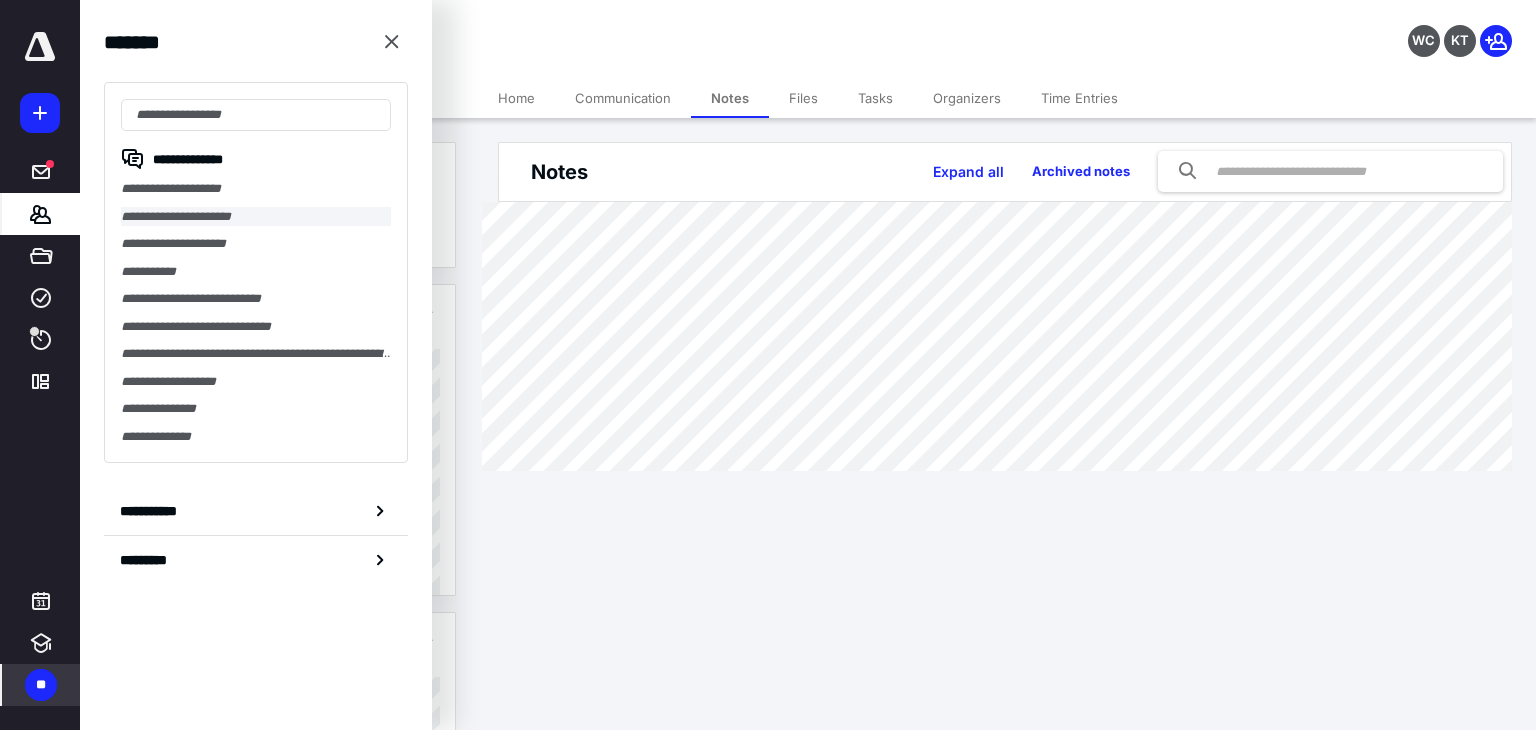 click on "**********" at bounding box center (256, 217) 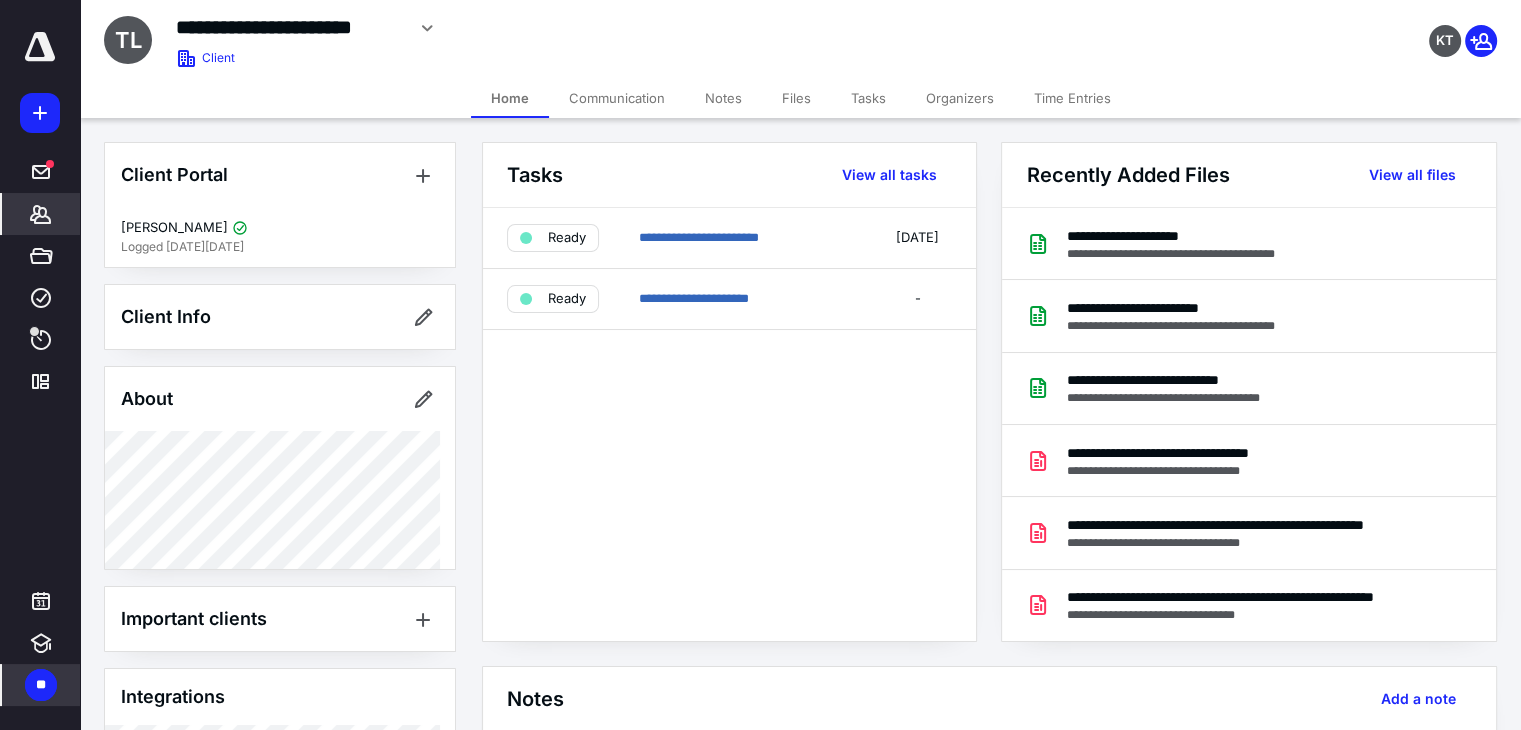 click on "Files" at bounding box center (796, 98) 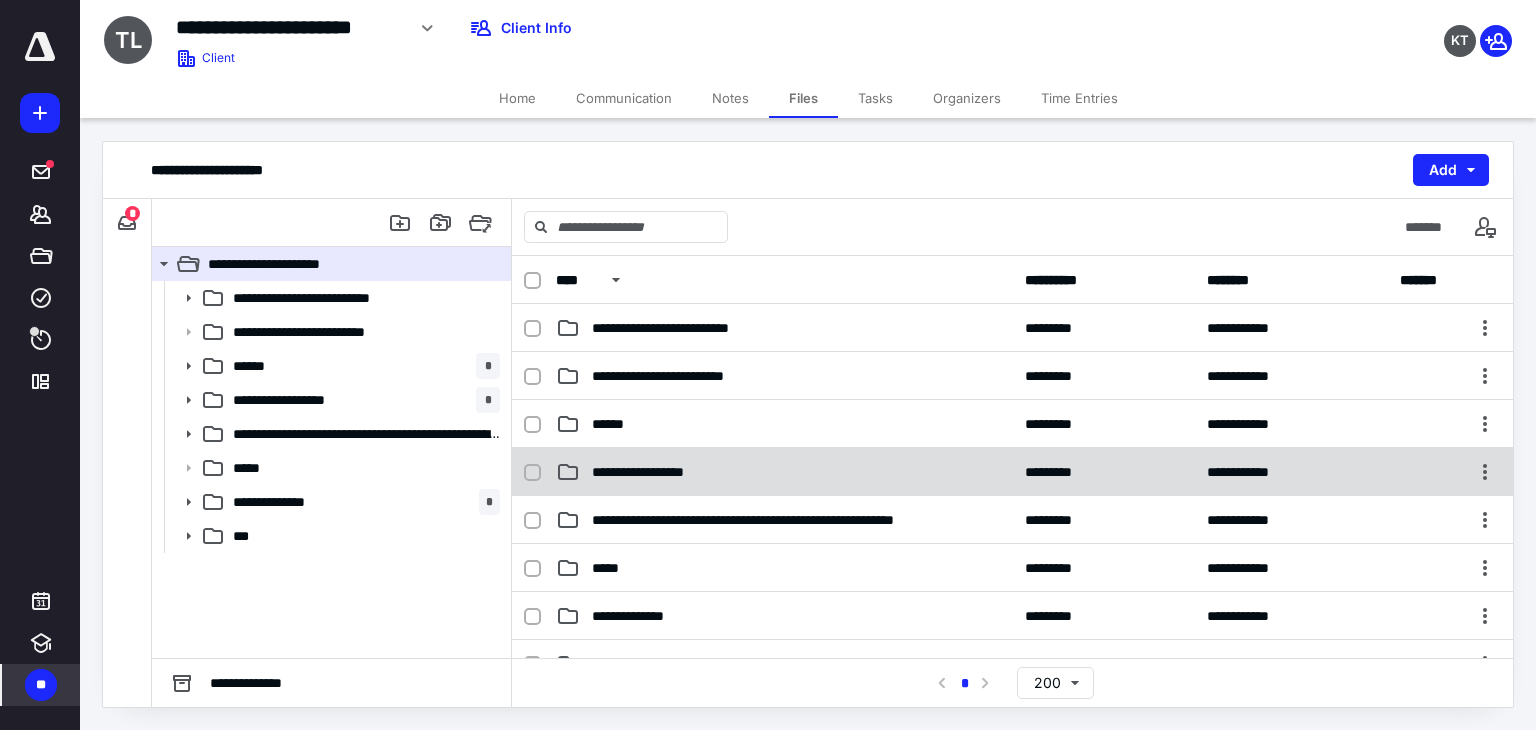 click on "**********" at bounding box center [658, 472] 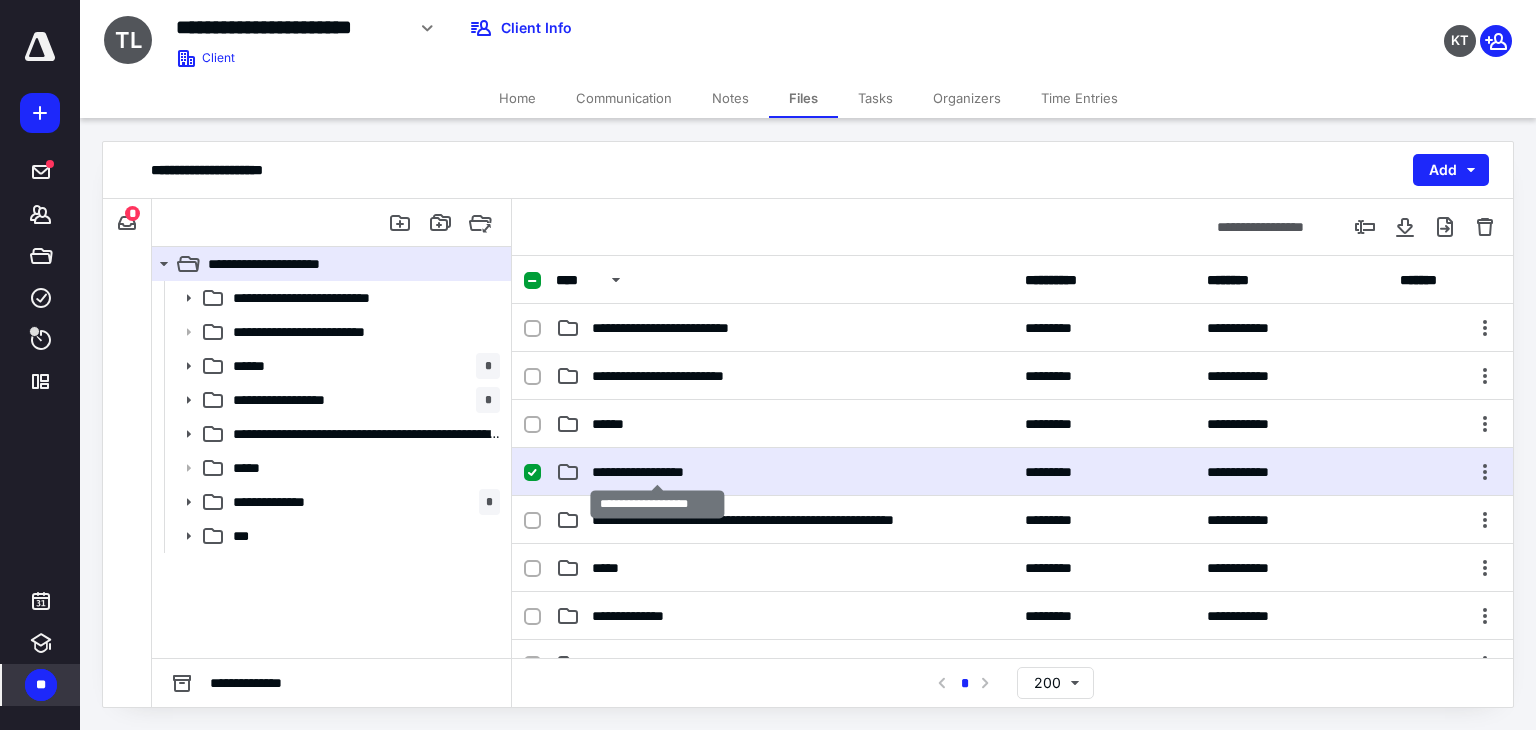 click on "**********" at bounding box center (658, 472) 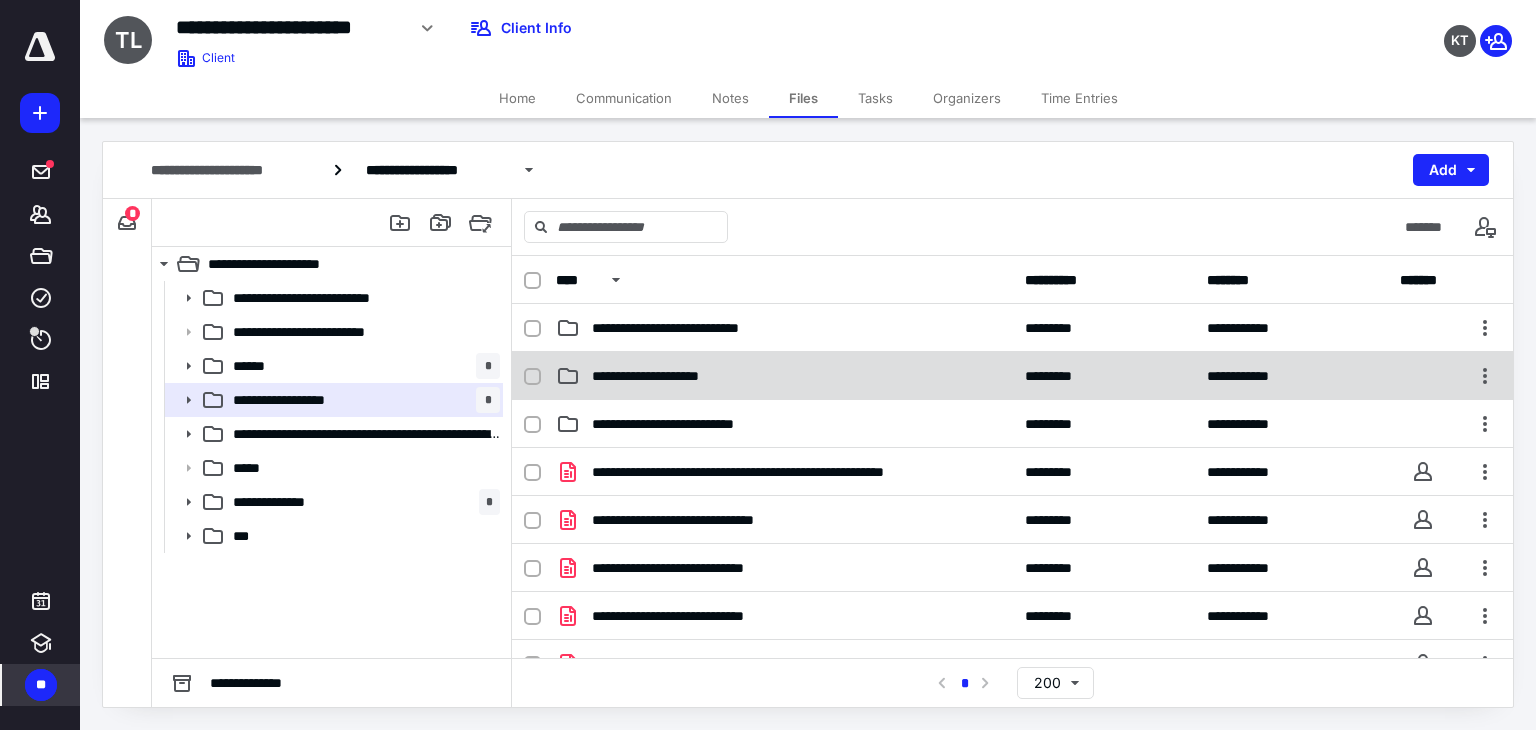 click on "**********" at bounding box center (1012, 376) 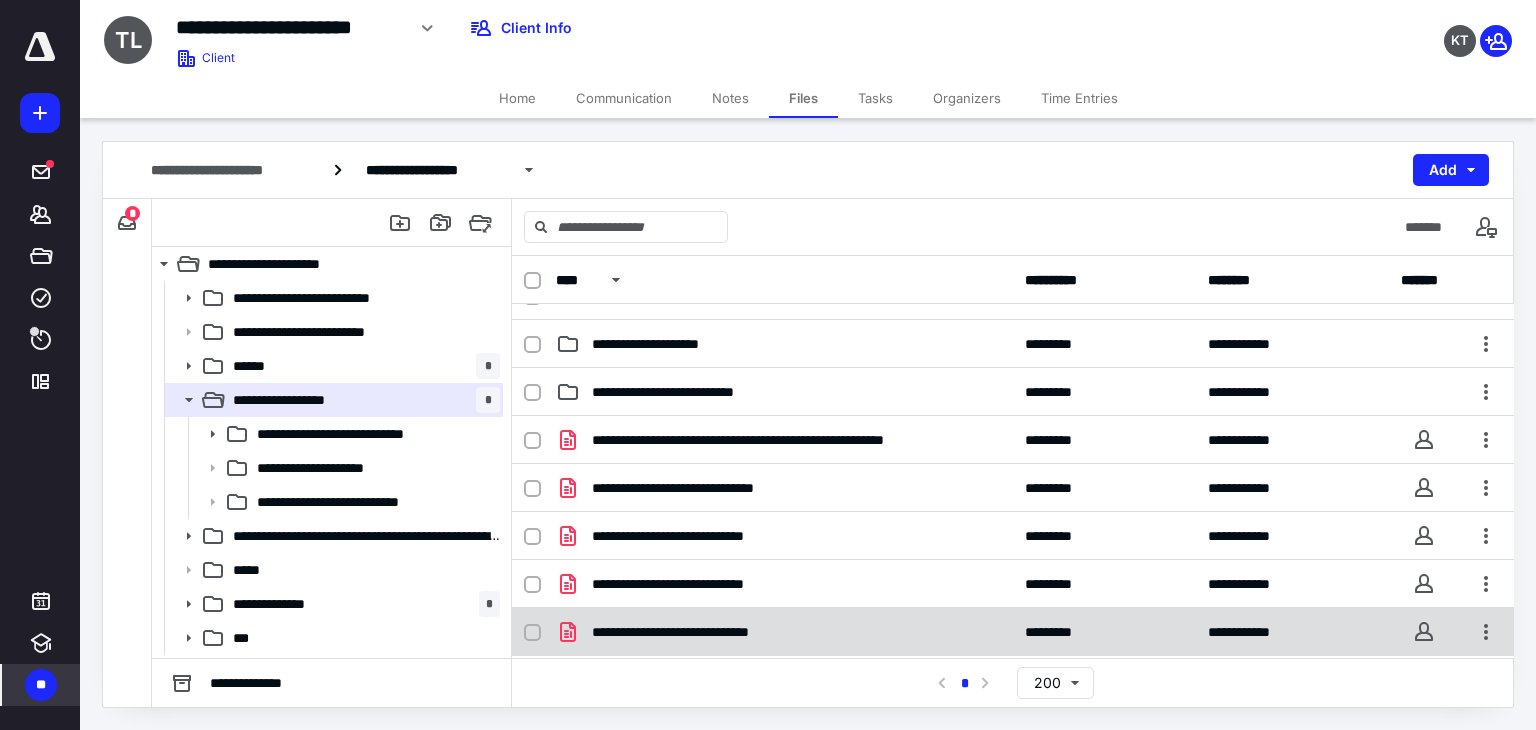 scroll, scrollTop: 0, scrollLeft: 0, axis: both 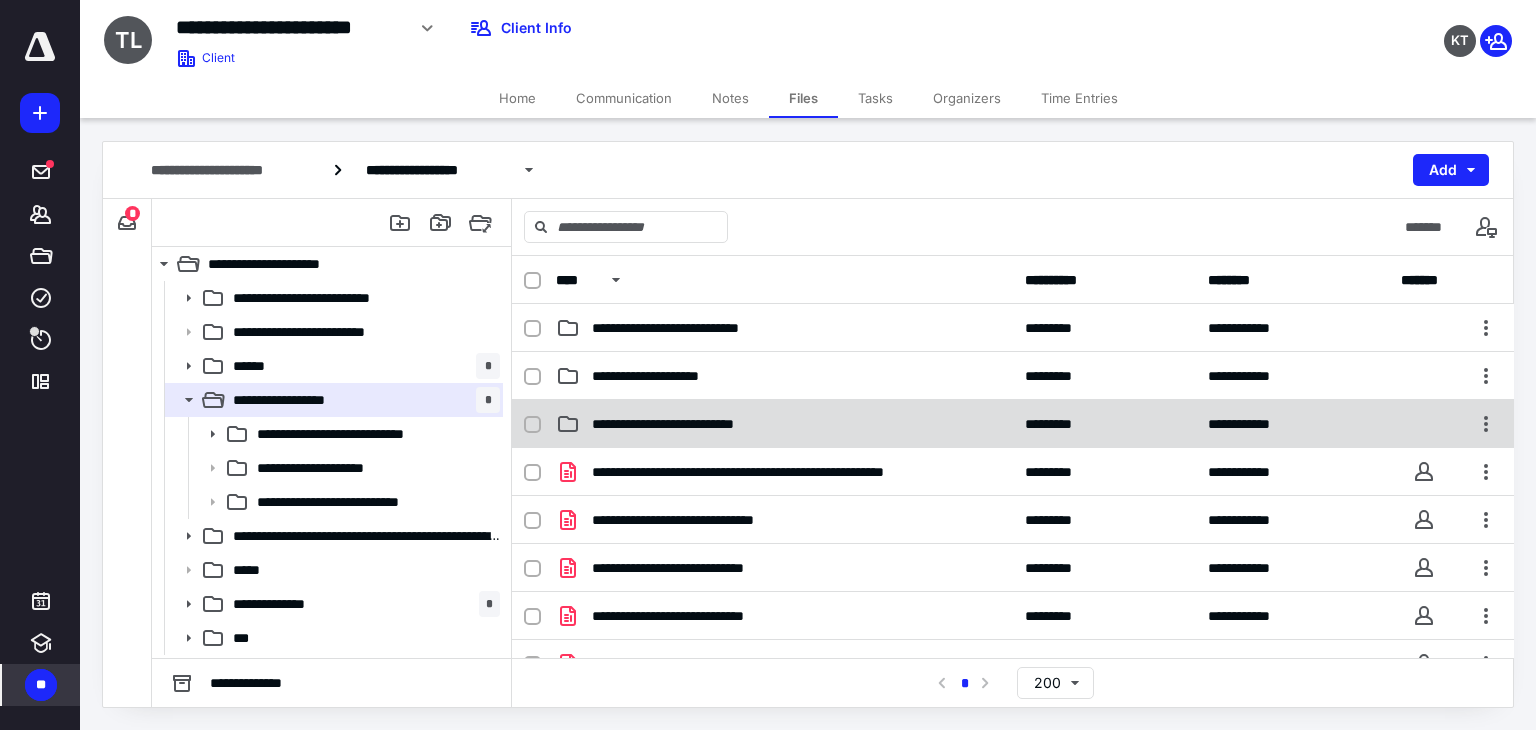 click on "**********" at bounding box center [784, 424] 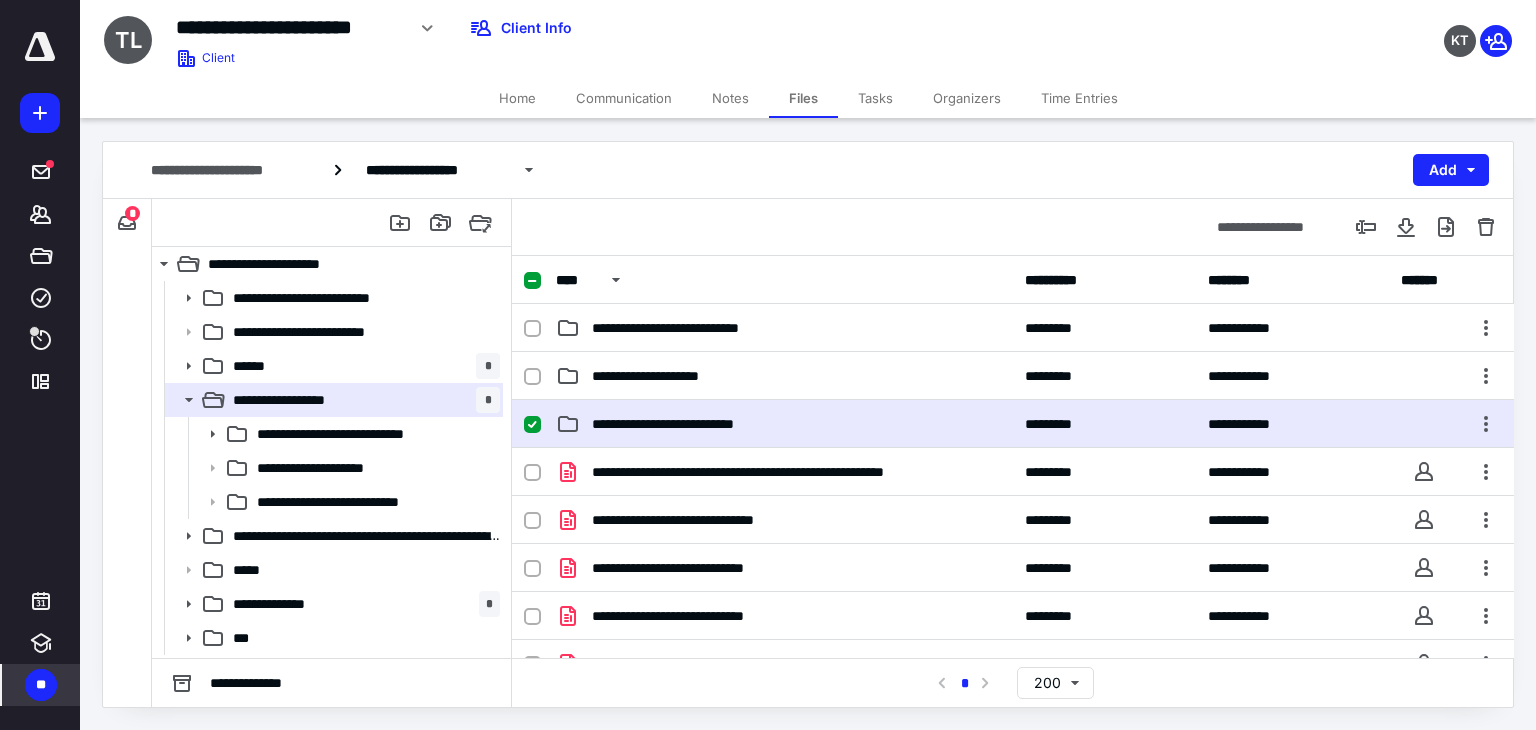 click on "**********" at bounding box center [784, 424] 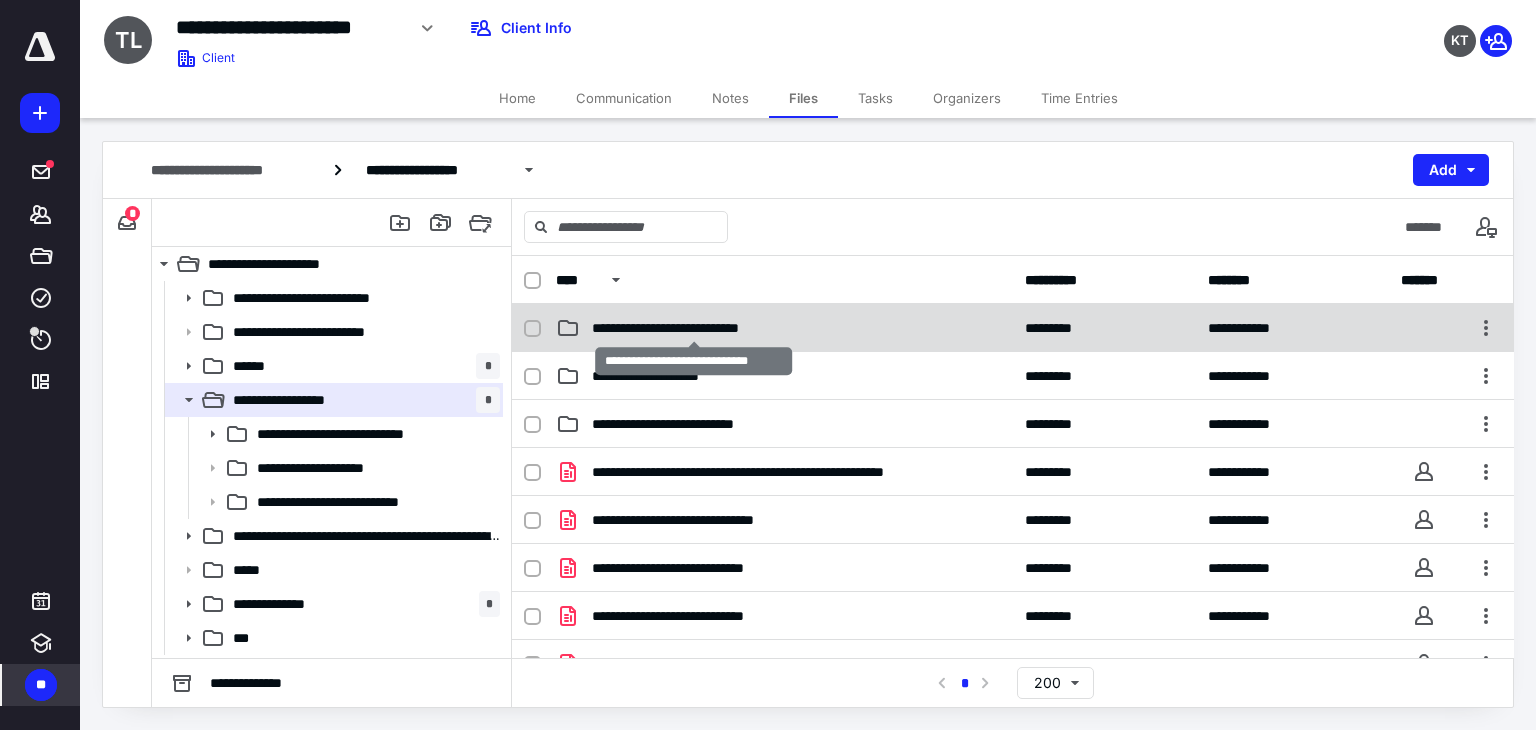 click on "**********" at bounding box center [694, 328] 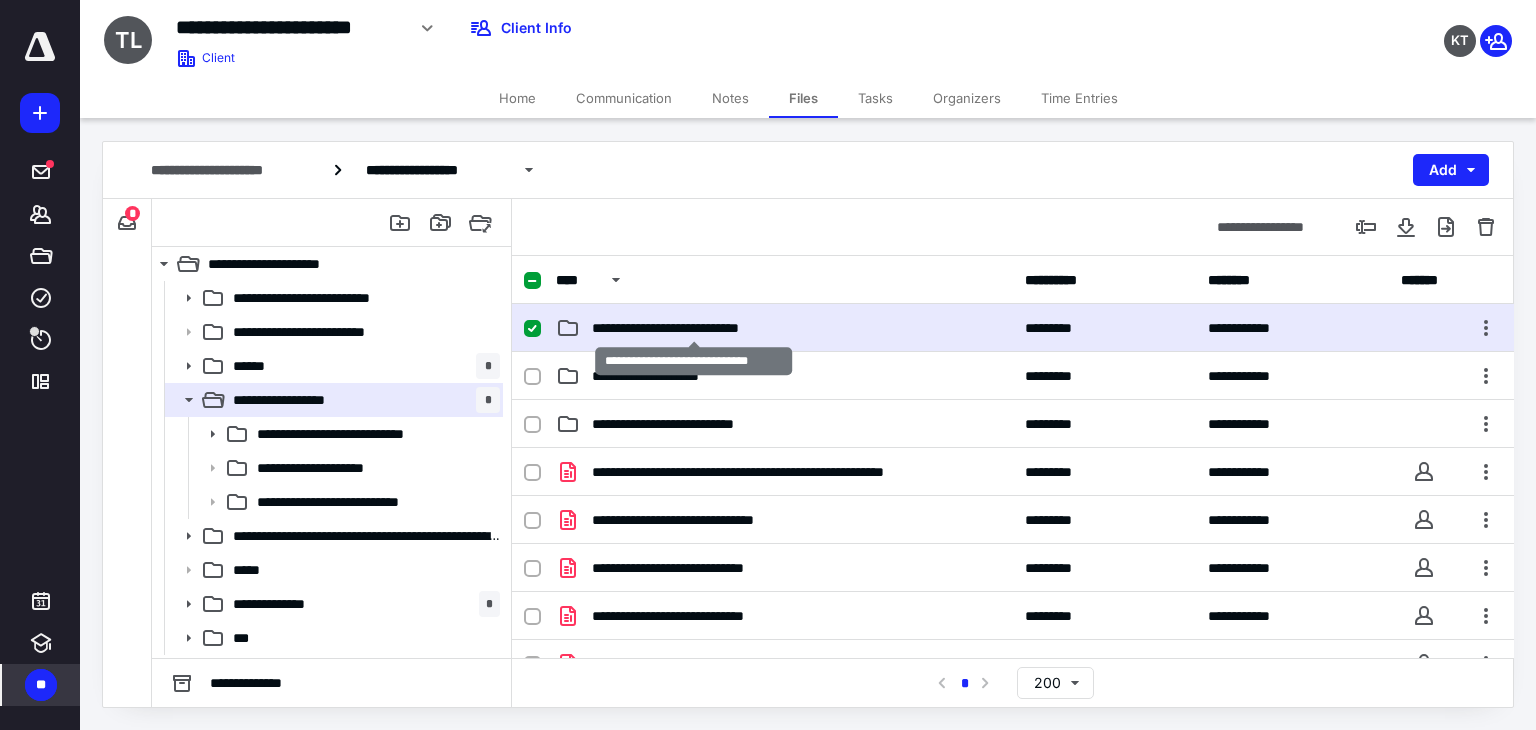 click on "**********" at bounding box center [694, 328] 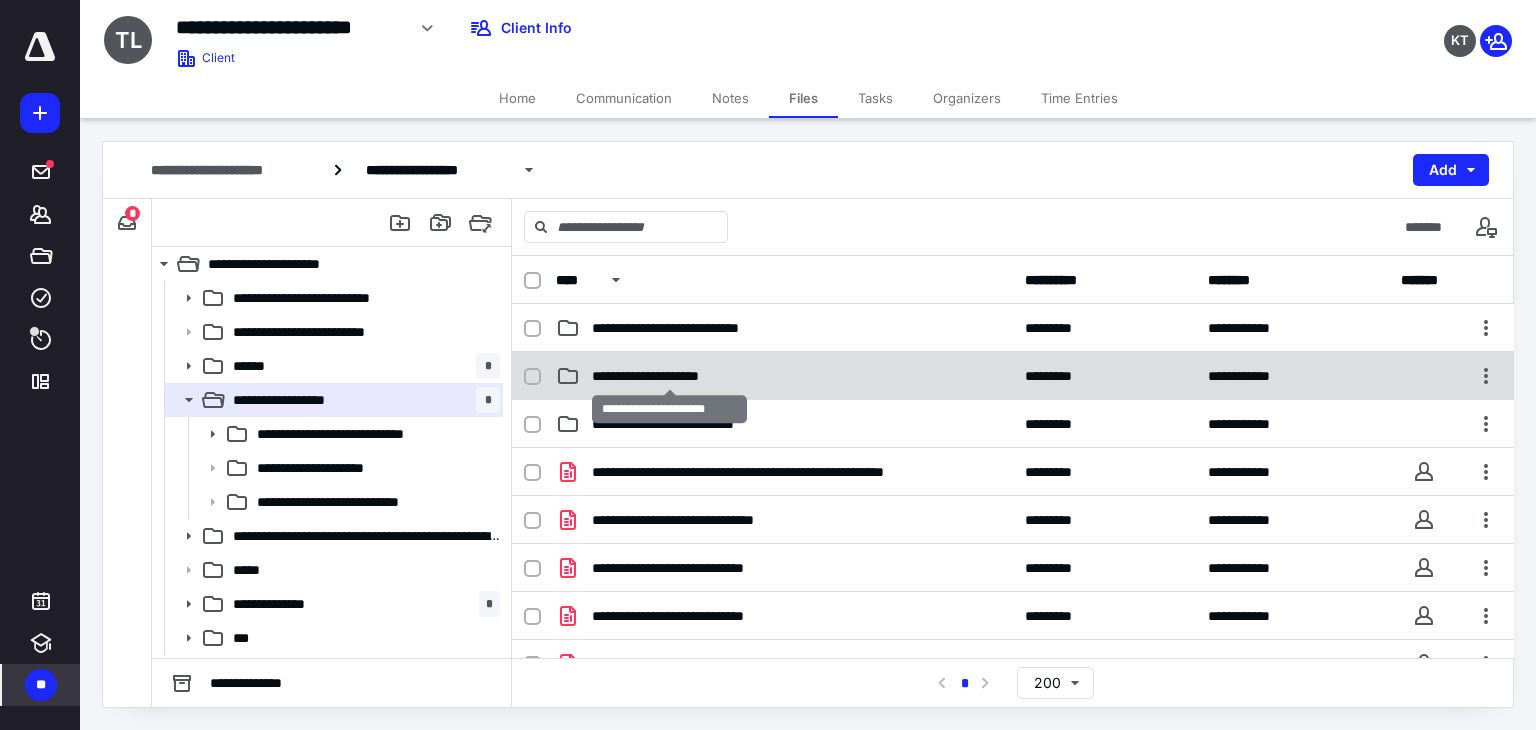 click on "**********" at bounding box center (670, 376) 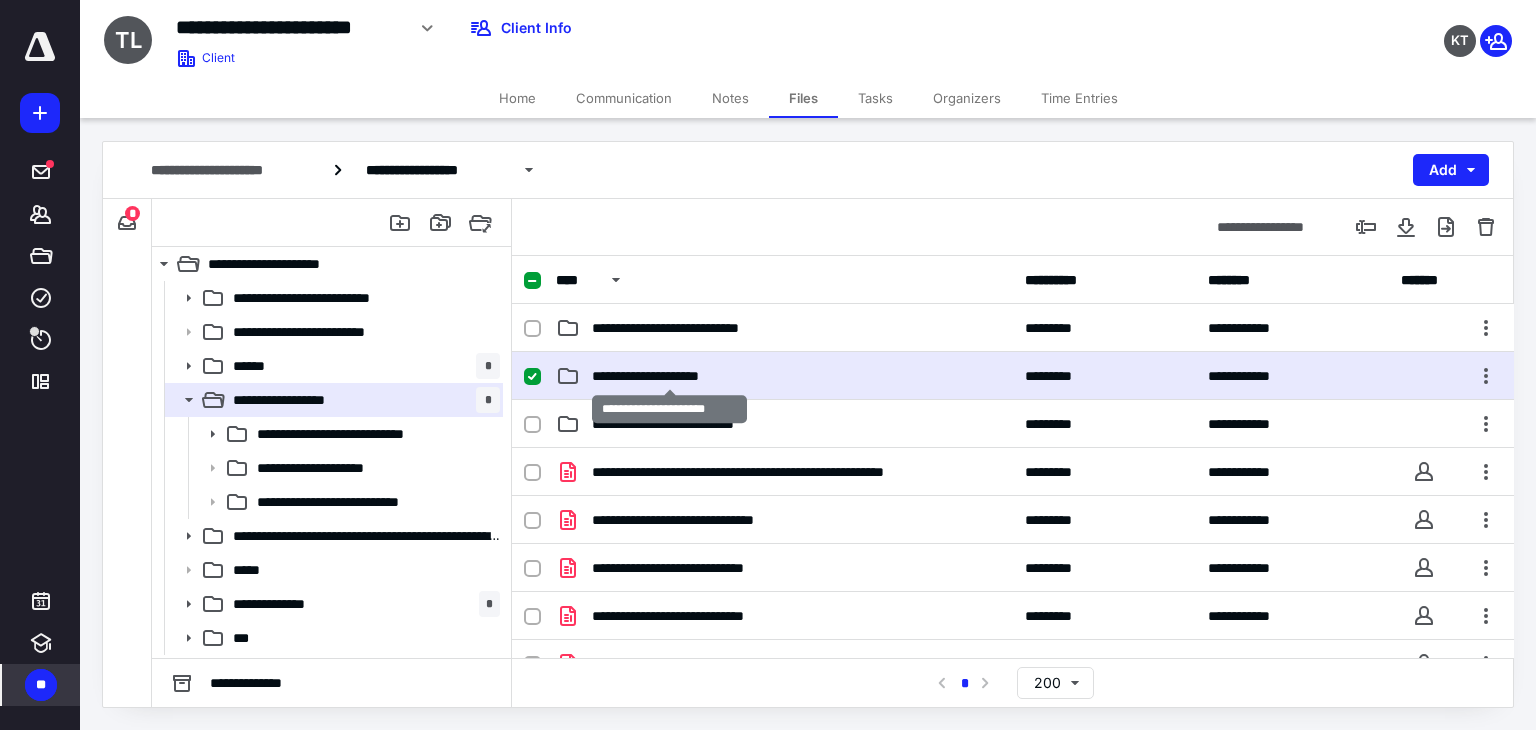 click on "**********" at bounding box center (670, 376) 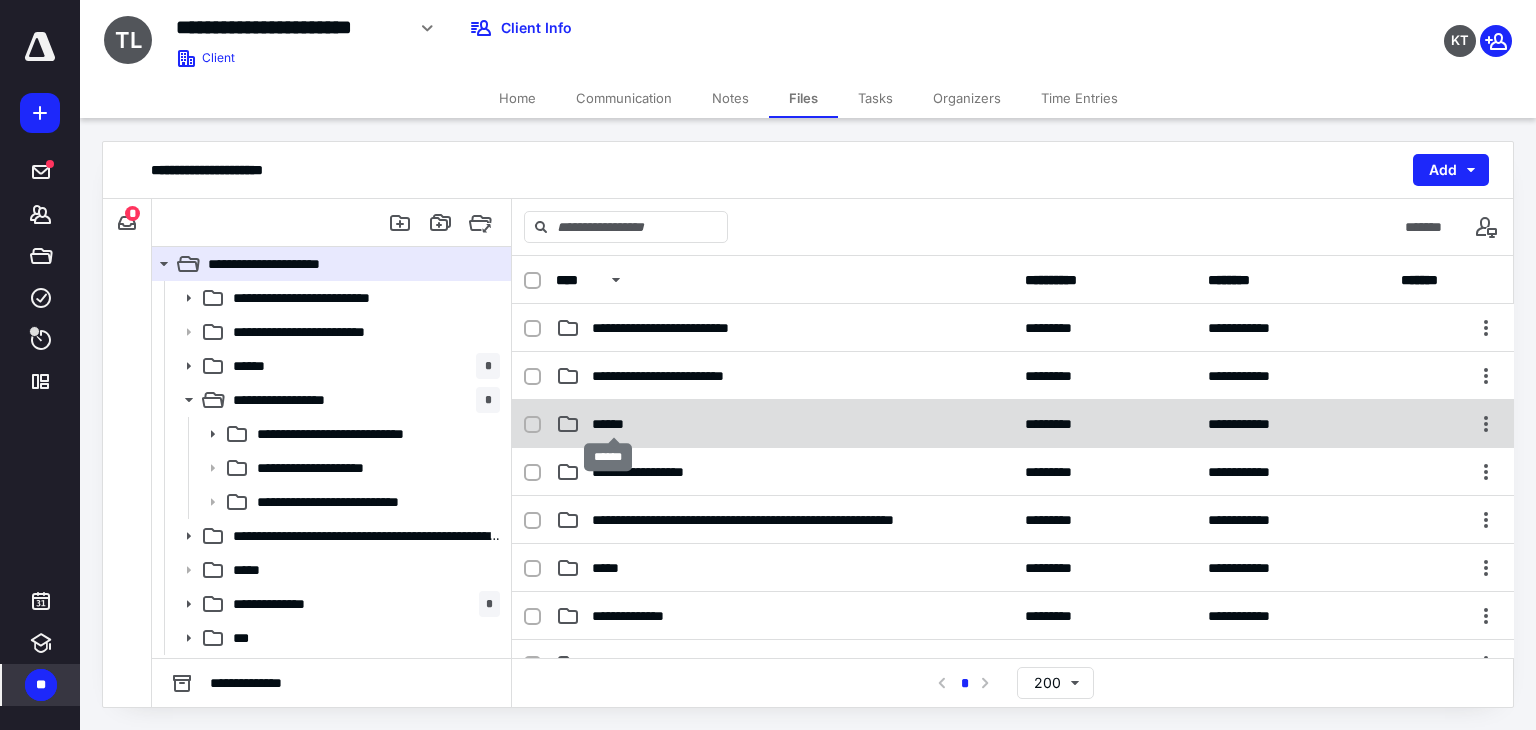 click on "******" at bounding box center [614, 424] 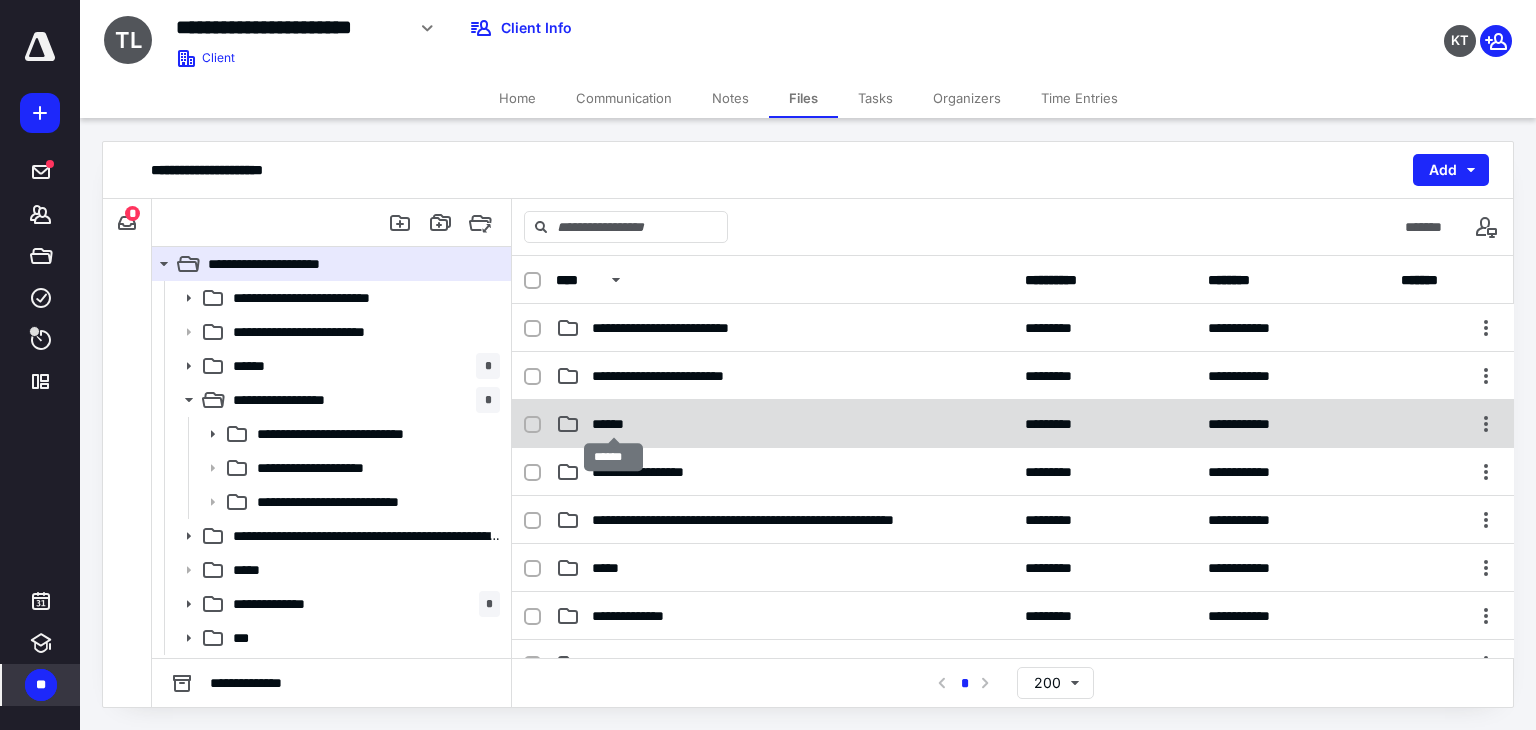 click on "******" at bounding box center [614, 424] 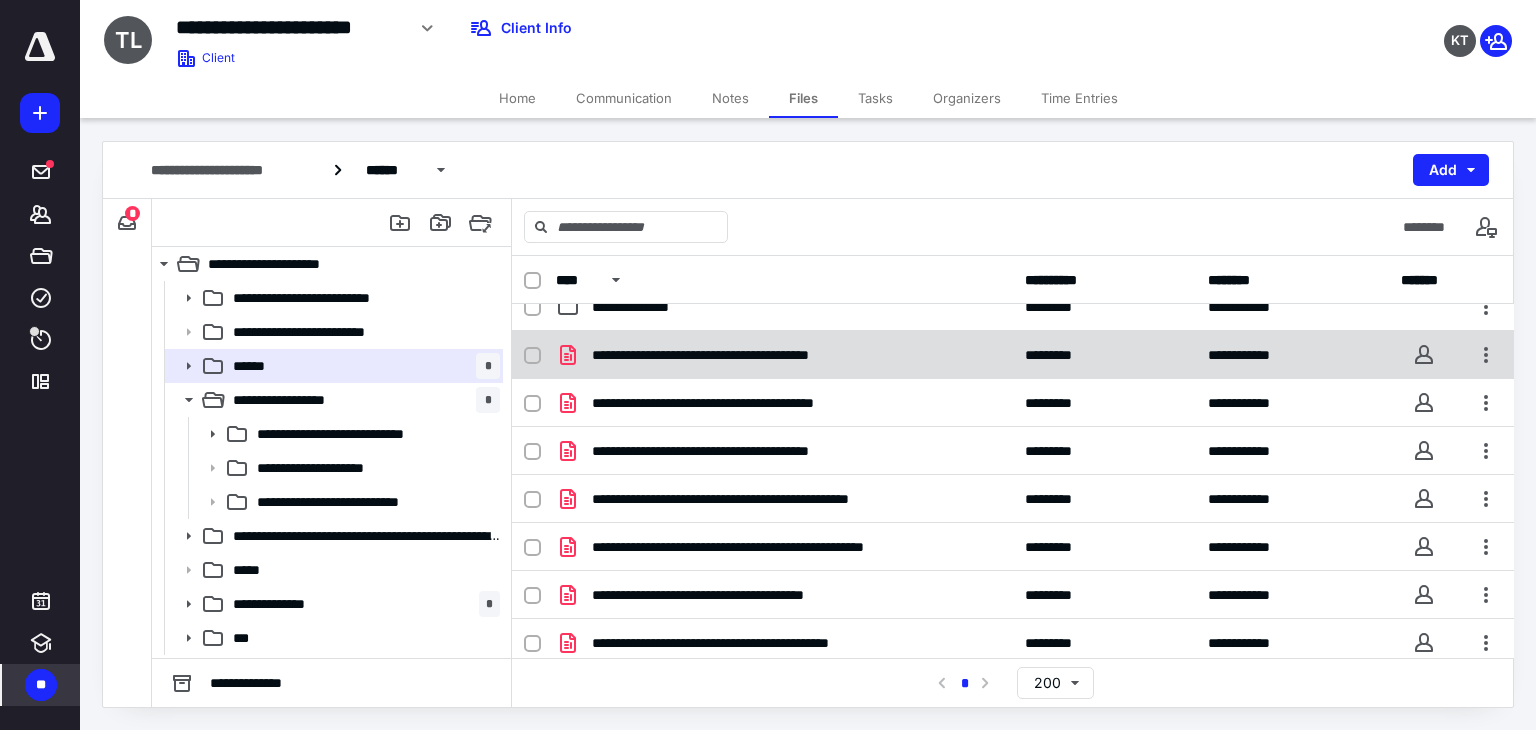 scroll, scrollTop: 0, scrollLeft: 0, axis: both 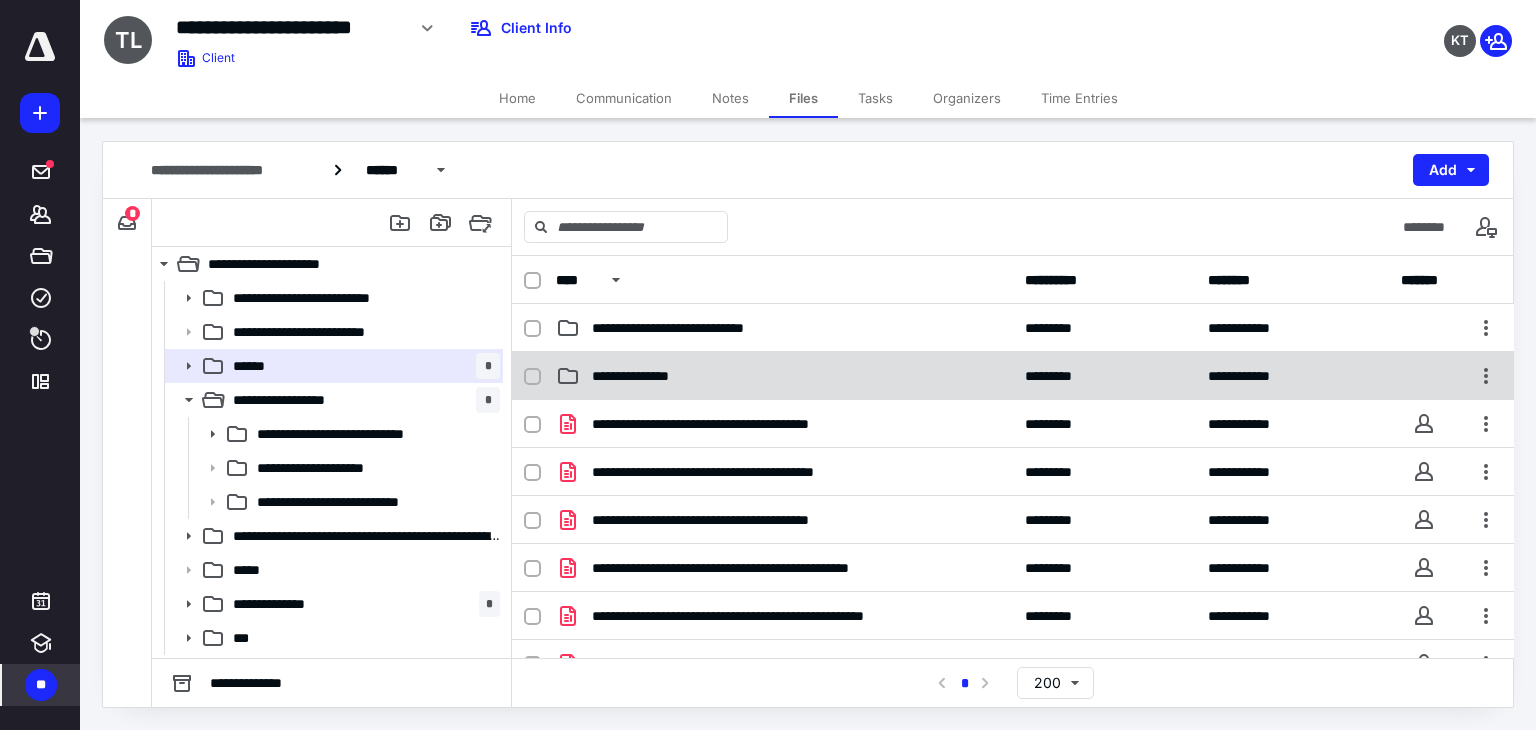 click on "**********" at bounding box center (784, 376) 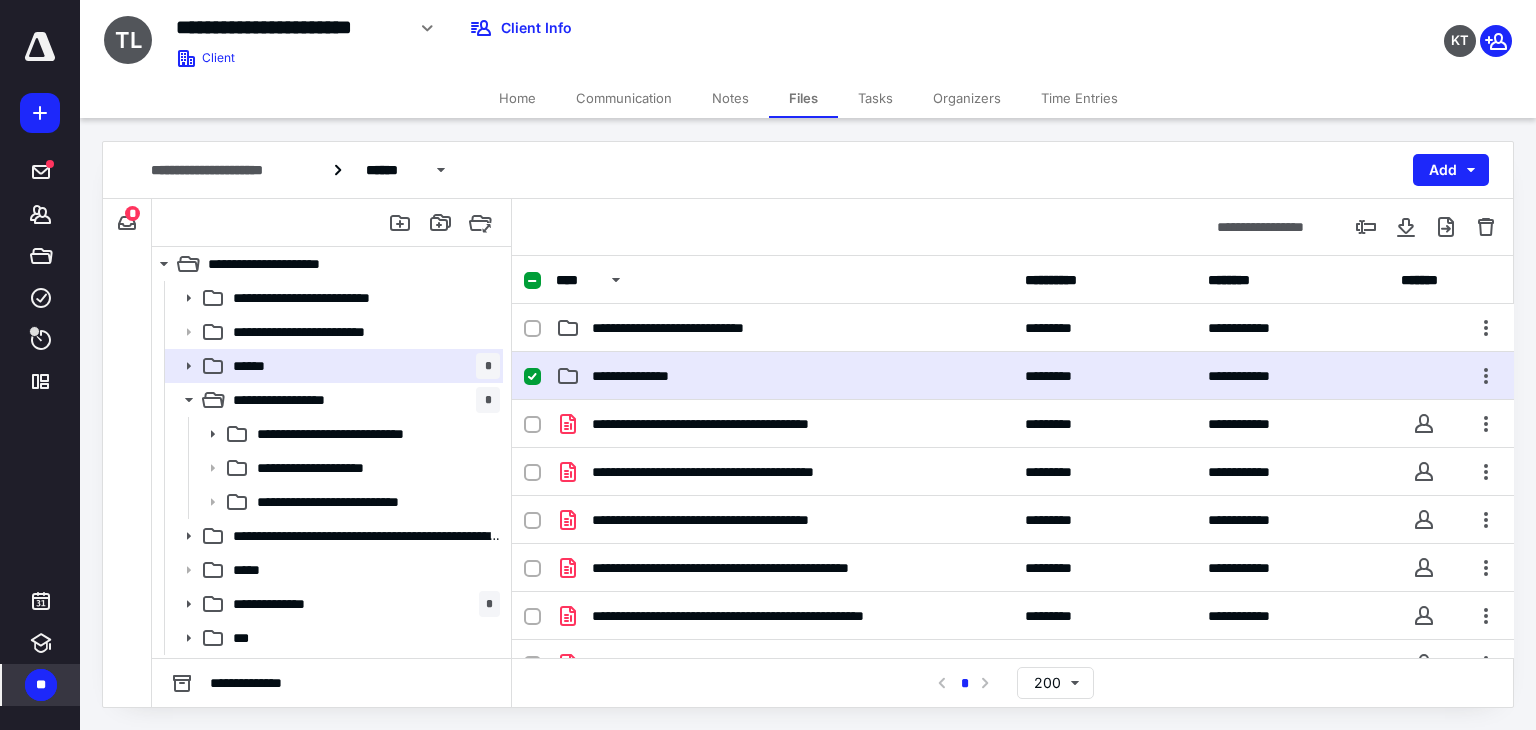 click on "**********" at bounding box center [784, 376] 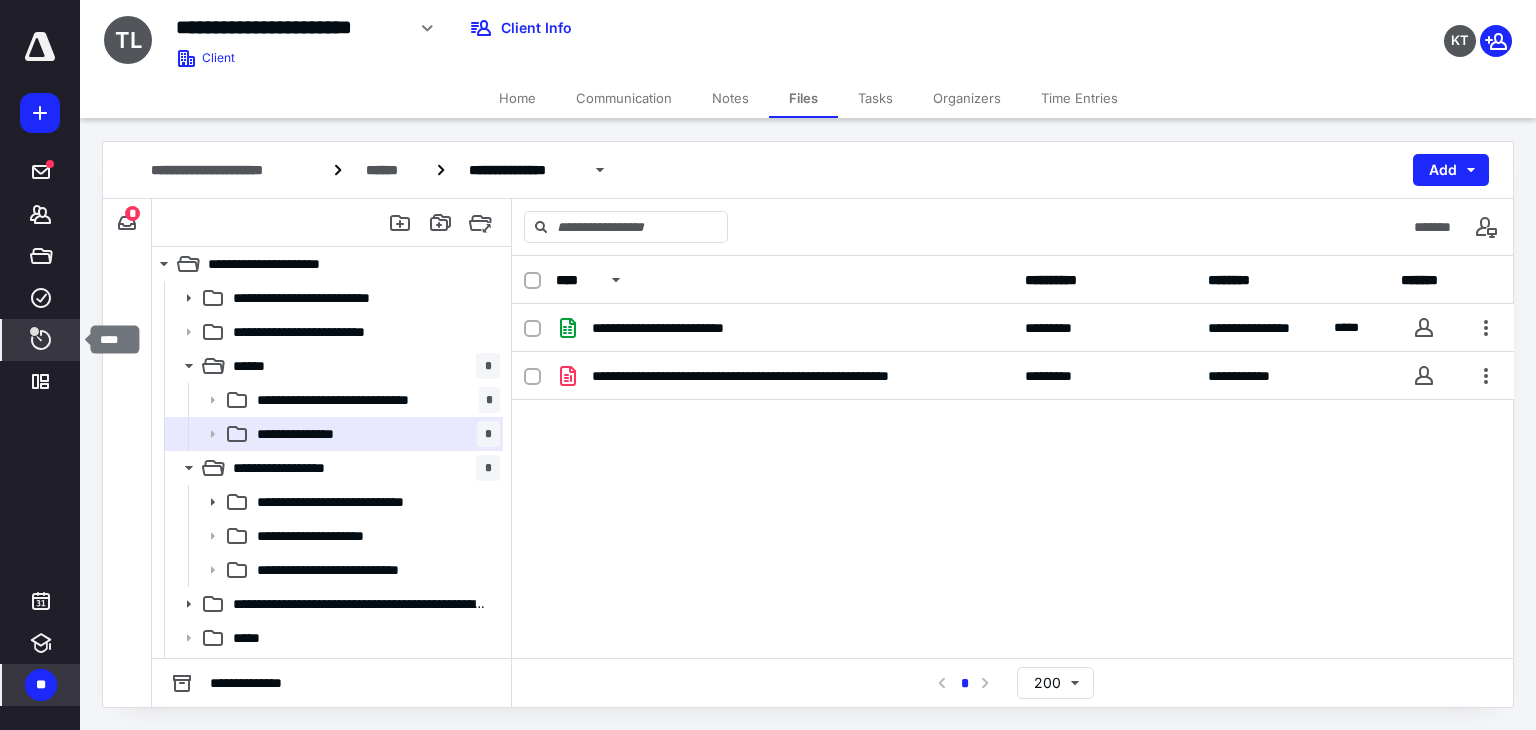 click at bounding box center [34, 331] 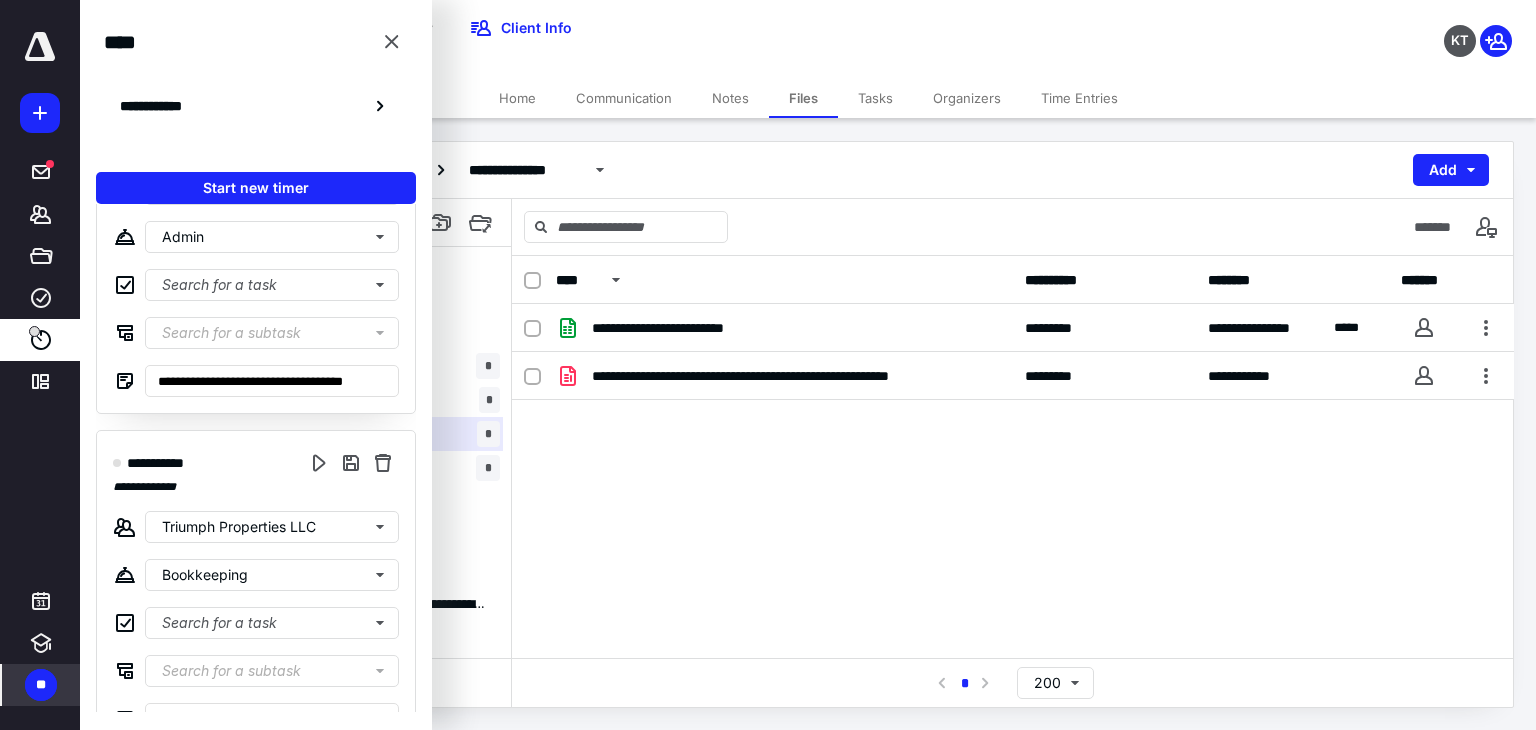 scroll, scrollTop: 600, scrollLeft: 0, axis: vertical 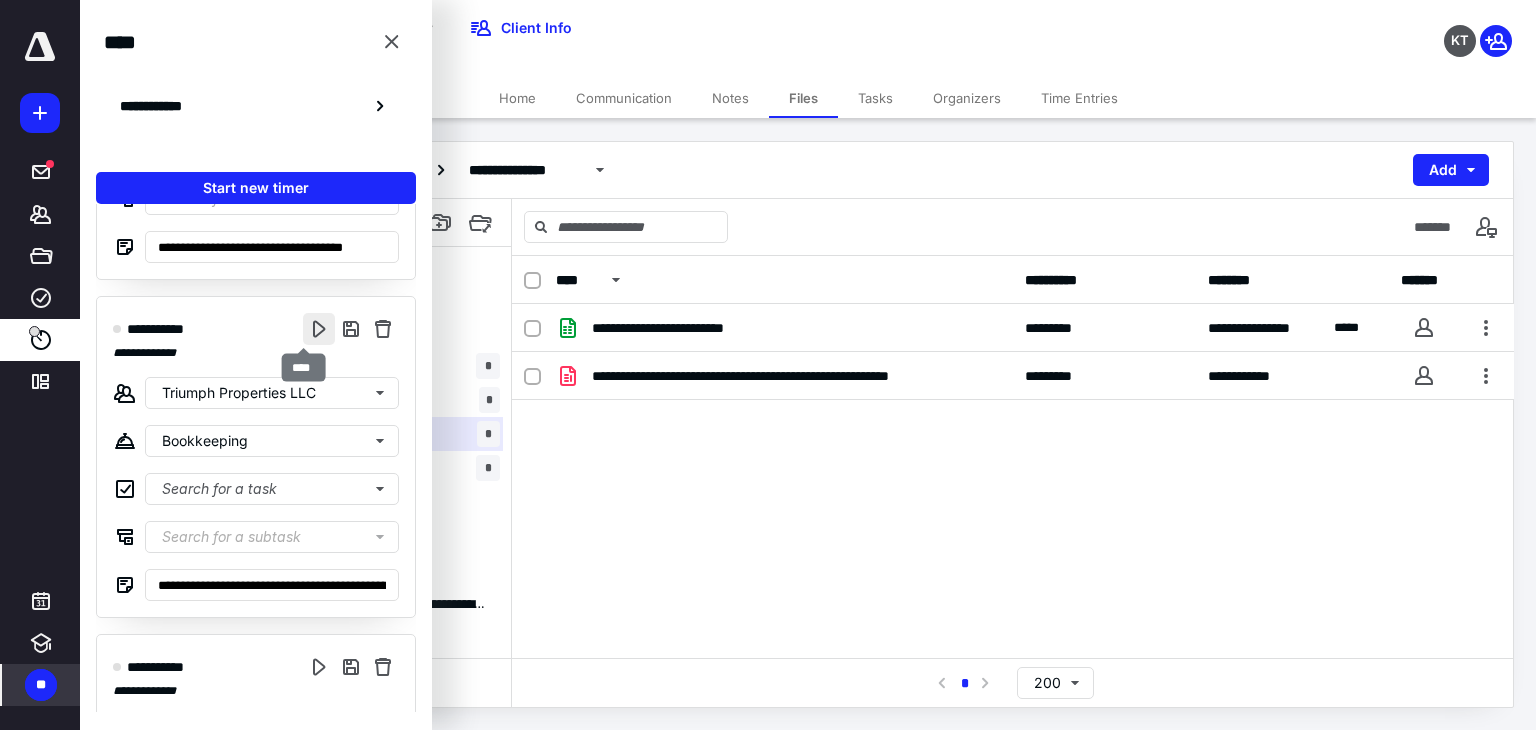 click at bounding box center (319, 329) 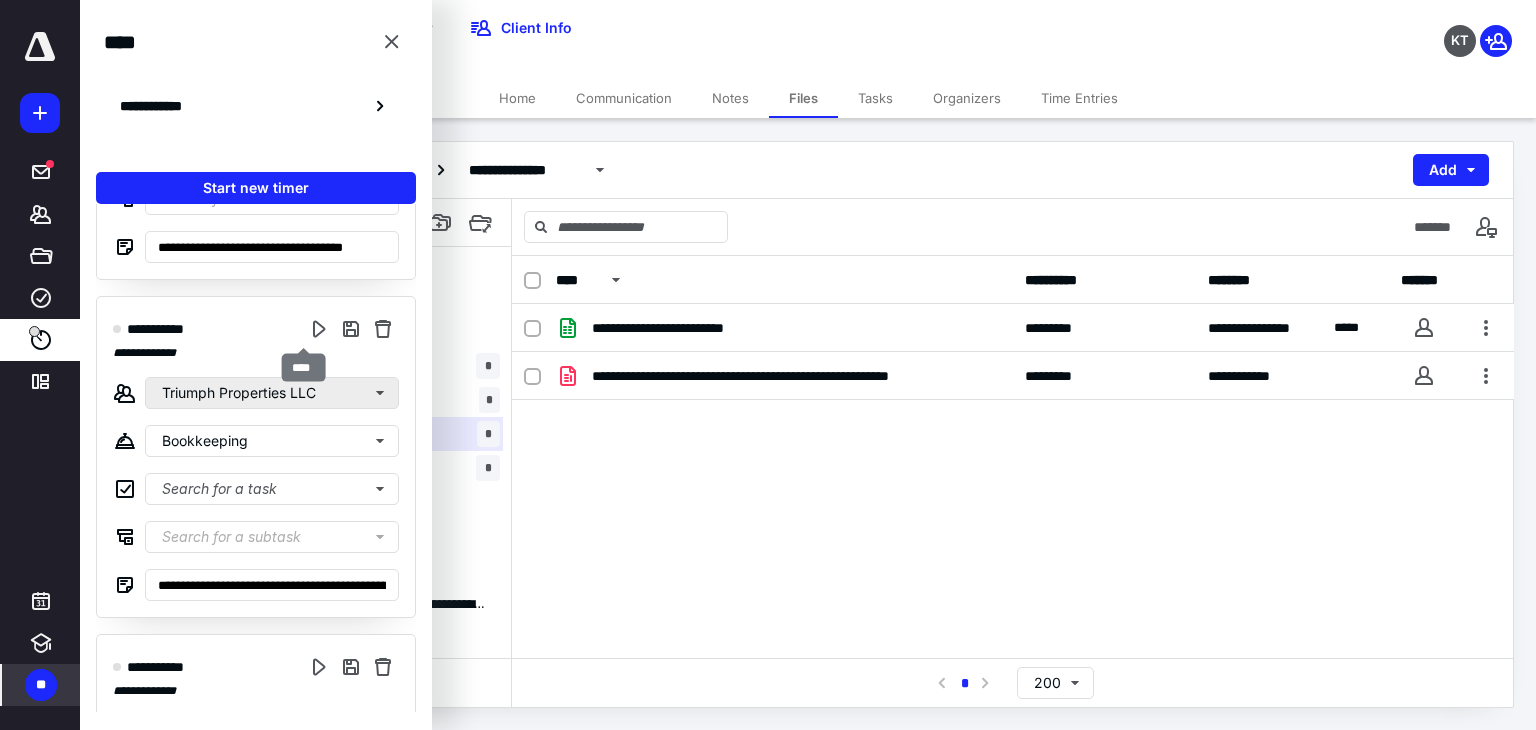scroll, scrollTop: 0, scrollLeft: 0, axis: both 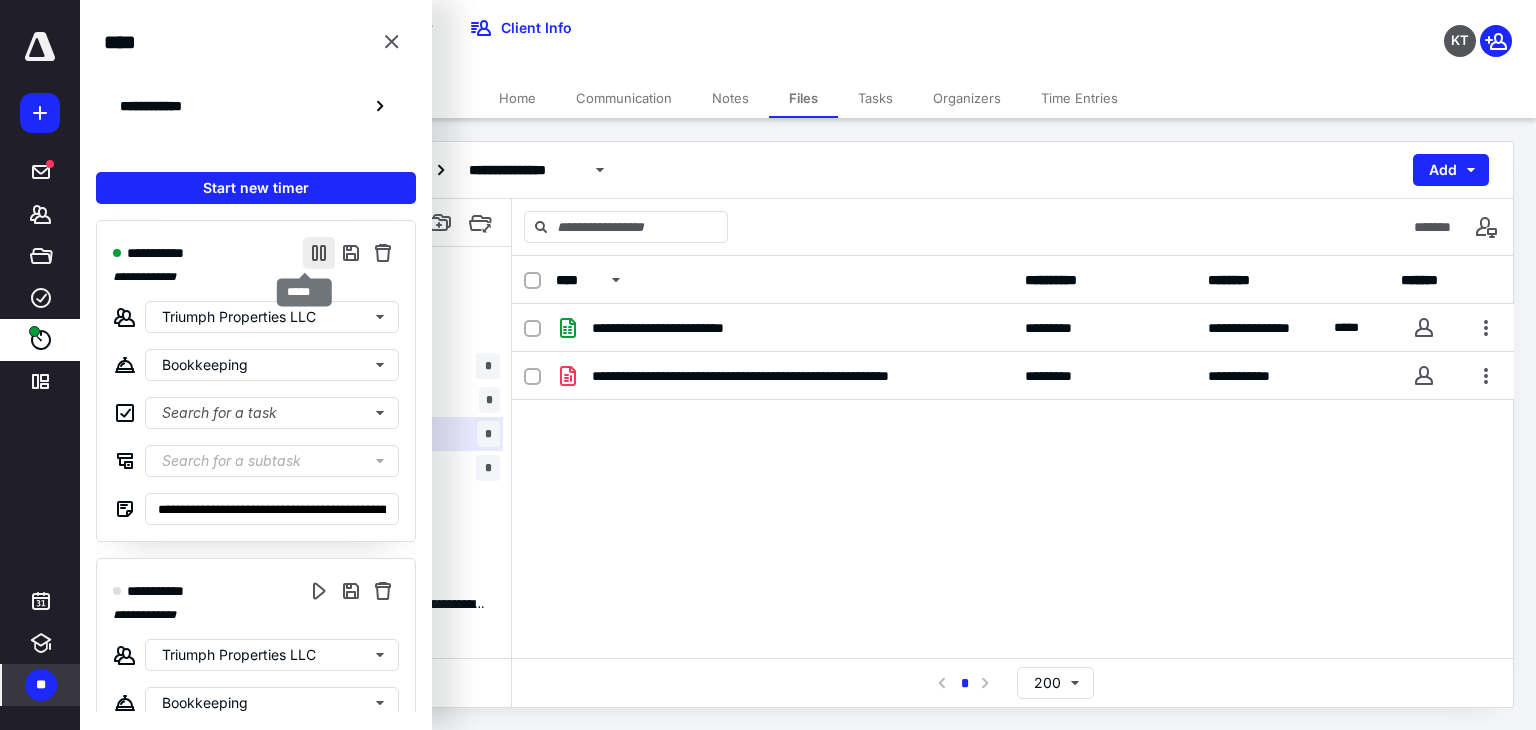 click at bounding box center [319, 253] 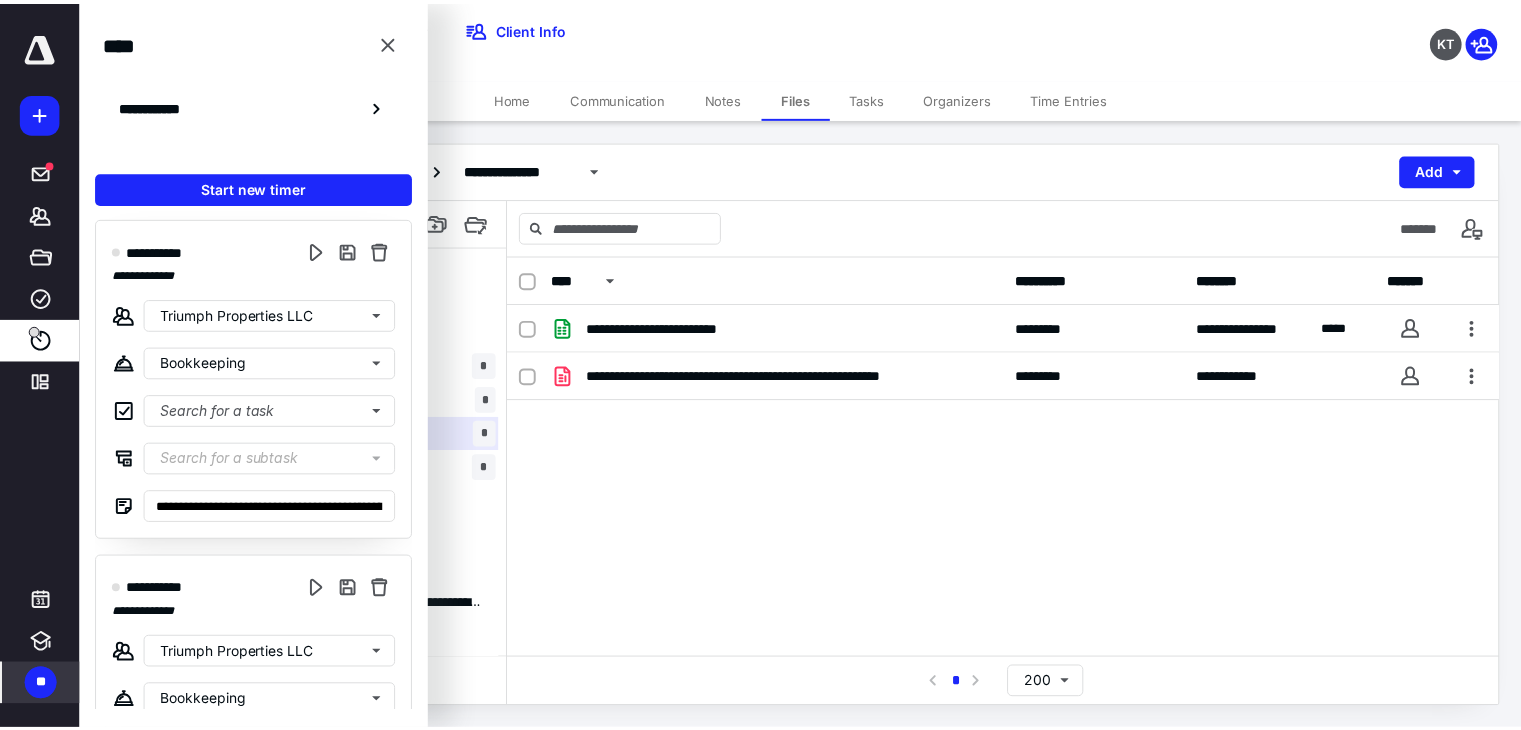 scroll, scrollTop: 0, scrollLeft: 0, axis: both 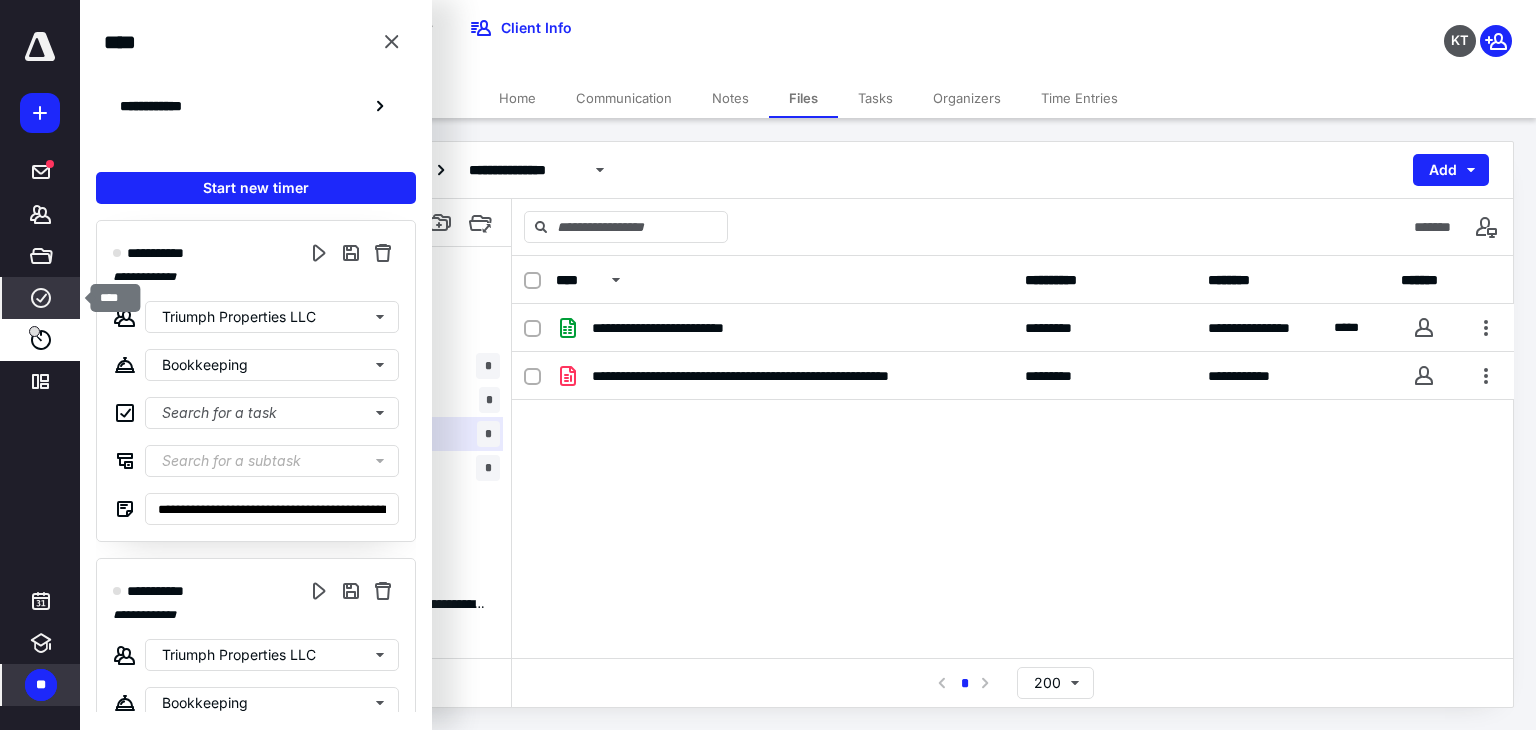 click 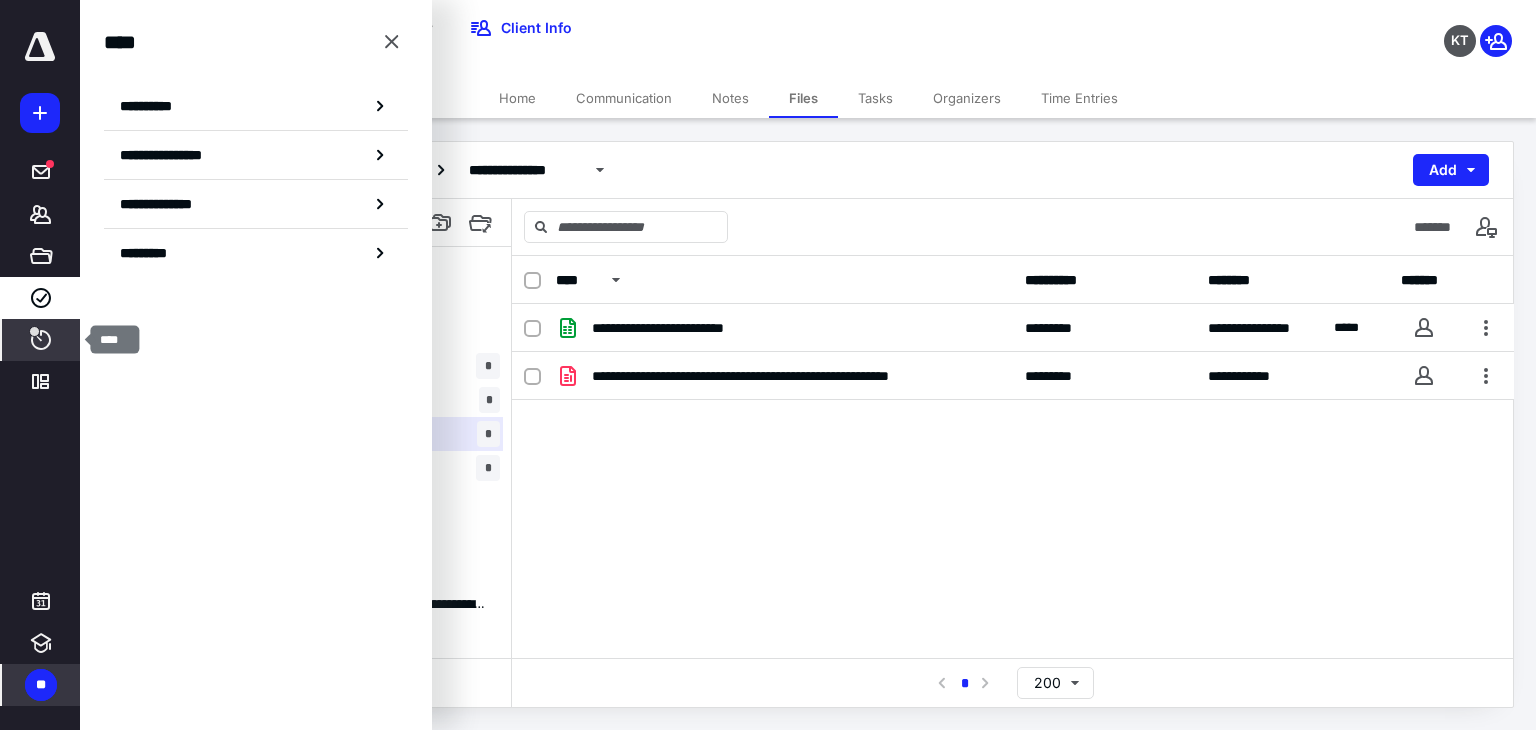 click 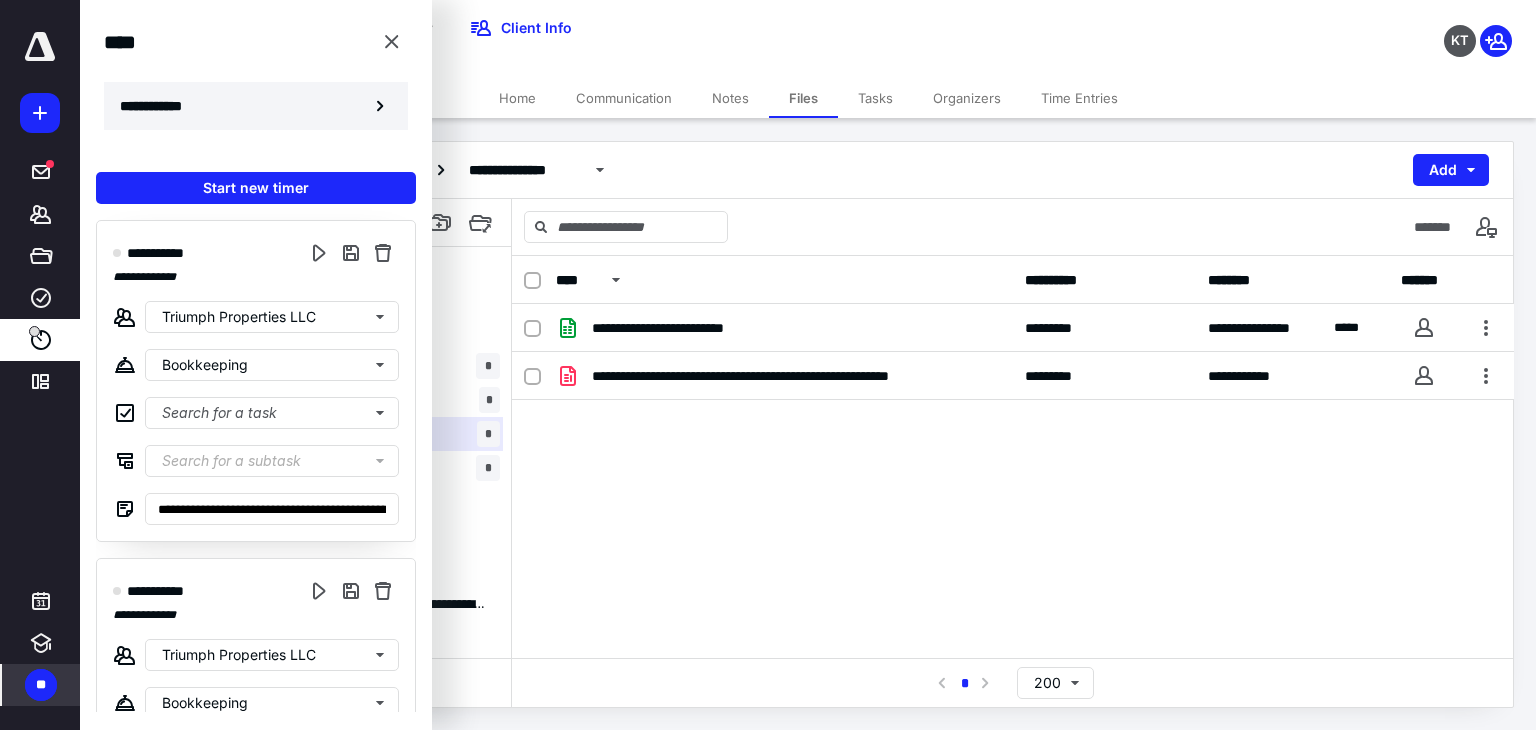 click on "**********" at bounding box center [162, 106] 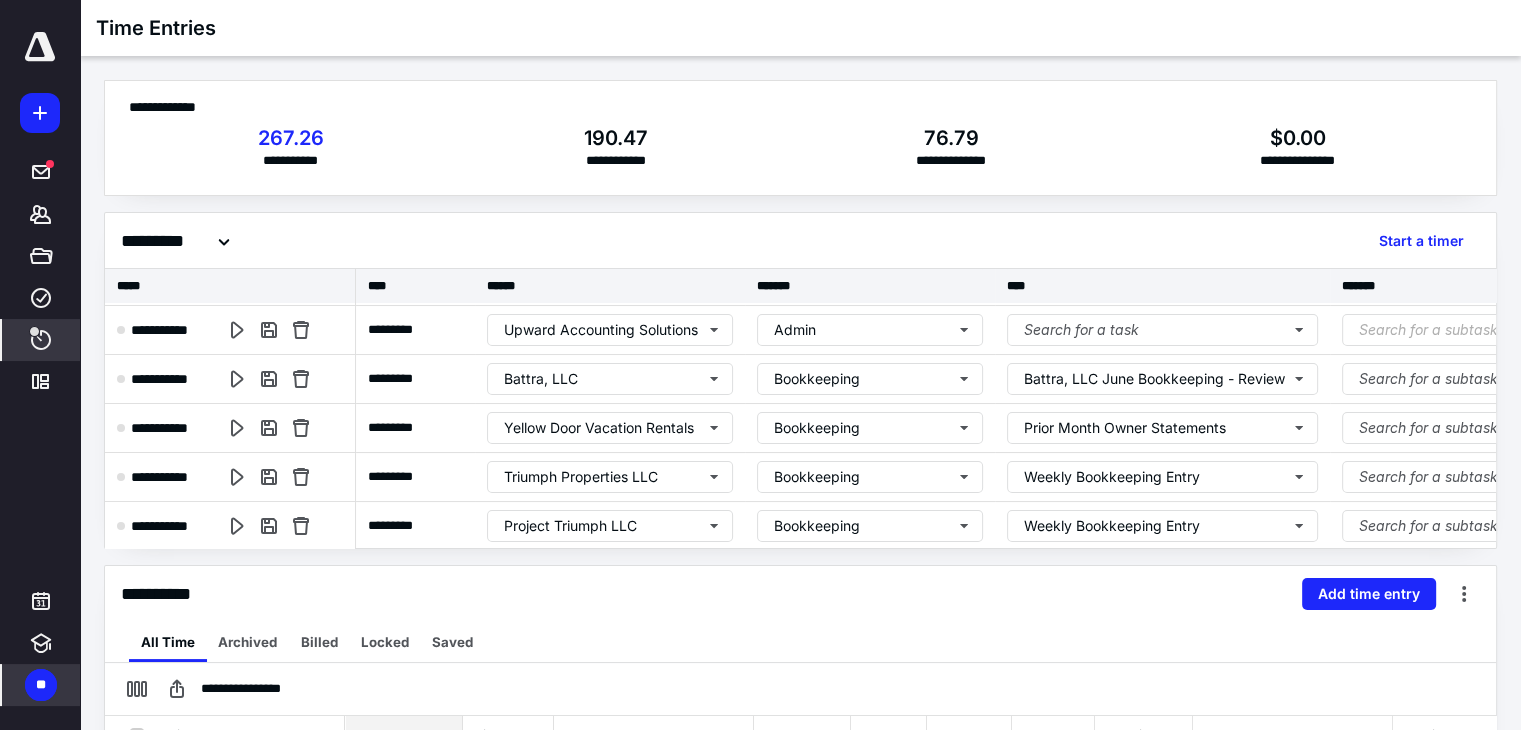 scroll, scrollTop: 209, scrollLeft: 0, axis: vertical 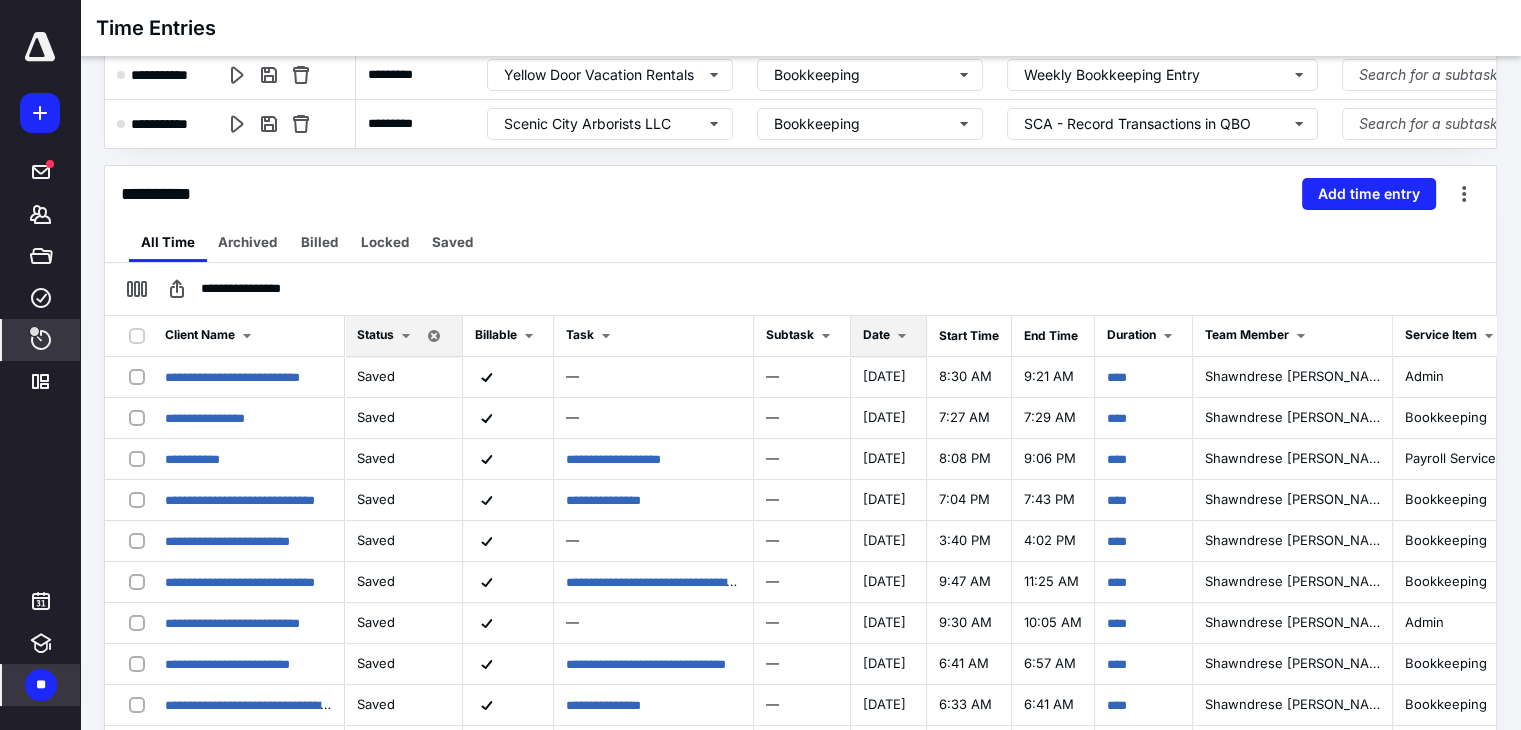 click at bounding box center (902, 336) 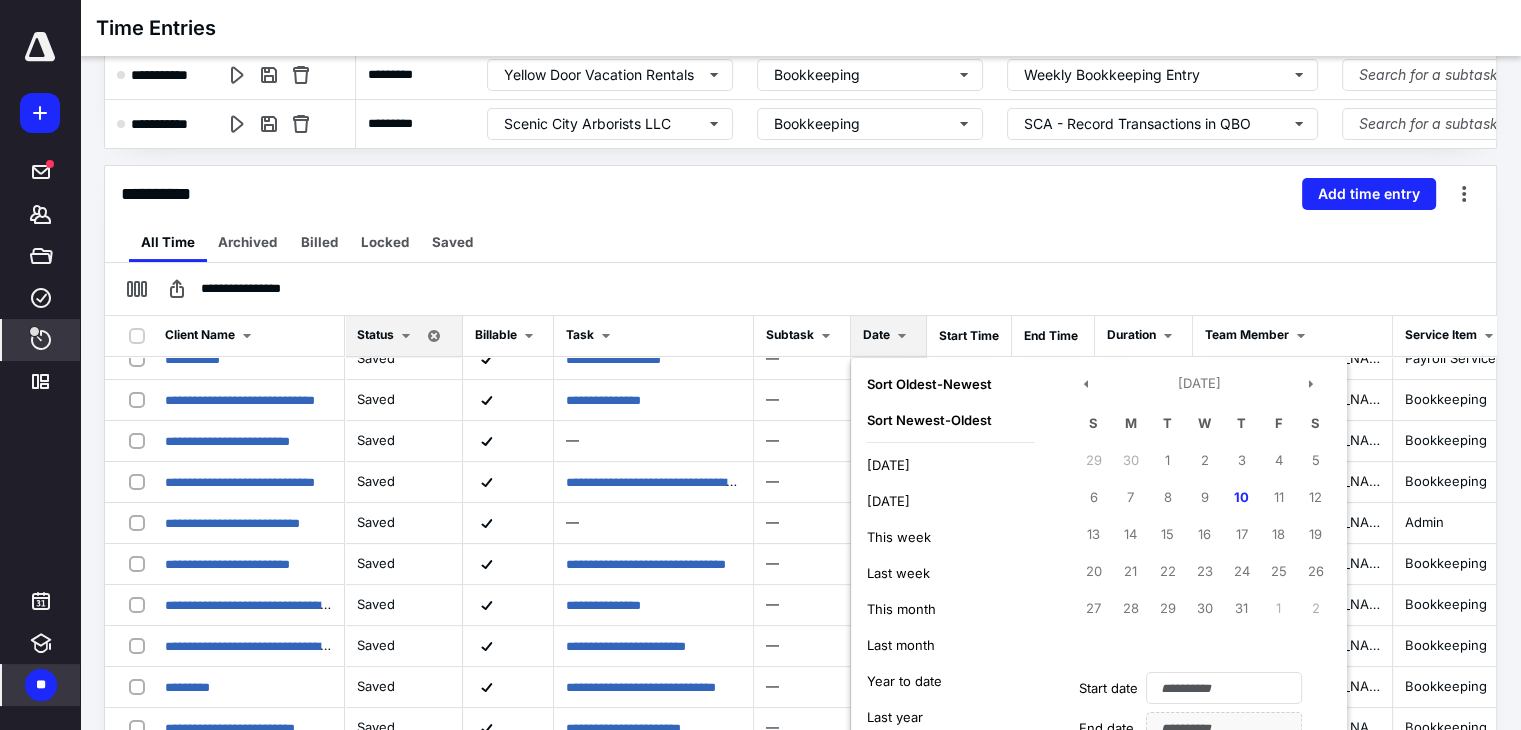 scroll, scrollTop: 200, scrollLeft: 0, axis: vertical 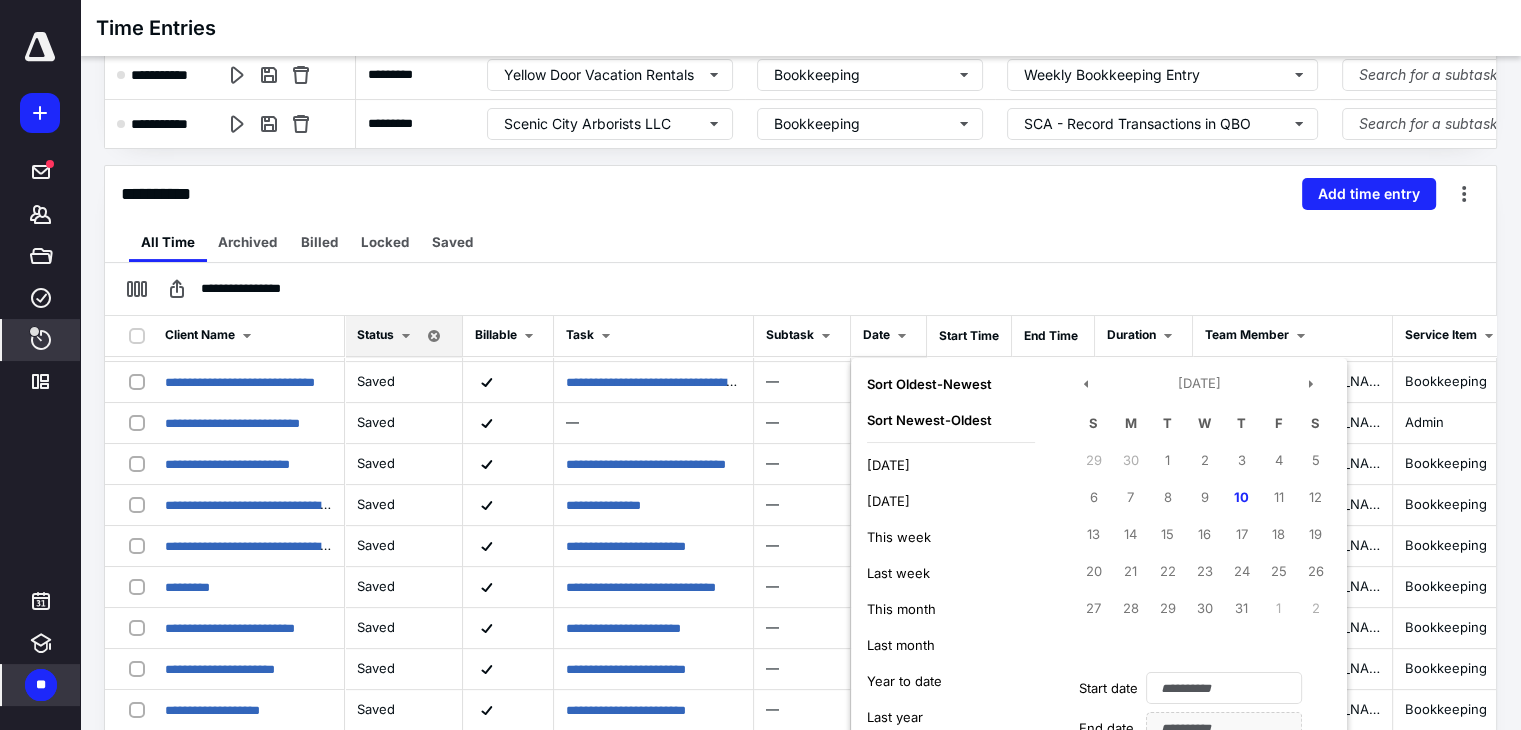 click on "All Time Archived Billed Locked Saved" at bounding box center (800, 242) 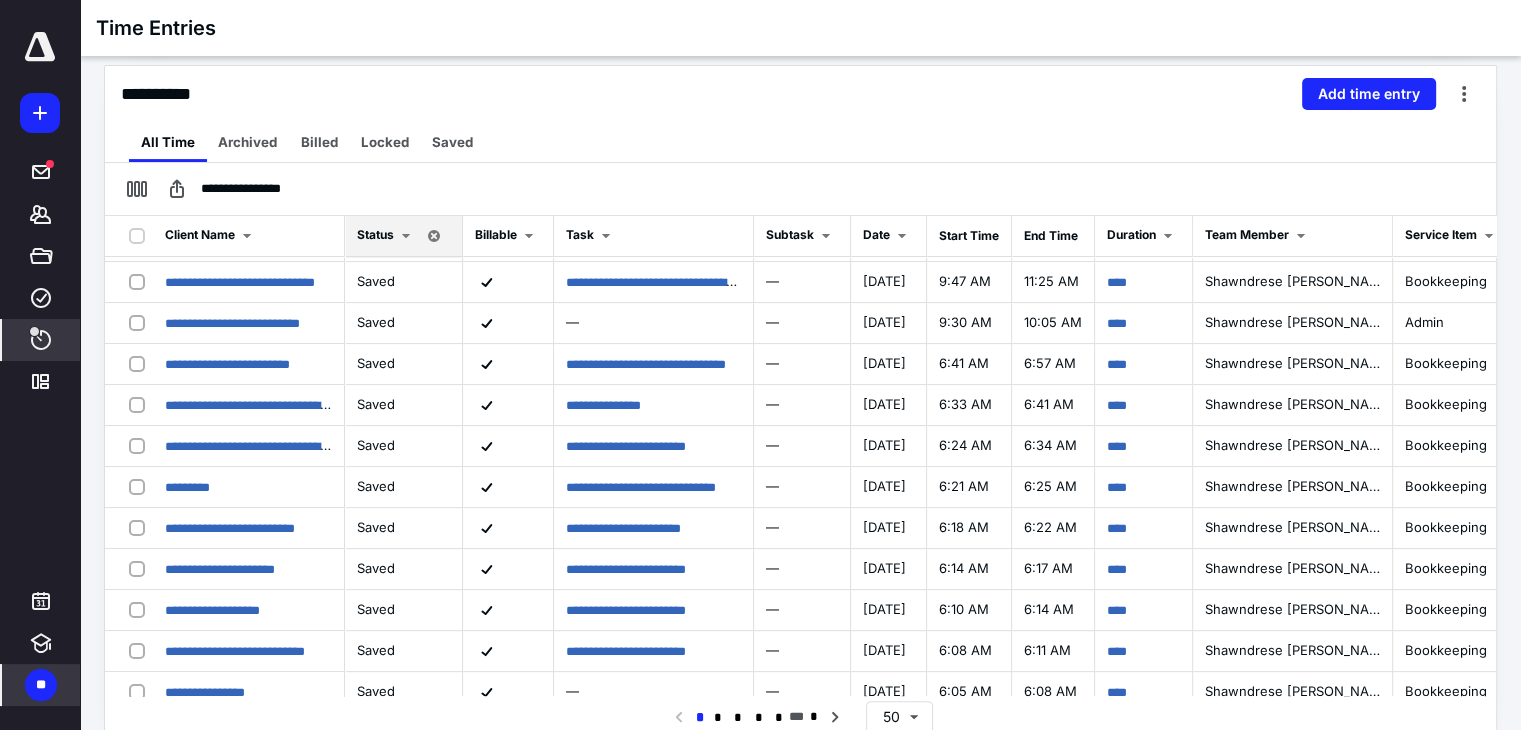 scroll, scrollTop: 508, scrollLeft: 0, axis: vertical 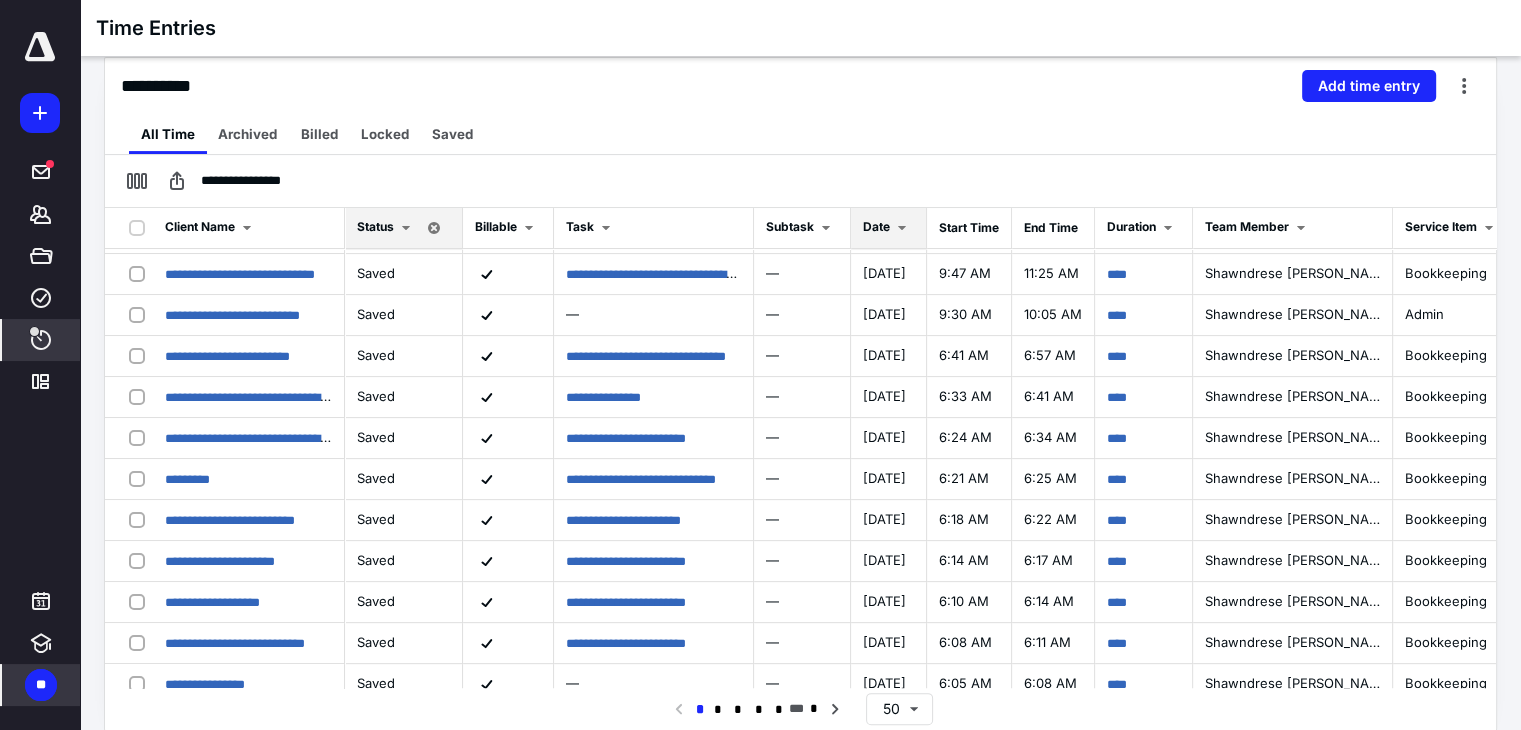 click at bounding box center (902, 228) 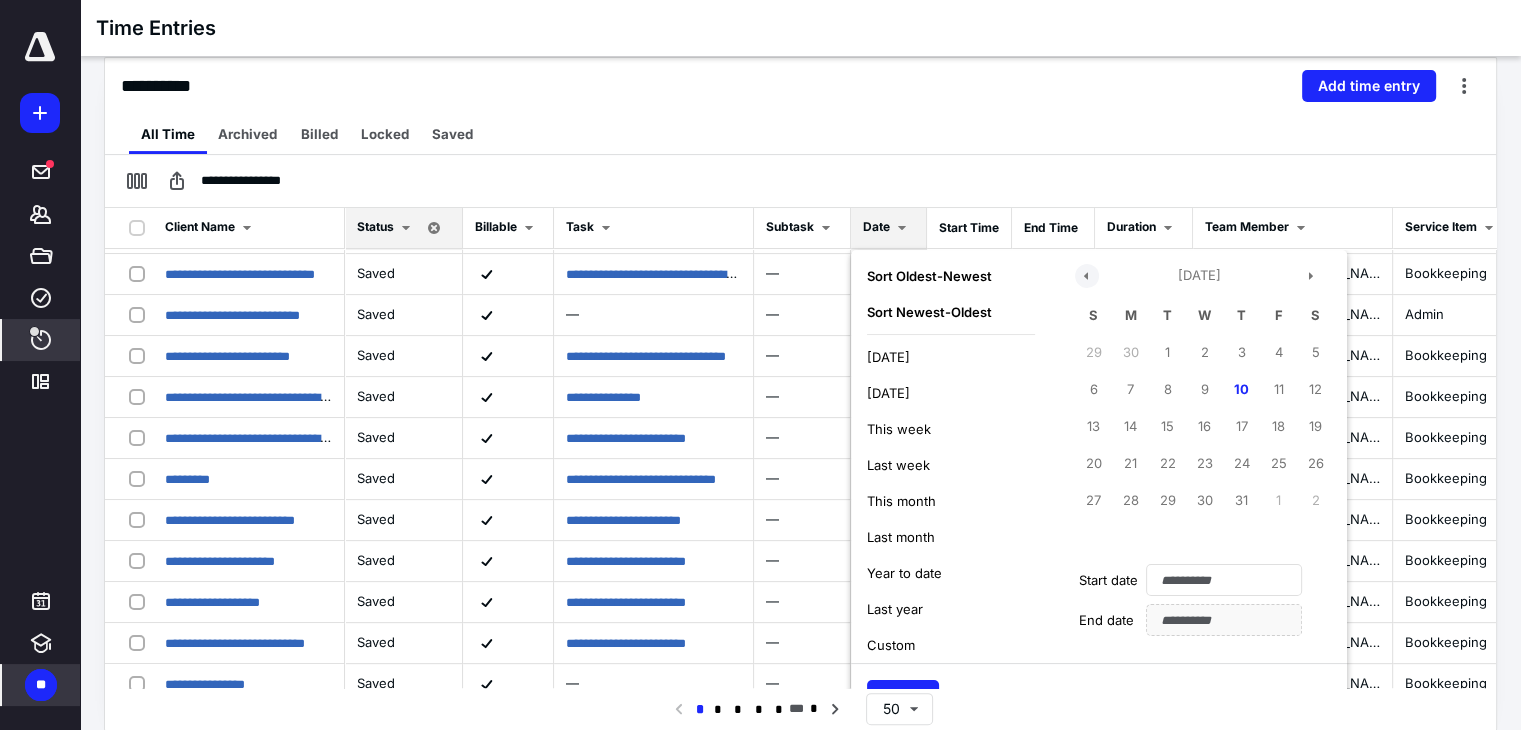 click at bounding box center (1087, 276) 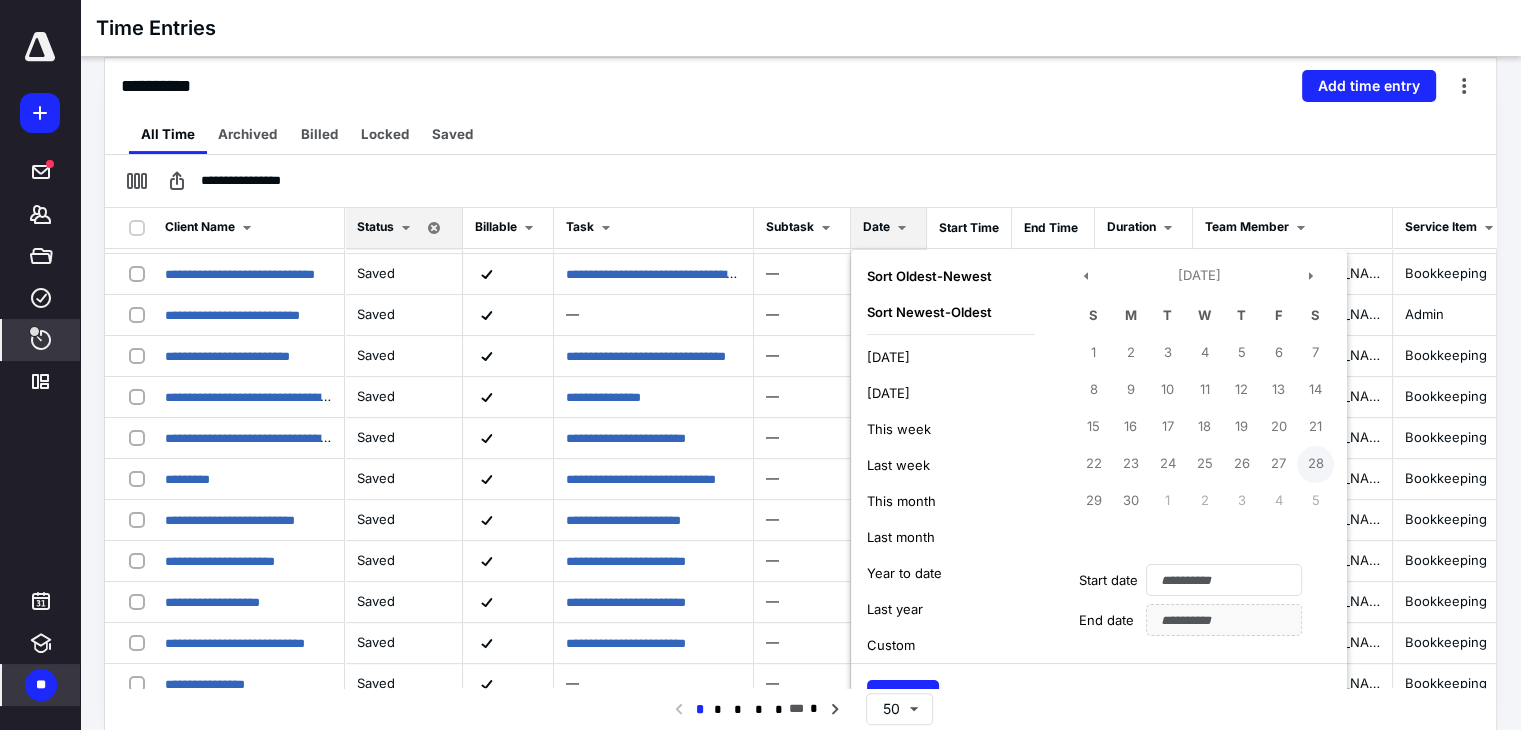click on "28" at bounding box center [1315, 464] 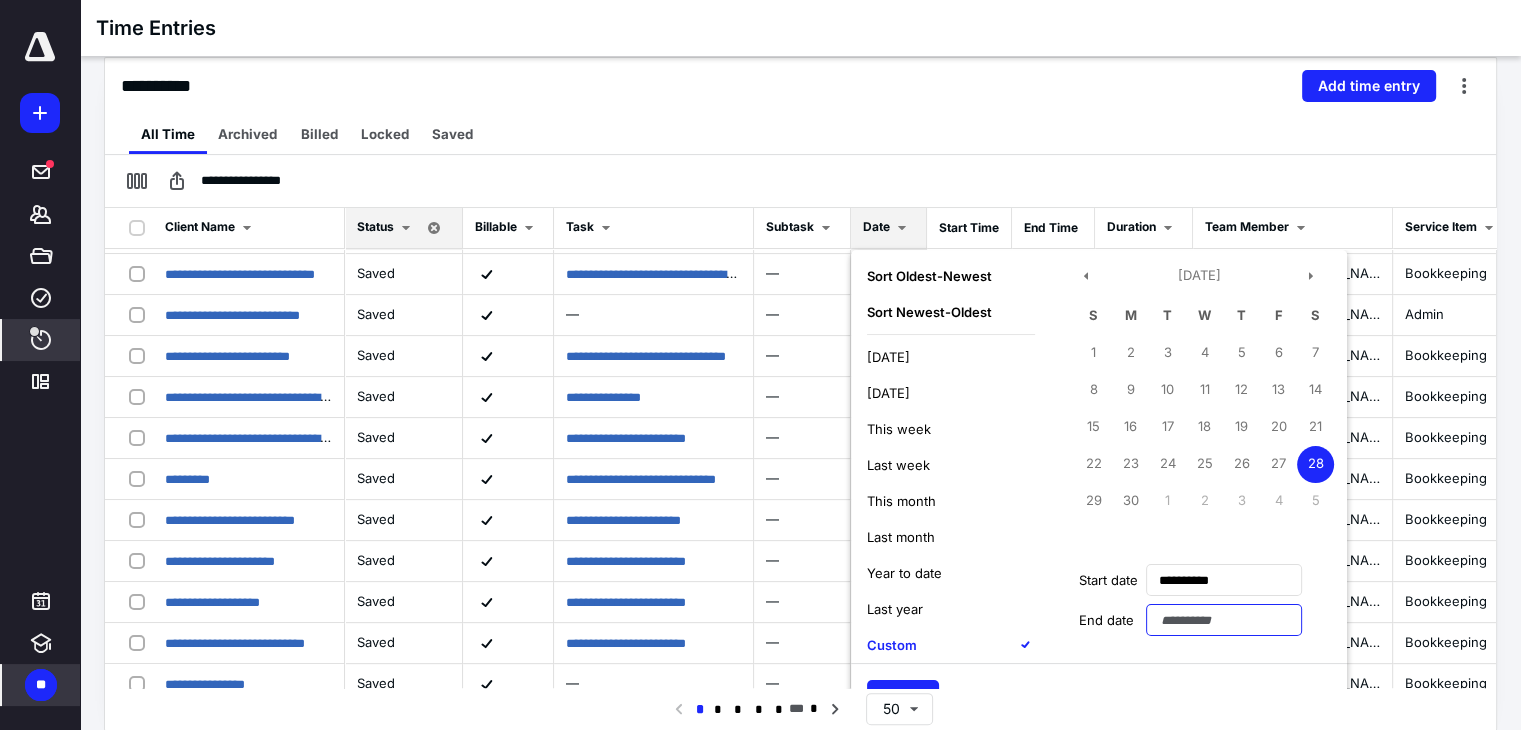 click at bounding box center [1224, 620] 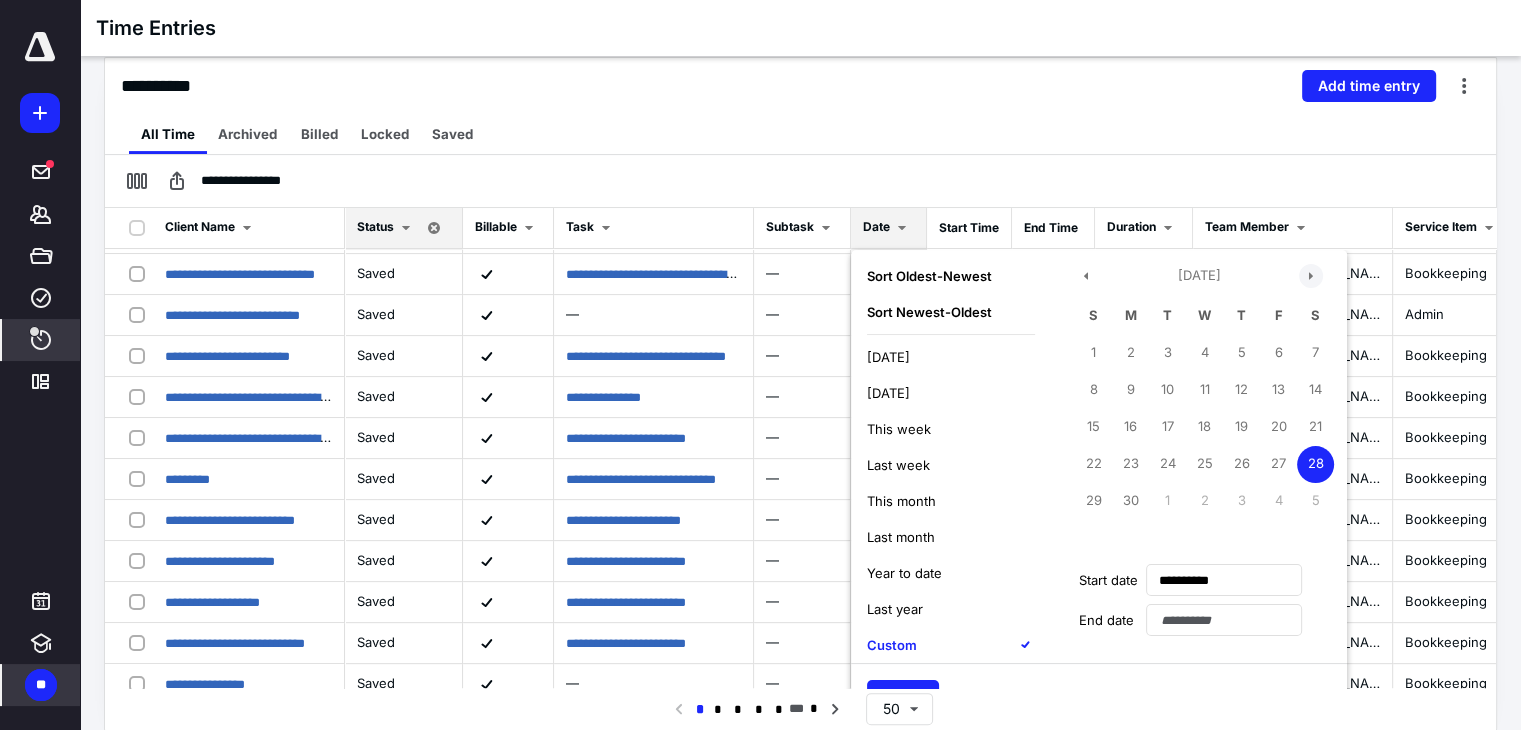 click at bounding box center [1311, 276] 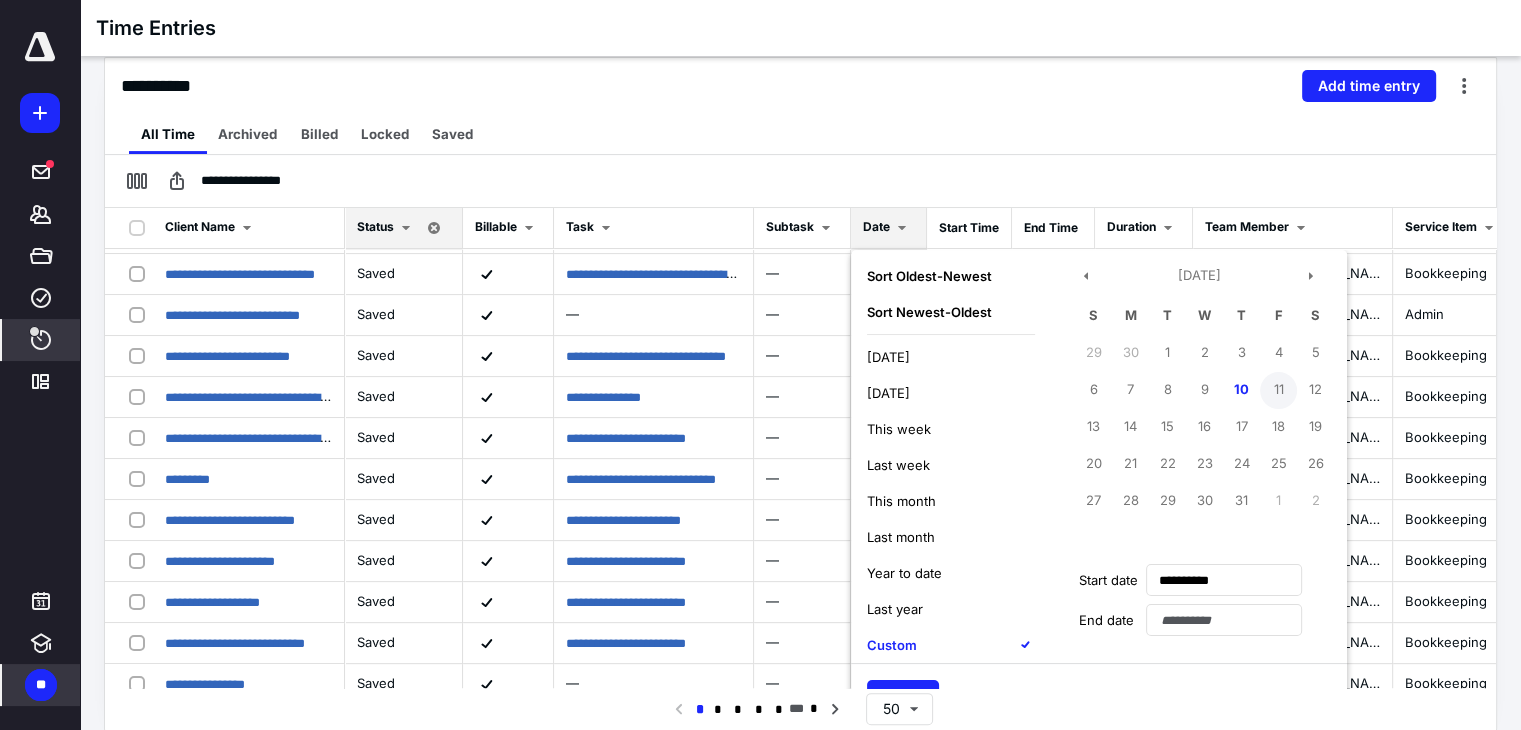 click on "11" at bounding box center [1278, 390] 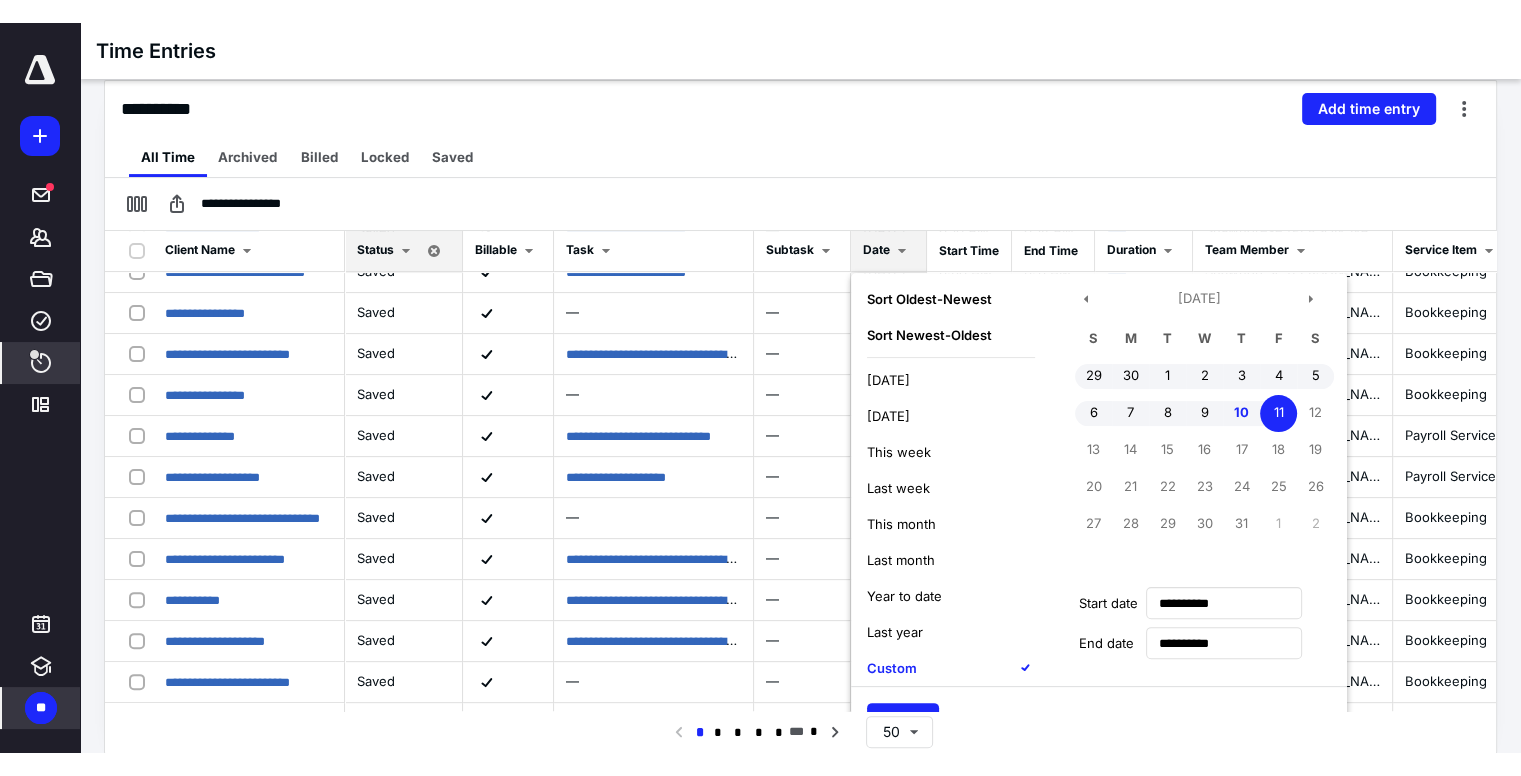 scroll, scrollTop: 600, scrollLeft: 0, axis: vertical 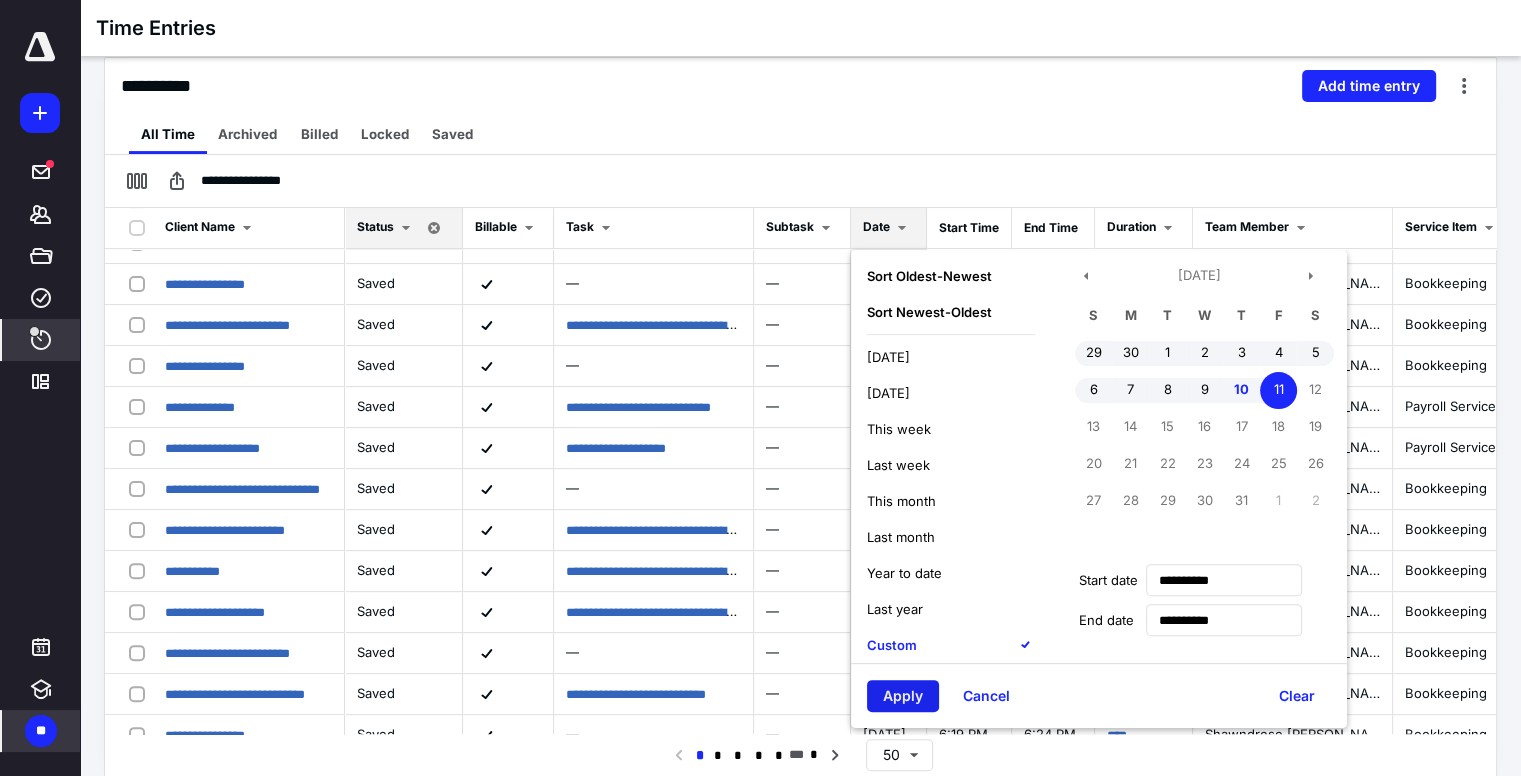 click on "Apply" at bounding box center (903, 696) 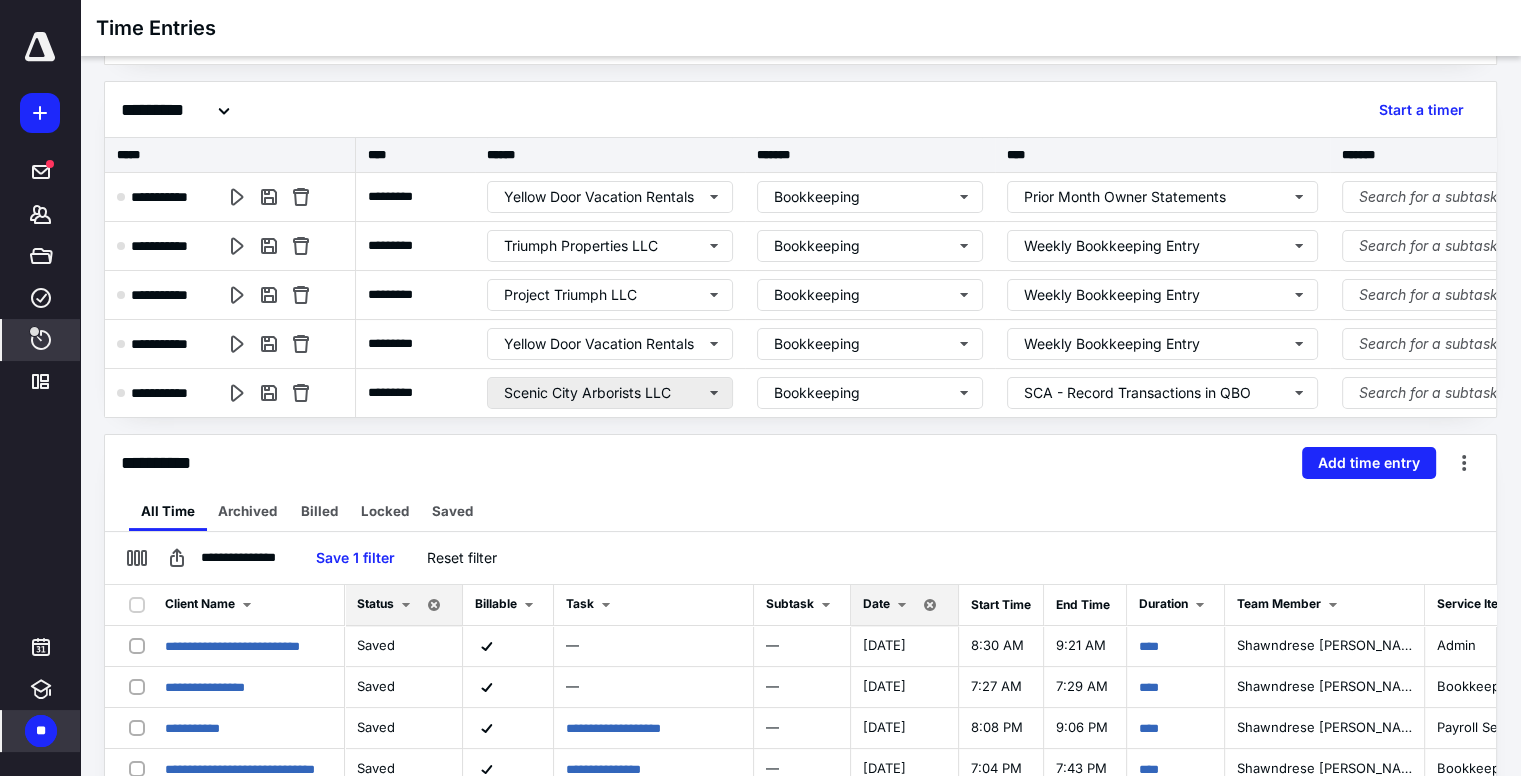 scroll, scrollTop: 108, scrollLeft: 0, axis: vertical 